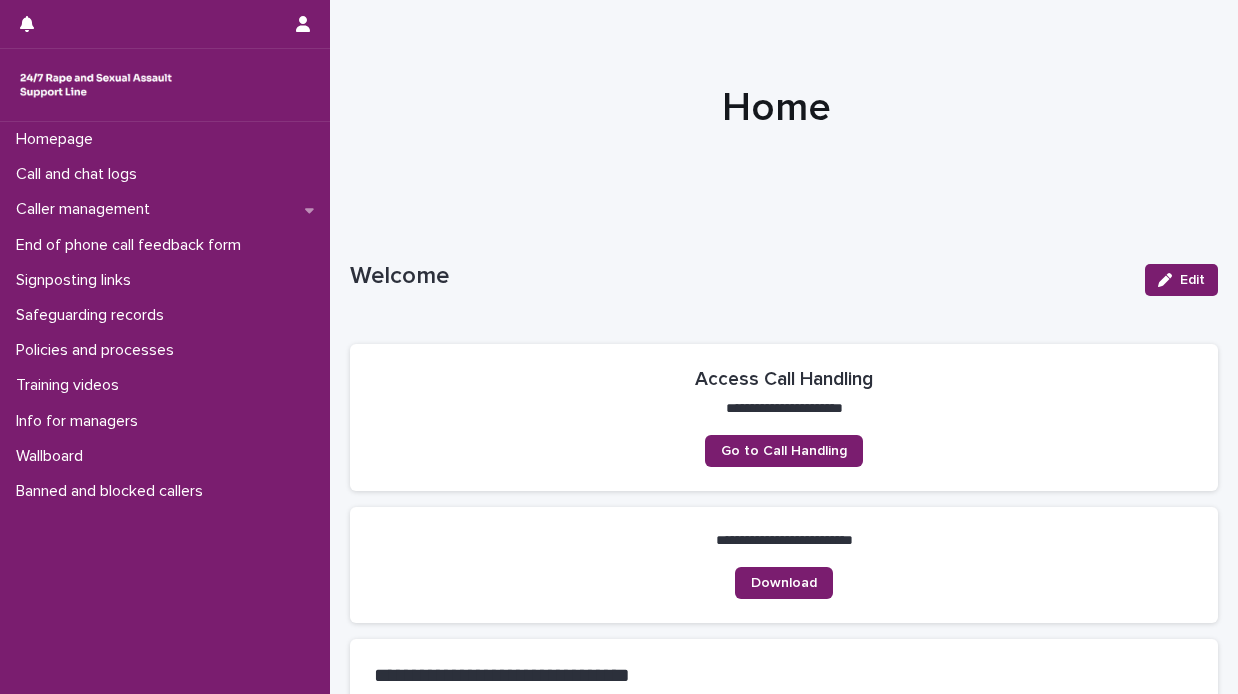 scroll, scrollTop: 0, scrollLeft: 0, axis: both 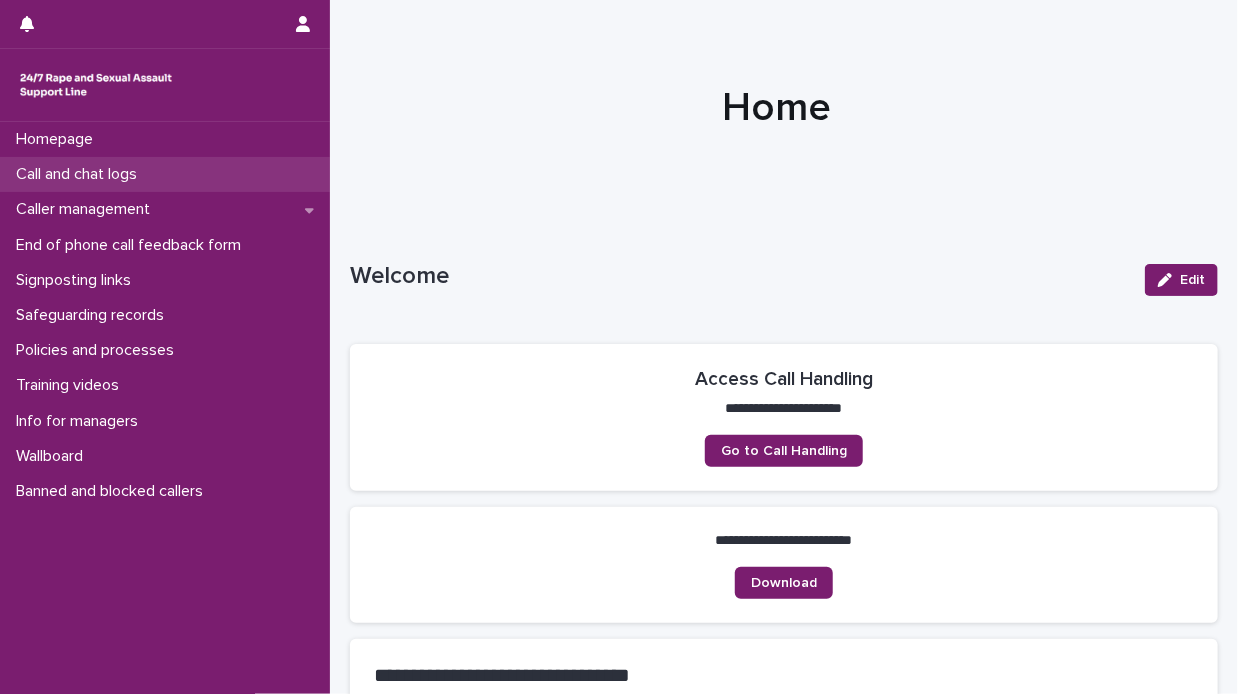 click on "Call and chat logs" at bounding box center (80, 174) 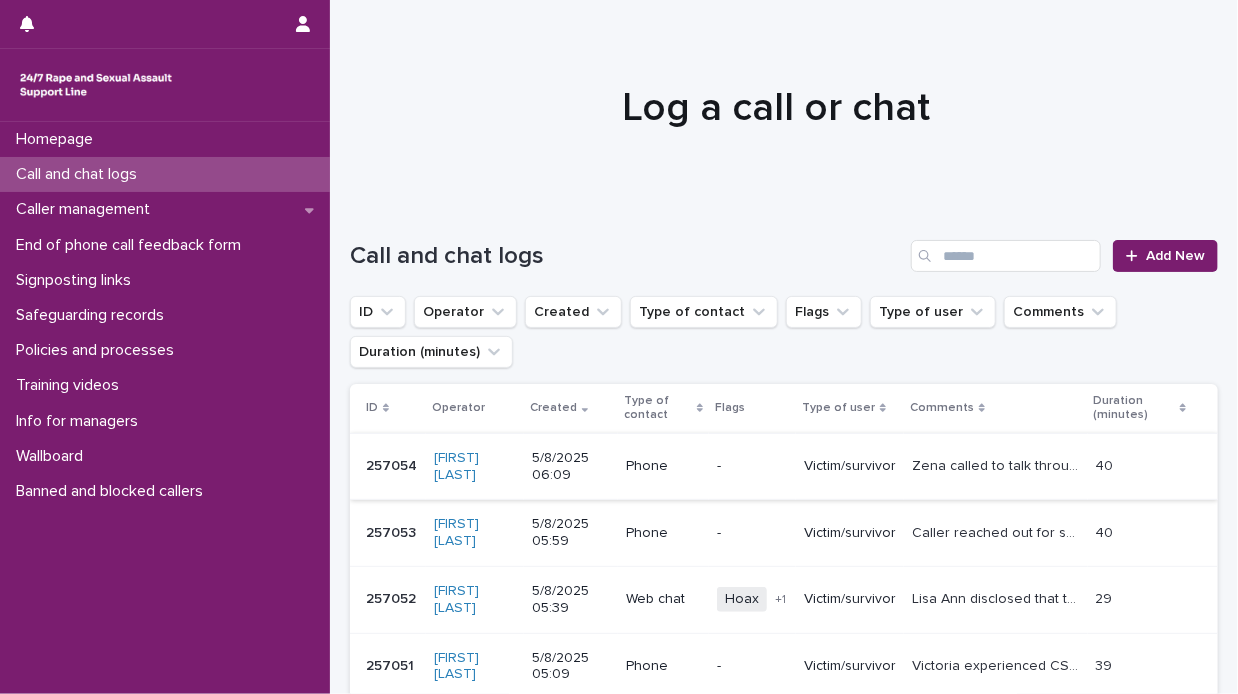 scroll, scrollTop: 100, scrollLeft: 0, axis: vertical 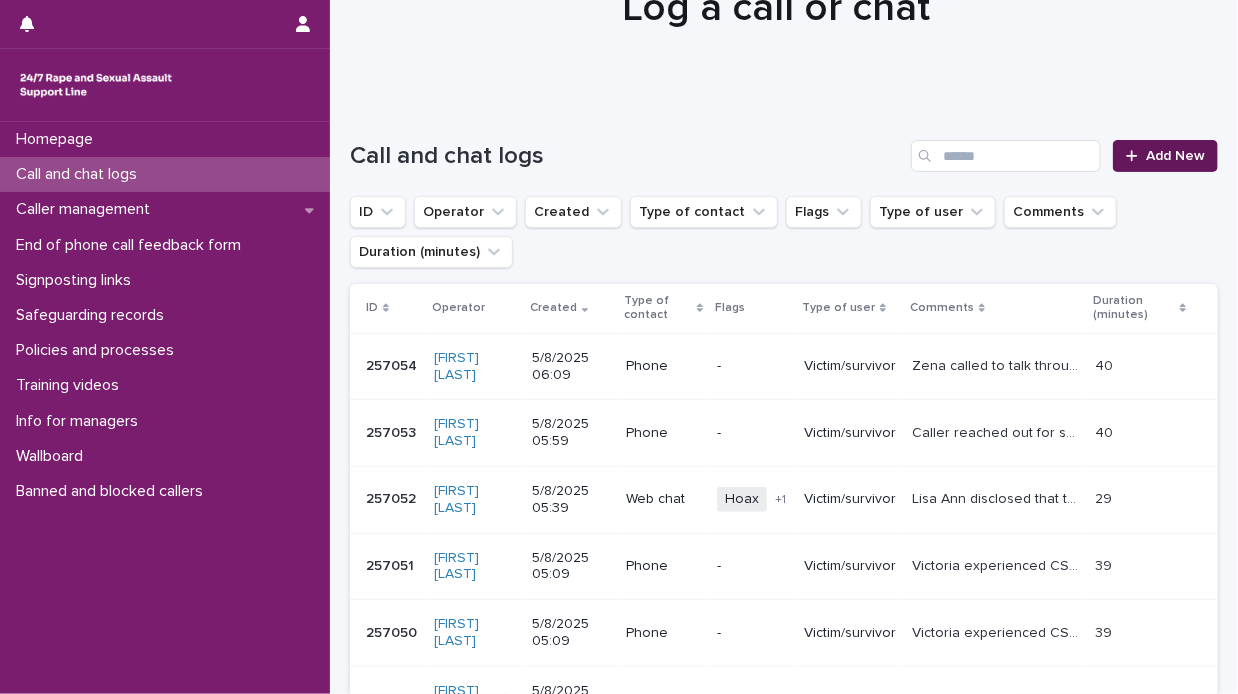 click on "Add New" at bounding box center [1175, 156] 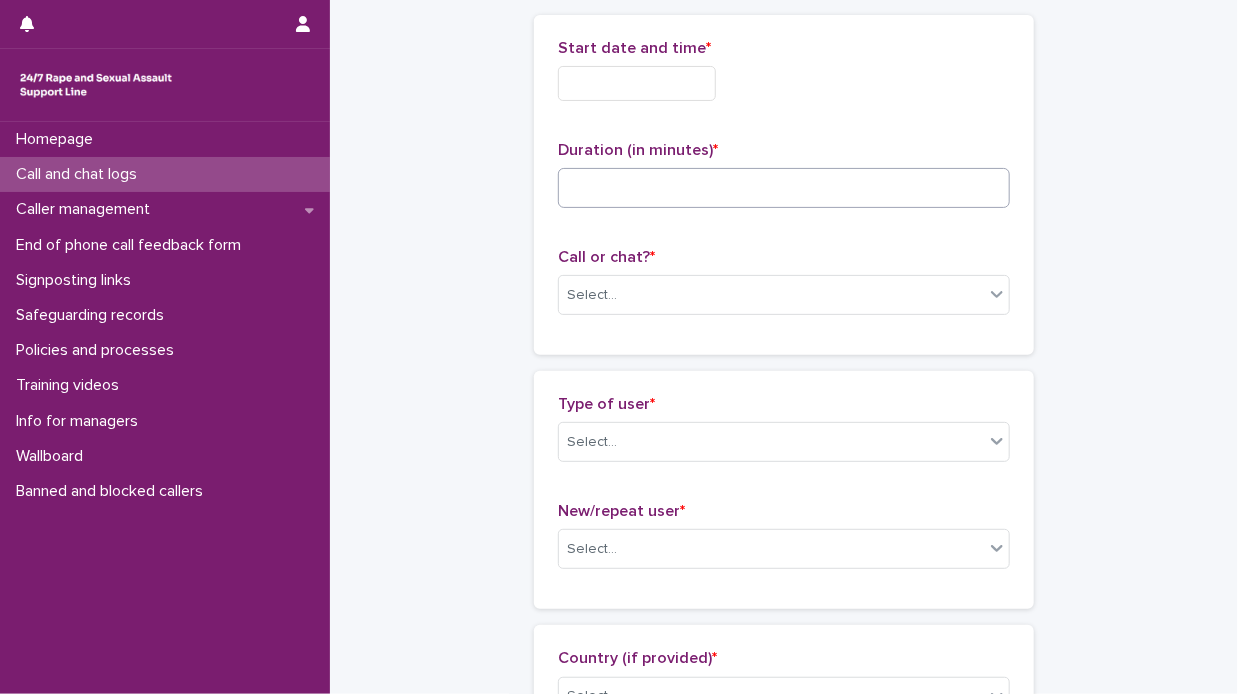 scroll, scrollTop: 101, scrollLeft: 0, axis: vertical 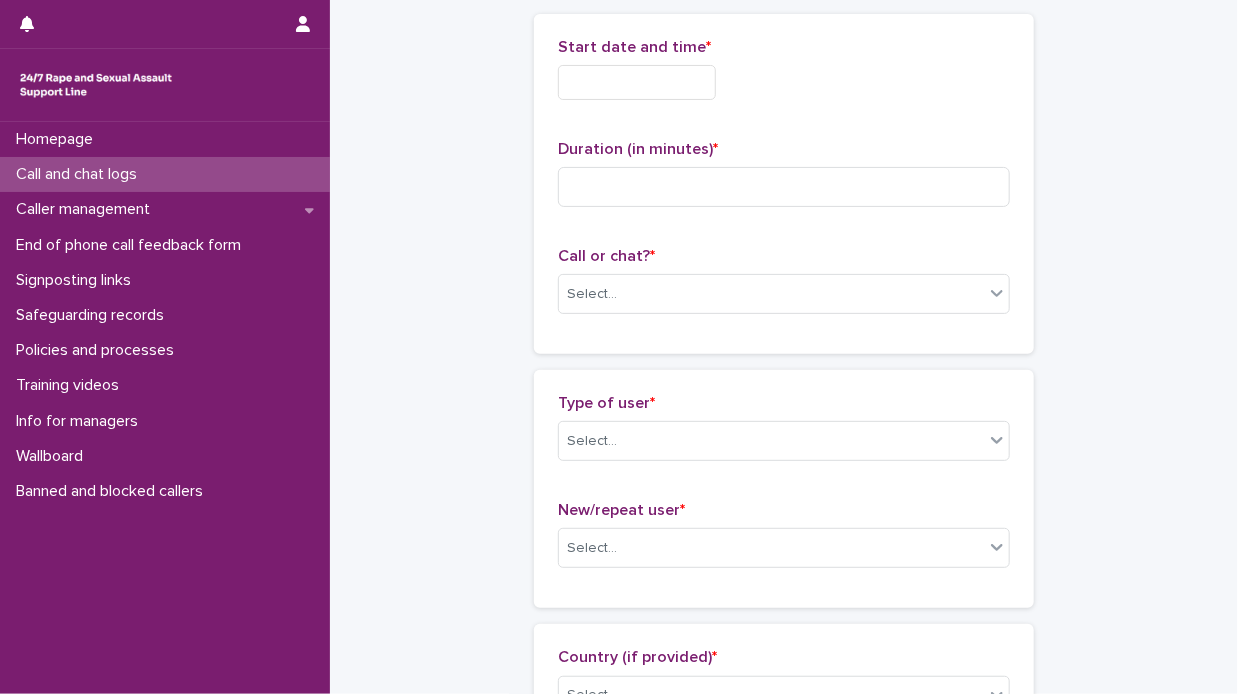 click at bounding box center (637, 82) 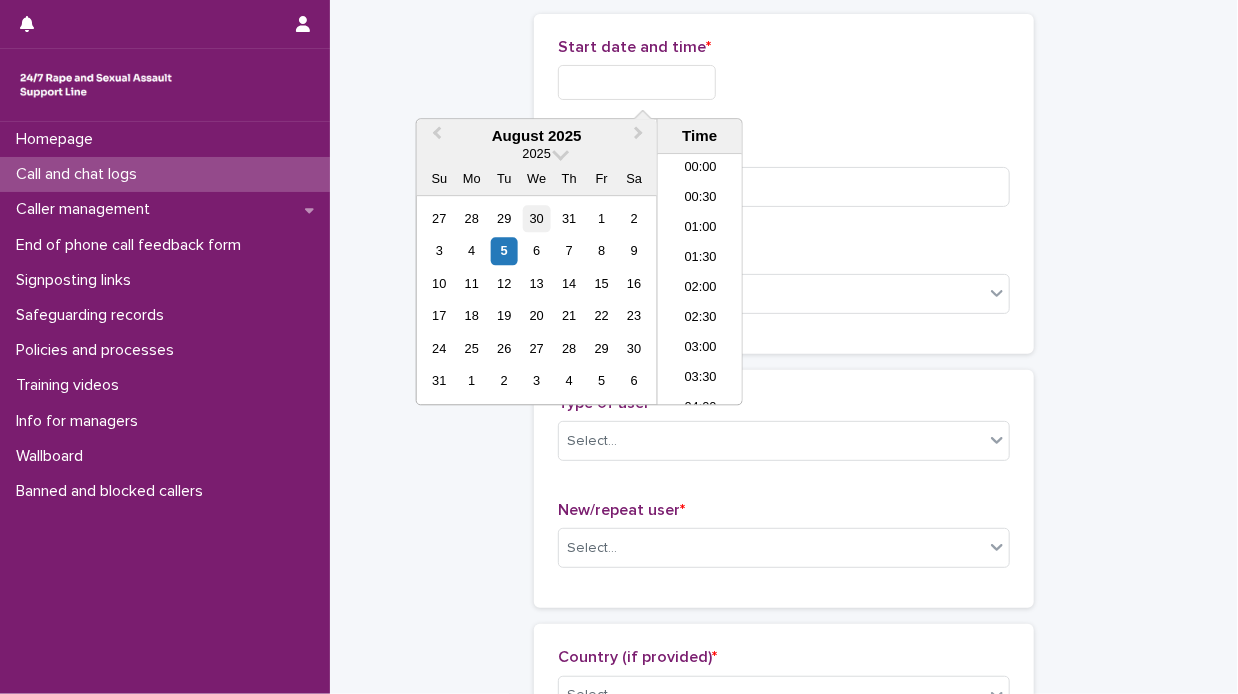 scroll, scrollTop: 280, scrollLeft: 0, axis: vertical 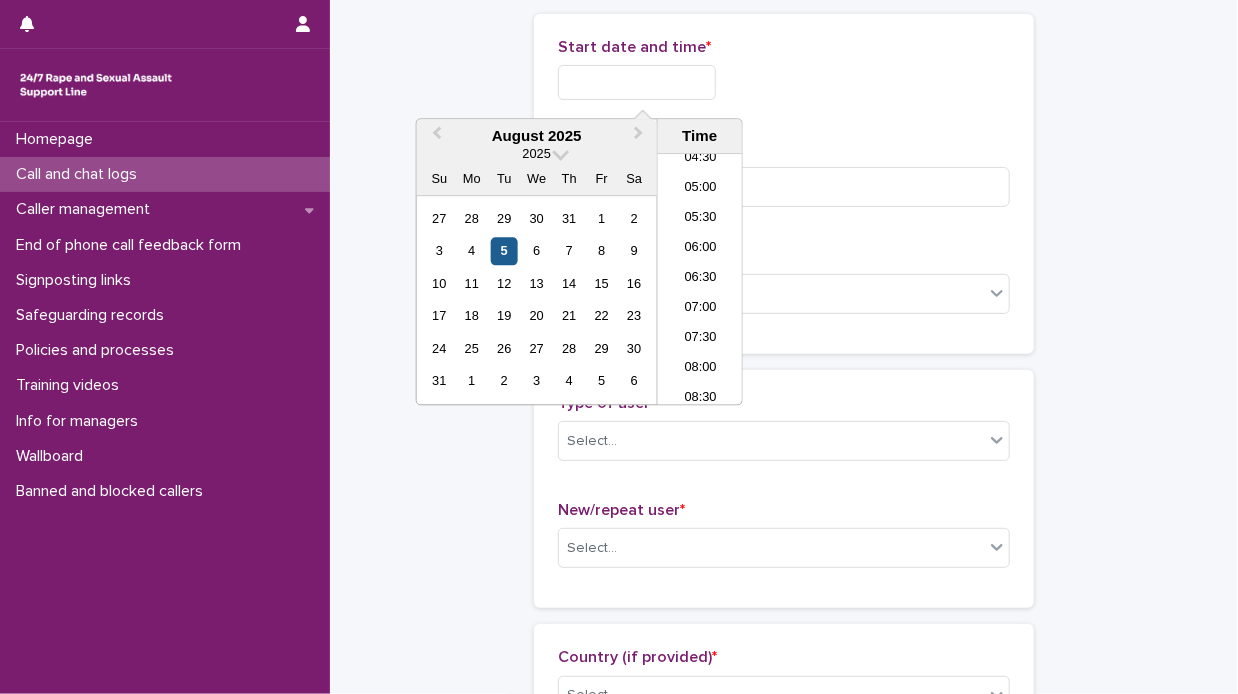 click on "5" at bounding box center [504, 251] 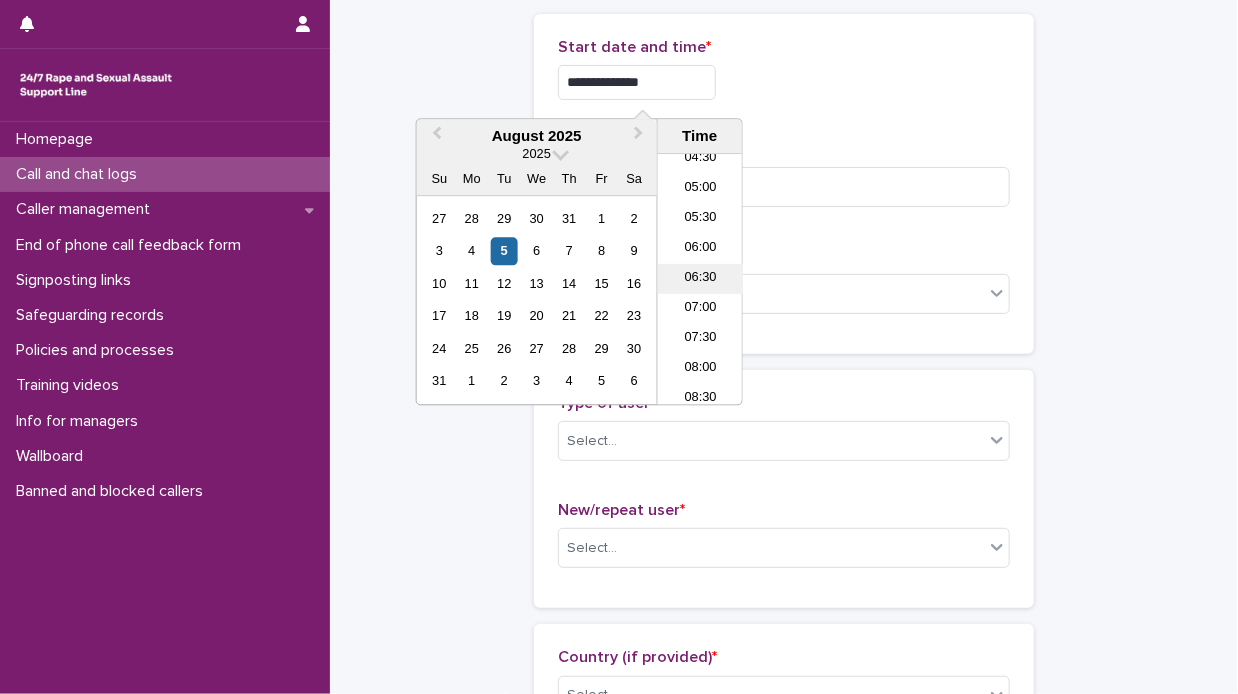click on "06:30" at bounding box center (700, 280) 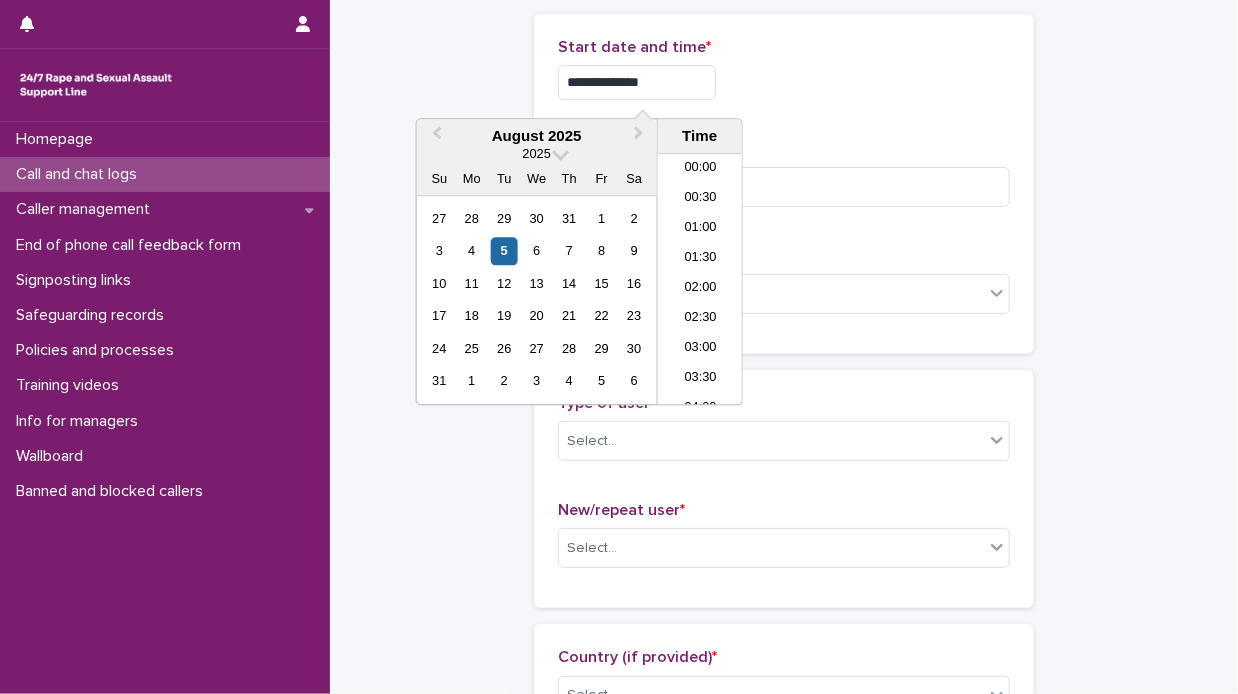 click on "**********" at bounding box center [637, 82] 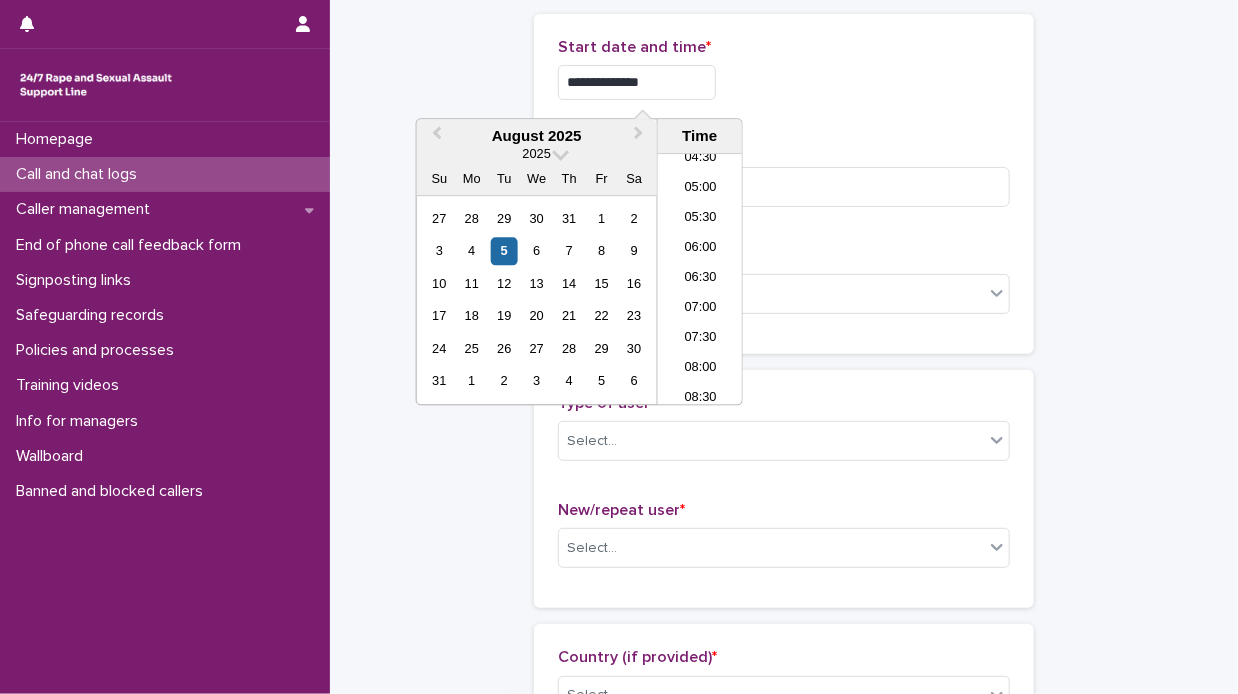 type on "**********" 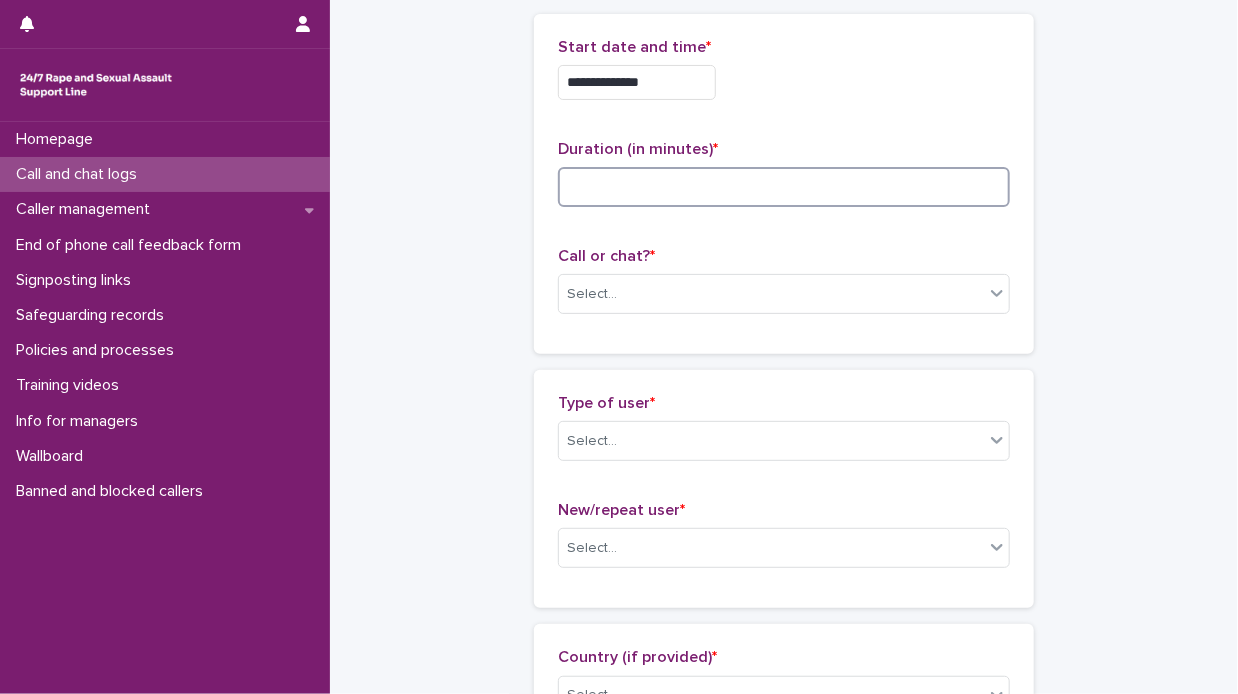 click at bounding box center (784, 187) 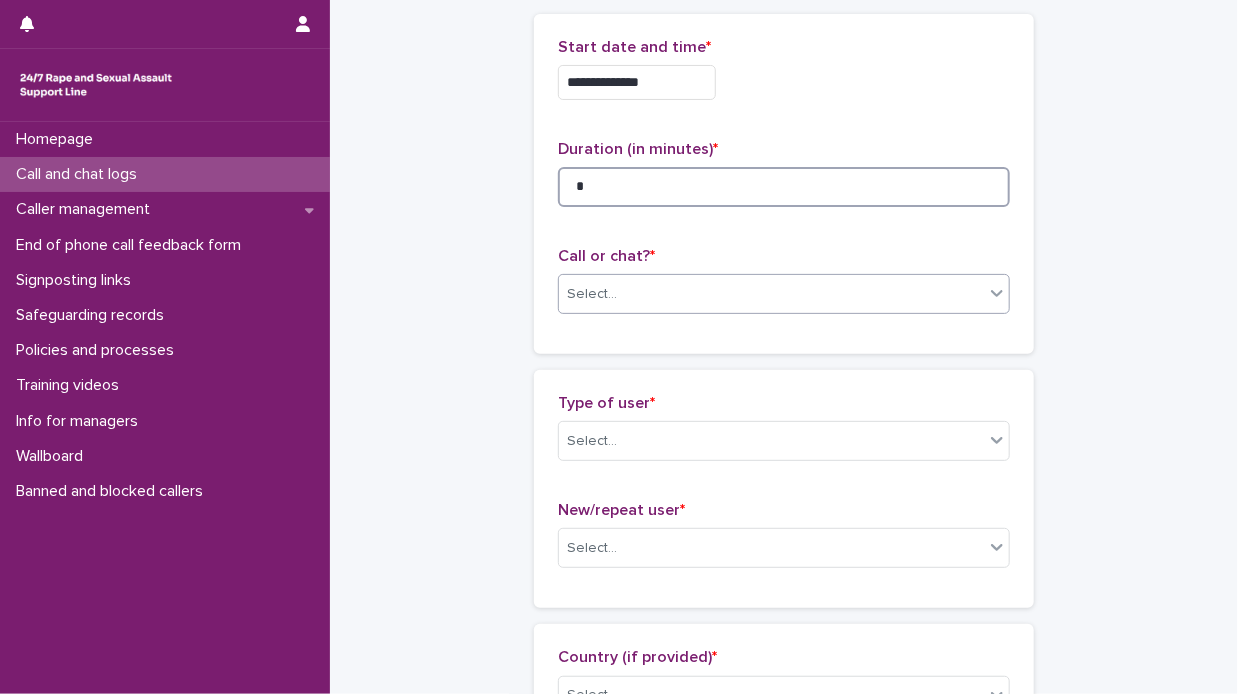 type on "*" 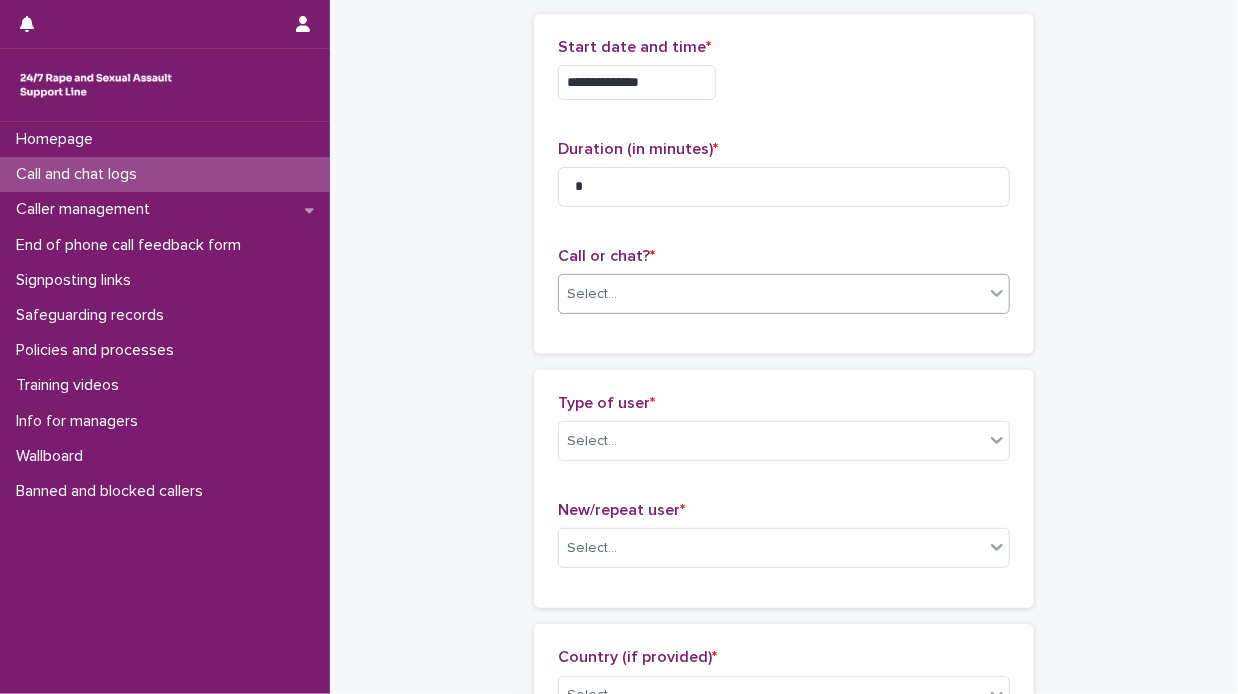 click 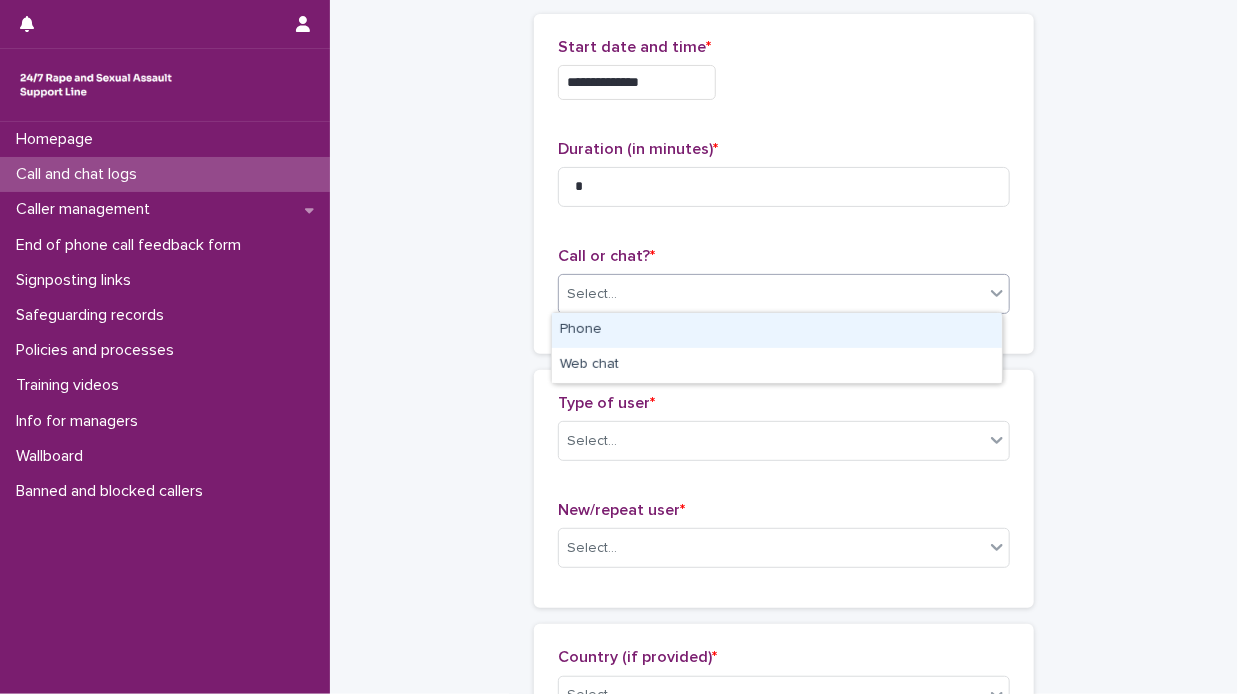 click on "Phone" at bounding box center [777, 330] 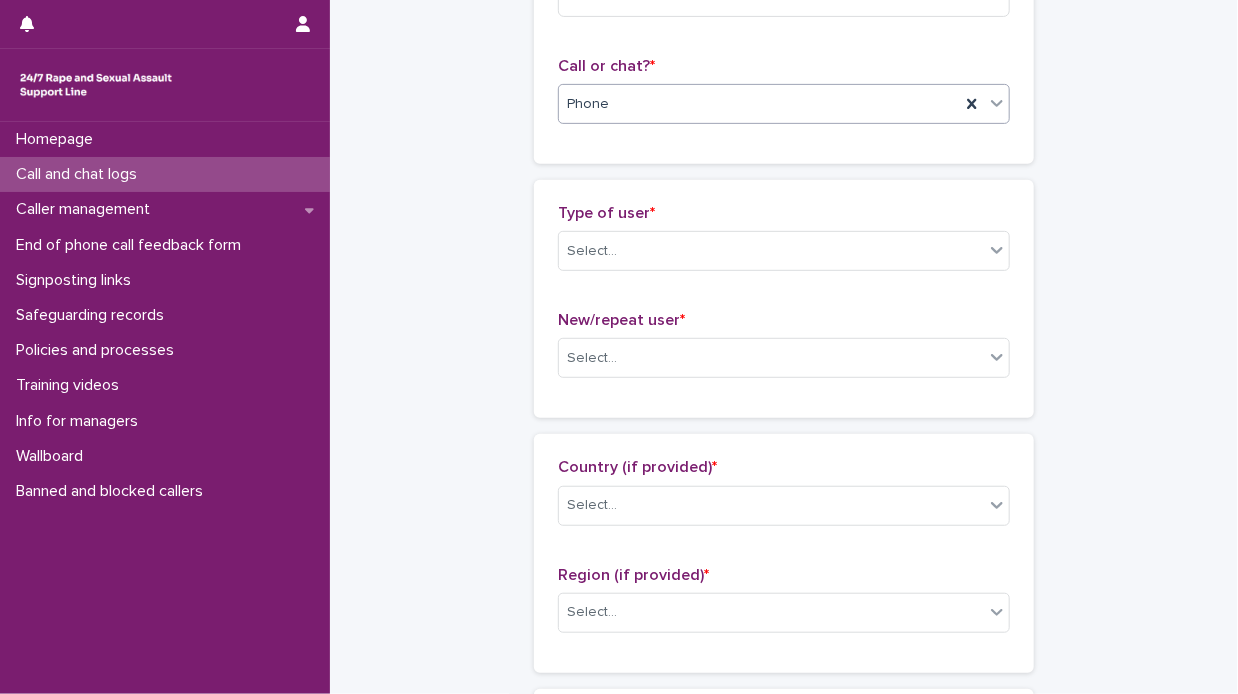 scroll, scrollTop: 301, scrollLeft: 0, axis: vertical 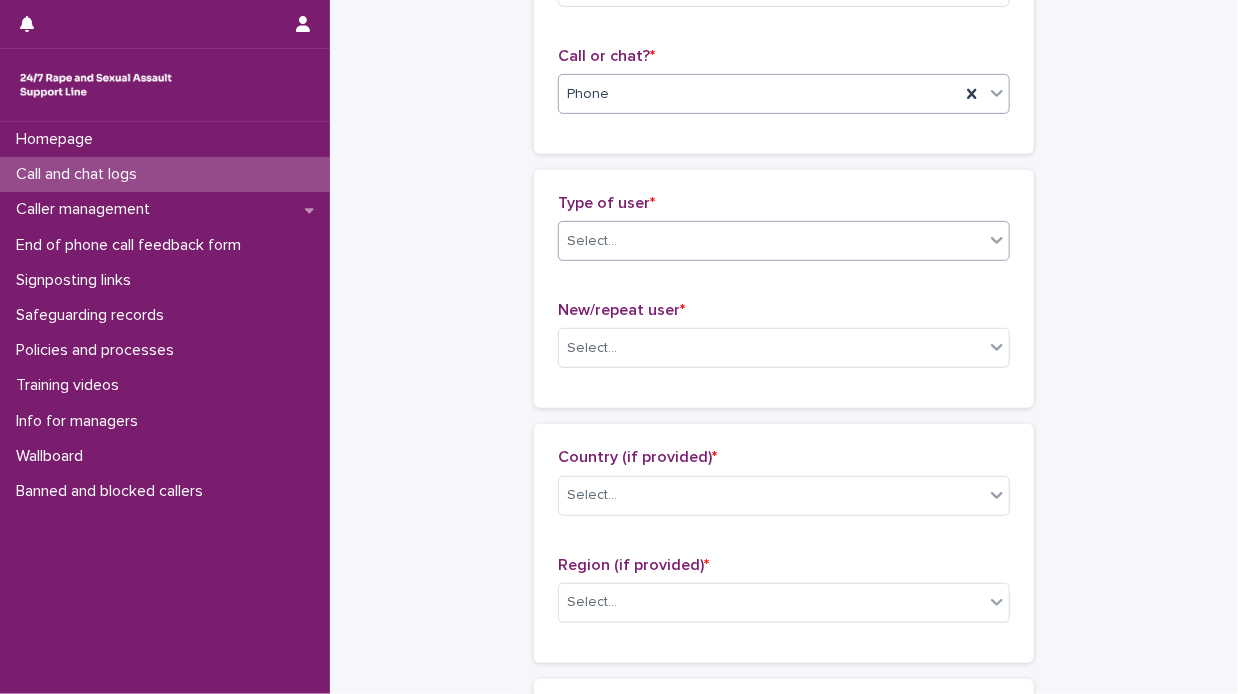 click 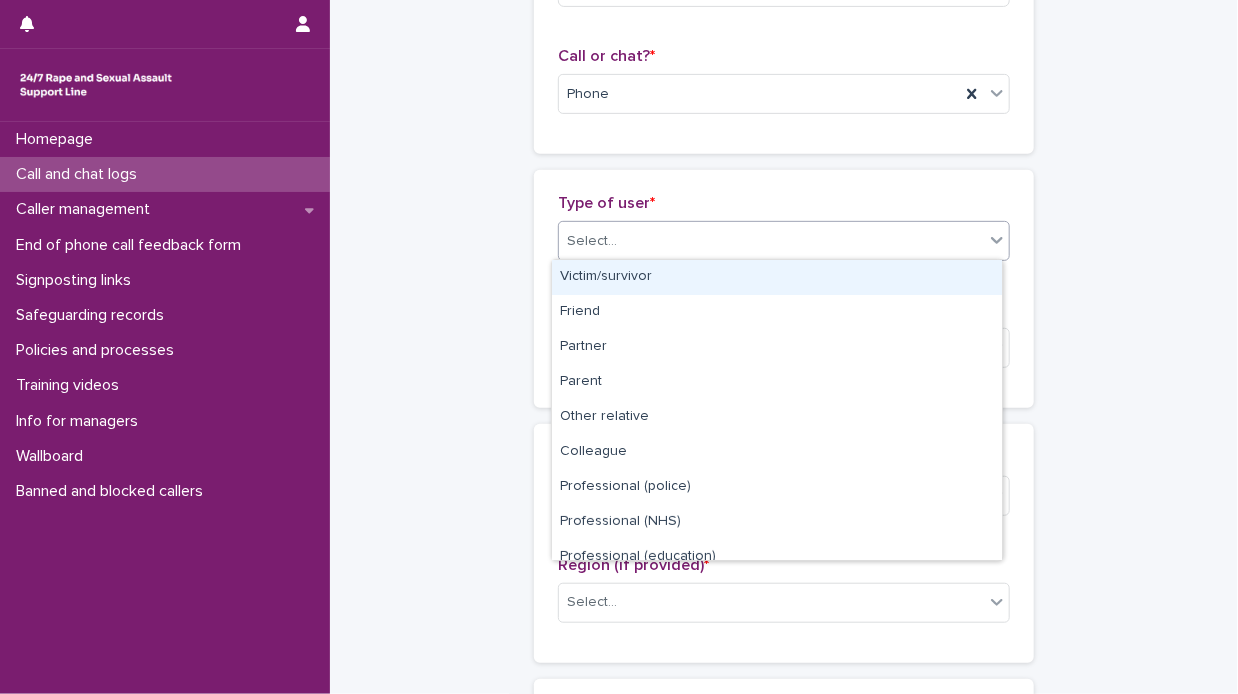 scroll, scrollTop: 224, scrollLeft: 0, axis: vertical 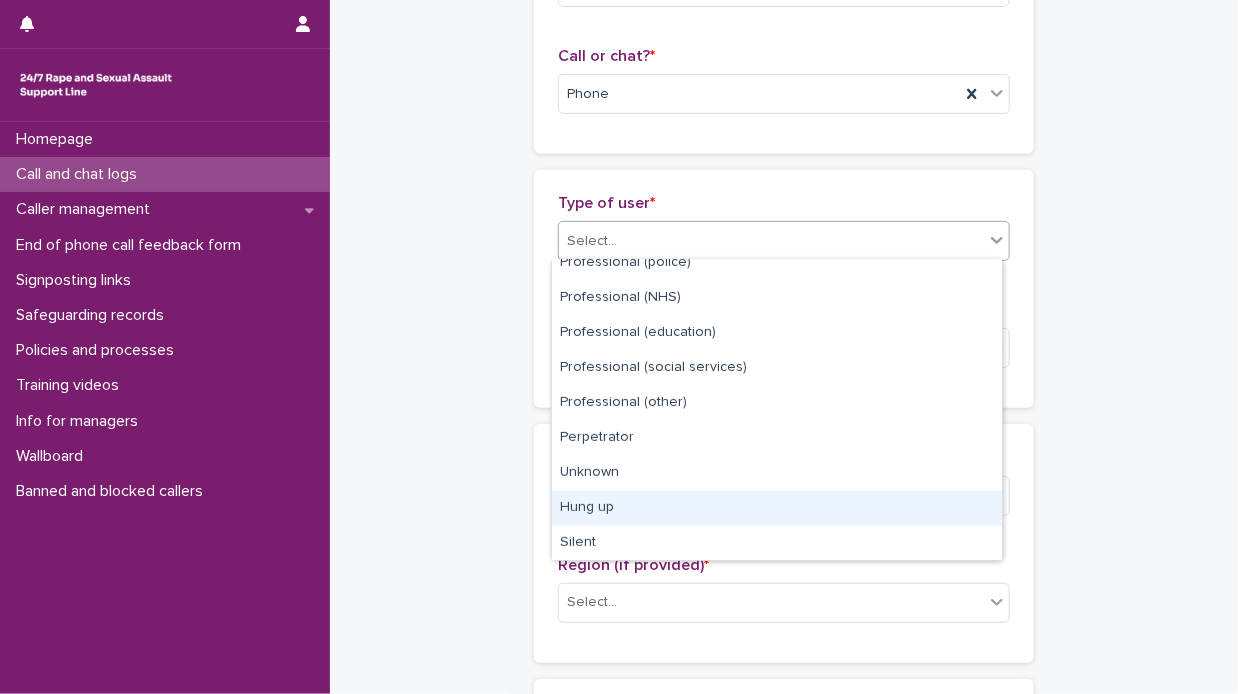 drag, startPoint x: 748, startPoint y: 561, endPoint x: 737, endPoint y: 507, distance: 55.108982 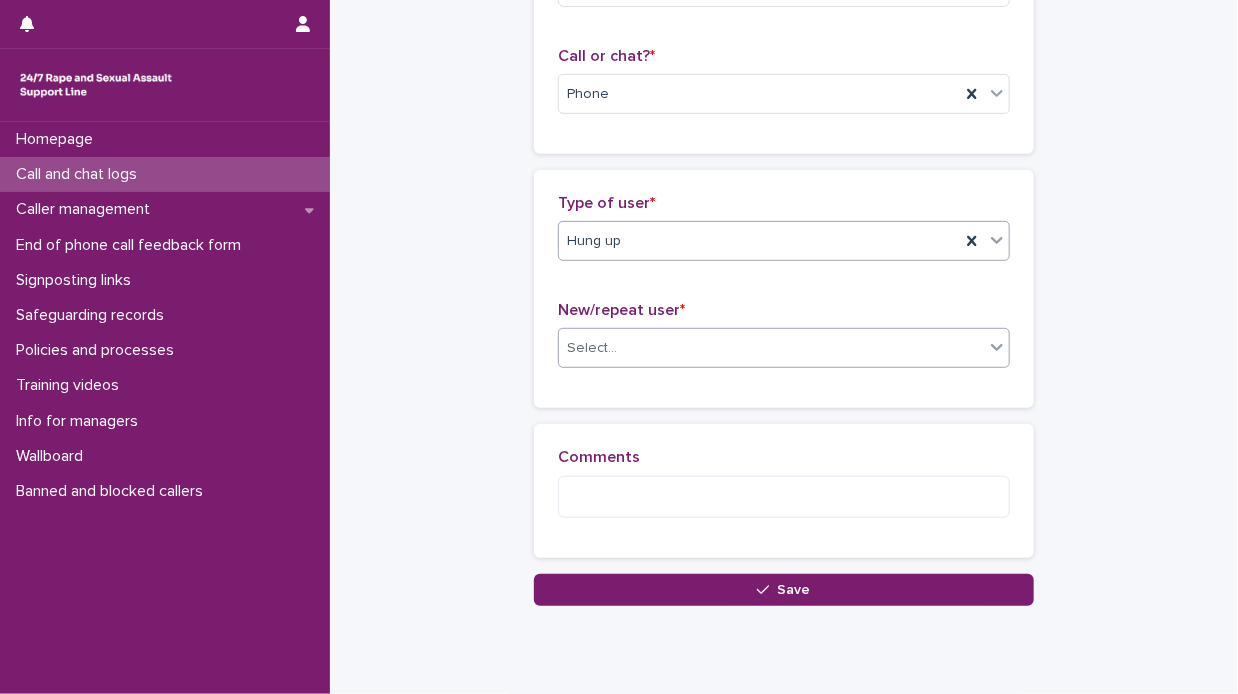 click 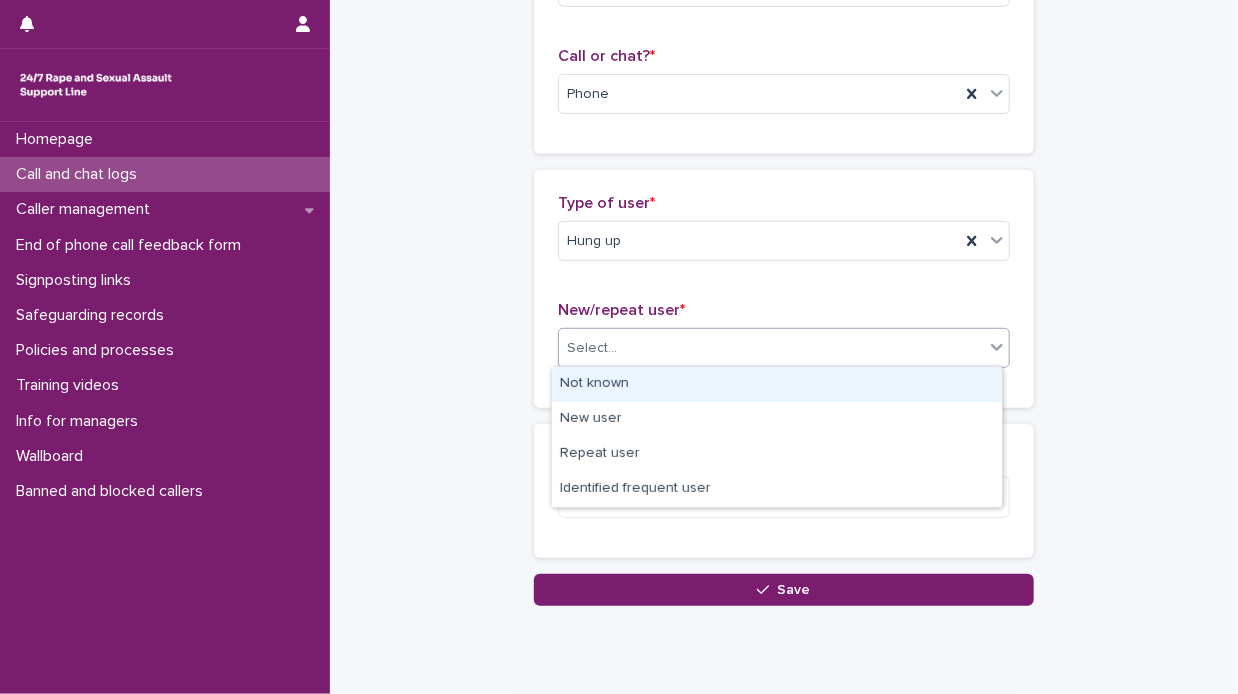 click on "Not known" at bounding box center (777, 384) 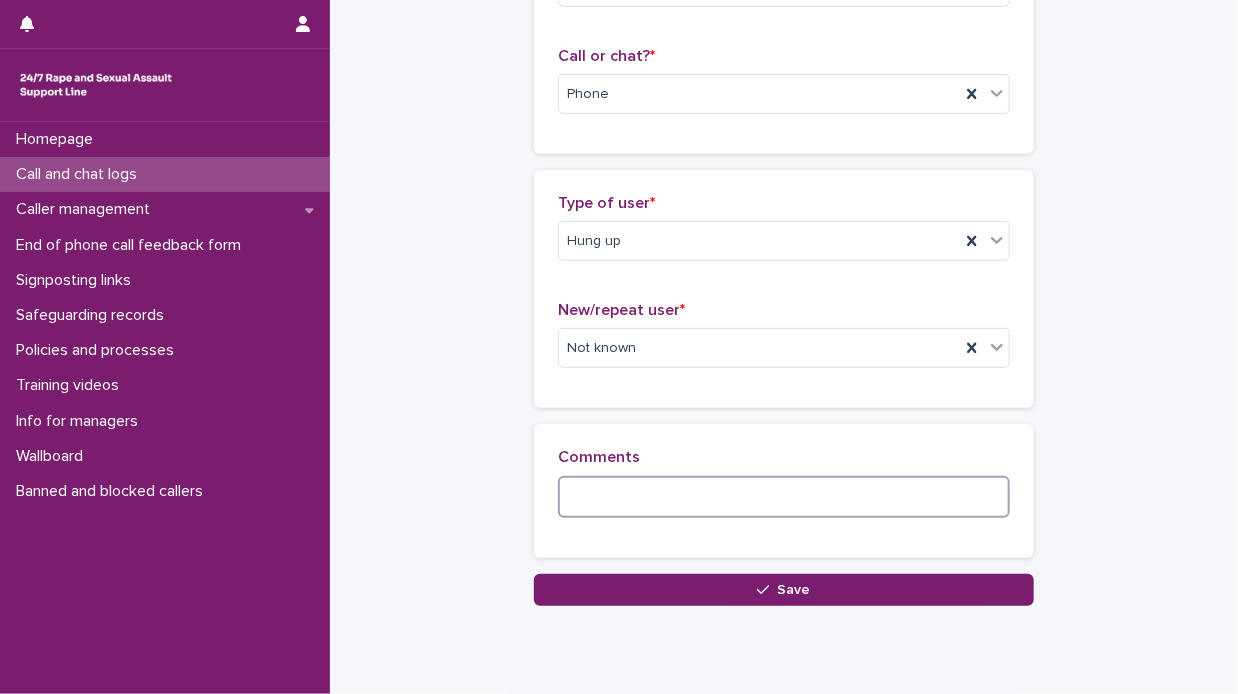 click at bounding box center [784, 497] 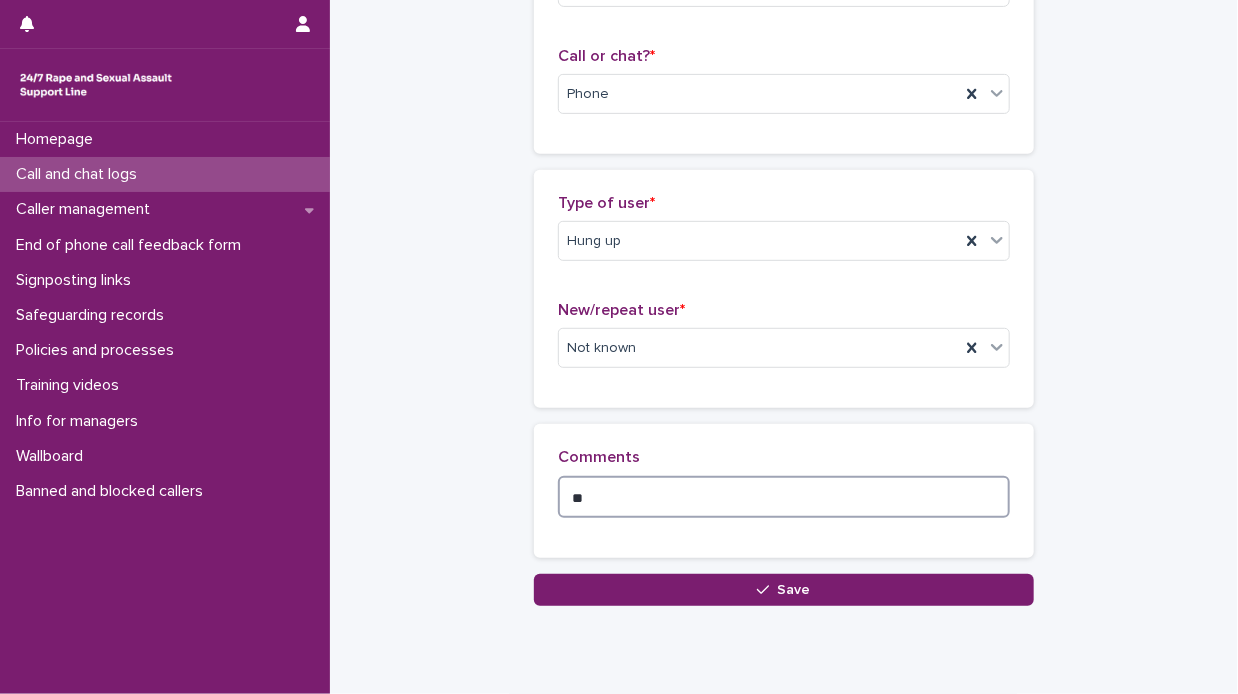 type on "*" 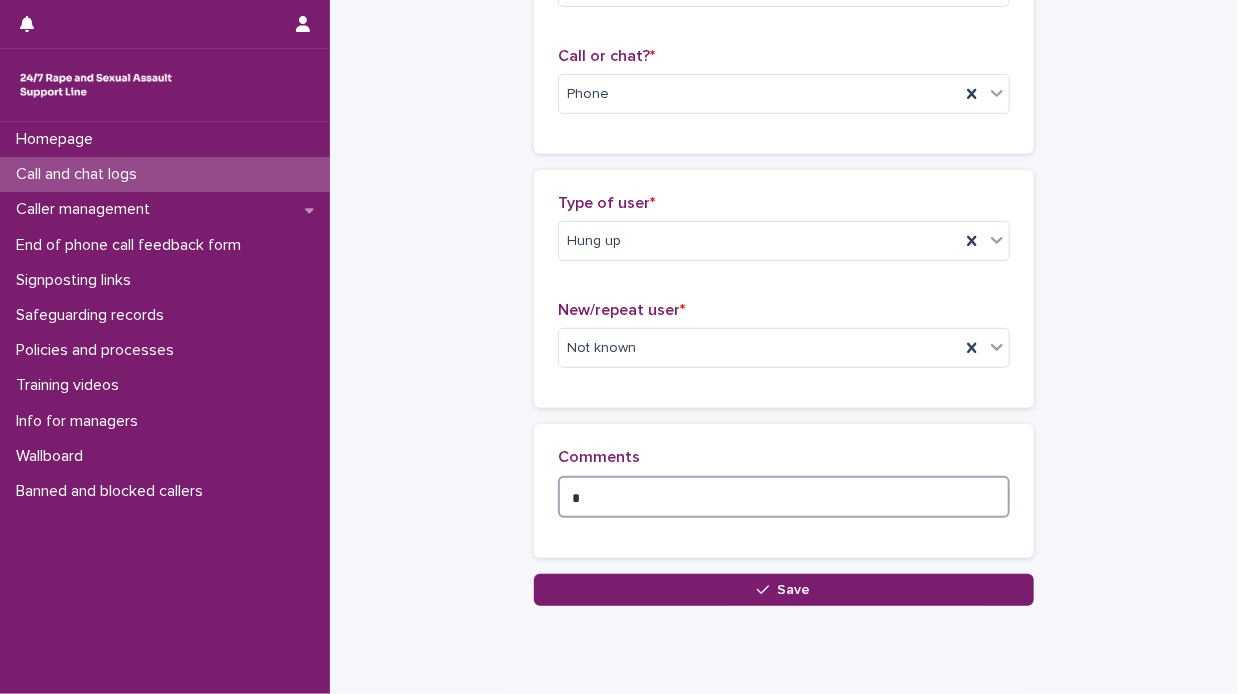 type 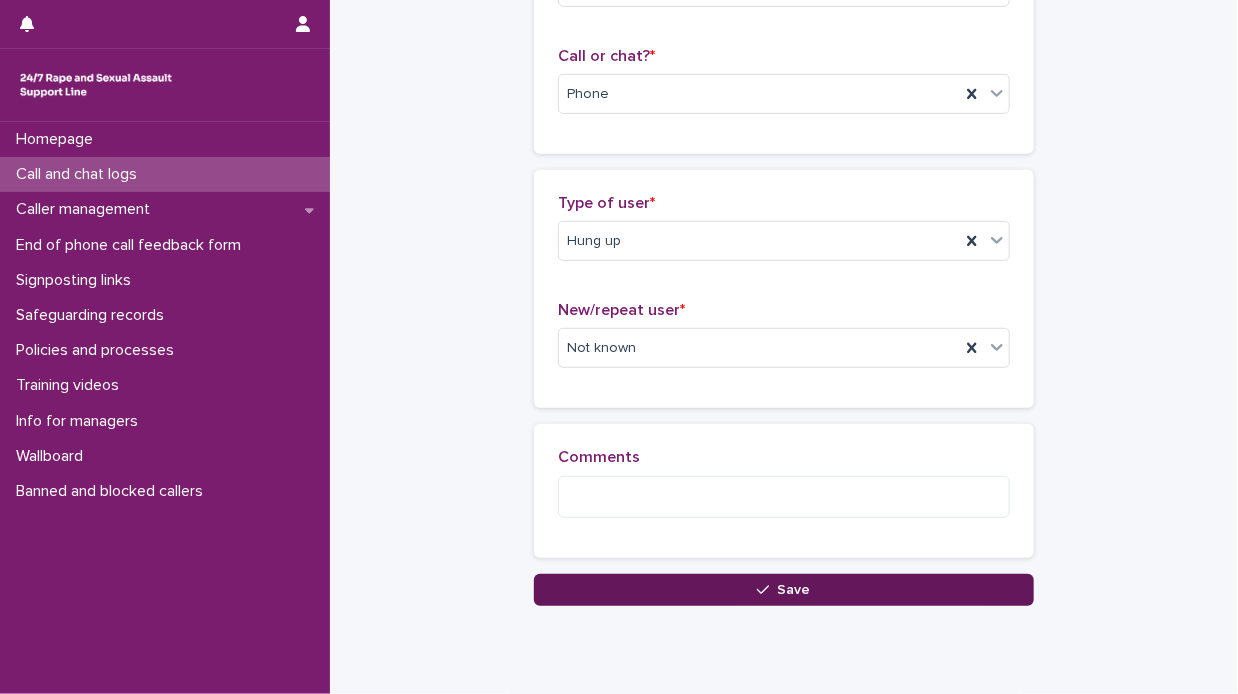 click on "Save" at bounding box center (794, 590) 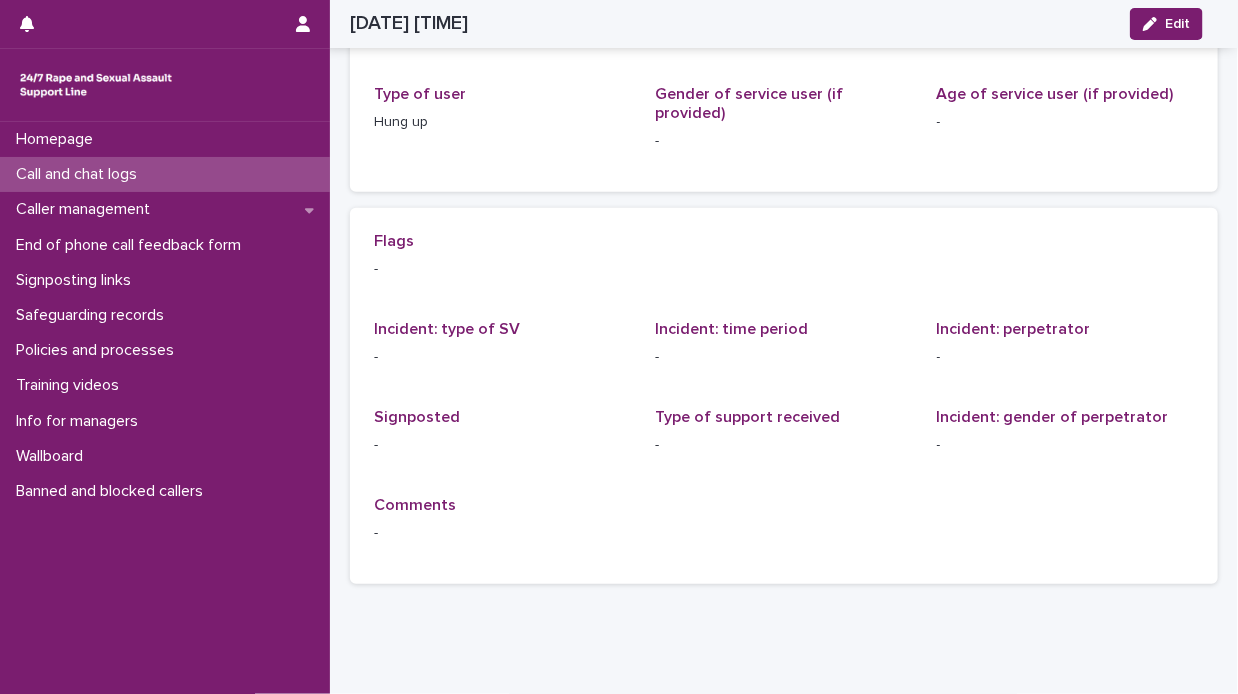scroll, scrollTop: 0, scrollLeft: 0, axis: both 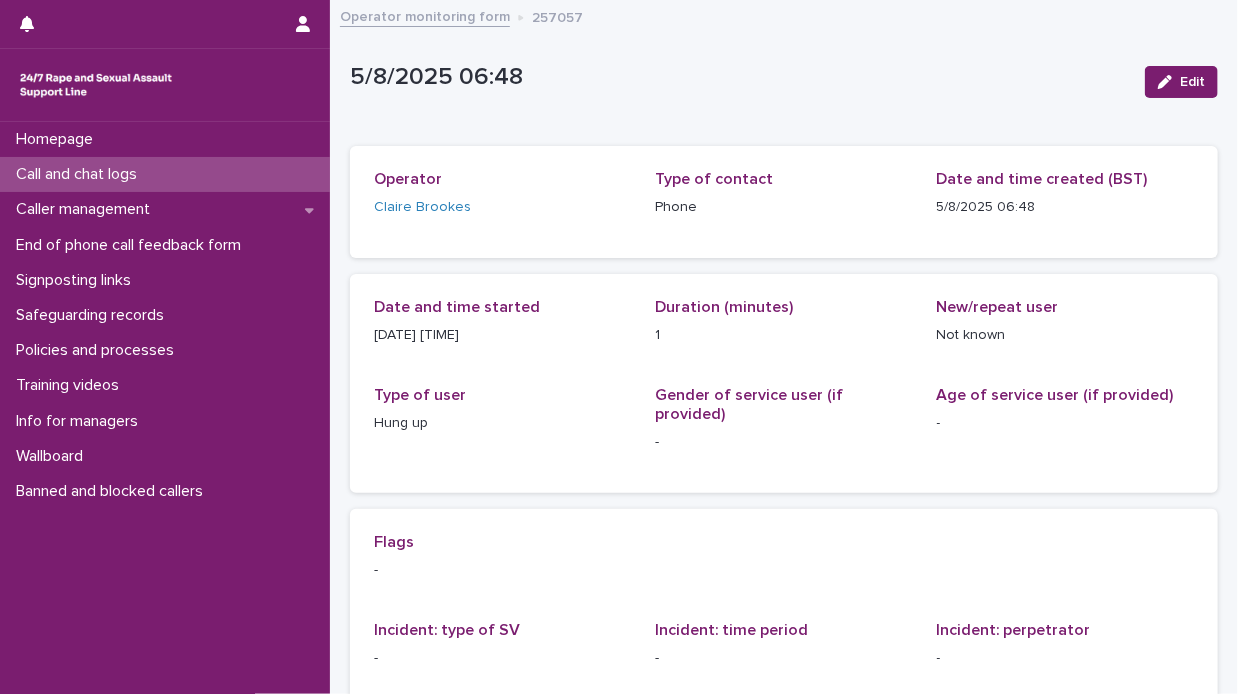 click on "Call and chat logs" at bounding box center [165, 174] 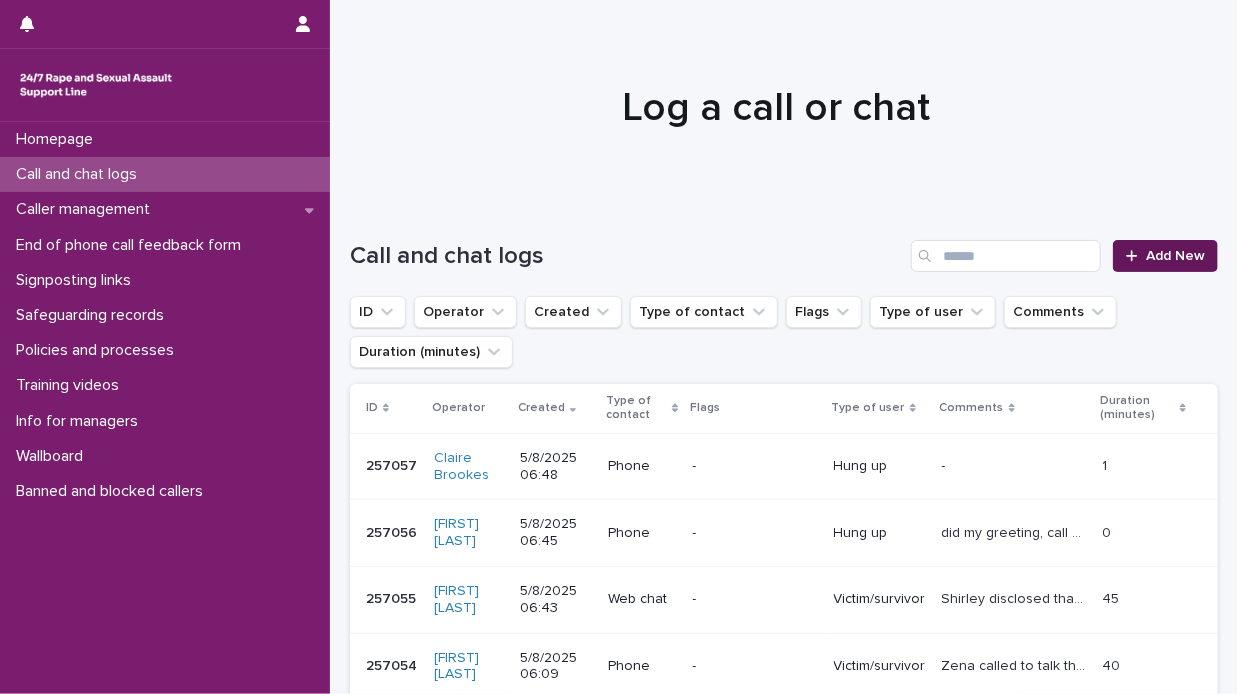 click on "Add New" at bounding box center [1175, 256] 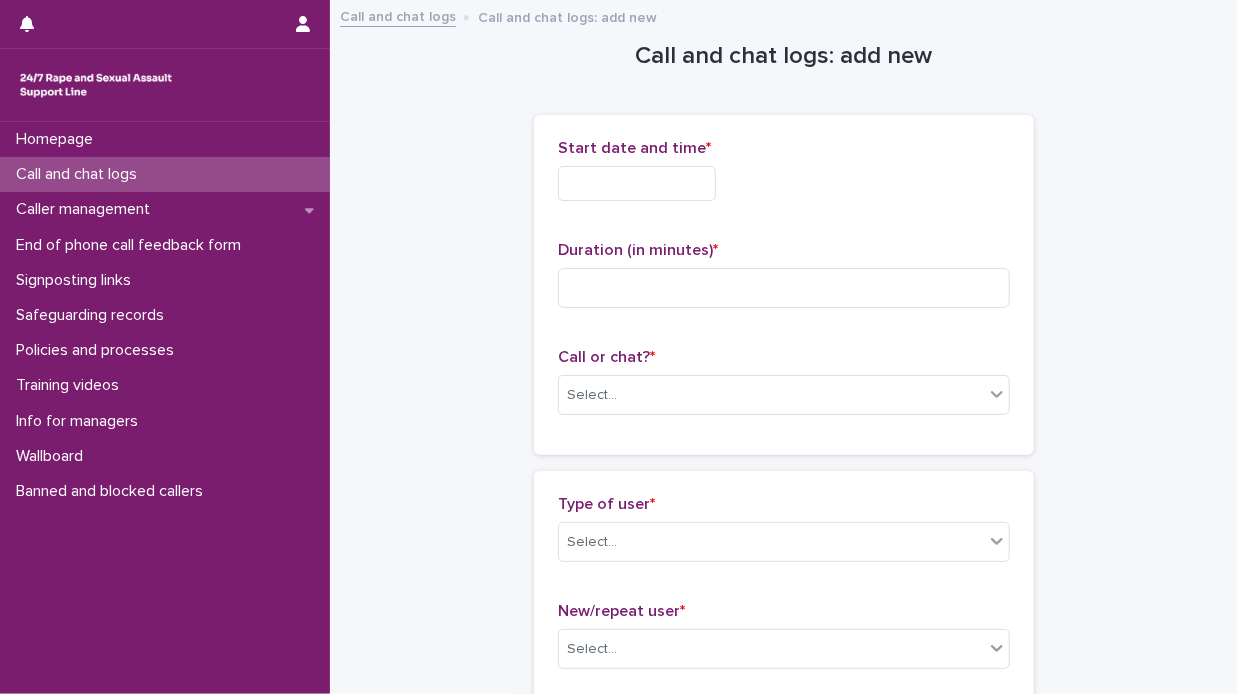click at bounding box center [637, 183] 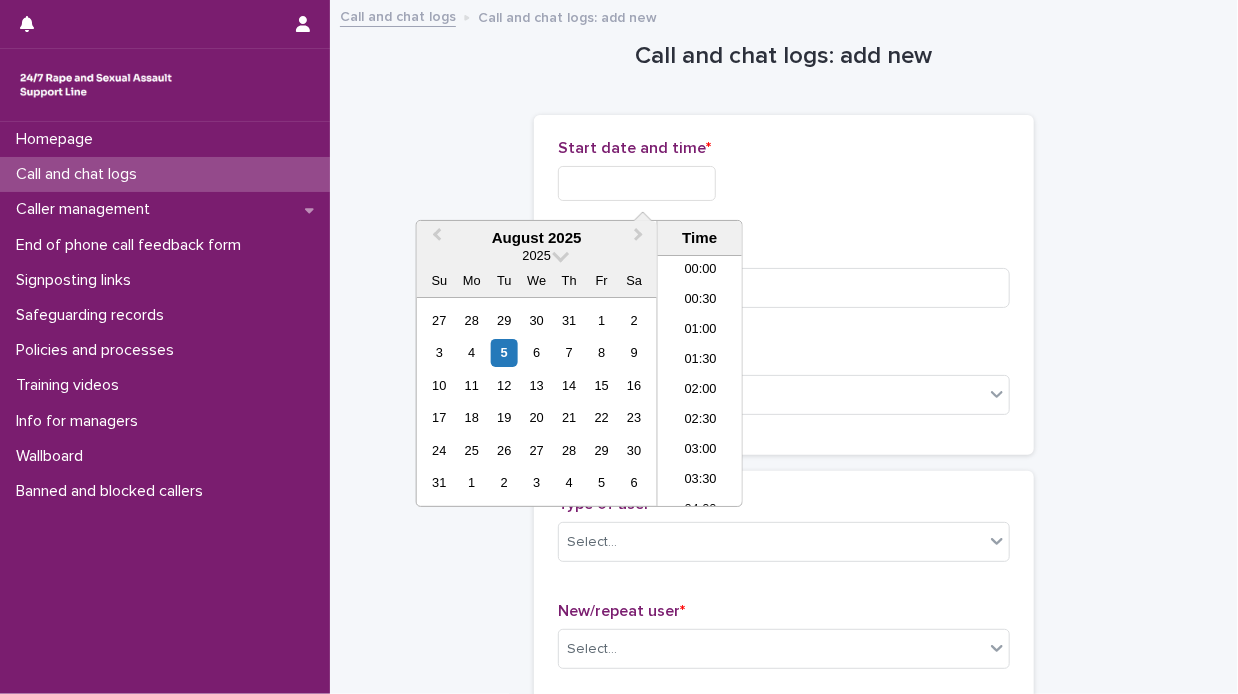scroll, scrollTop: 310, scrollLeft: 0, axis: vertical 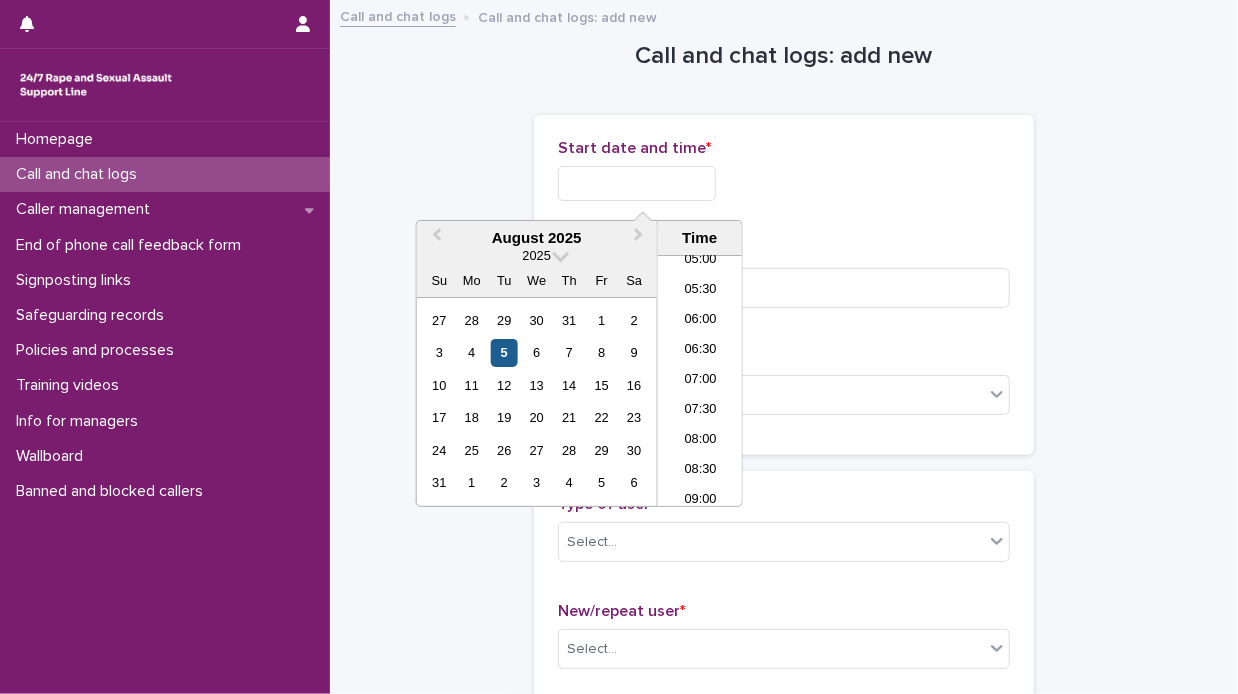 click on "5" at bounding box center [504, 352] 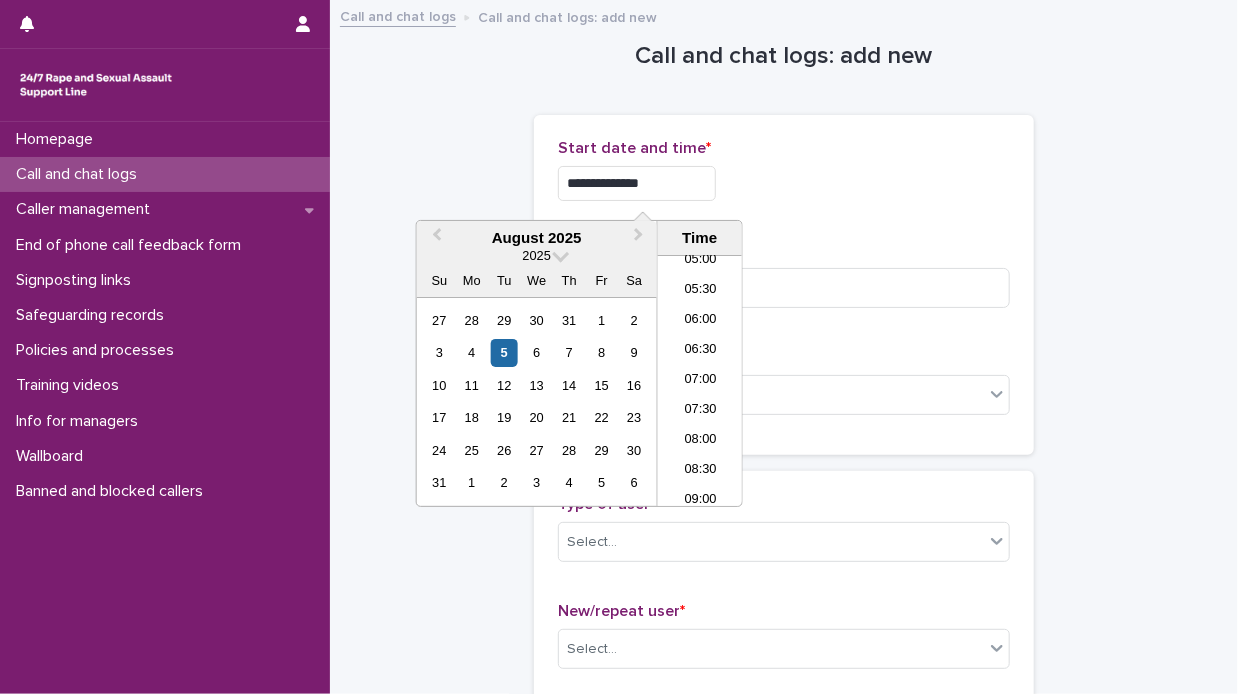 drag, startPoint x: 716, startPoint y: 349, endPoint x: 705, endPoint y: 309, distance: 41.484936 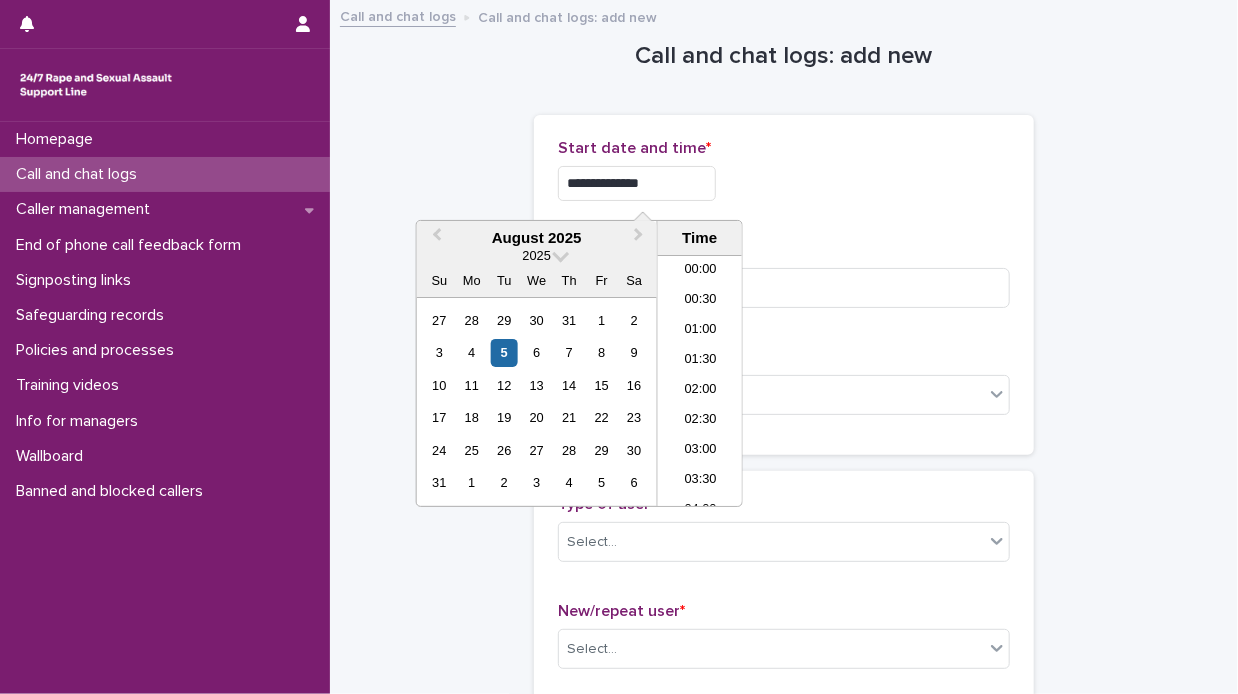 click on "**********" at bounding box center [637, 183] 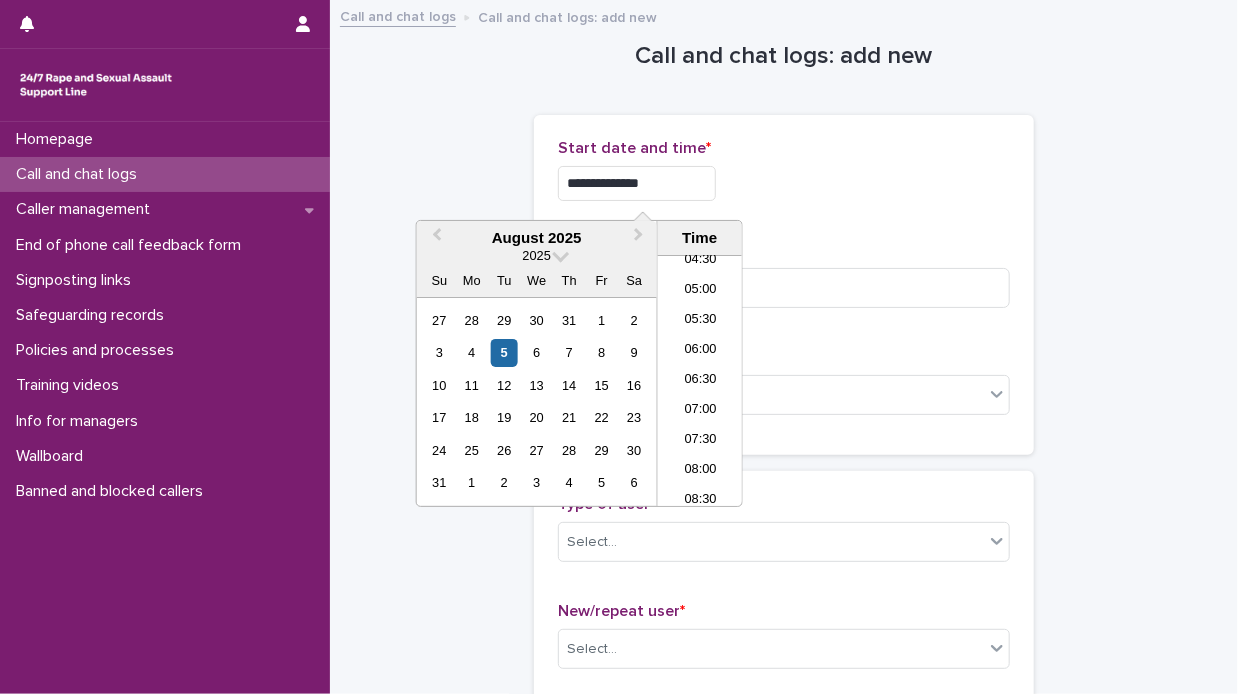 type on "**********" 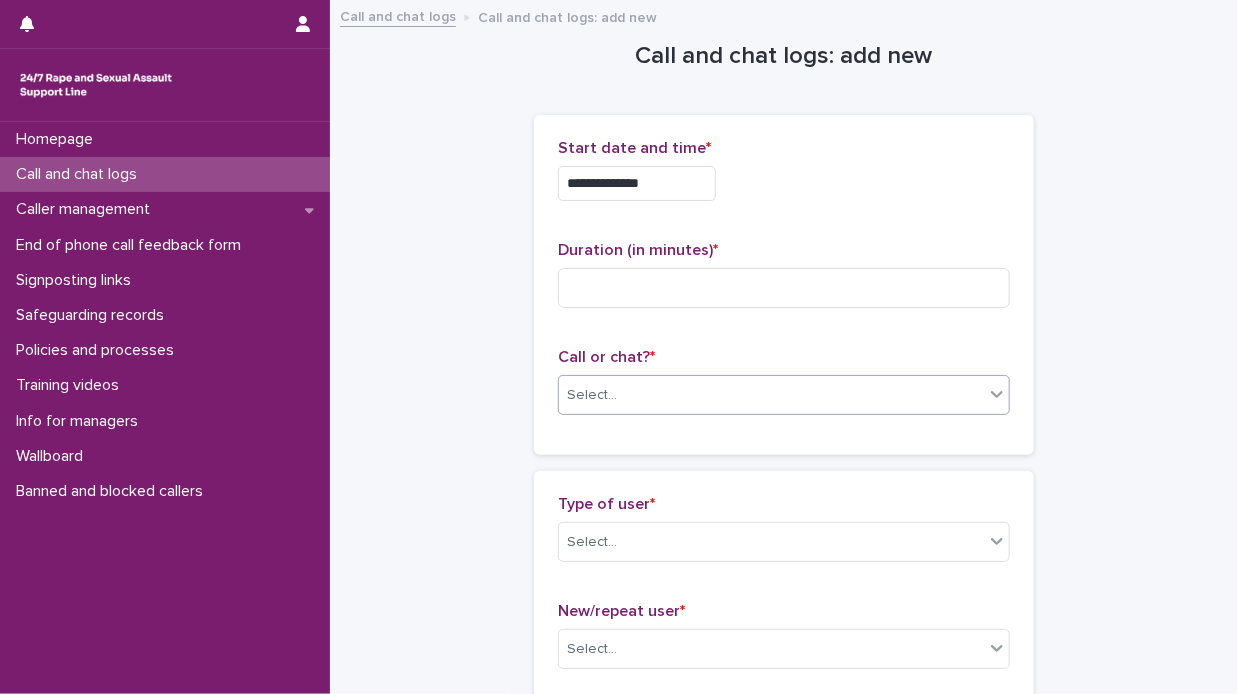 click 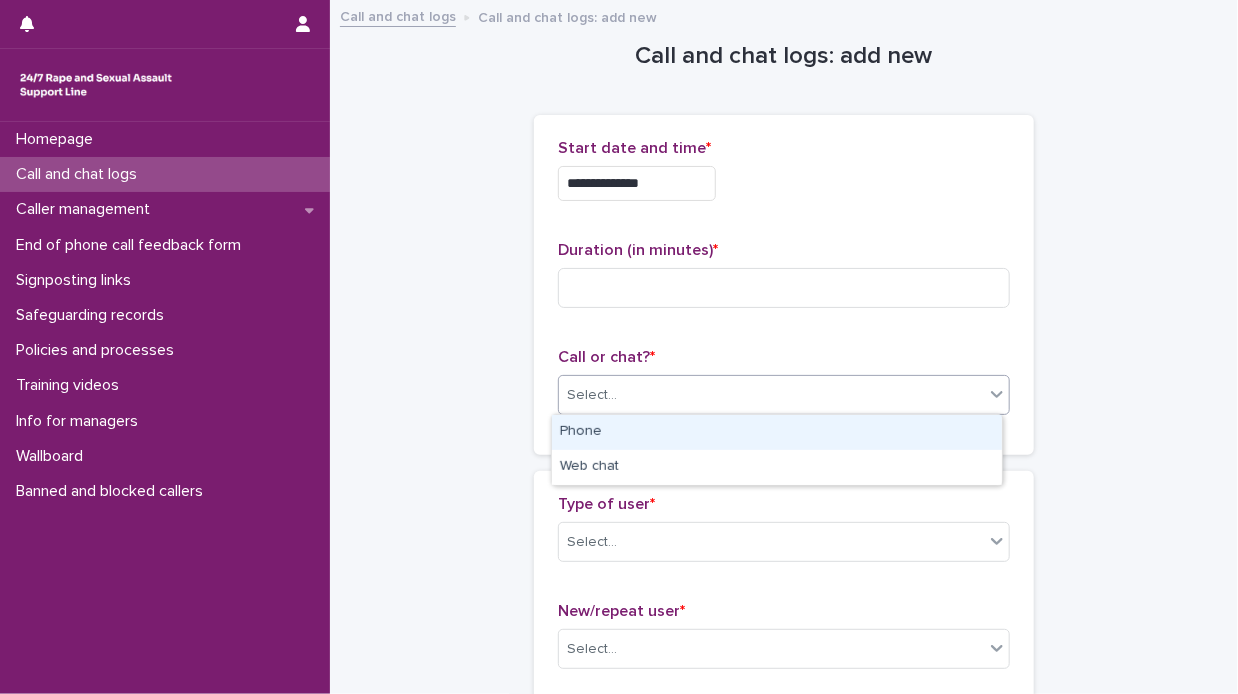 click on "Phone" at bounding box center [777, 432] 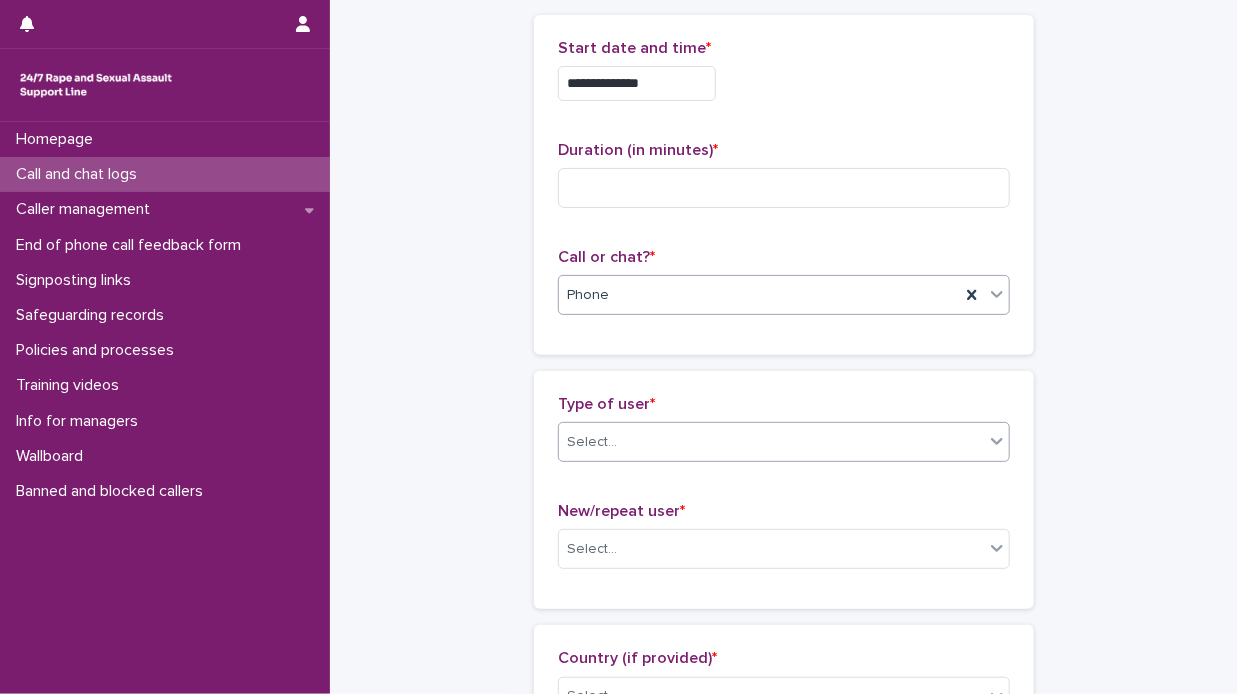 scroll, scrollTop: 200, scrollLeft: 0, axis: vertical 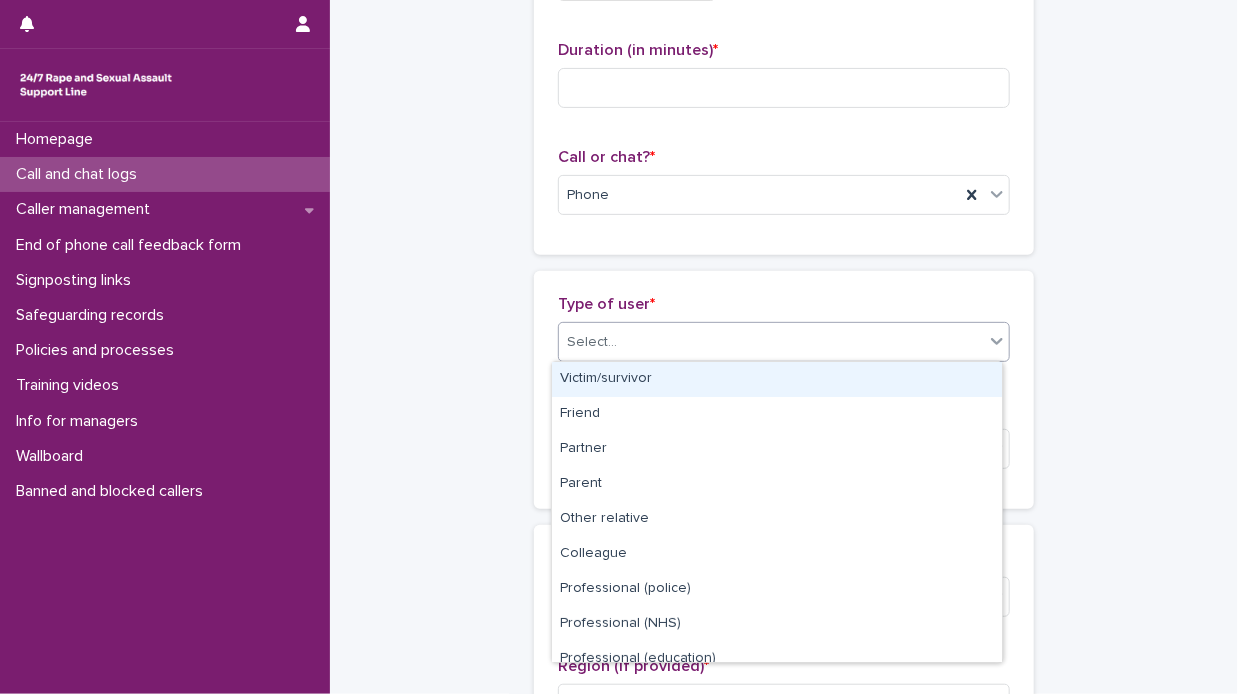 click 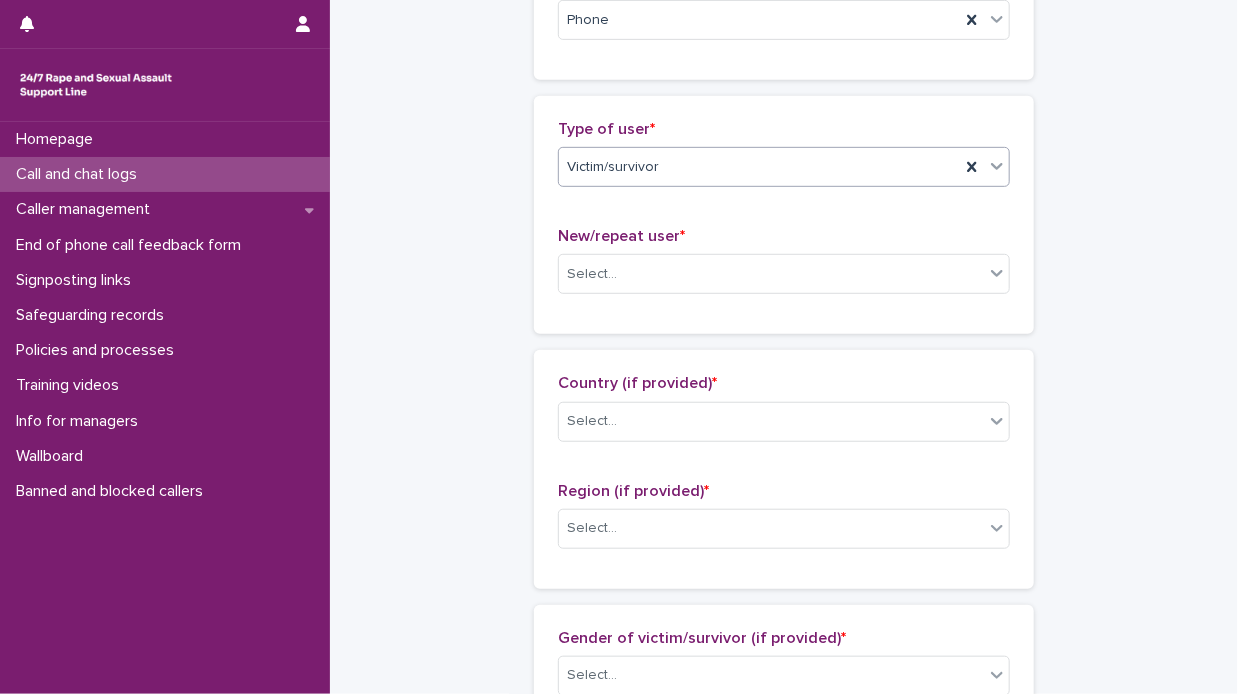 scroll, scrollTop: 400, scrollLeft: 0, axis: vertical 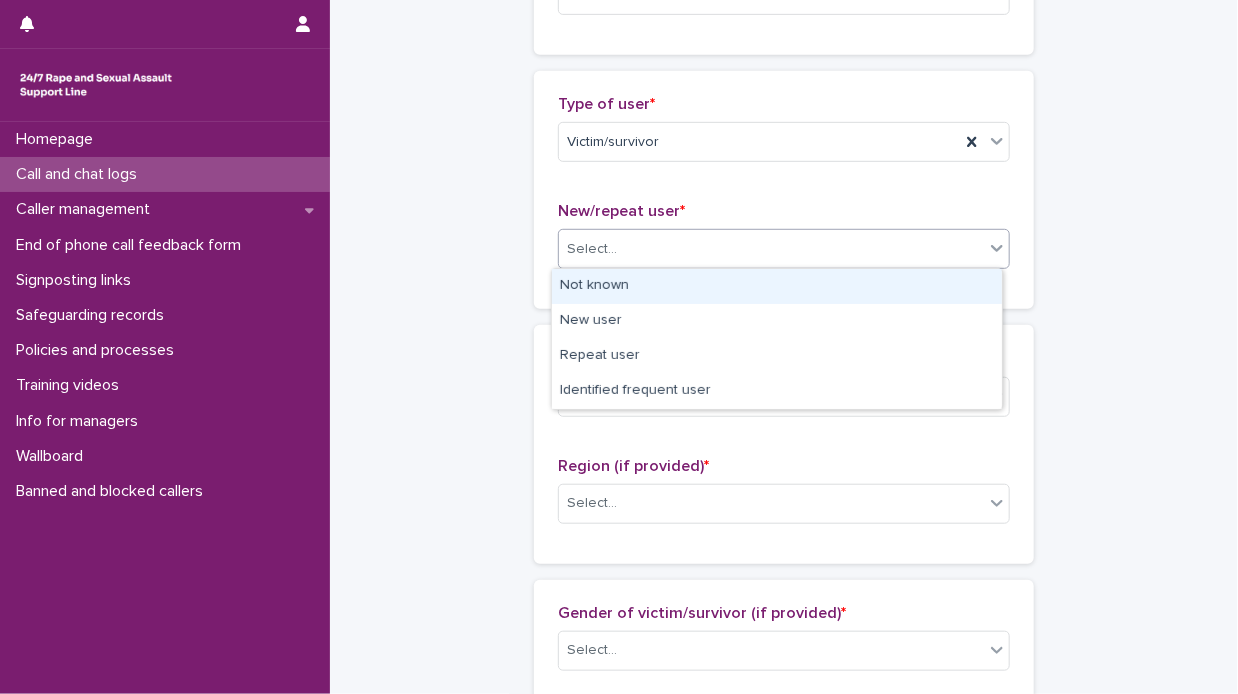 click 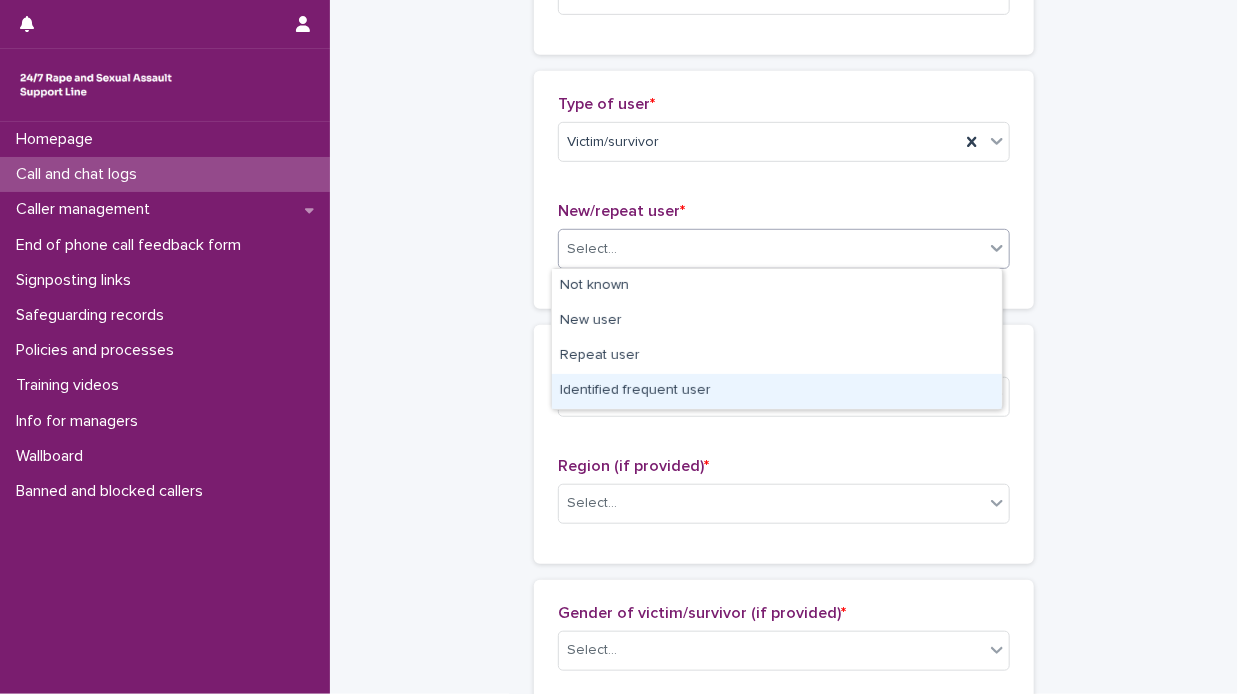 click on "Identified frequent user" at bounding box center [777, 391] 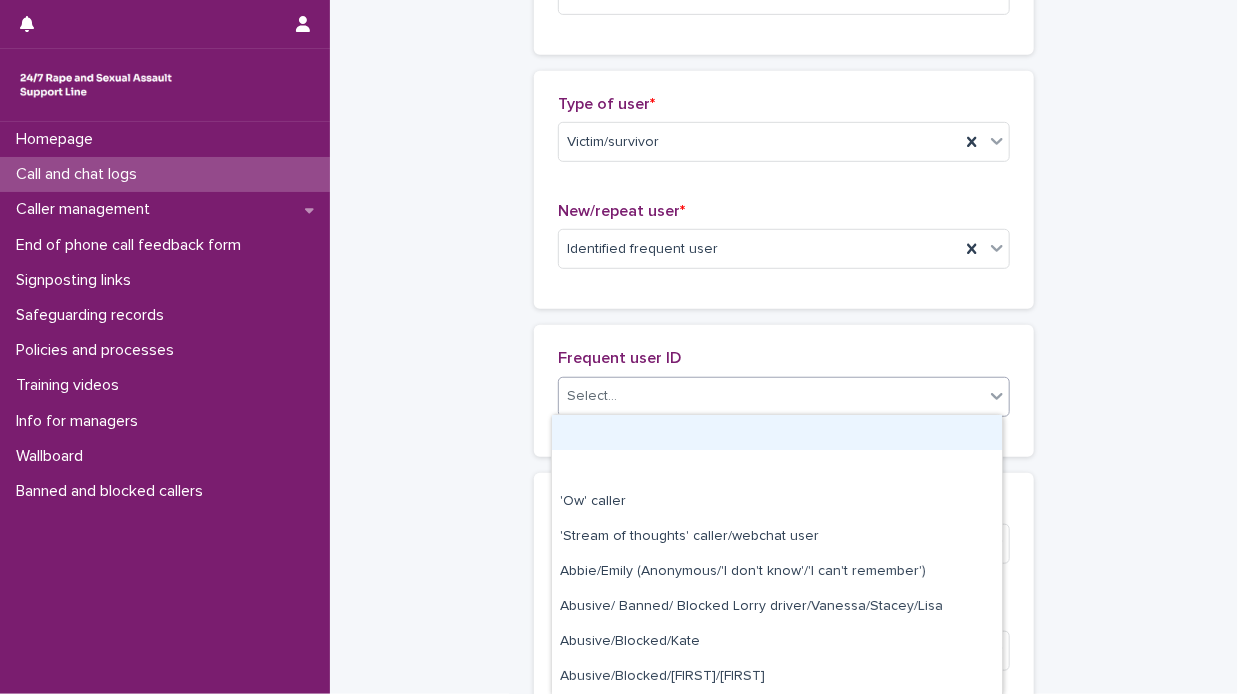 click 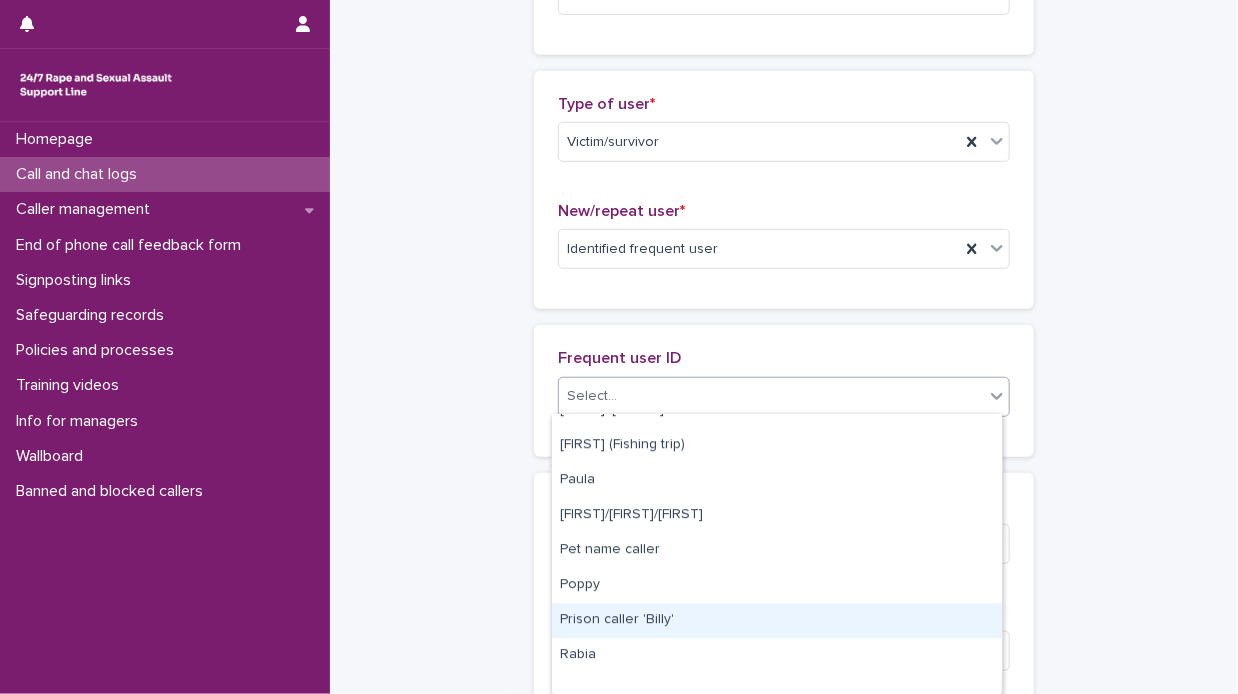 scroll, scrollTop: 2400, scrollLeft: 0, axis: vertical 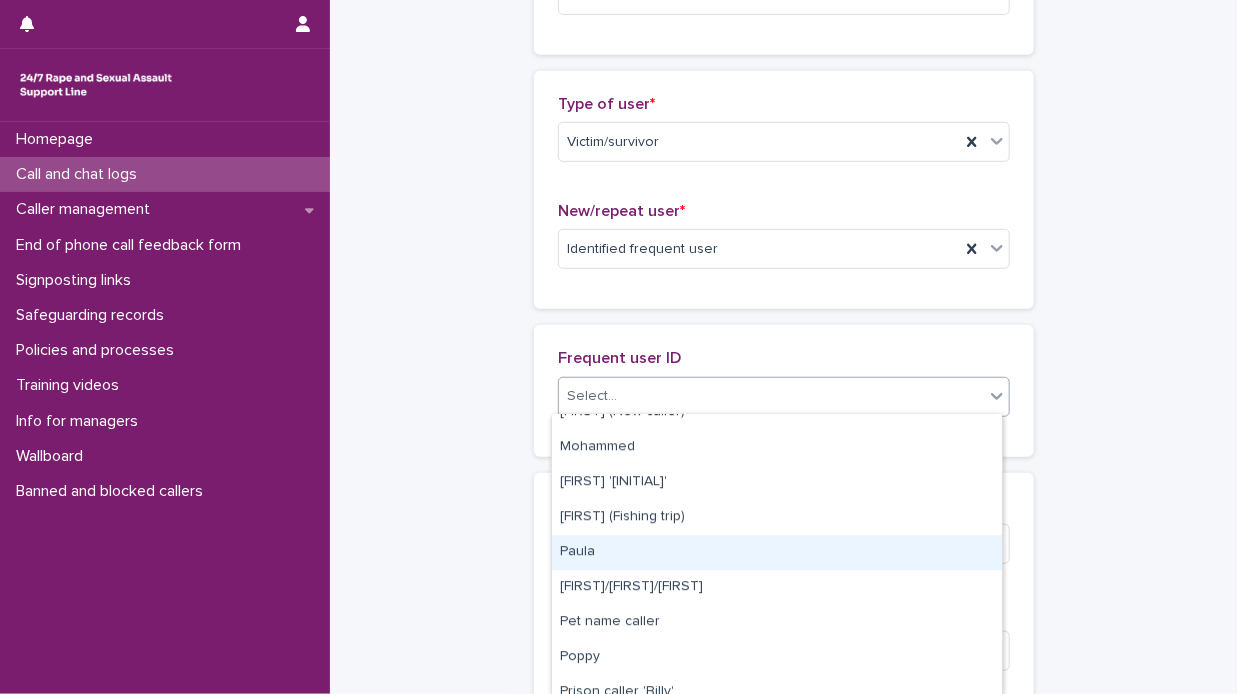 click on "Paula" at bounding box center [777, 552] 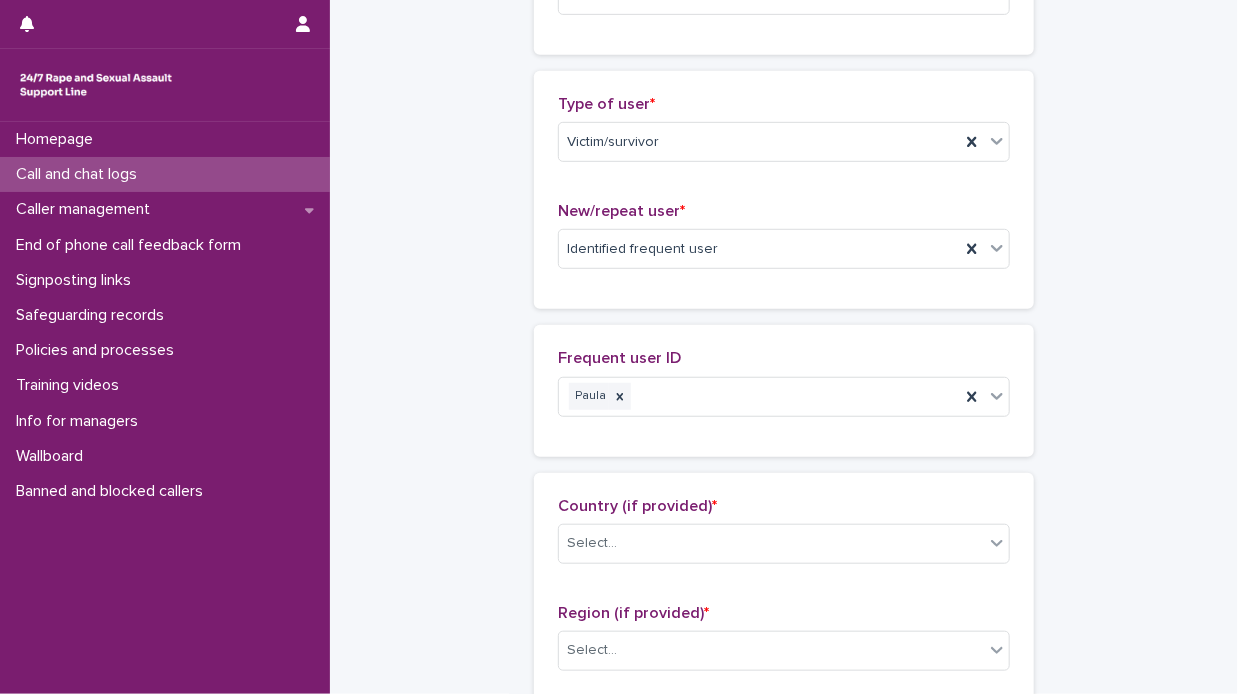 click on "**********" at bounding box center (784, 758) 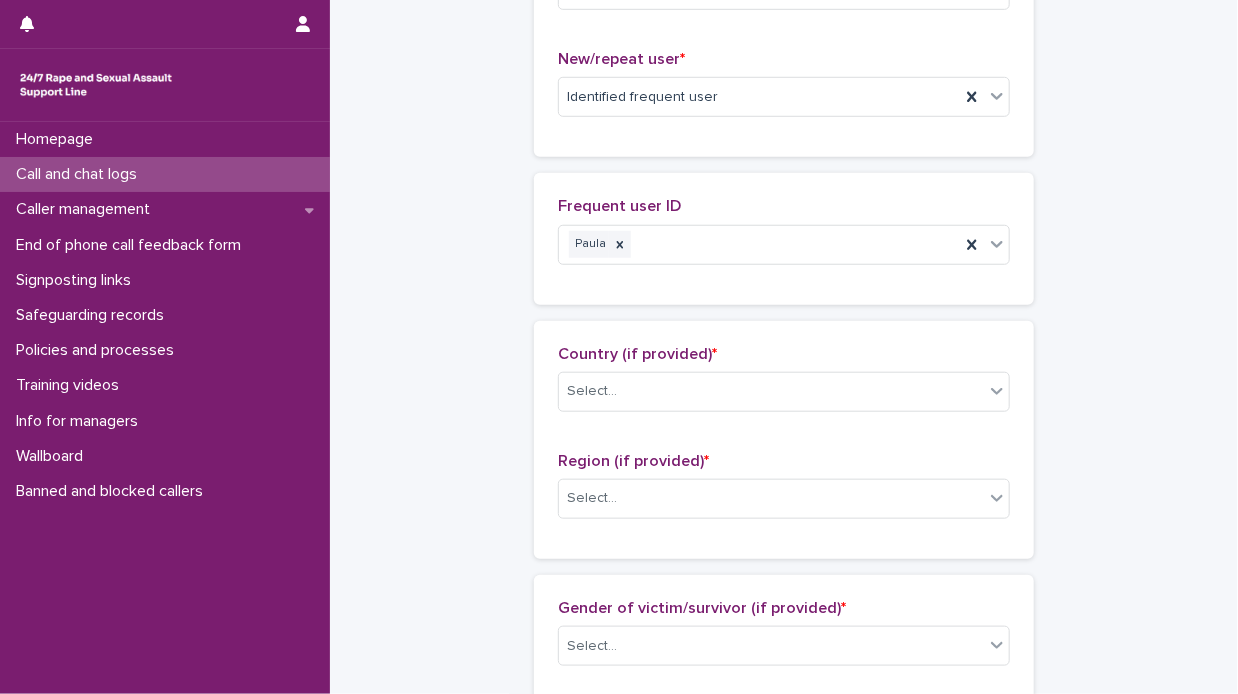 scroll, scrollTop: 600, scrollLeft: 0, axis: vertical 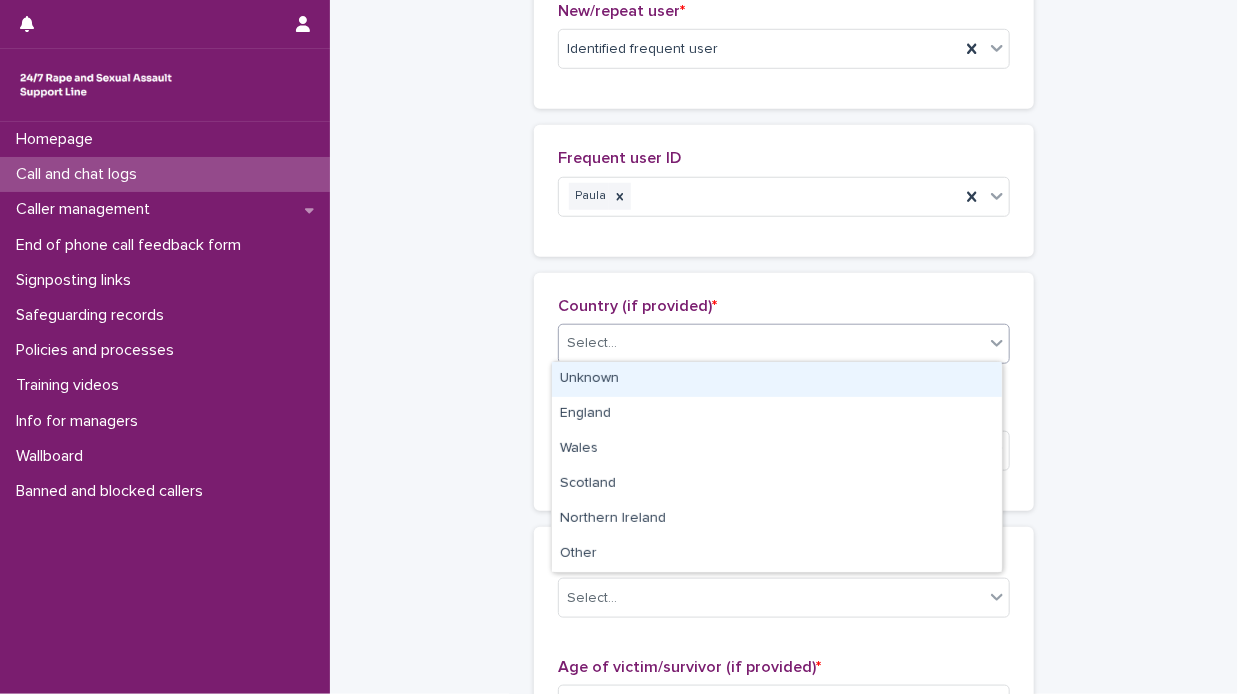 click 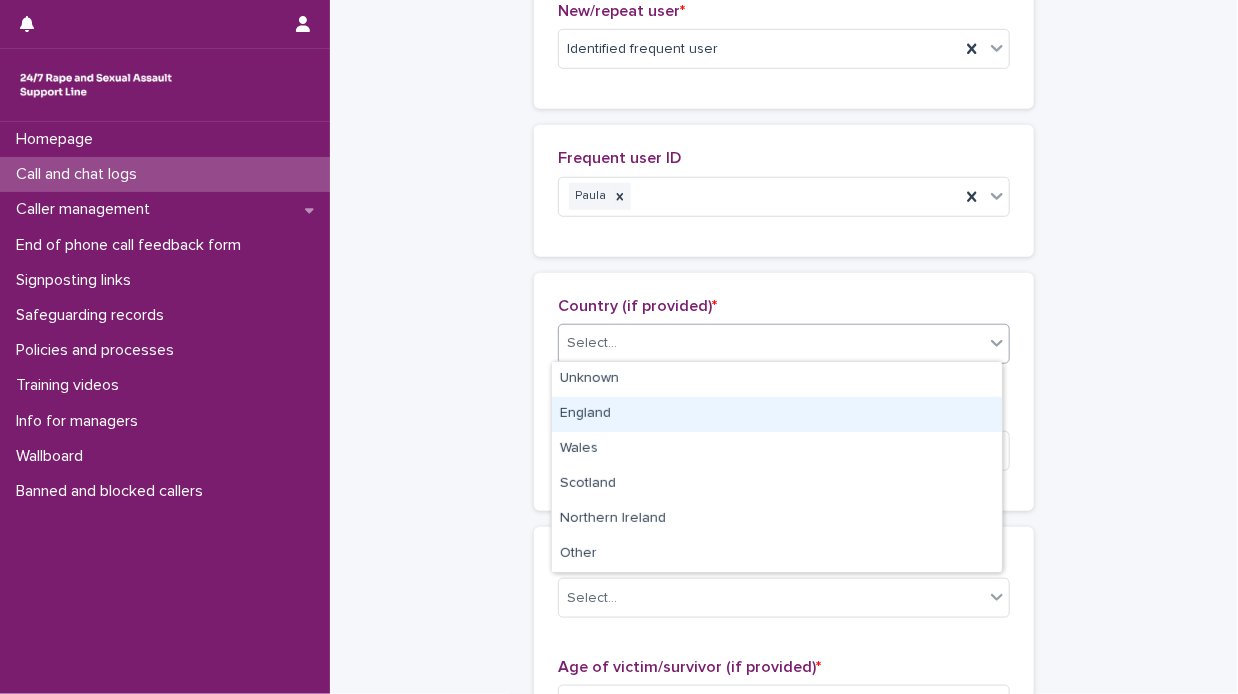 click on "England" at bounding box center [777, 414] 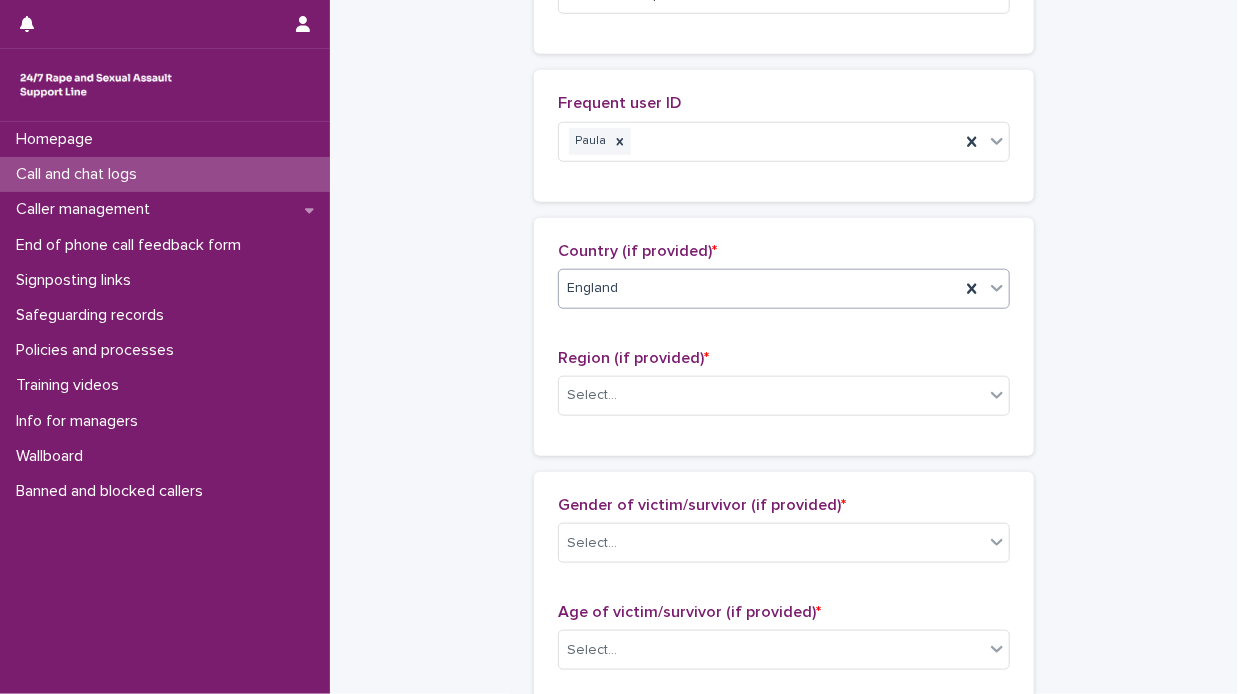 scroll, scrollTop: 700, scrollLeft: 0, axis: vertical 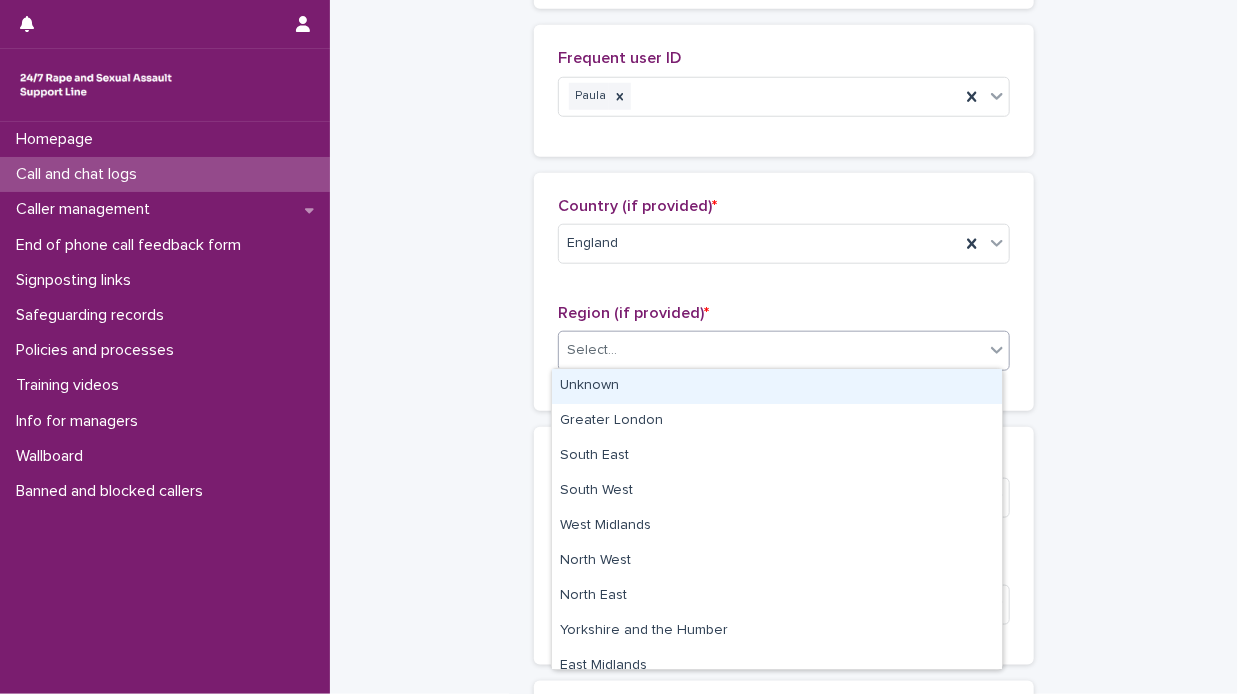 click 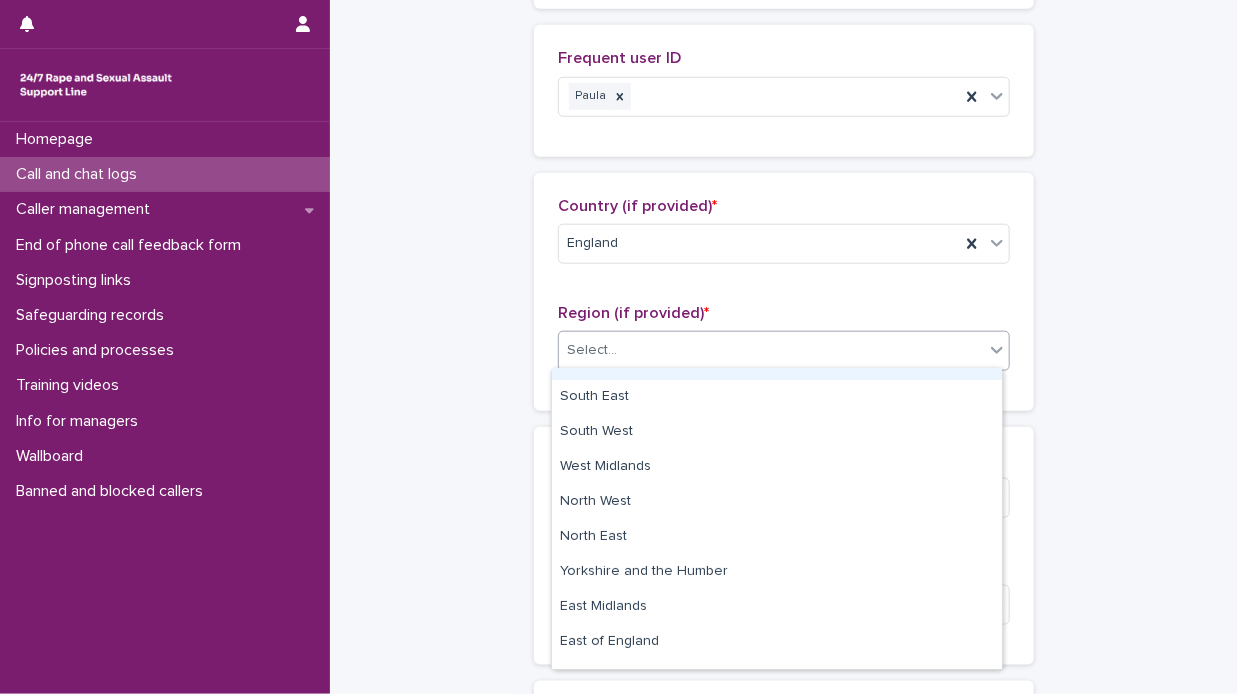 scroll, scrollTop: 84, scrollLeft: 0, axis: vertical 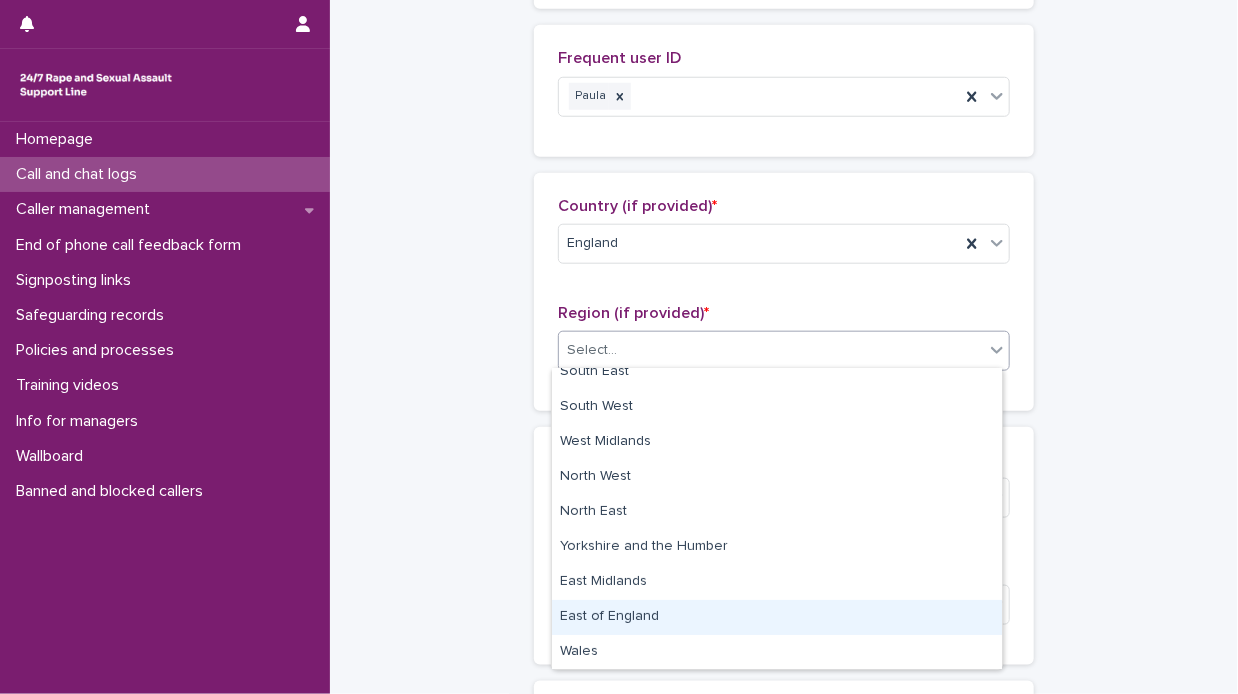 click on "East of England" at bounding box center (777, 617) 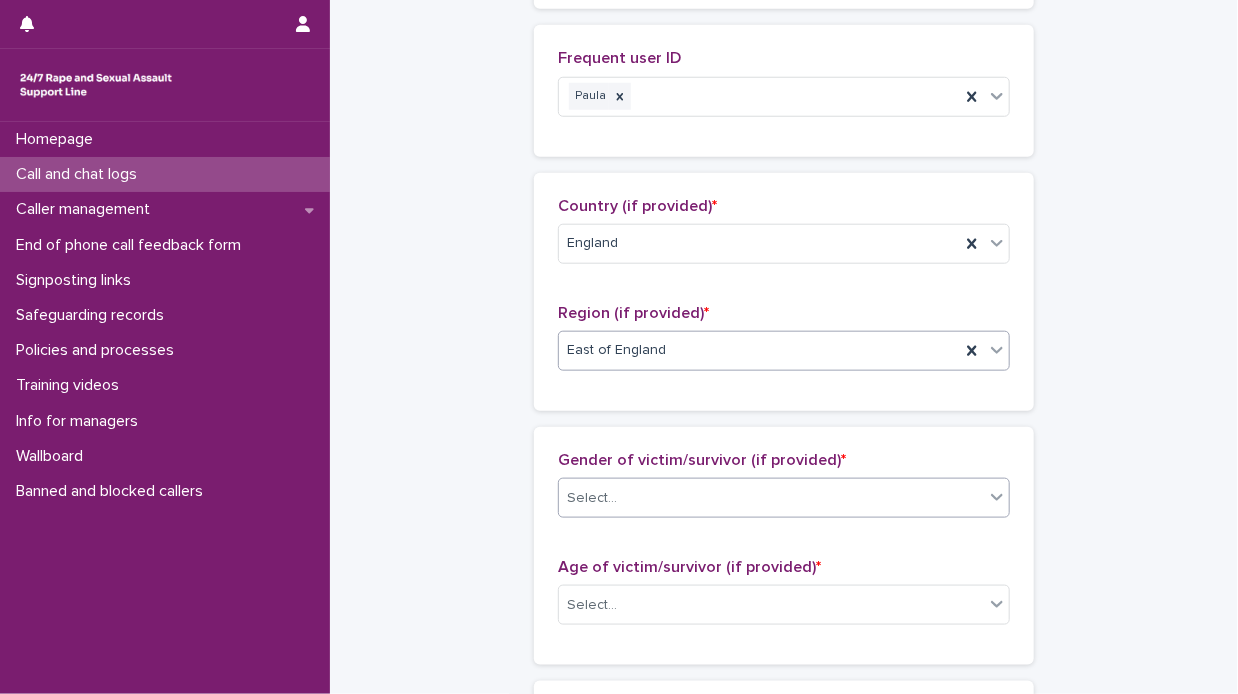 click 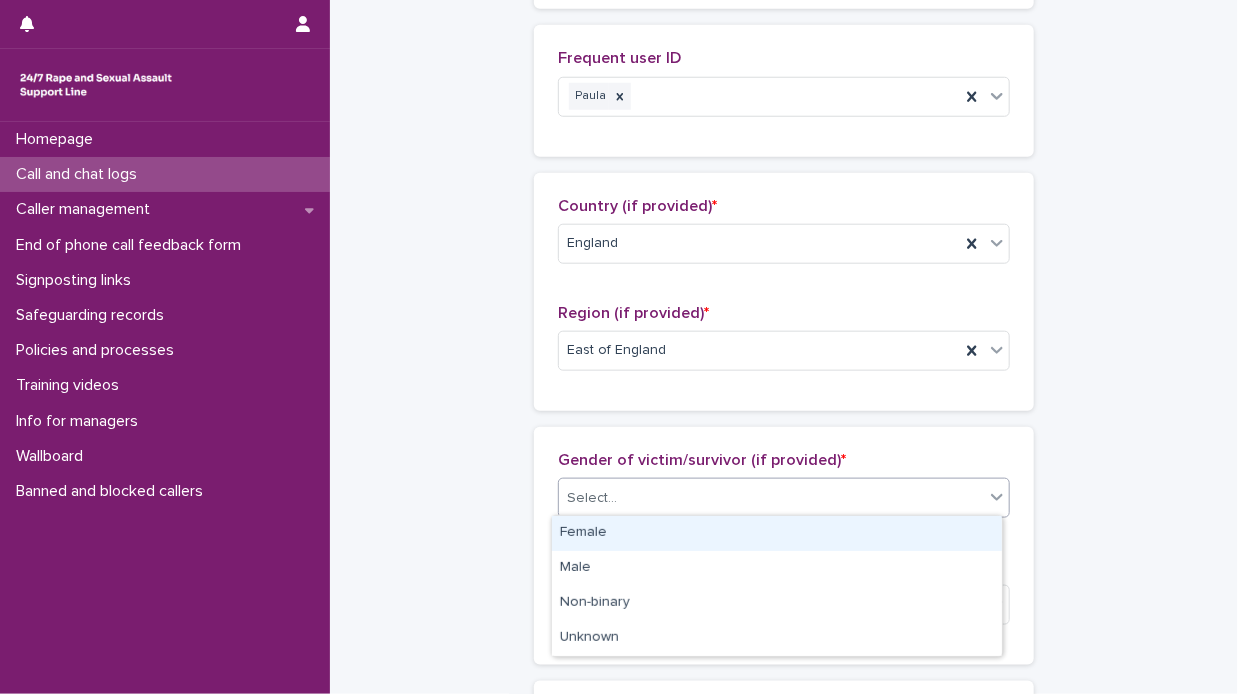 click on "Female" at bounding box center [777, 533] 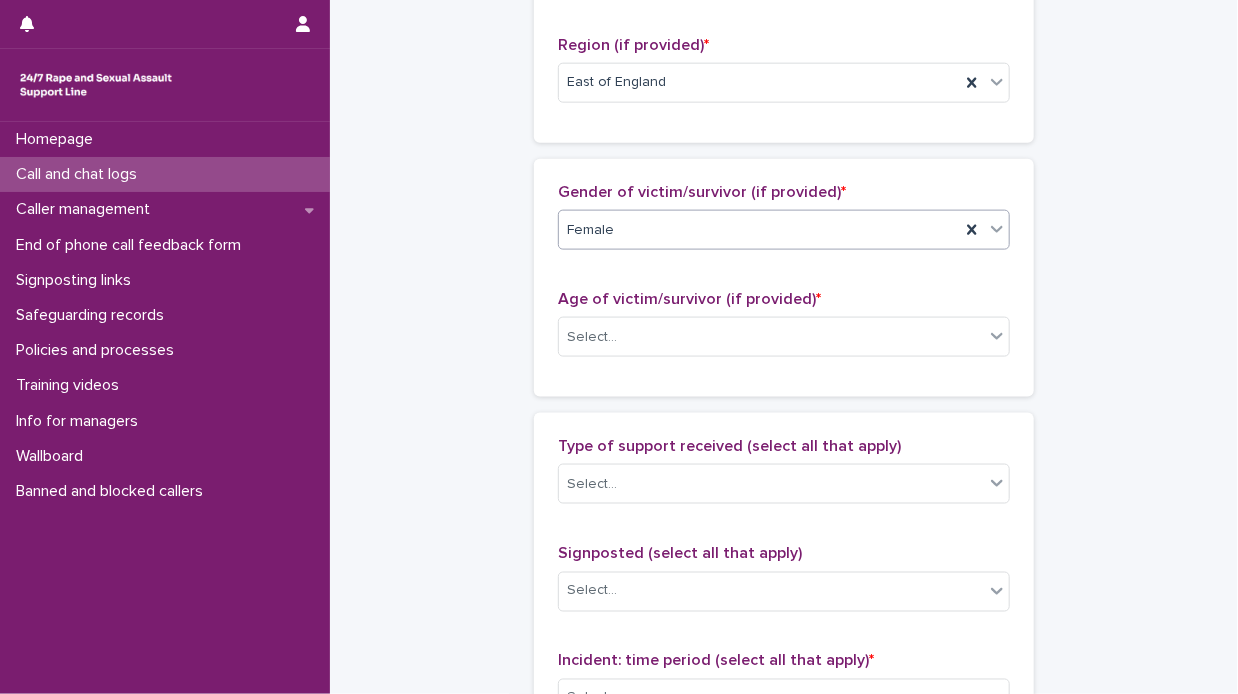 scroll, scrollTop: 1000, scrollLeft: 0, axis: vertical 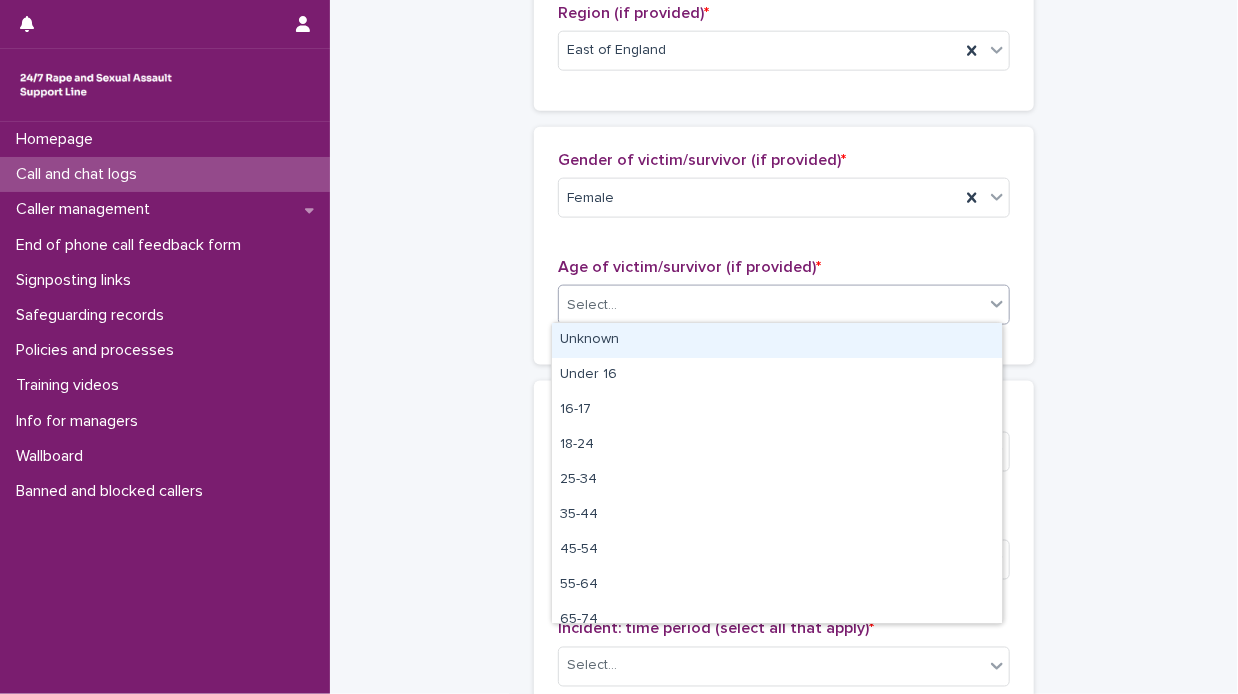 click 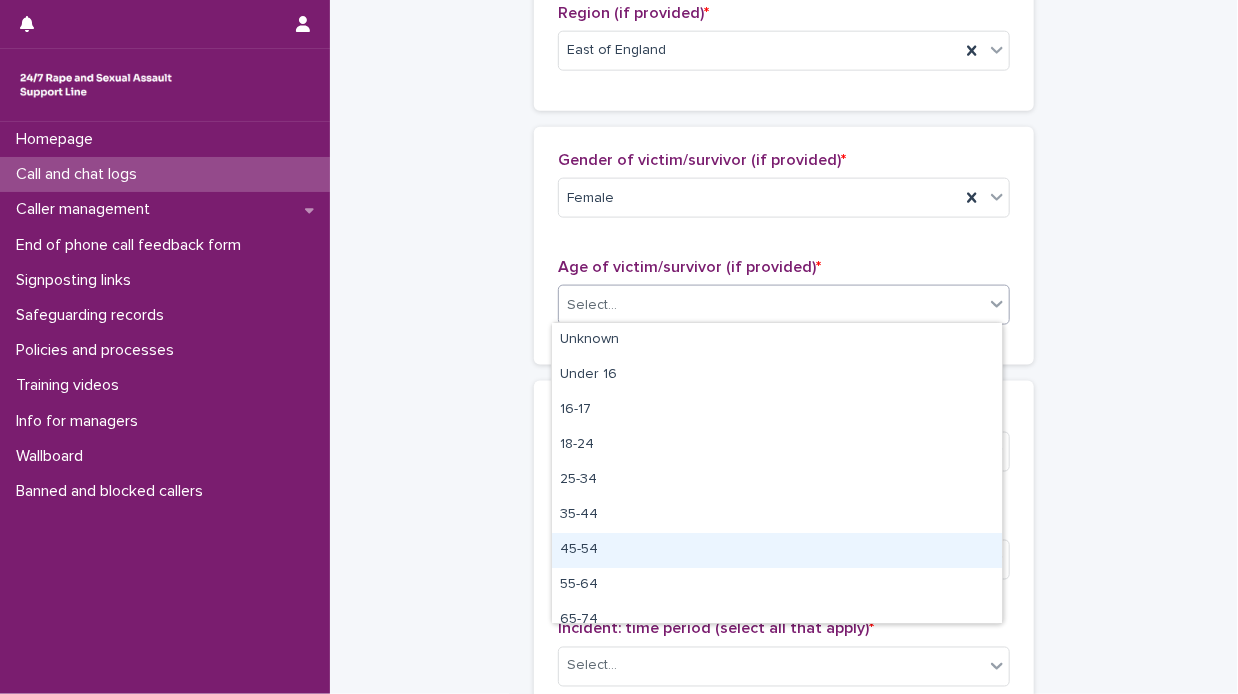 drag, startPoint x: 680, startPoint y: 531, endPoint x: 668, endPoint y: 541, distance: 15.6205 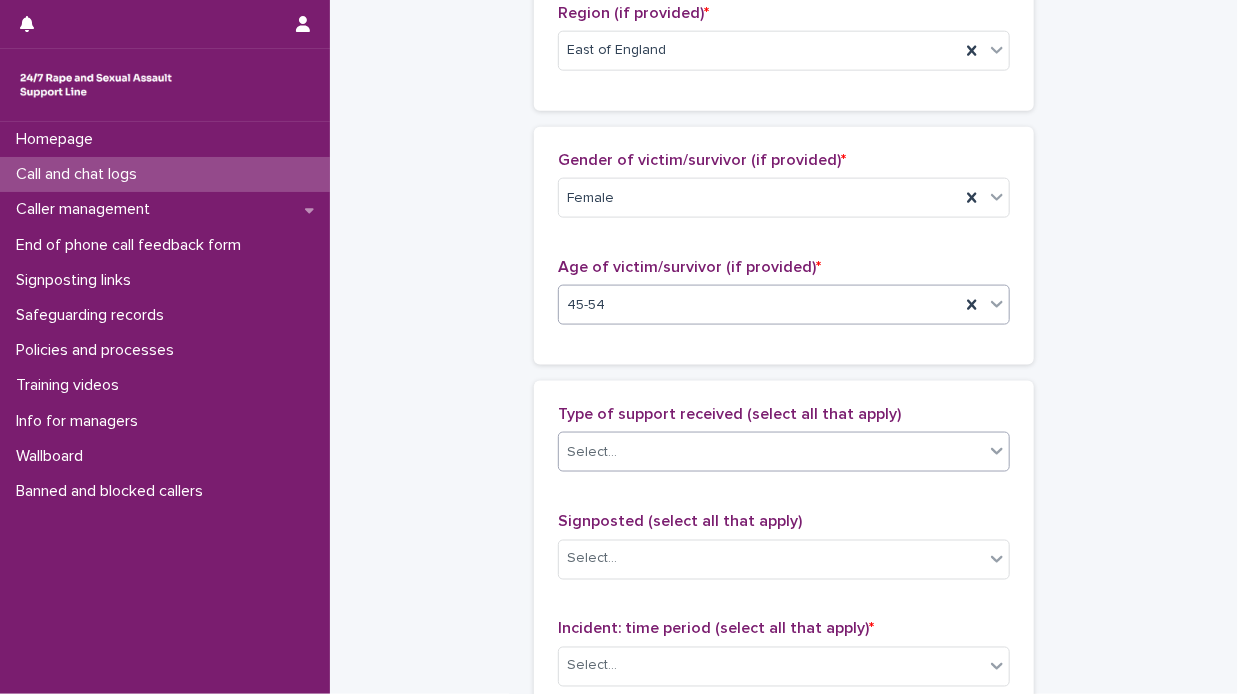 click 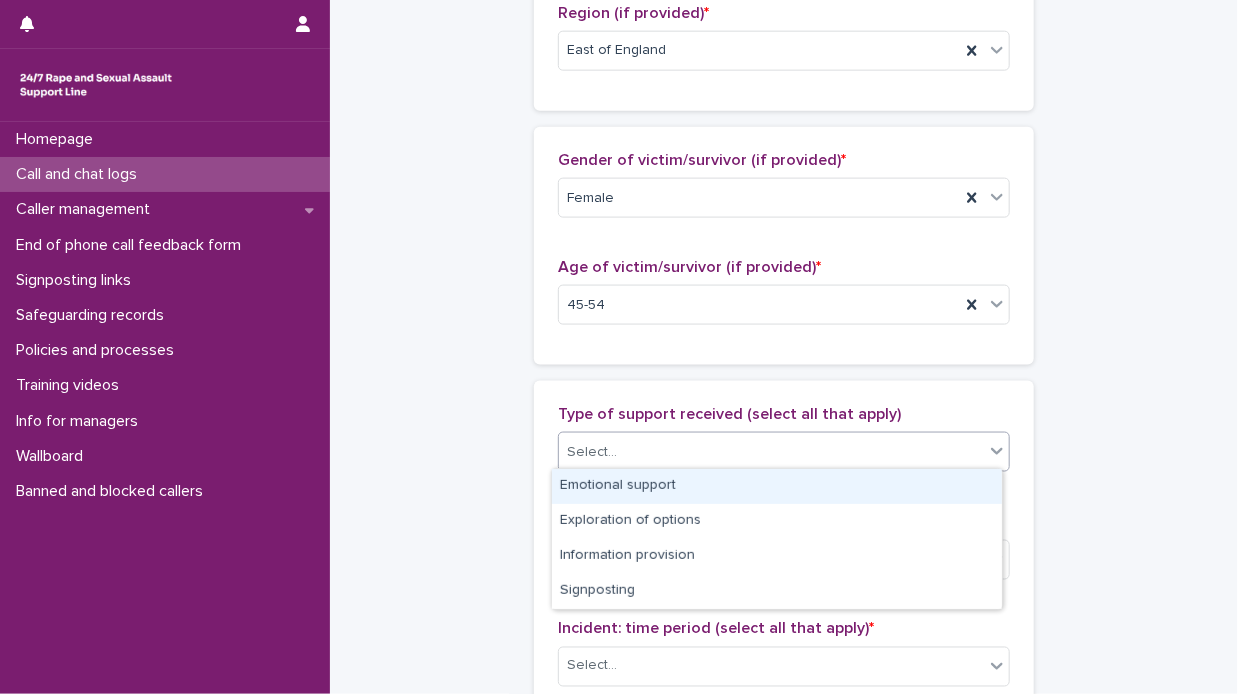 click on "Emotional support" at bounding box center [777, 486] 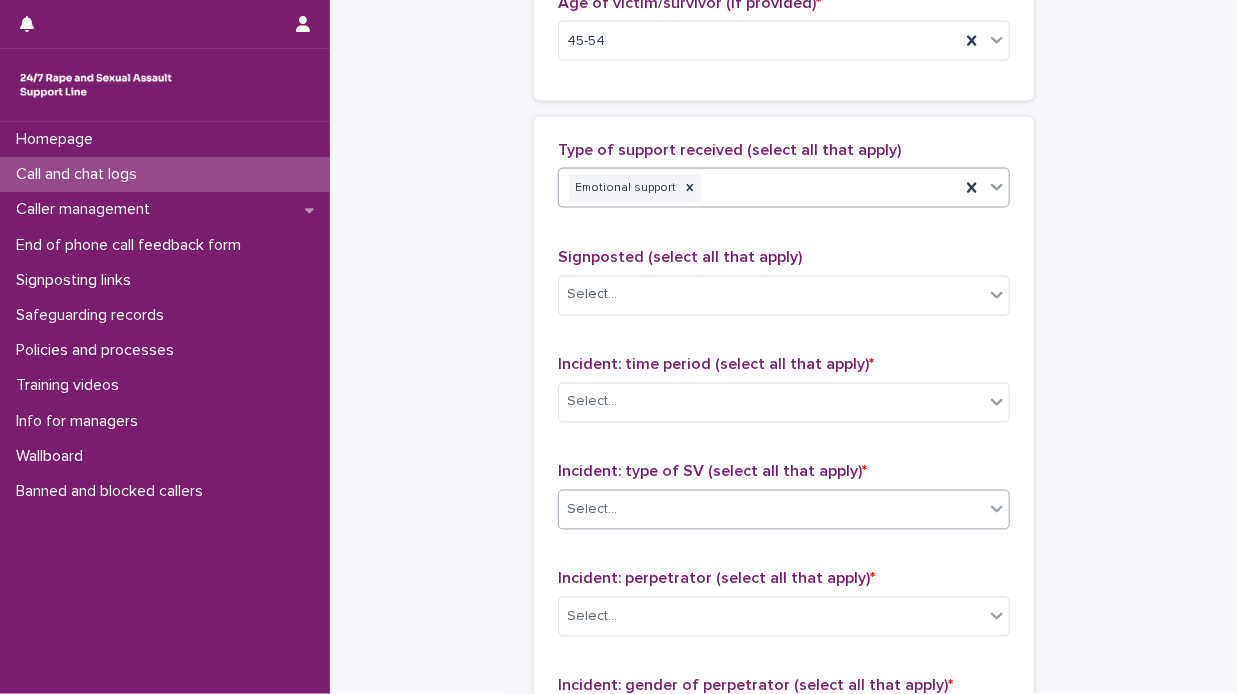 scroll, scrollTop: 1300, scrollLeft: 0, axis: vertical 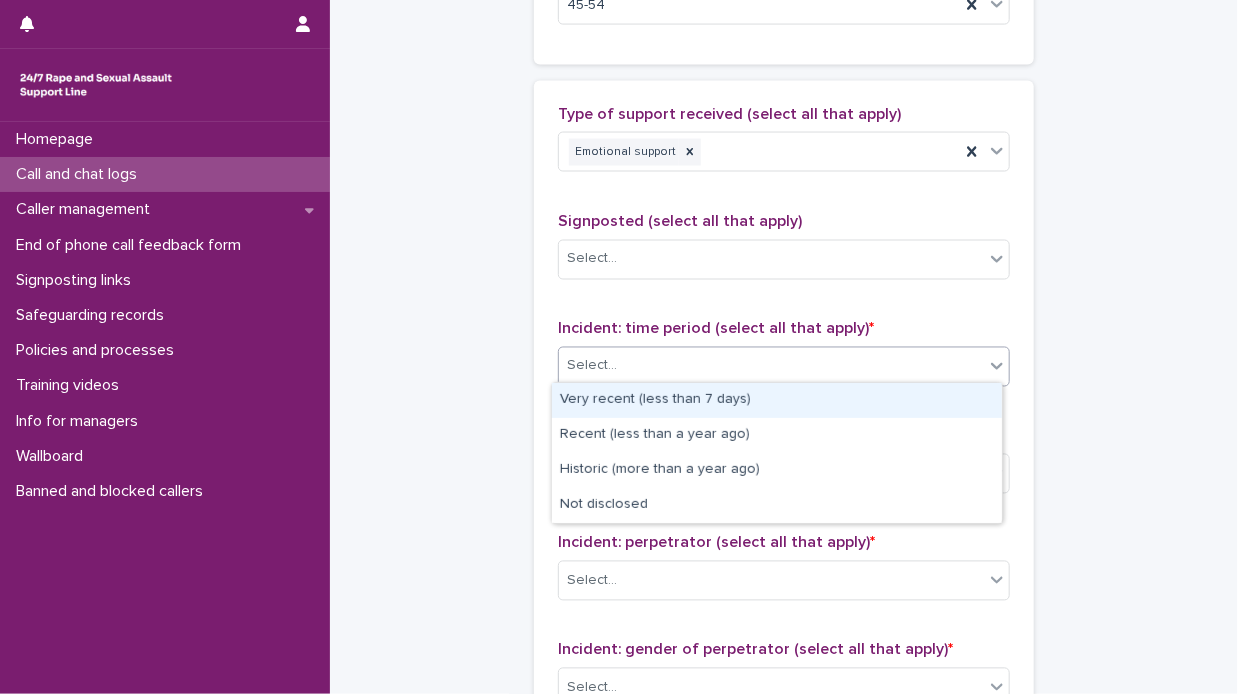 click 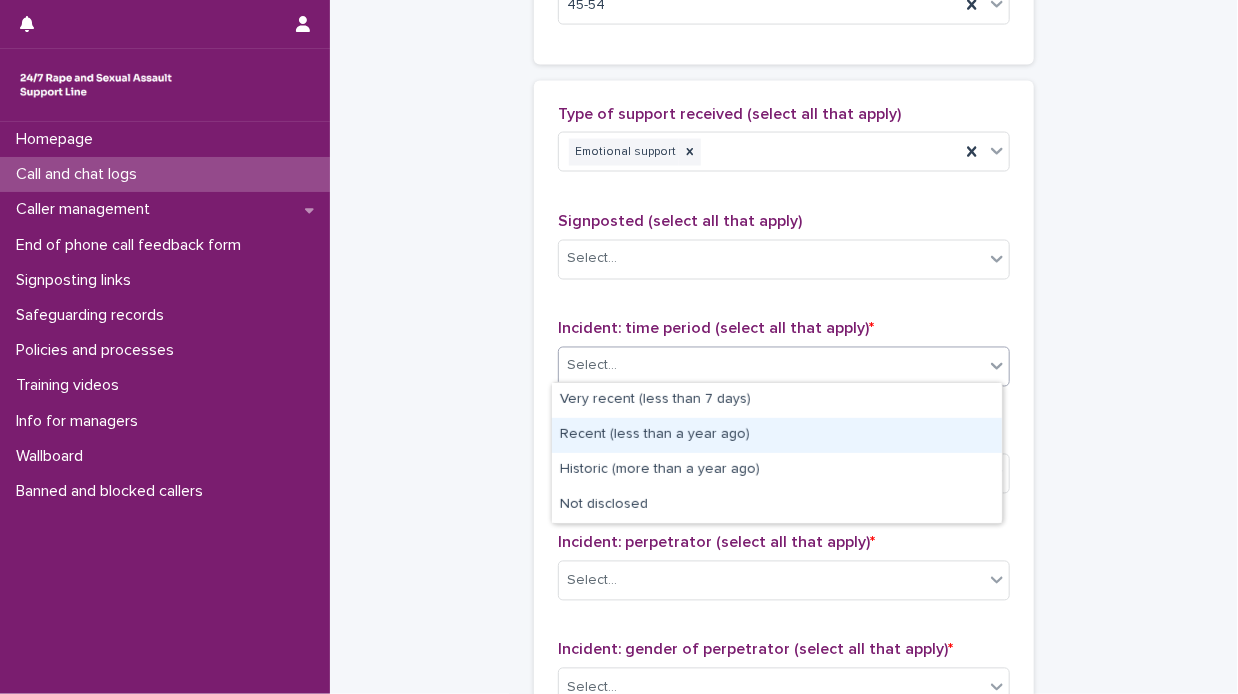 click on "Recent (less than a year ago)" at bounding box center (777, 435) 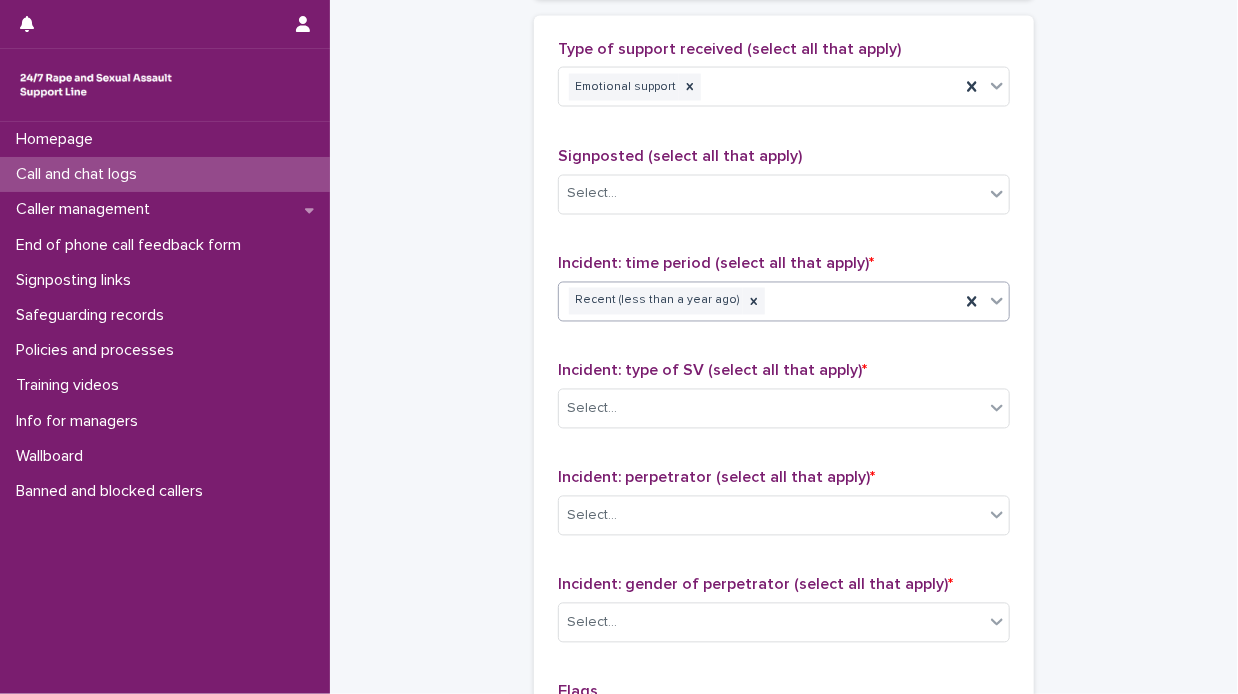 scroll, scrollTop: 1400, scrollLeft: 0, axis: vertical 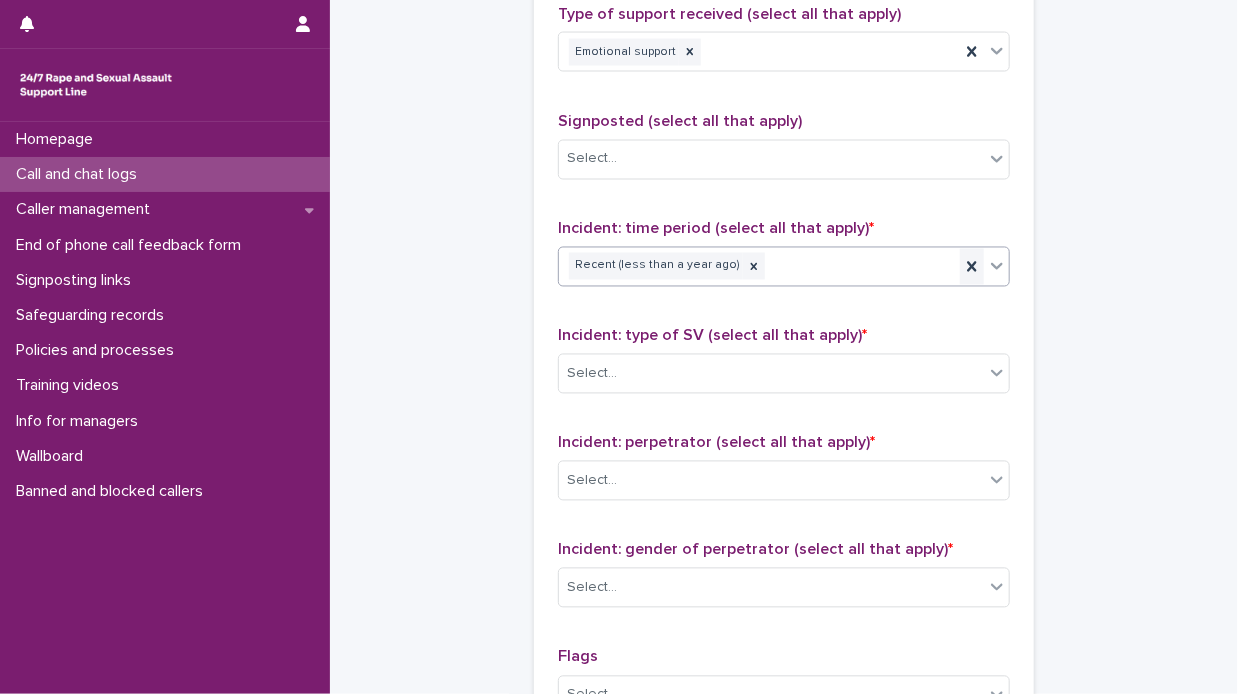 click 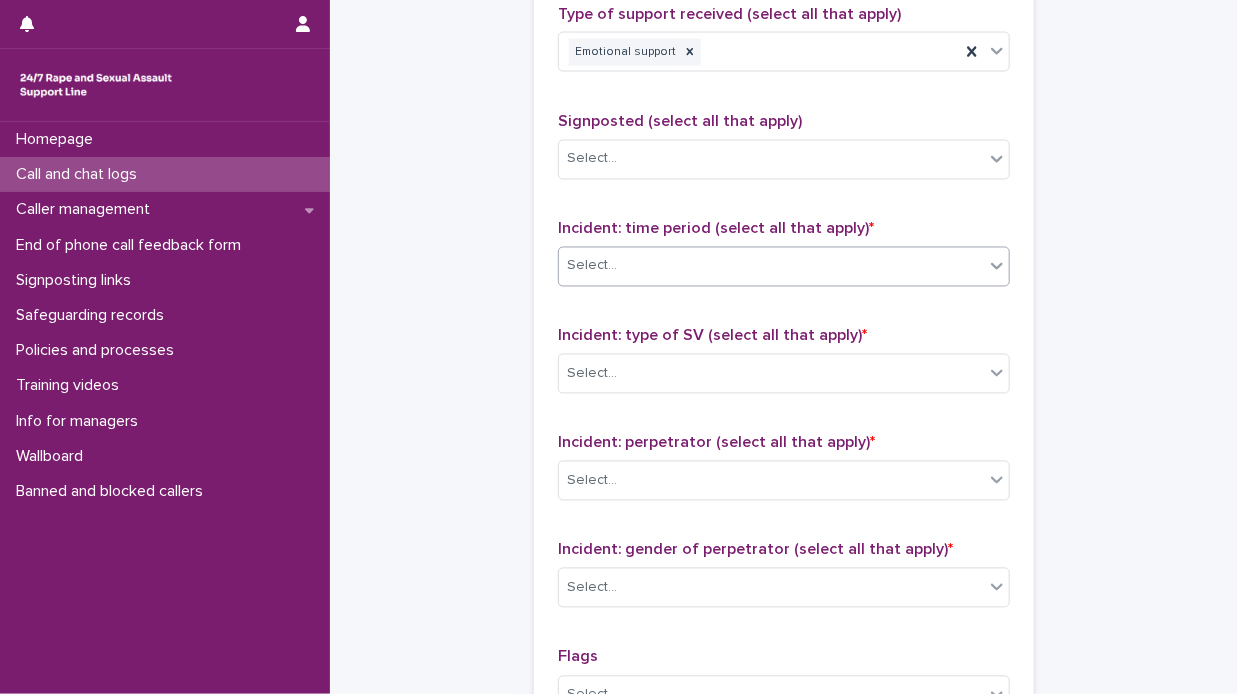click 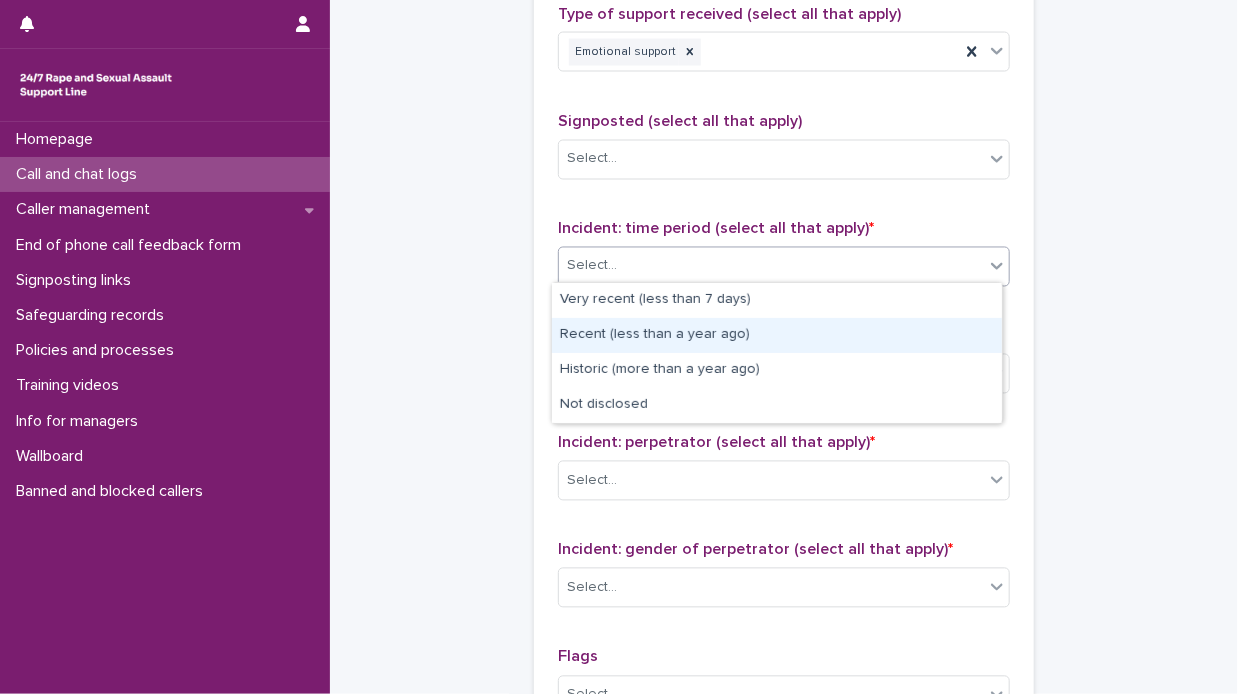 click on "Recent (less than a year ago)" at bounding box center [777, 335] 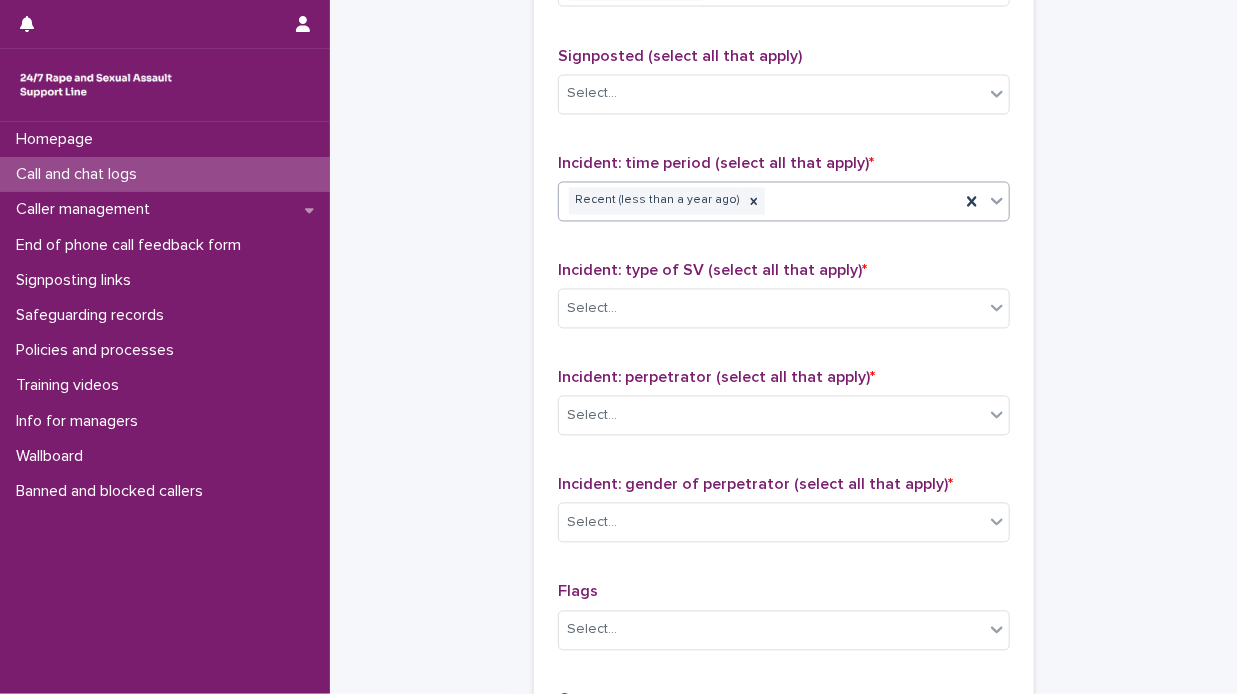 scroll, scrollTop: 1500, scrollLeft: 0, axis: vertical 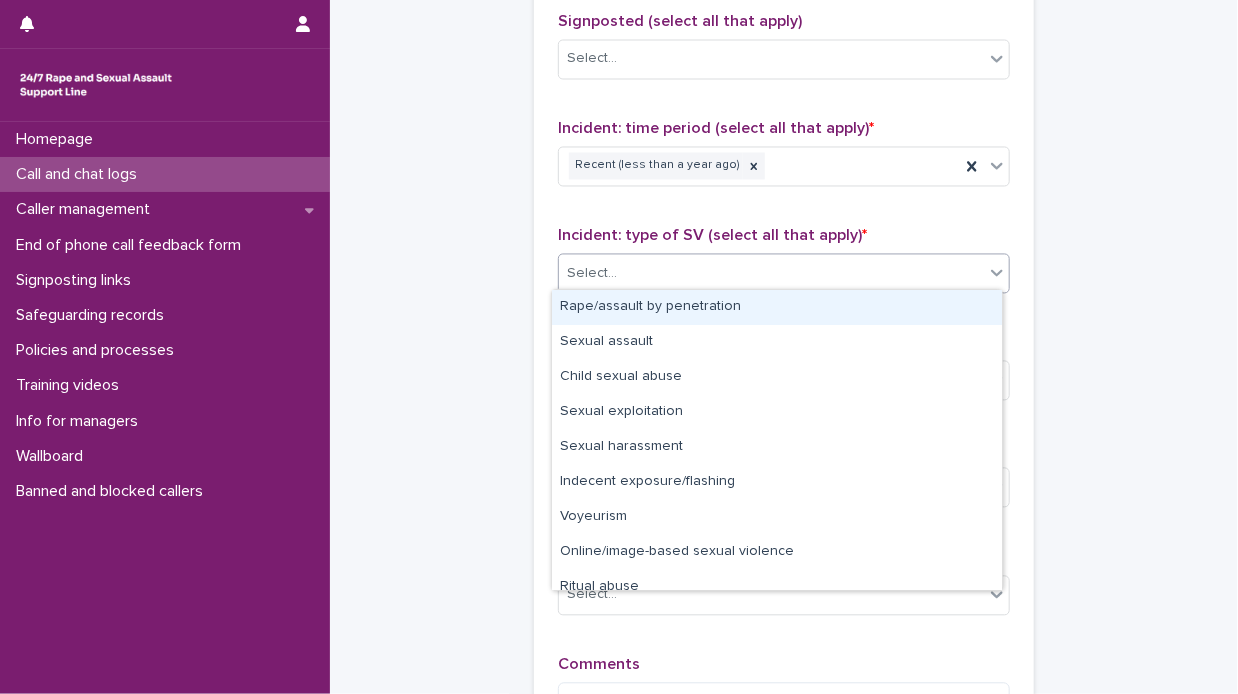 click 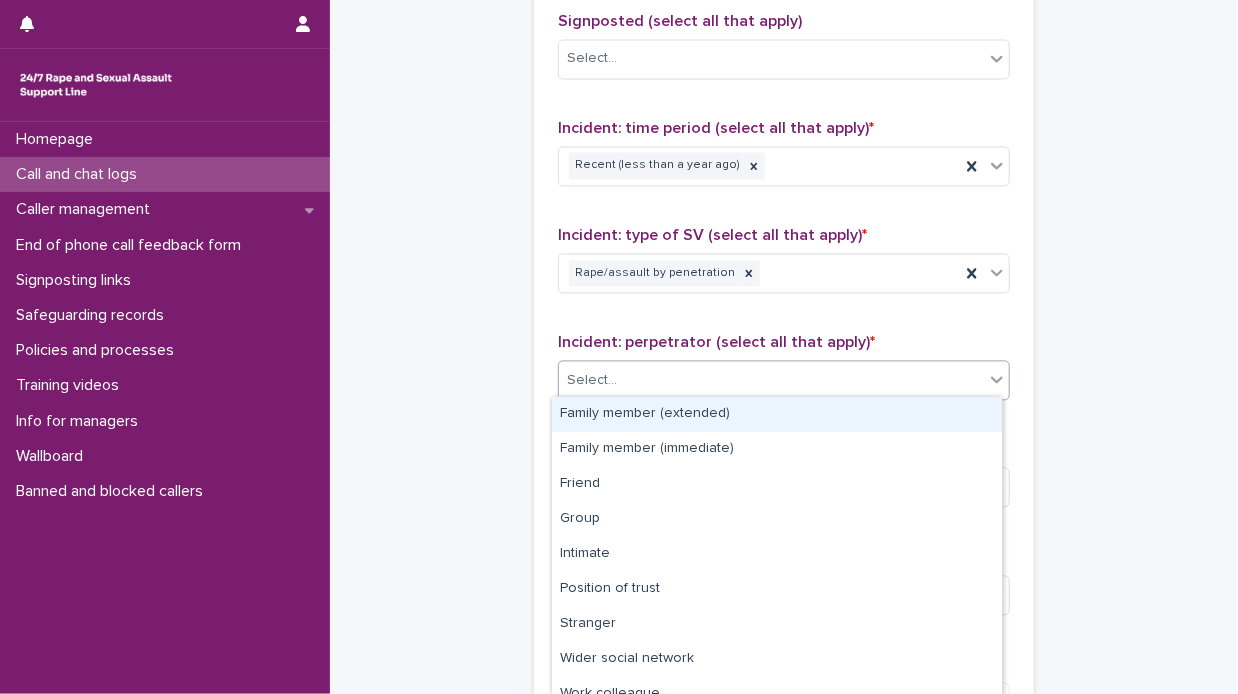 click 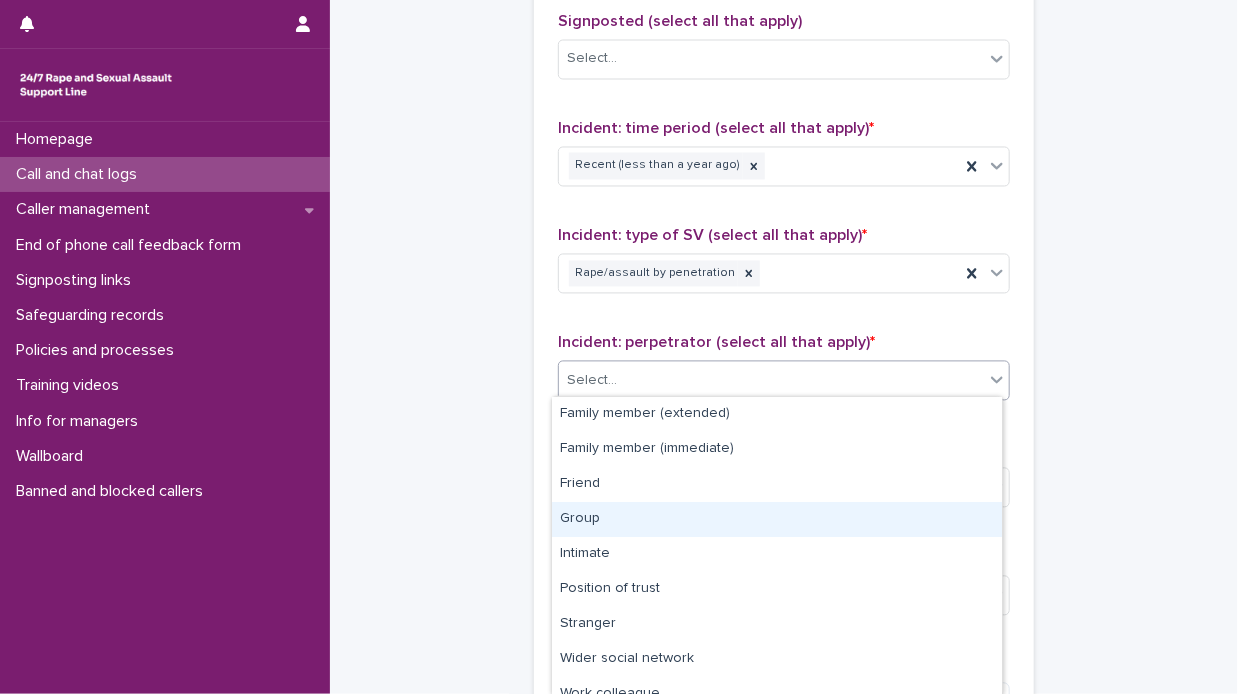 click on "Group" at bounding box center [777, 519] 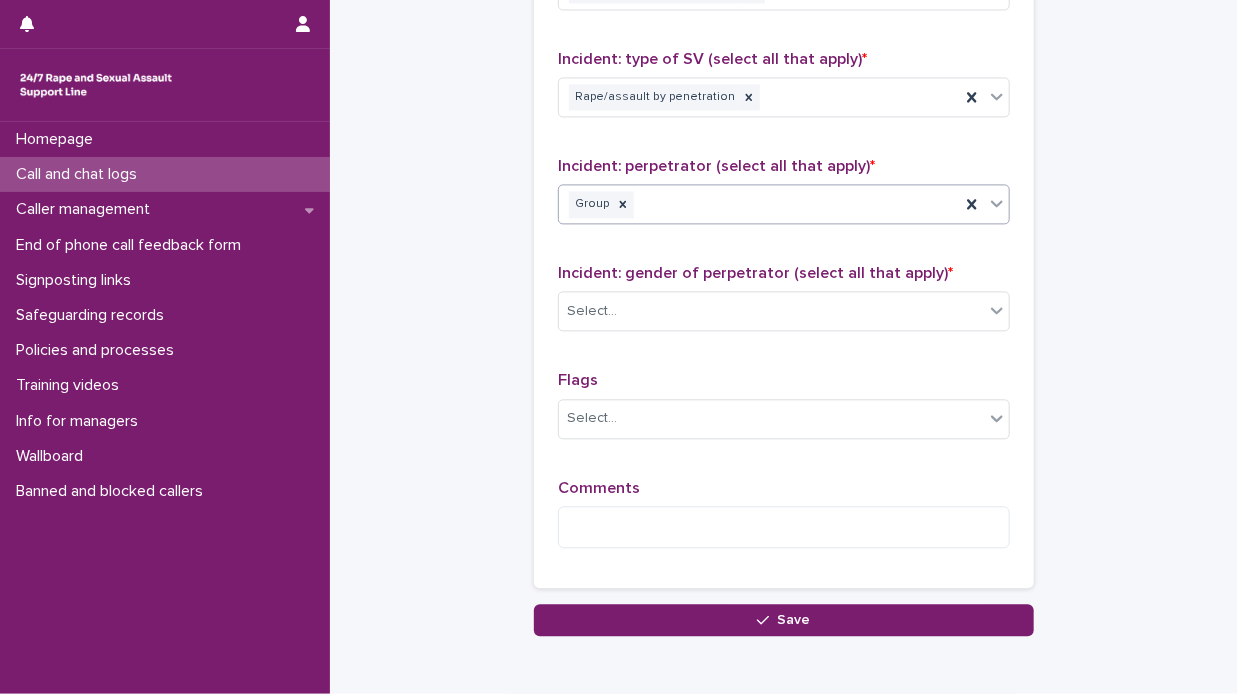 scroll, scrollTop: 1700, scrollLeft: 0, axis: vertical 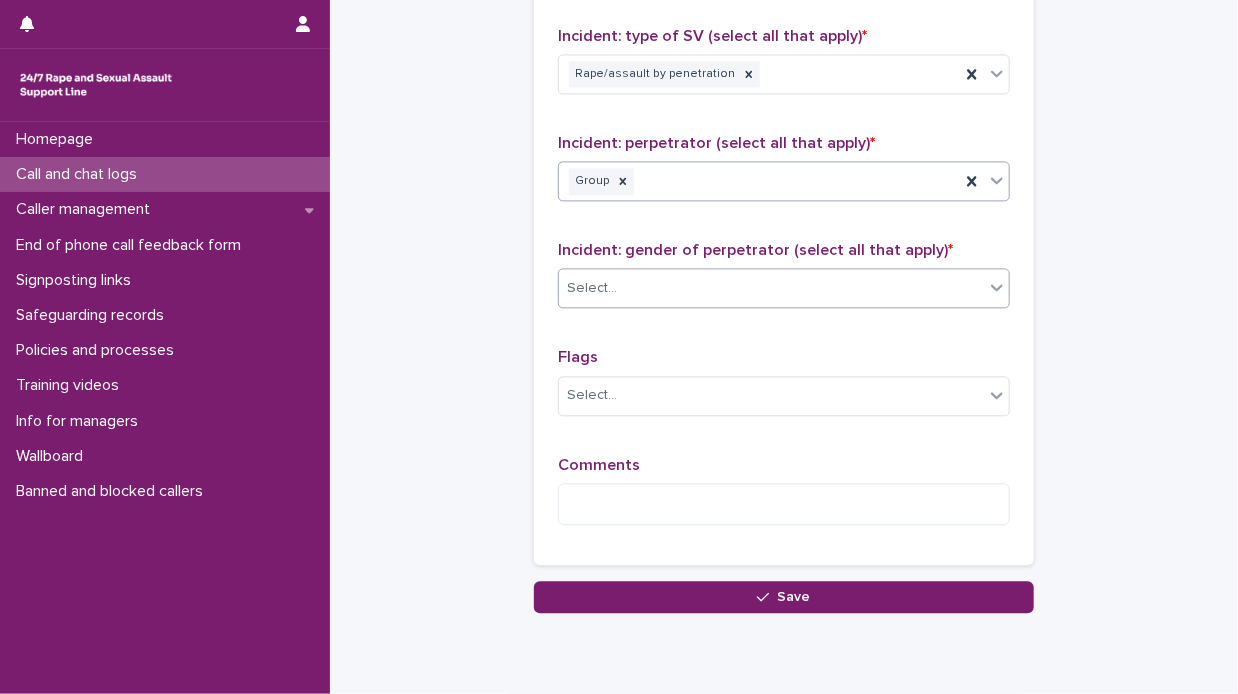 click 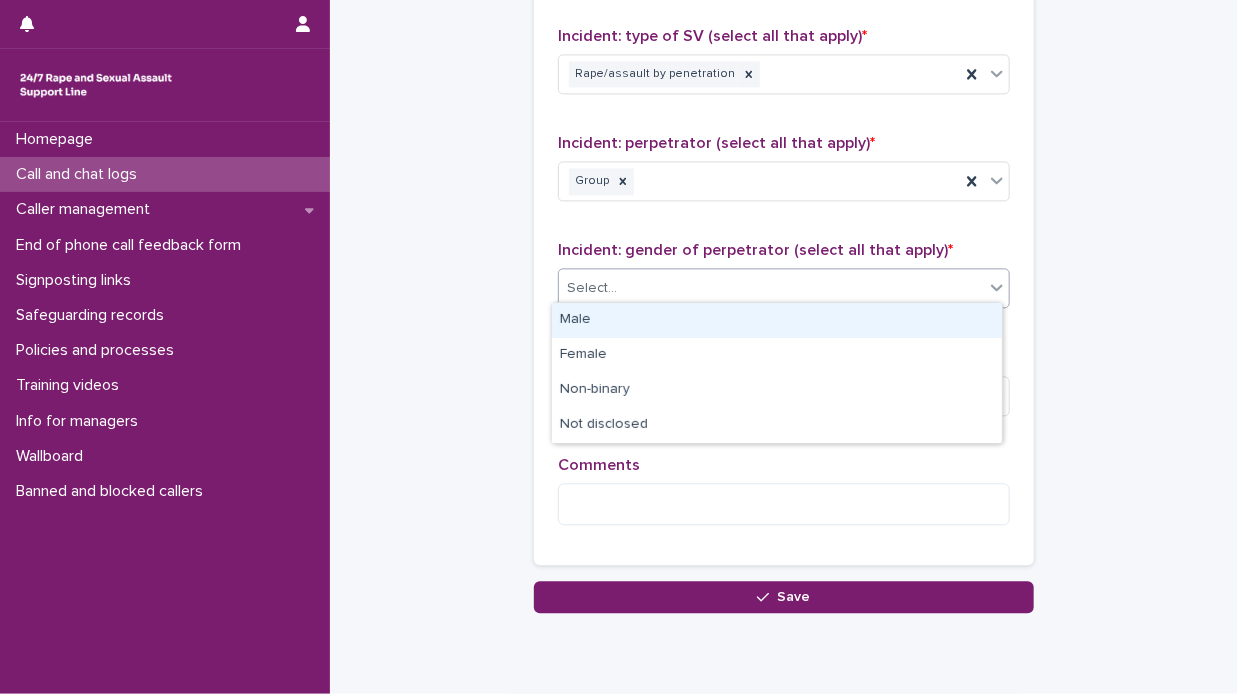 click on "Male" at bounding box center (777, 320) 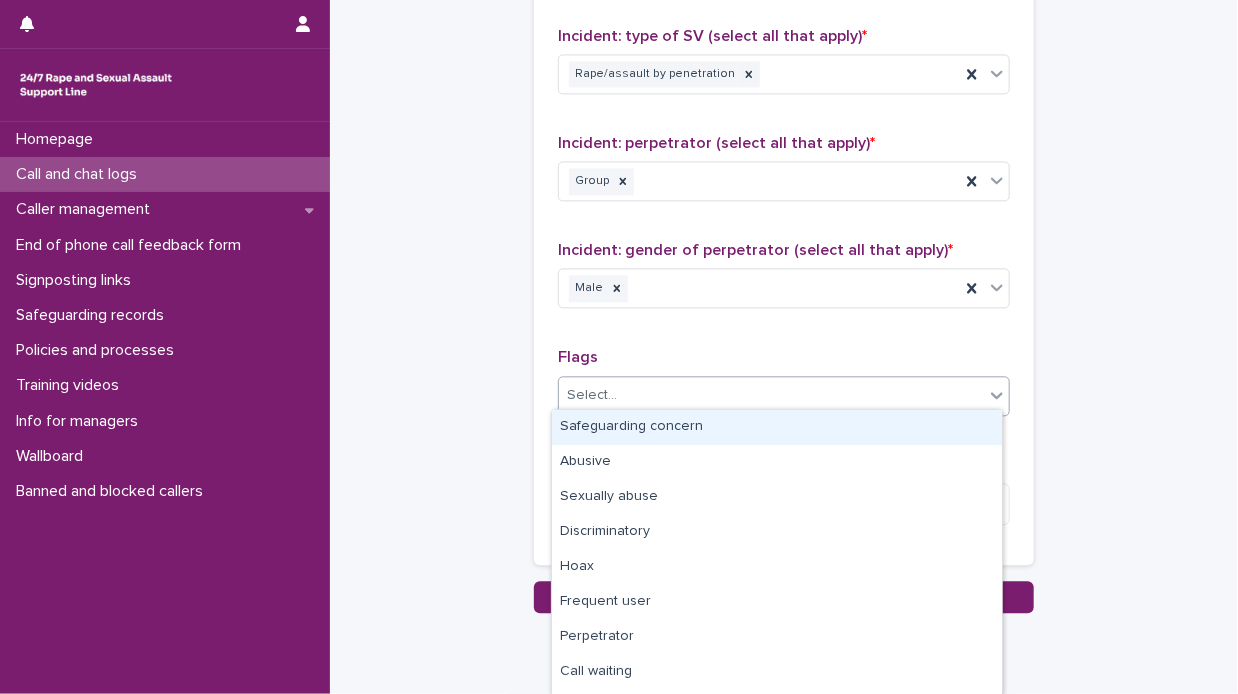 click 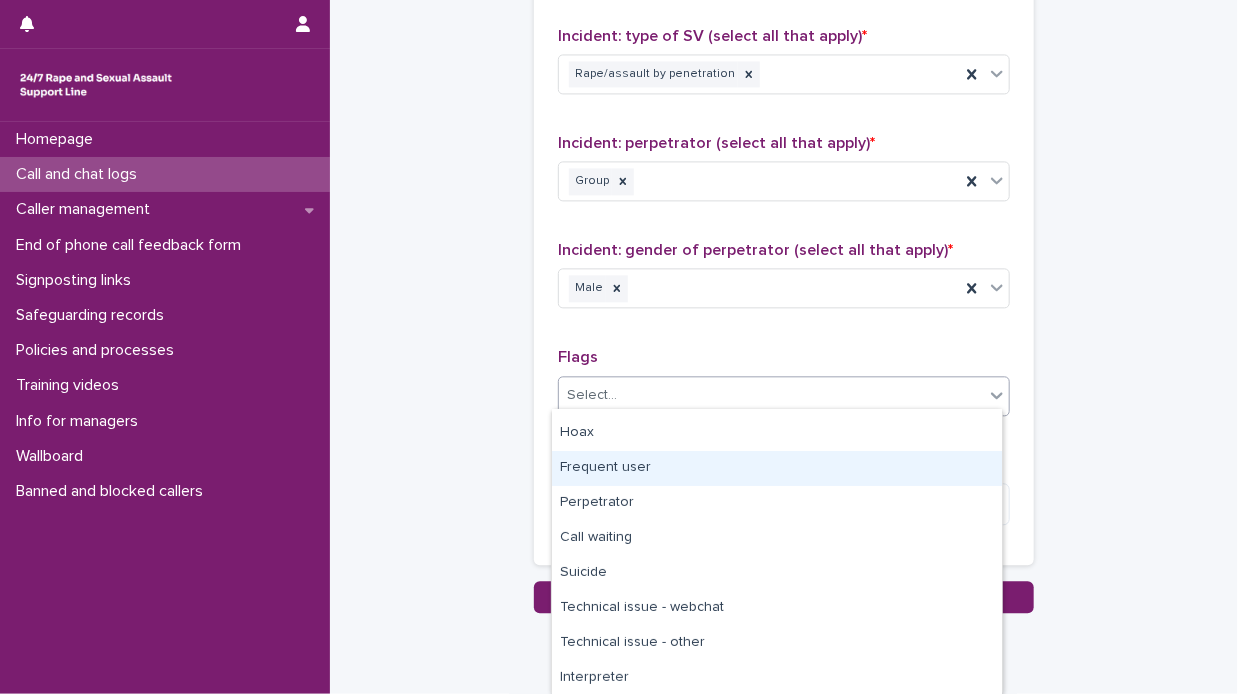 scroll, scrollTop: 116, scrollLeft: 0, axis: vertical 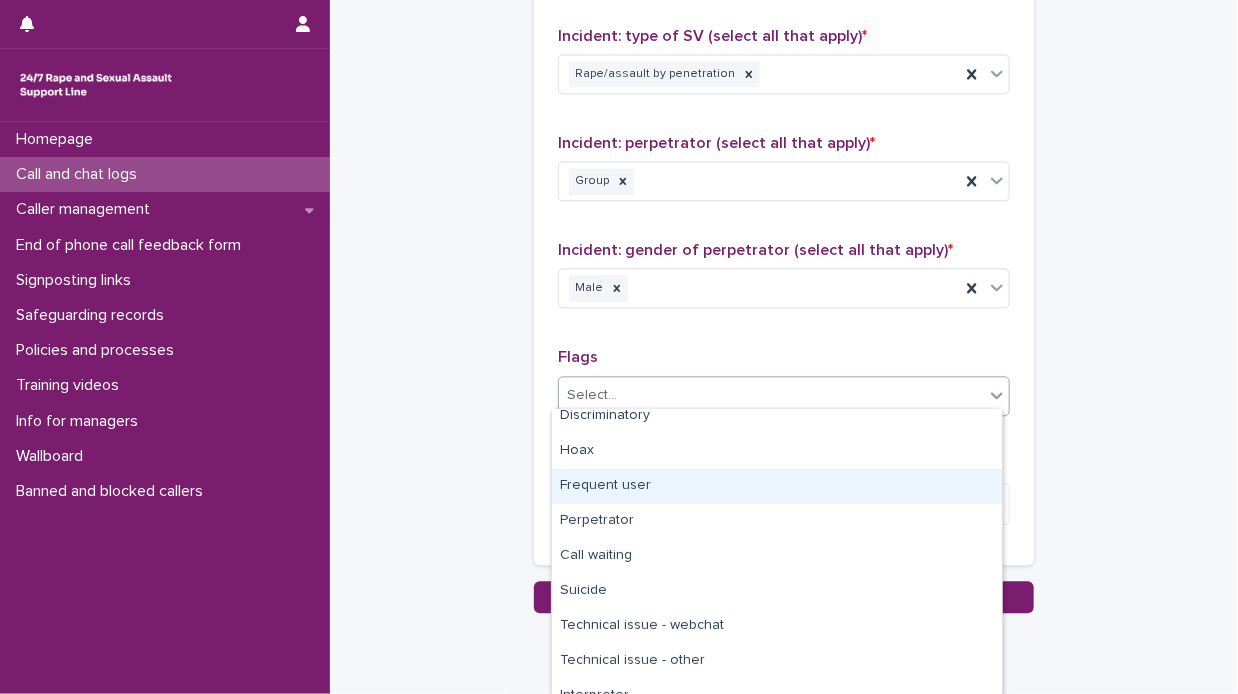 click on "Frequent user" at bounding box center (777, 486) 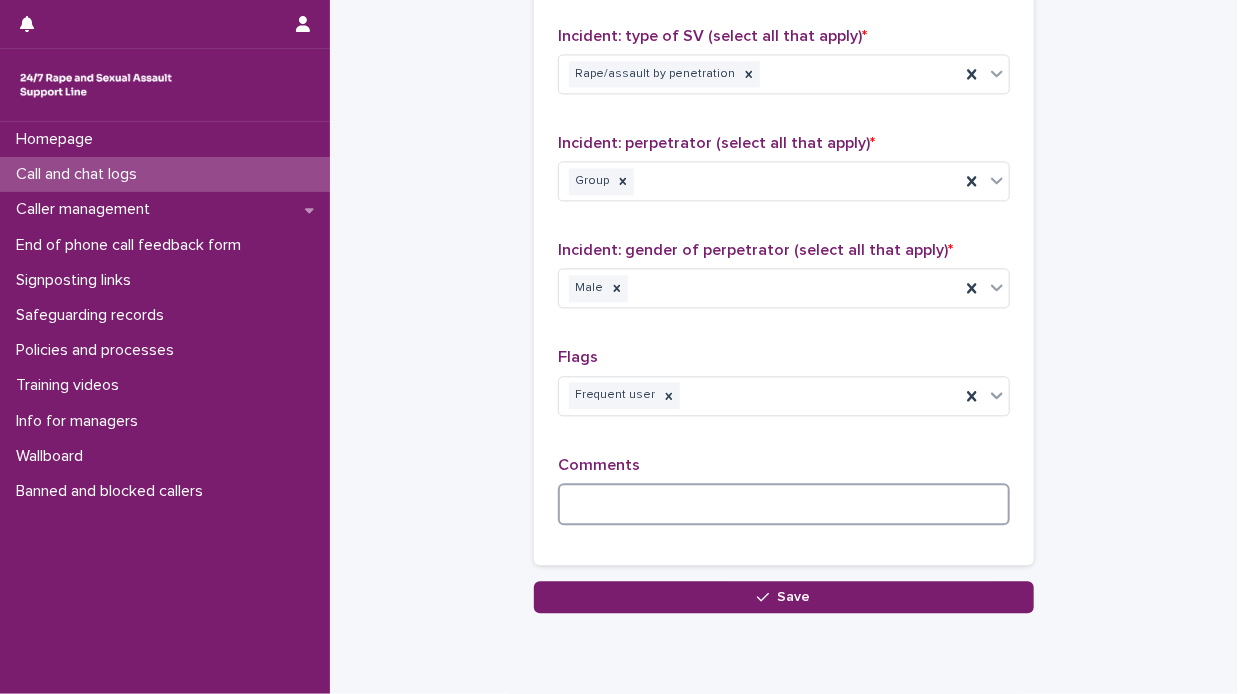 click at bounding box center (784, 504) 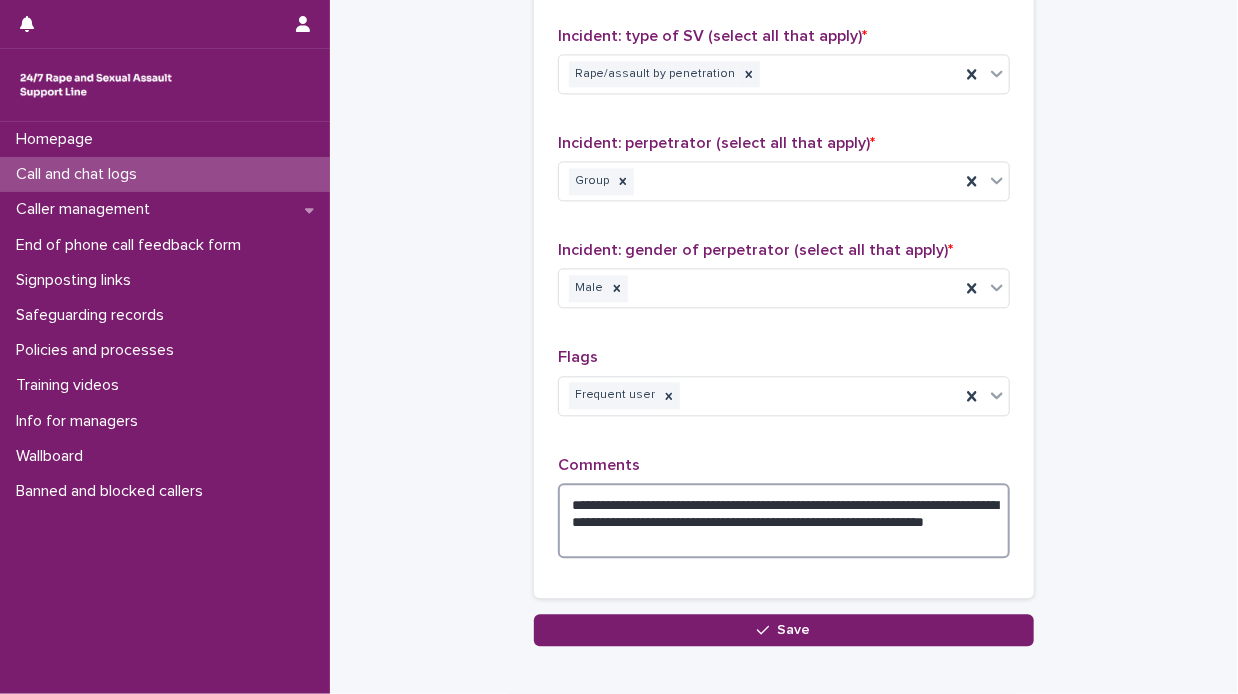 click on "**********" at bounding box center (784, 521) 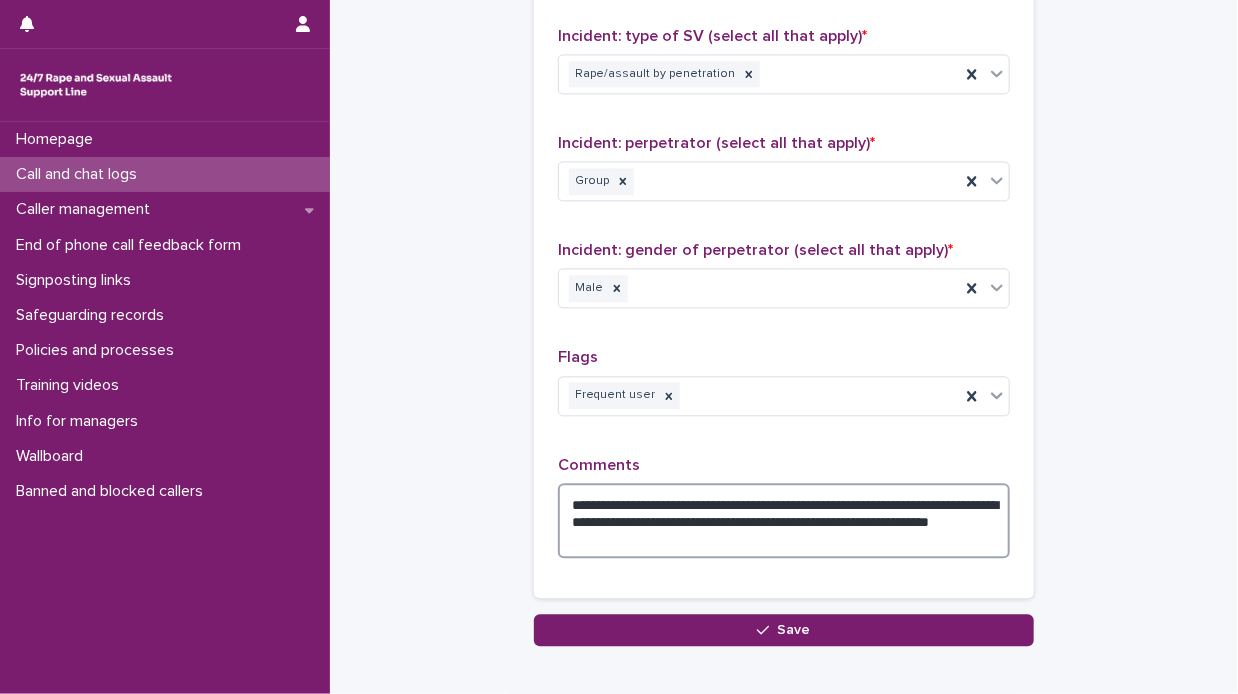 click on "**********" at bounding box center [784, 521] 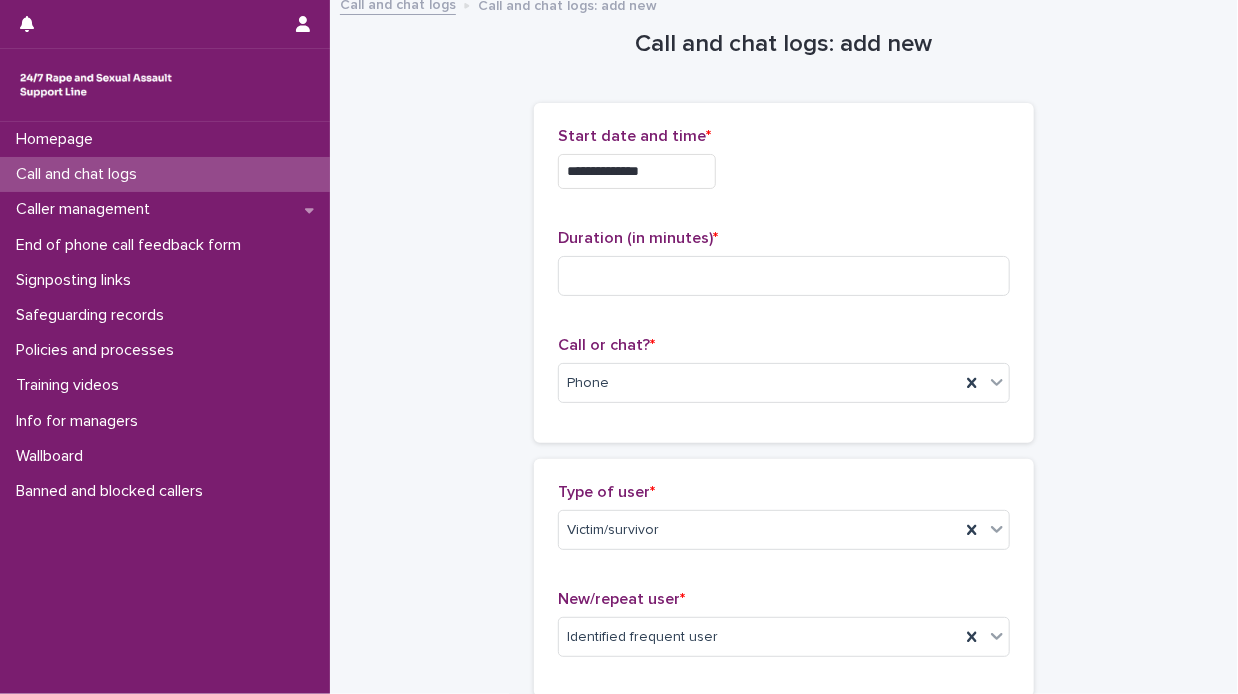 scroll, scrollTop: 0, scrollLeft: 0, axis: both 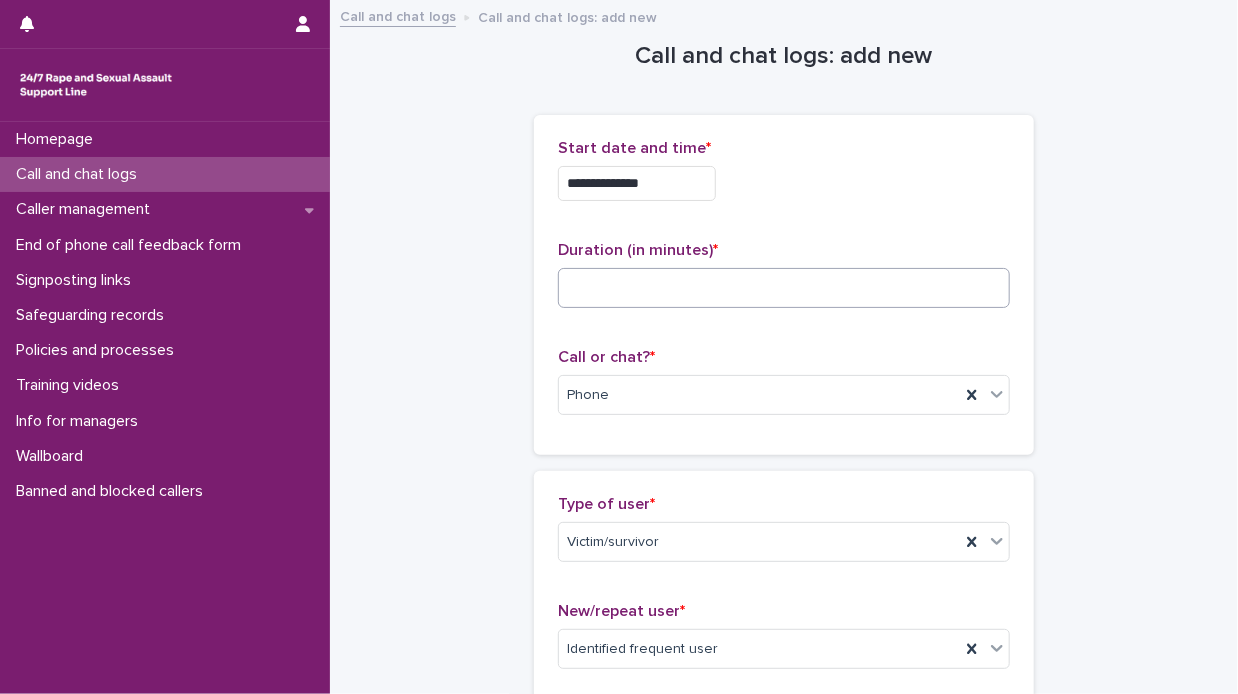 type on "**********" 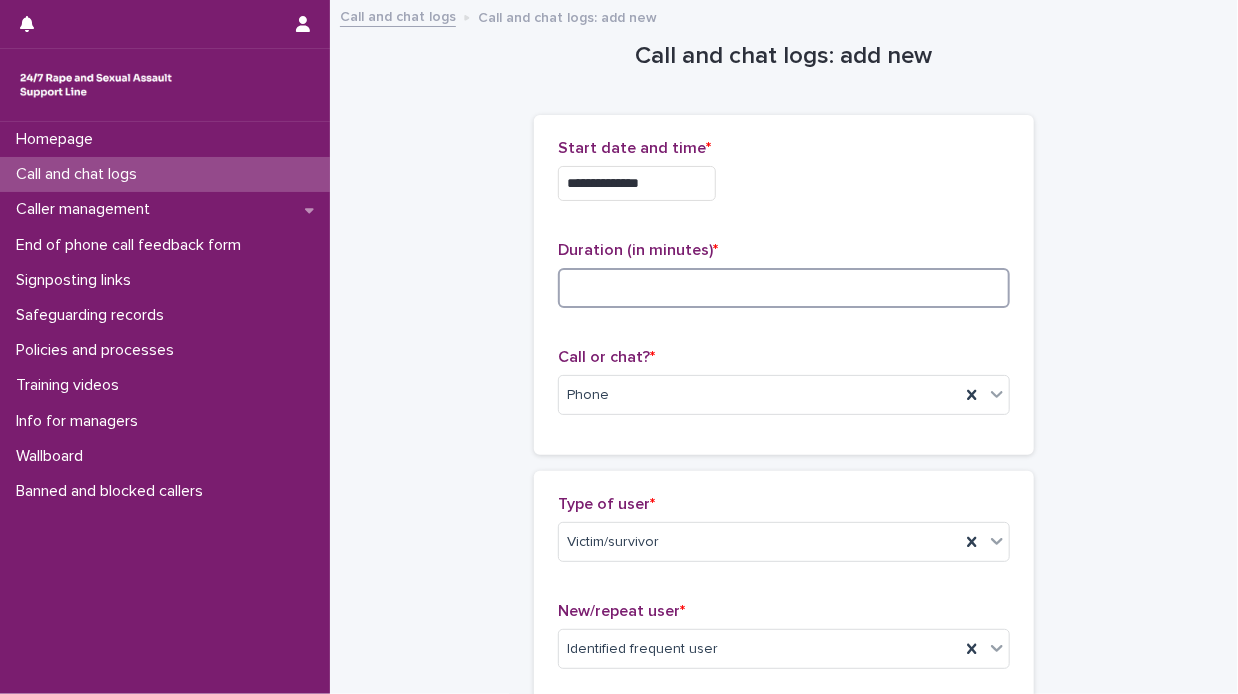 click at bounding box center (784, 288) 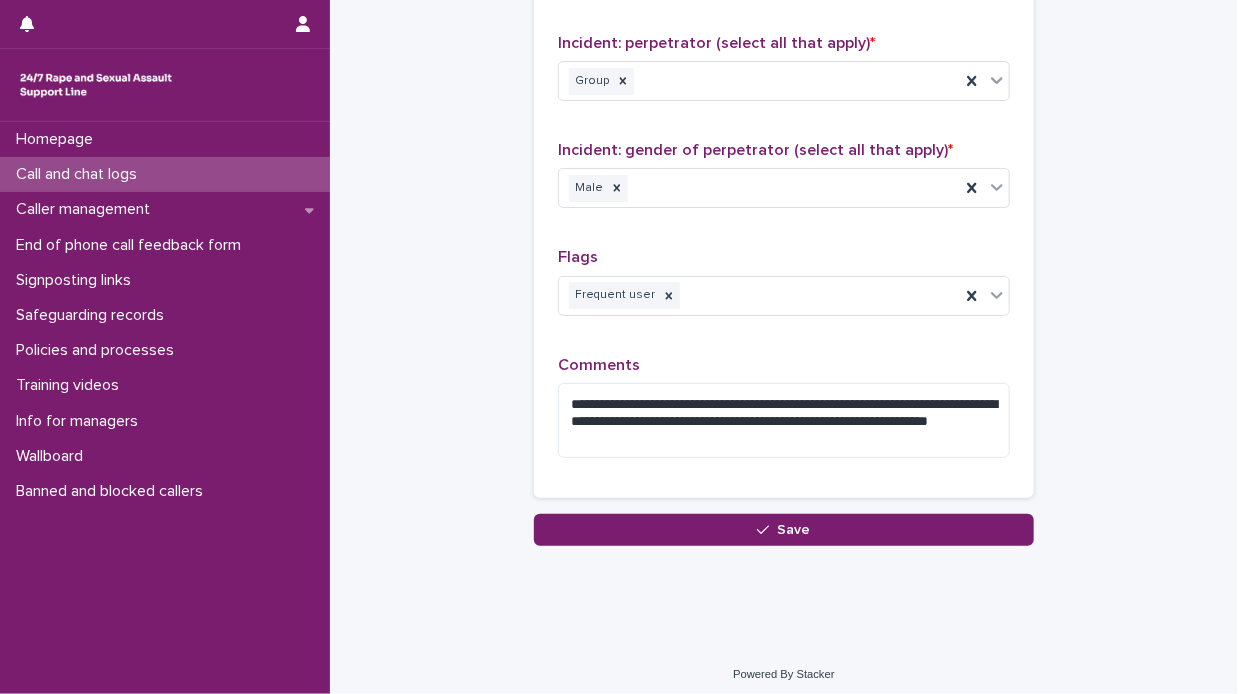scroll, scrollTop: 1802, scrollLeft: 0, axis: vertical 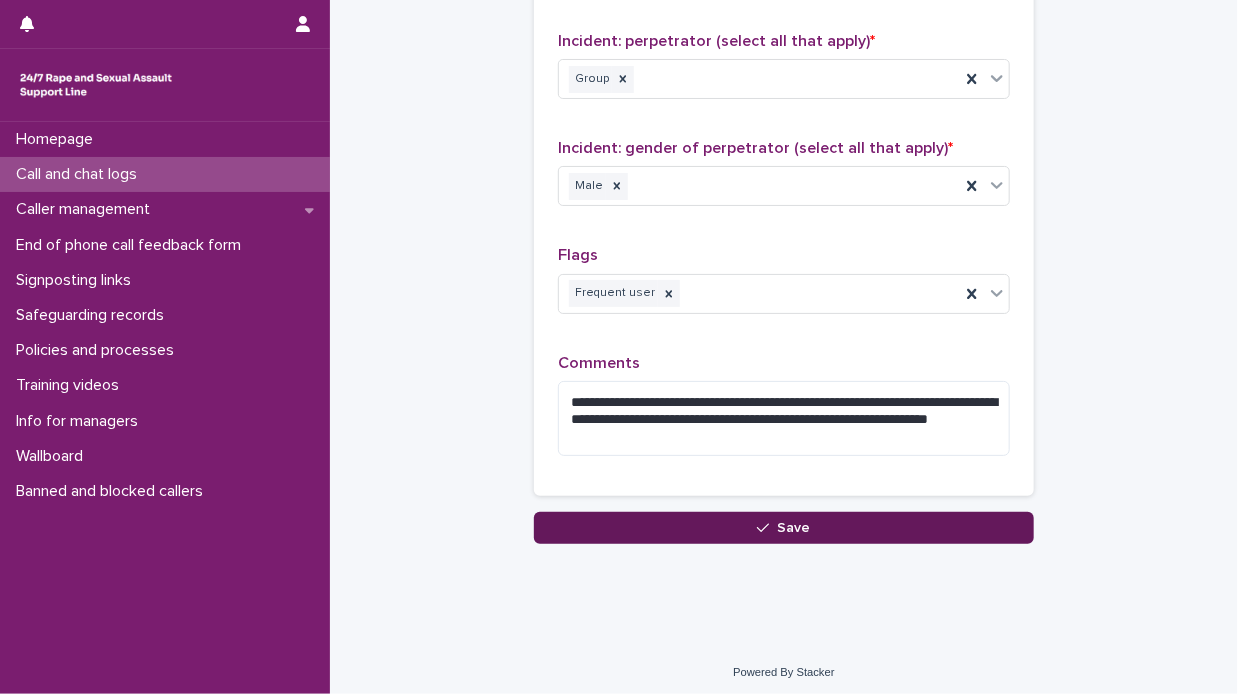 type on "**" 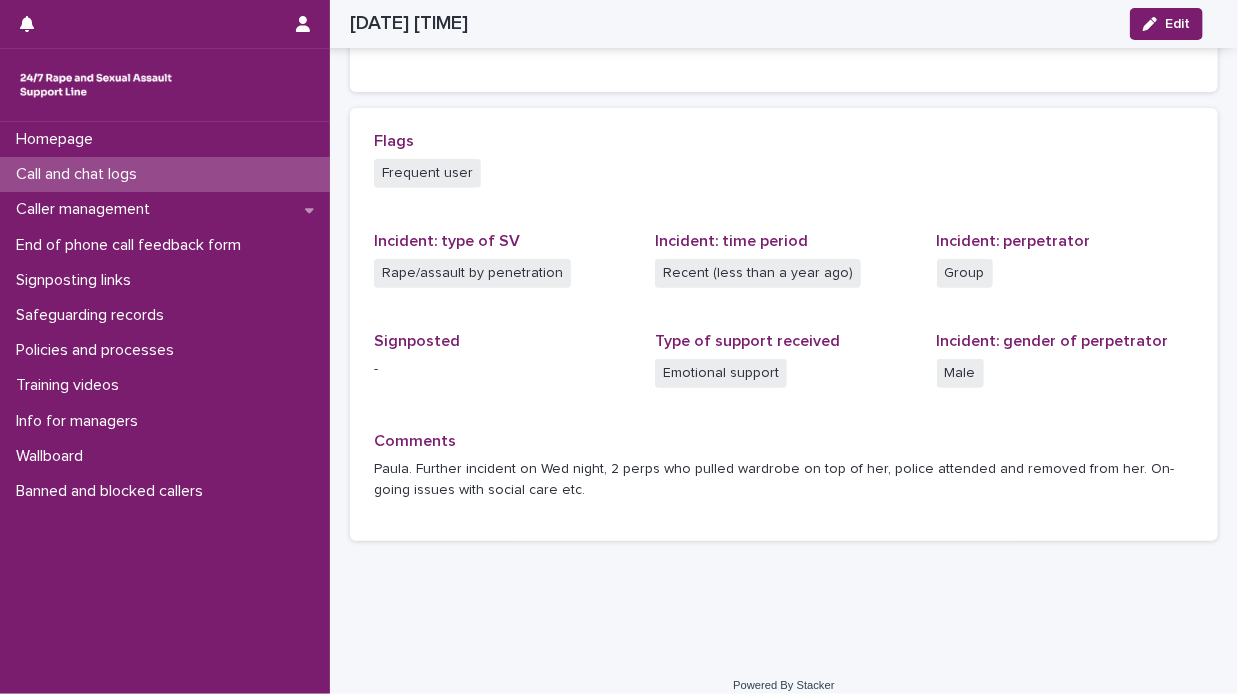 scroll, scrollTop: 540, scrollLeft: 0, axis: vertical 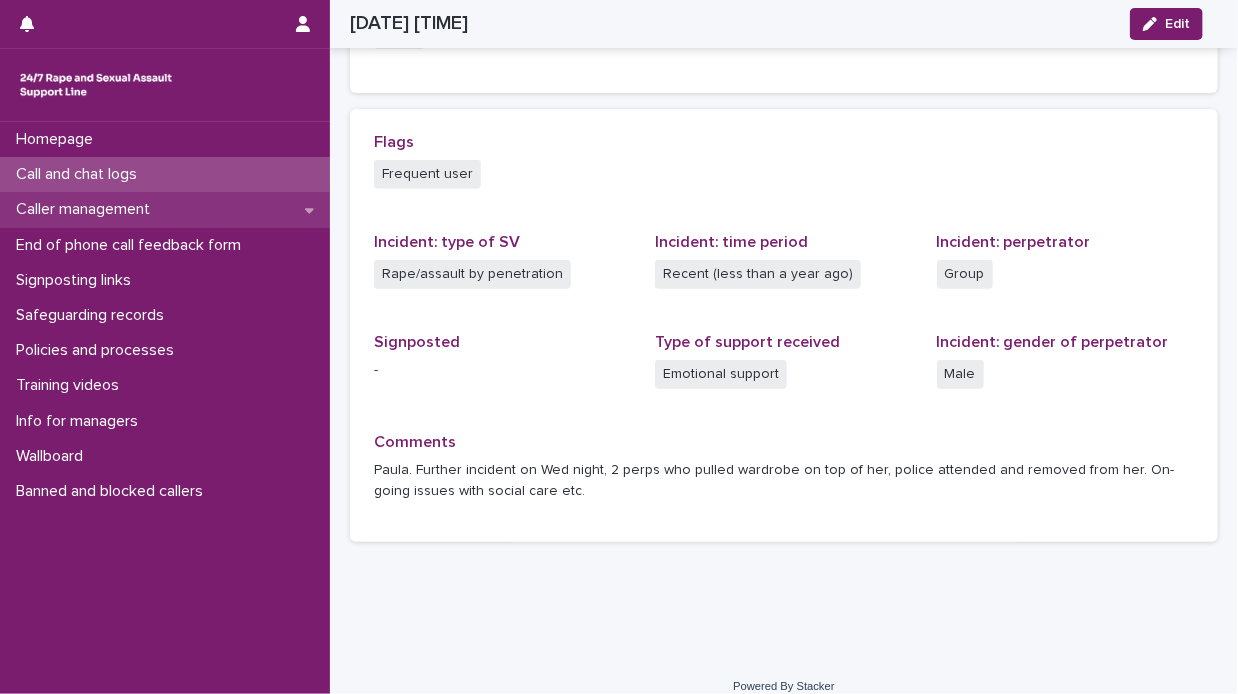 click on "Caller management" at bounding box center (87, 209) 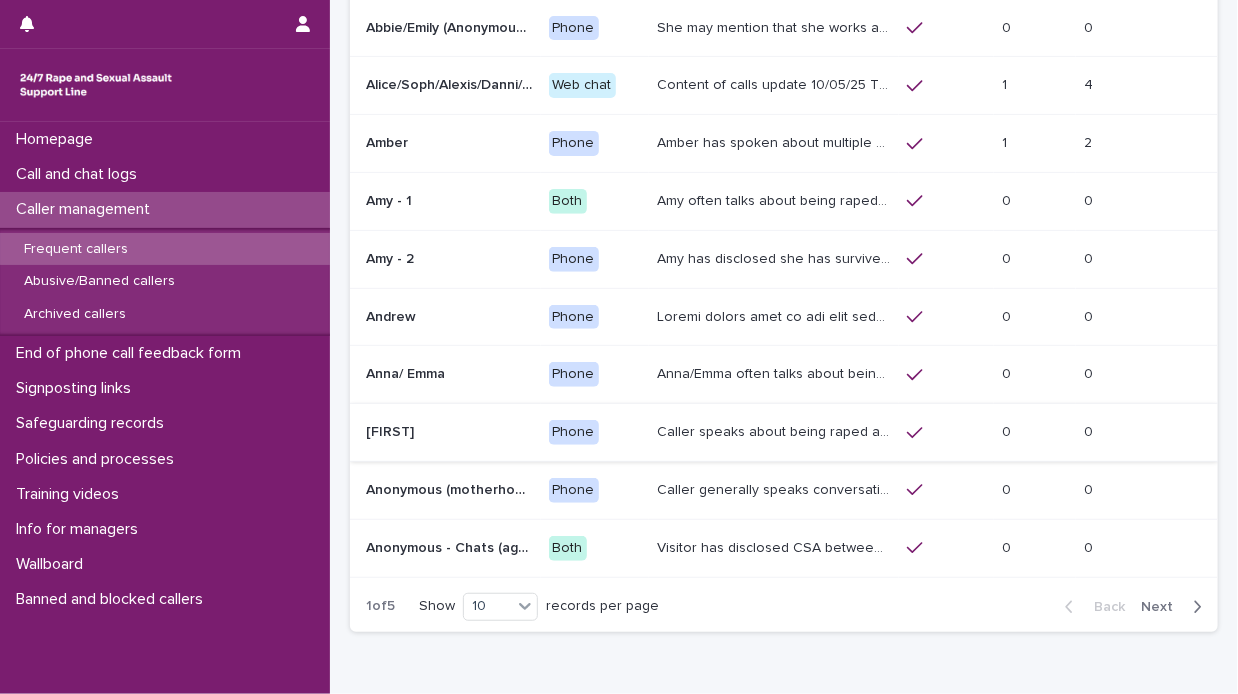 scroll, scrollTop: 200, scrollLeft: 0, axis: vertical 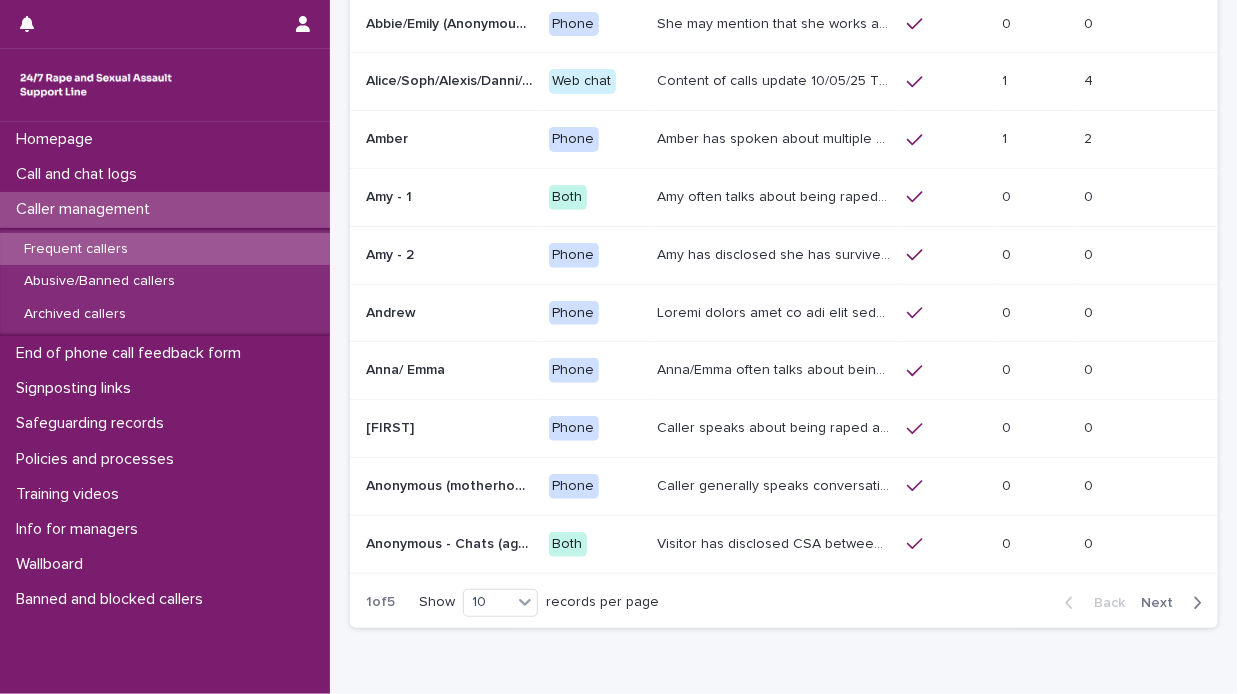 click 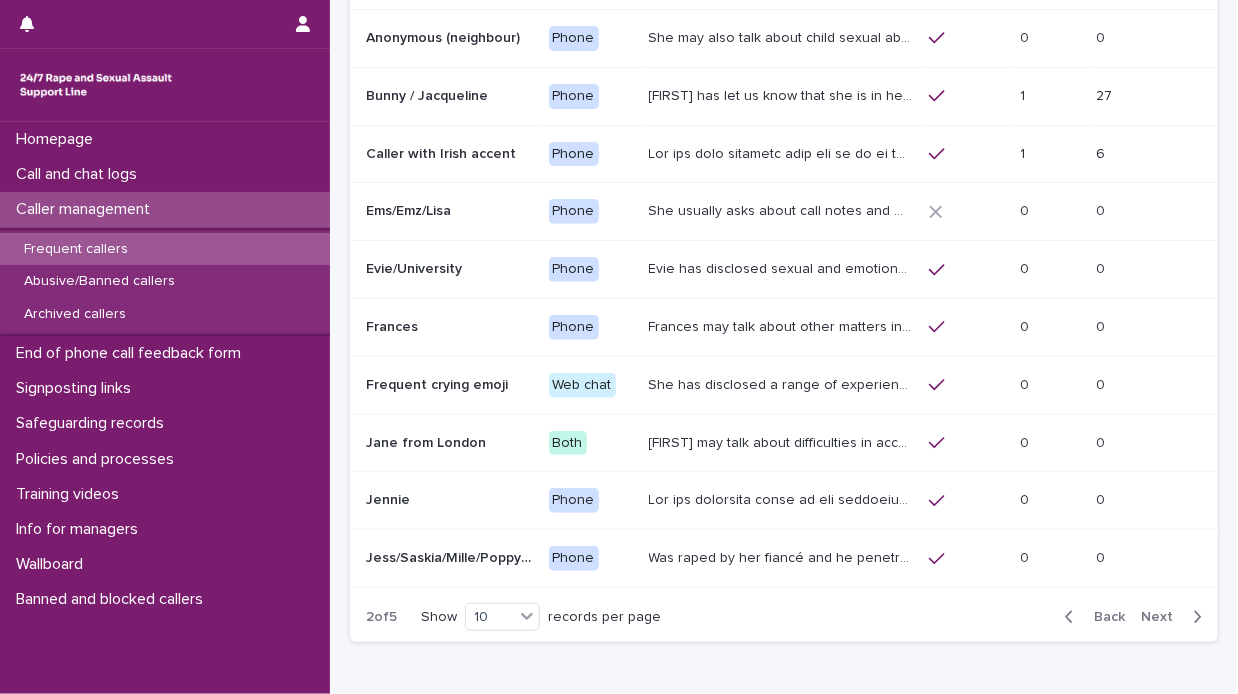 click 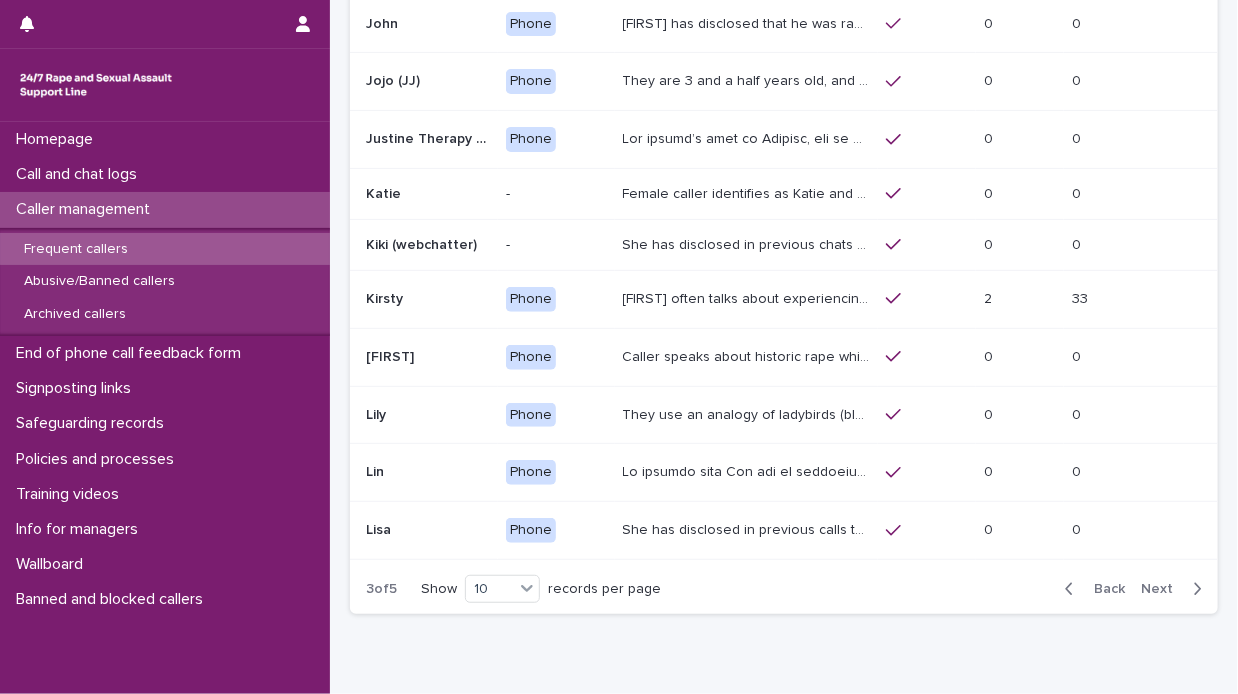 scroll, scrollTop: 193, scrollLeft: 0, axis: vertical 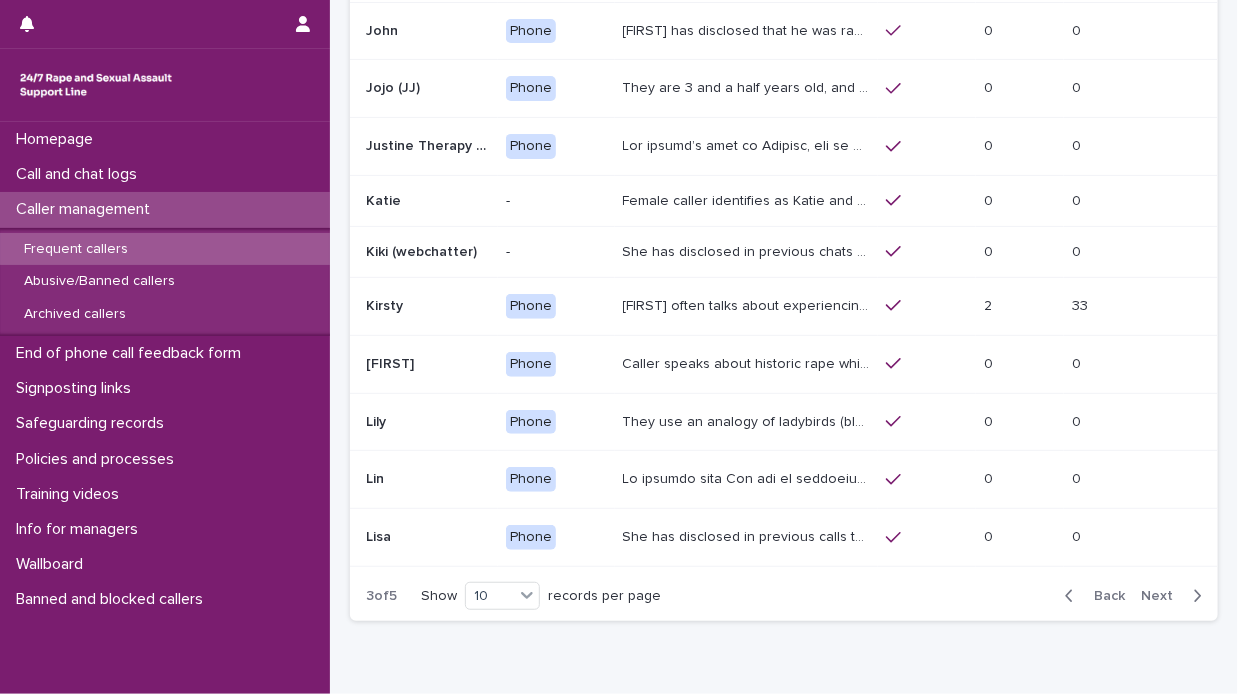 click 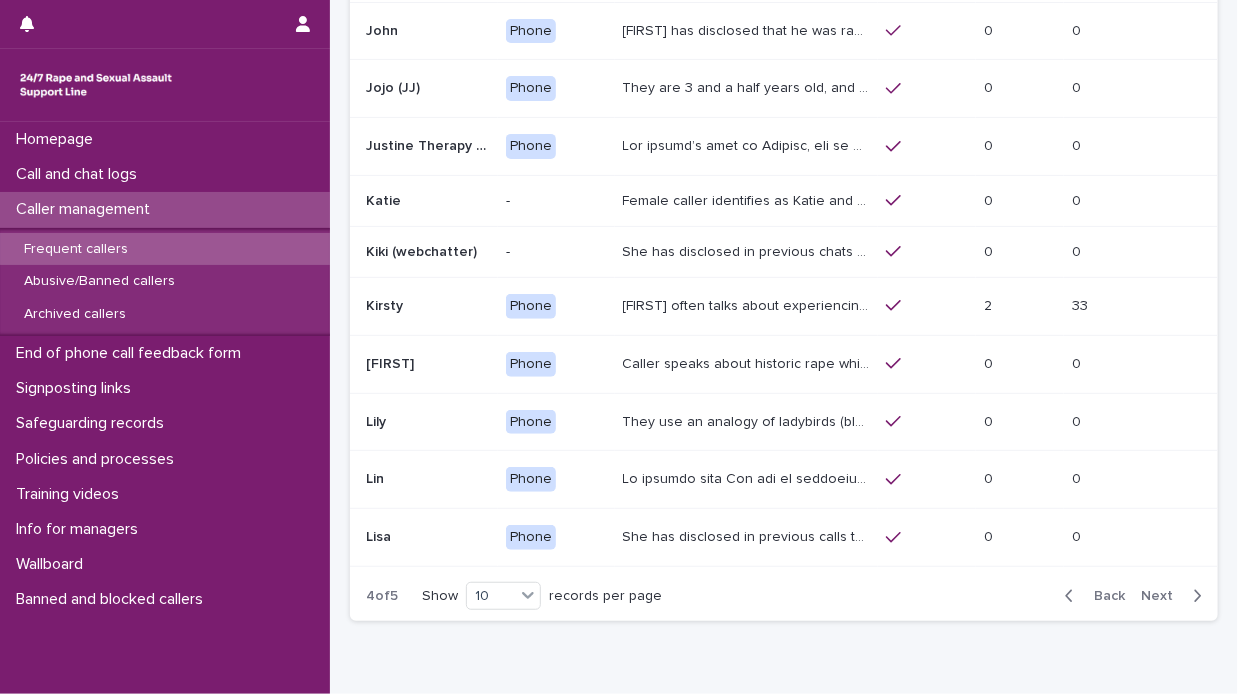 scroll, scrollTop: 200, scrollLeft: 0, axis: vertical 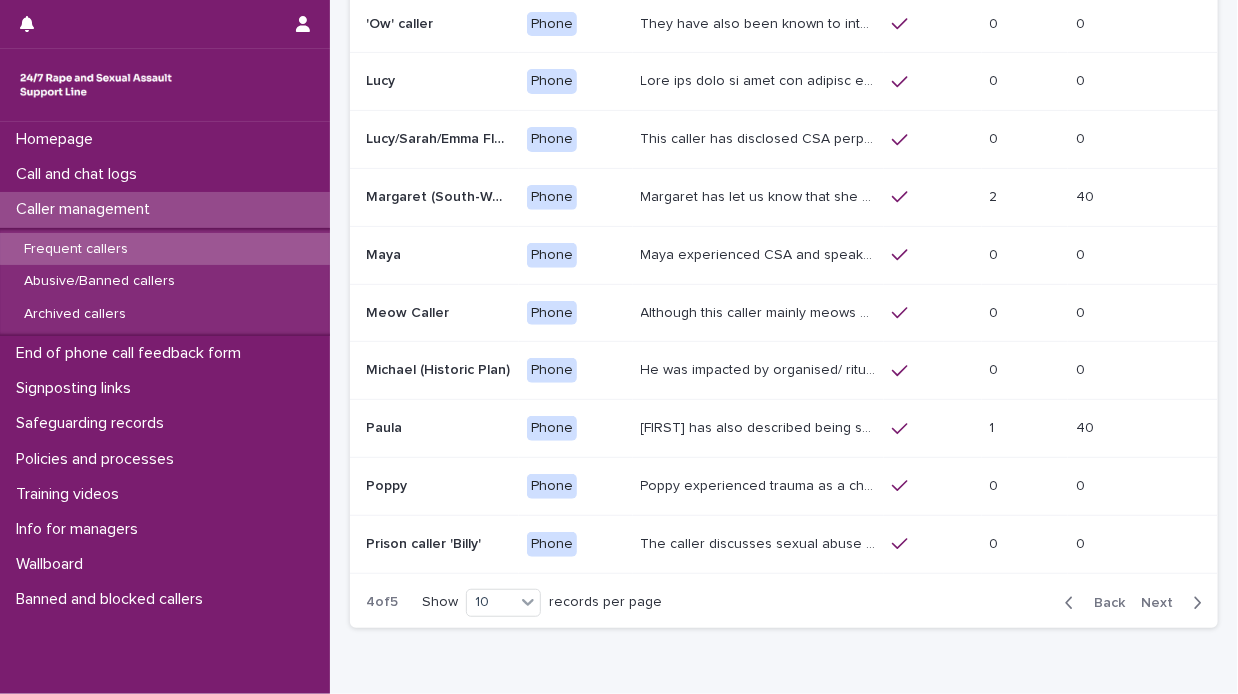 click on "[FIRST] has also described being sexually abused as a child, and on different calls, has explained that the people responsible were her father, uncle, brother and cousins. She has mentioned that her cousin paid her mother for sex with her.
She may be silent for large part of the call, has a quiet voice and is frequently tearful. She has a quiet voice and sometimes says things like 'I wish you were here'; calls the worker 'friend', and that she trusts you, and has no support.
She may talk about feeling suicidal (rarely with an immediate plan) and self-harming. On occasions, she has self-harmed during the call.
She has mentioned feeling lonely. She has also explained that she has reported several instances of abuse to the police and that the police have now said if she phones again they may arrest her for wasting police time.
She seems to have an accent from the South-East of England and has mentioned living in [LOCATION].
It is possible that [FIRST] also contacts us using the webchat service." at bounding box center [760, 426] 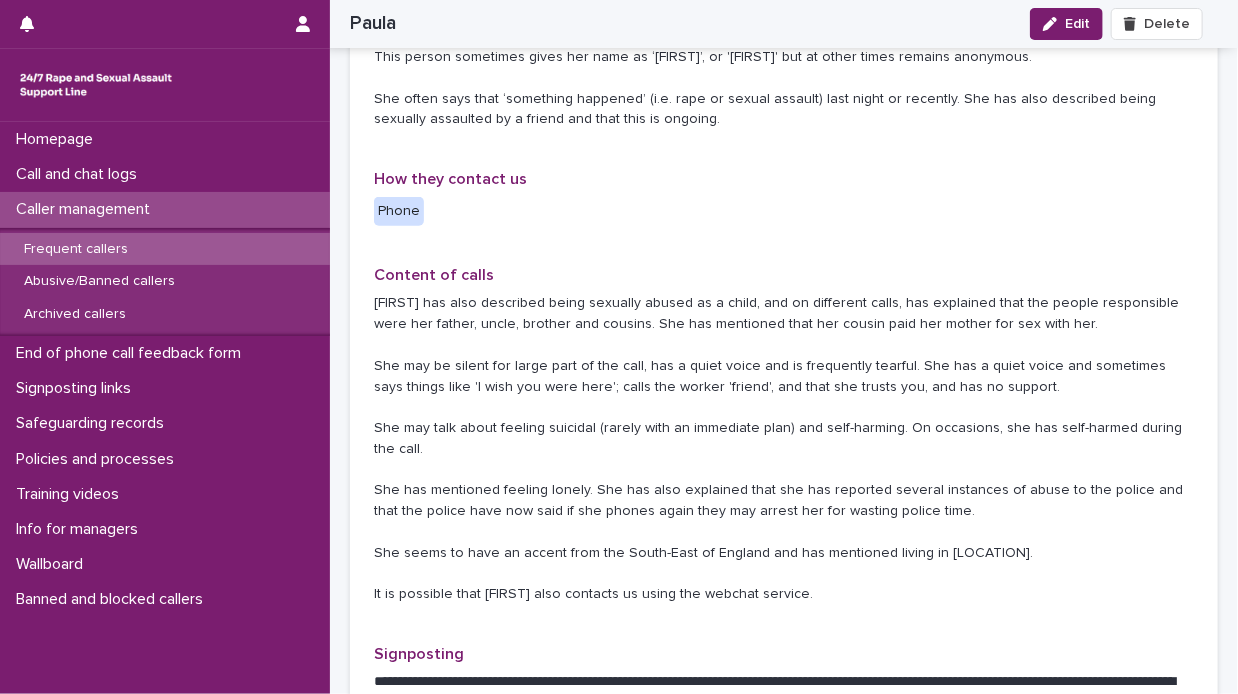 scroll, scrollTop: 300, scrollLeft: 0, axis: vertical 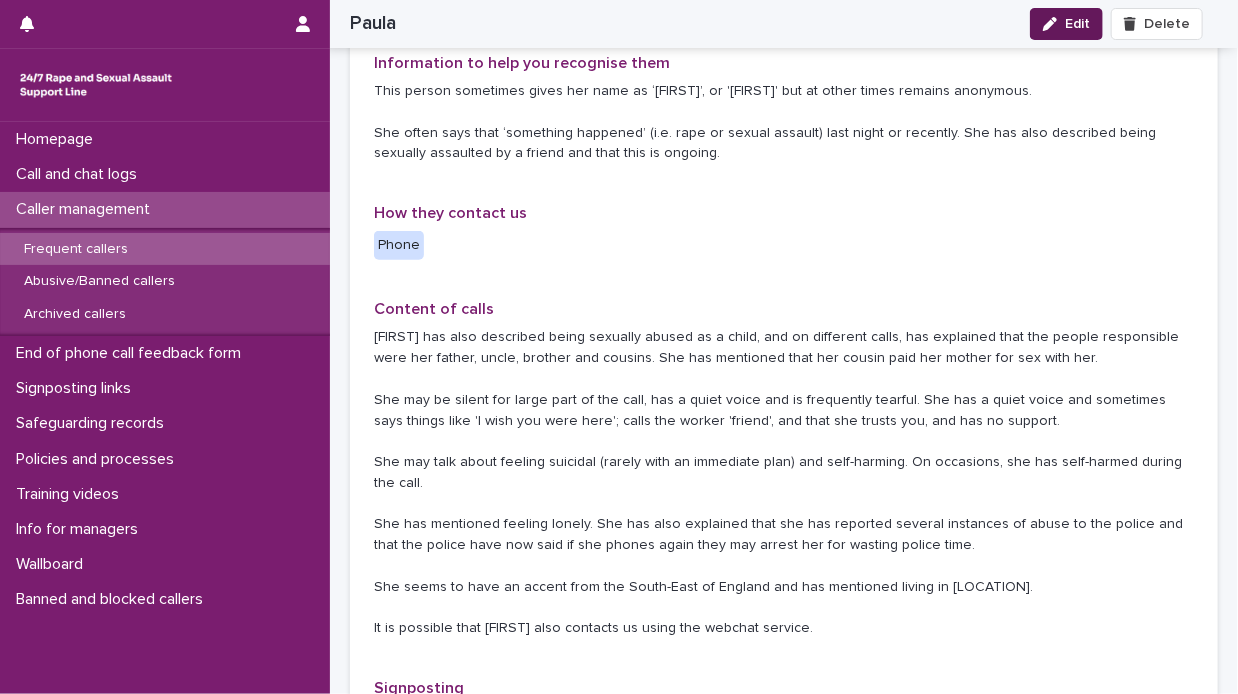 click on "Edit" at bounding box center (1066, 24) 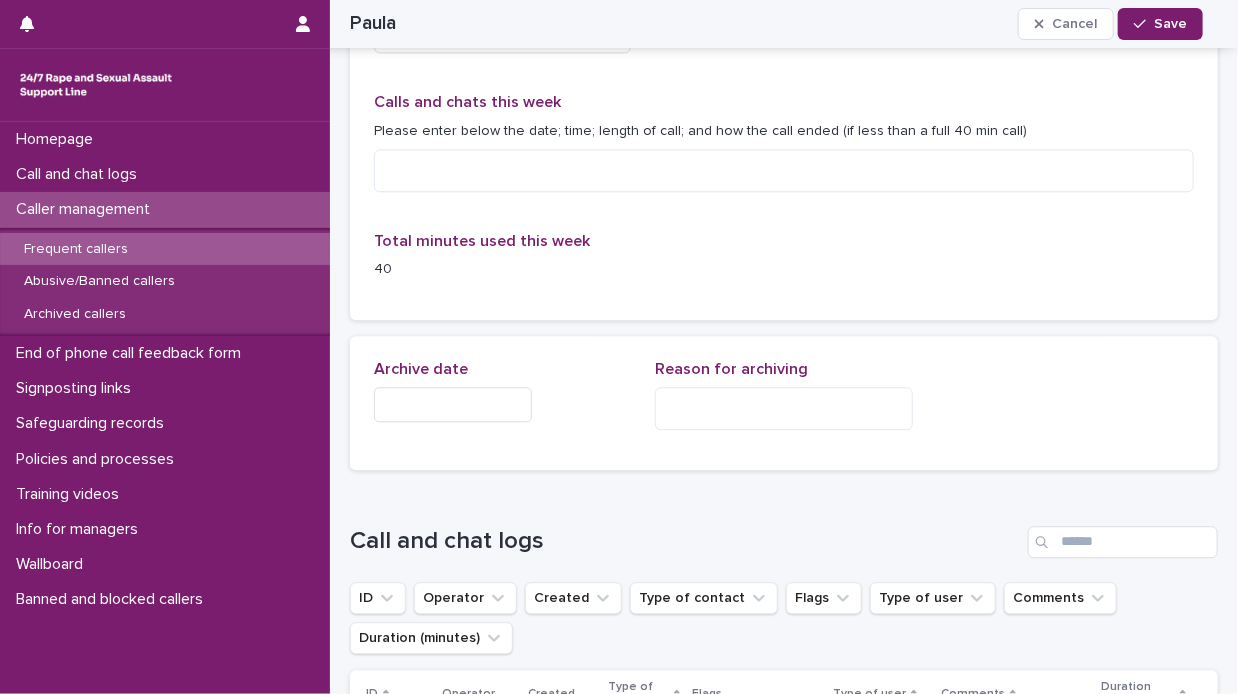 scroll, scrollTop: 1900, scrollLeft: 0, axis: vertical 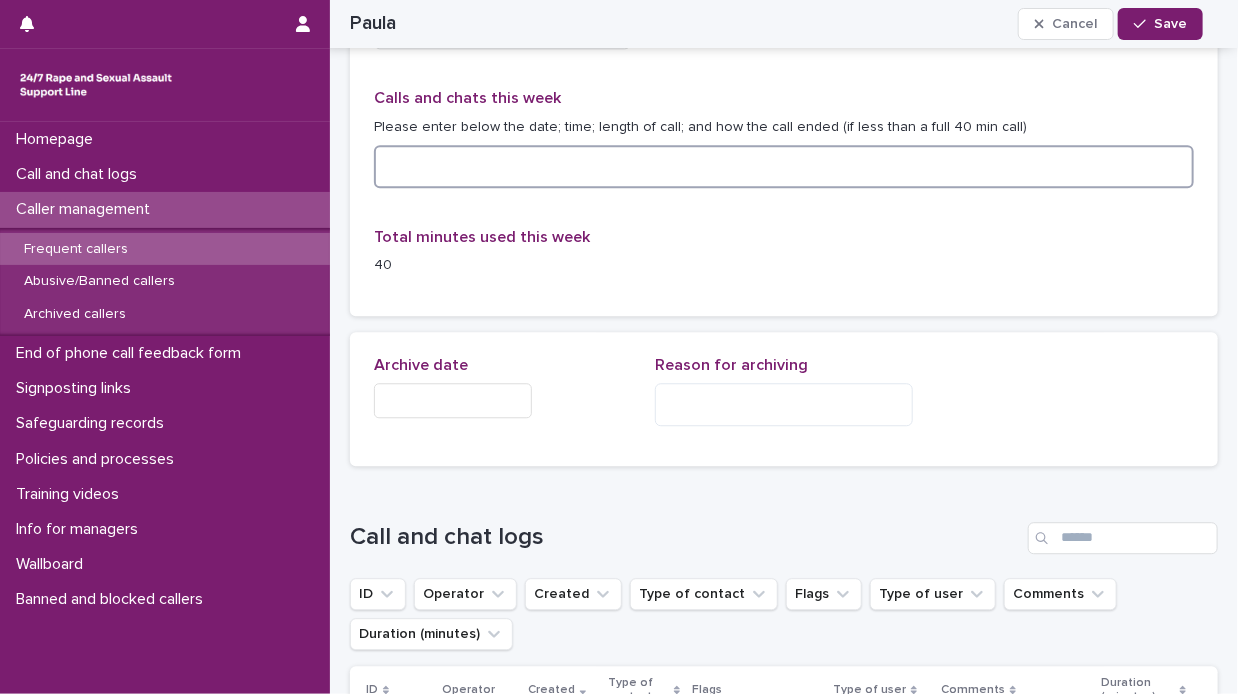 click at bounding box center [784, 166] 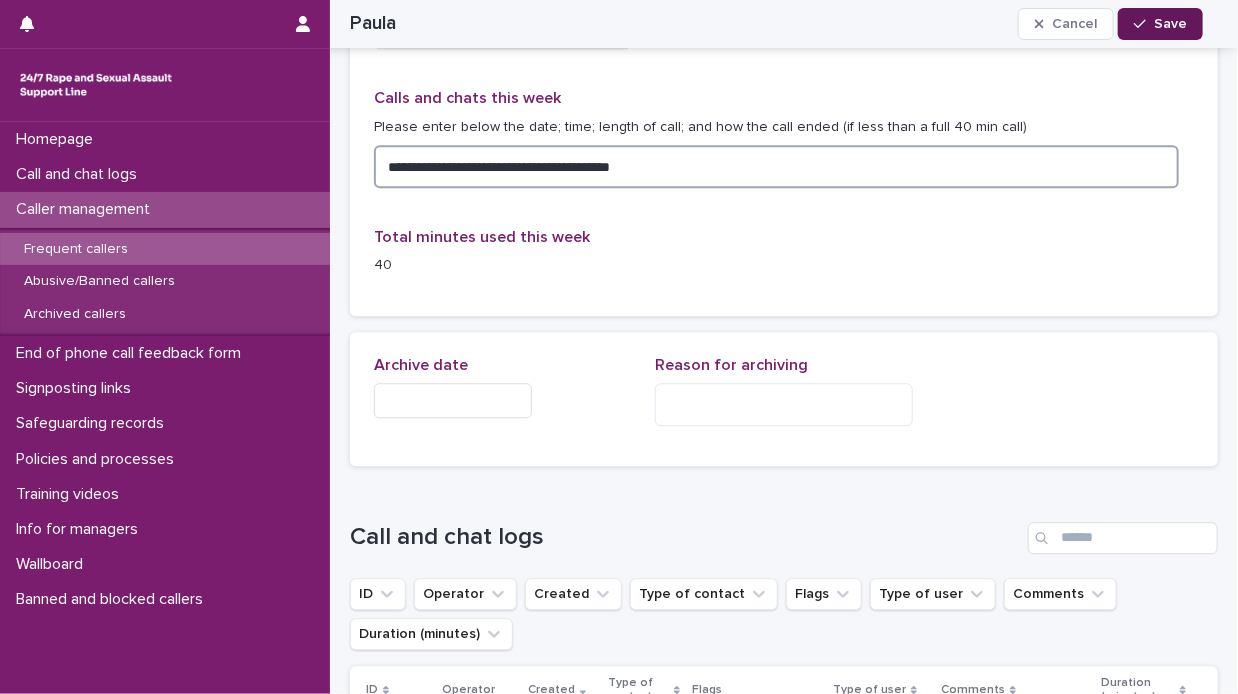 type on "**********" 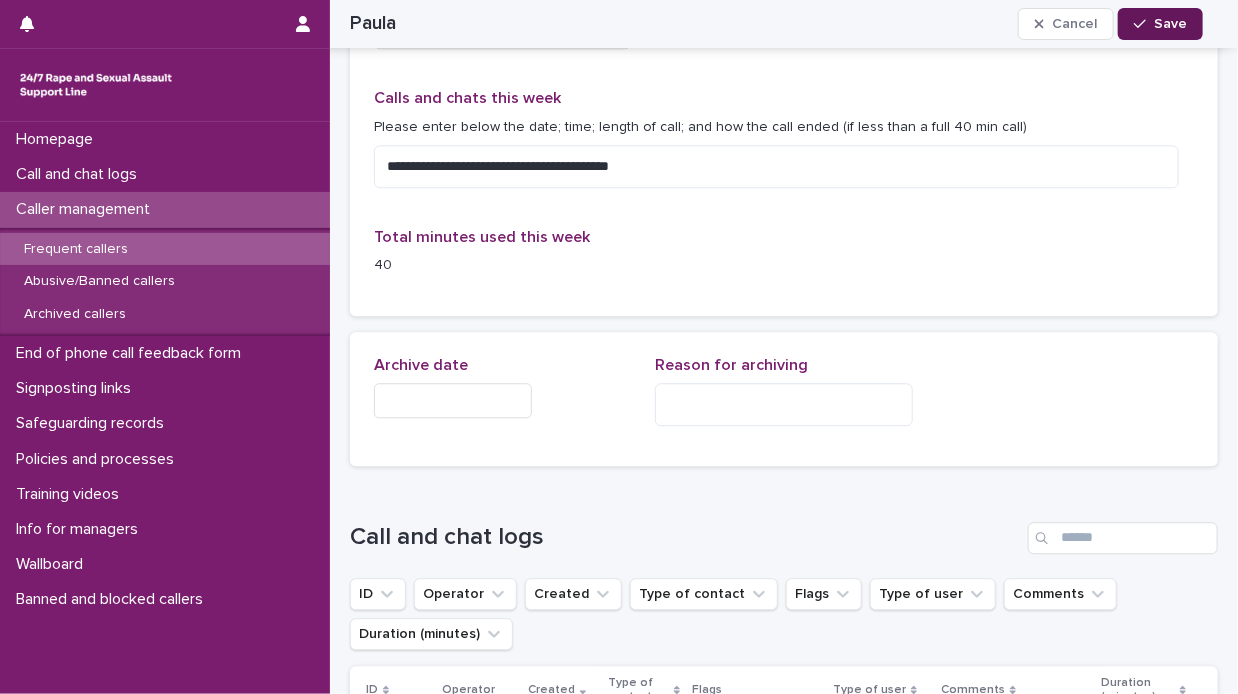 click on "Save" at bounding box center [1170, 24] 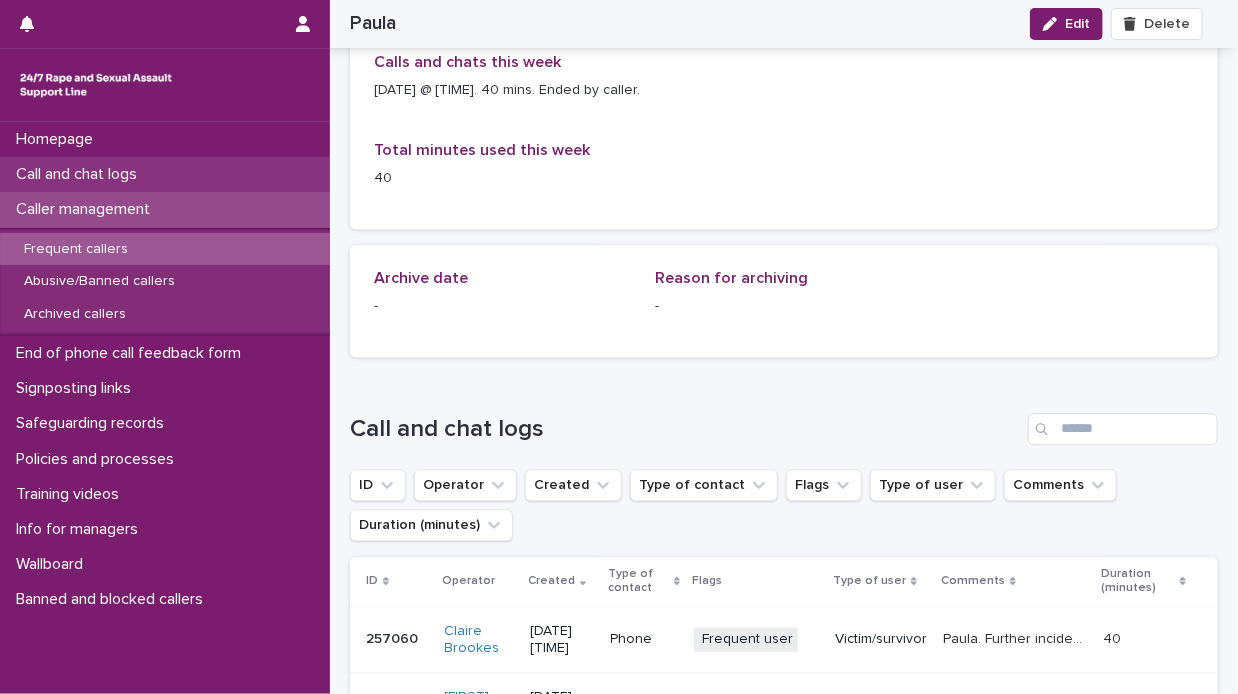 click on "Call and chat logs" at bounding box center [80, 174] 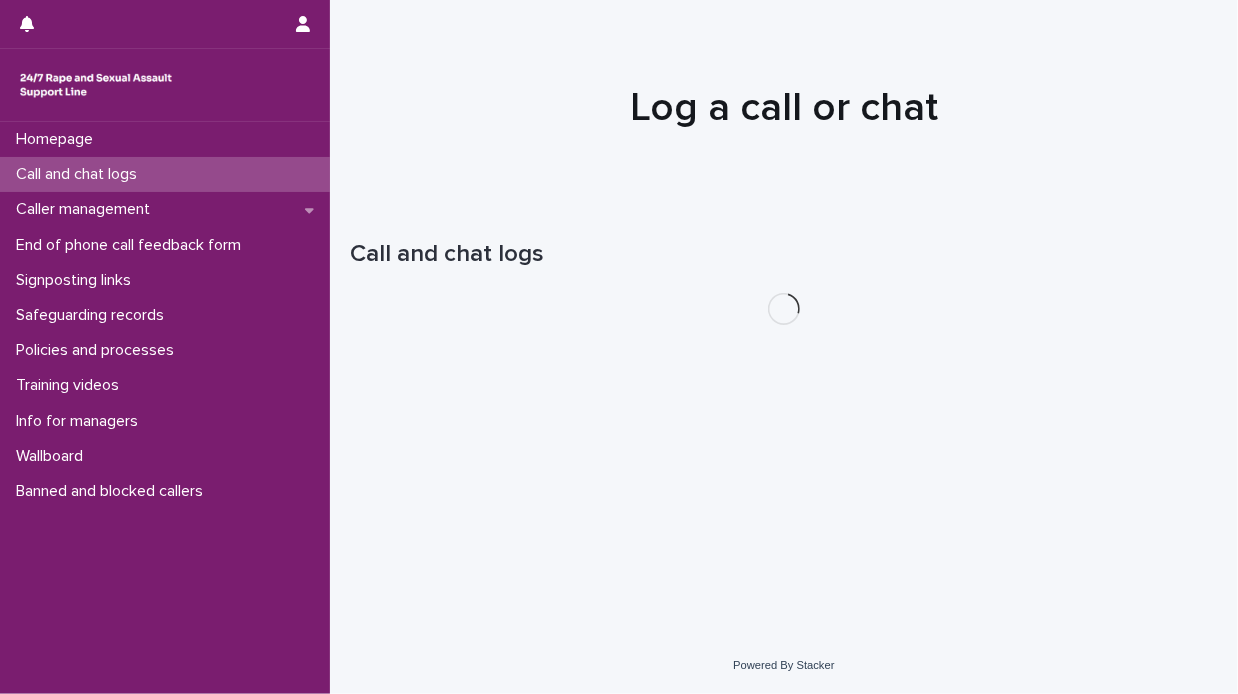 scroll, scrollTop: 0, scrollLeft: 0, axis: both 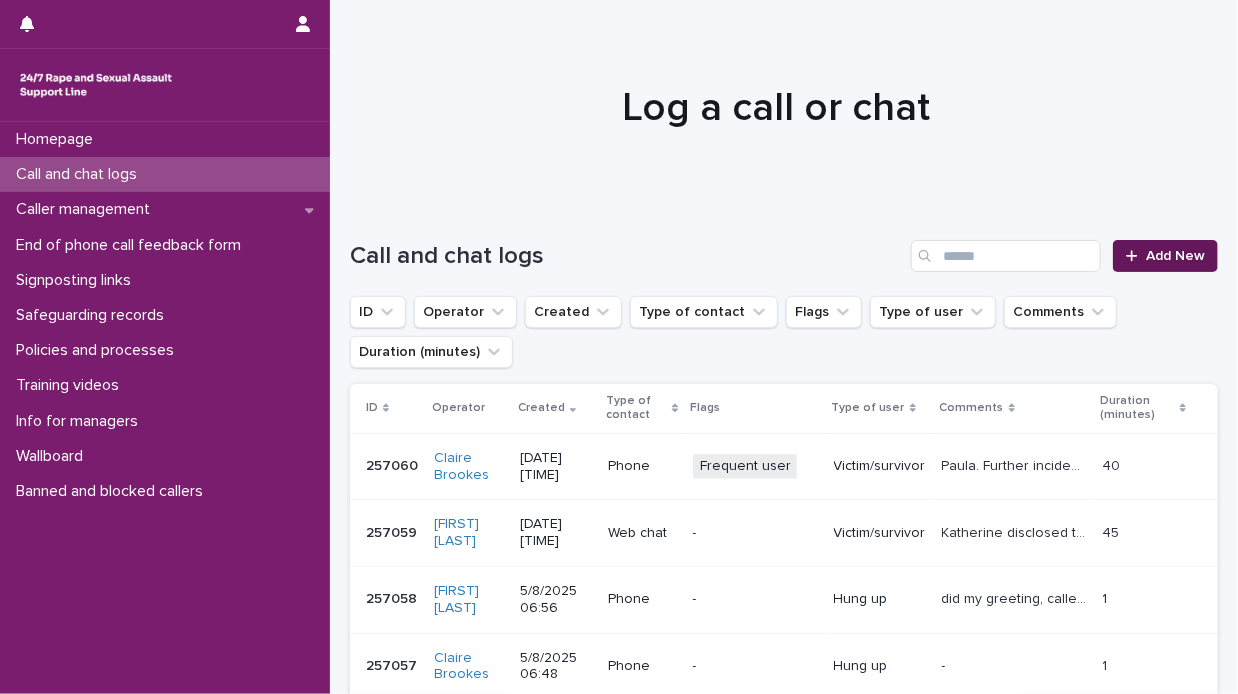 click on "Add New" at bounding box center (1175, 256) 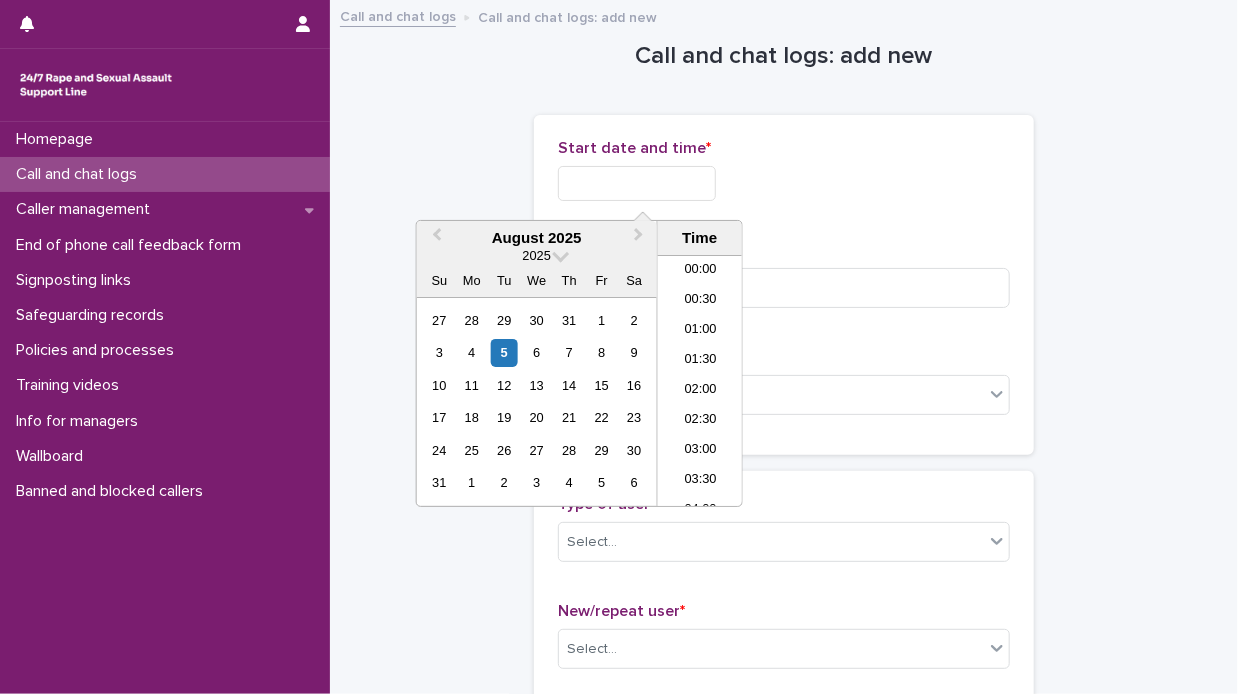 click at bounding box center (637, 183) 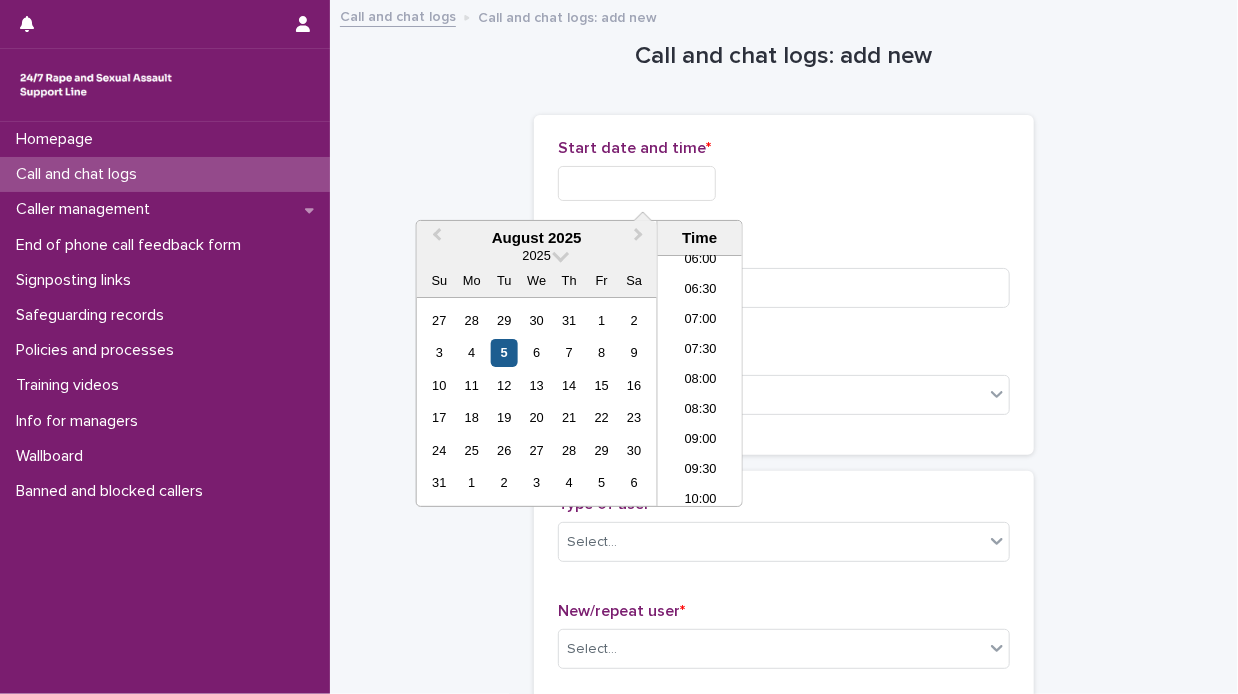 click on "5" at bounding box center (504, 352) 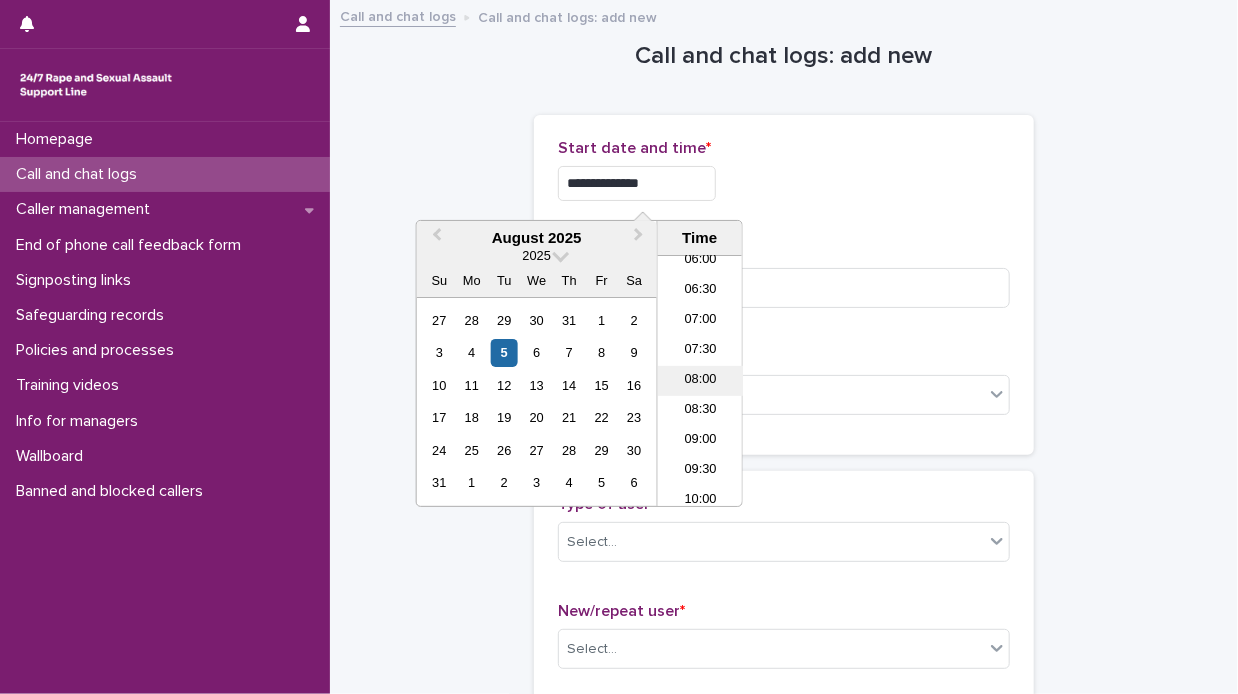 click on "08:00" at bounding box center (700, 381) 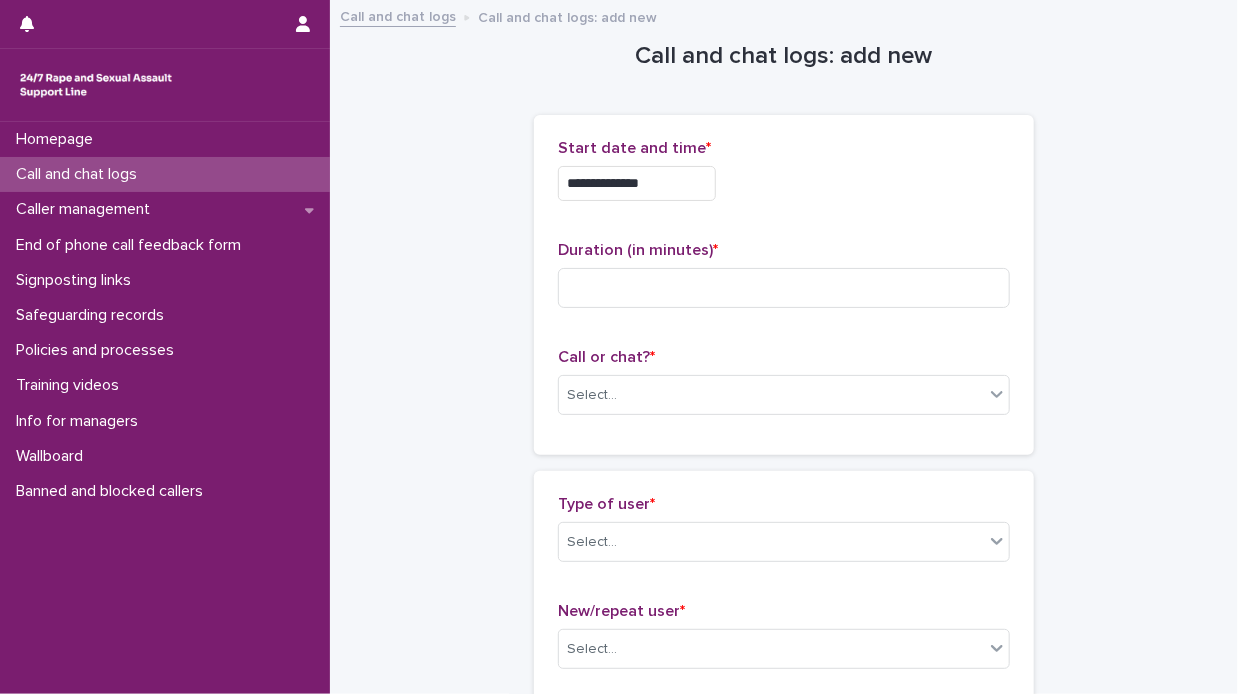 click on "**********" at bounding box center [637, 183] 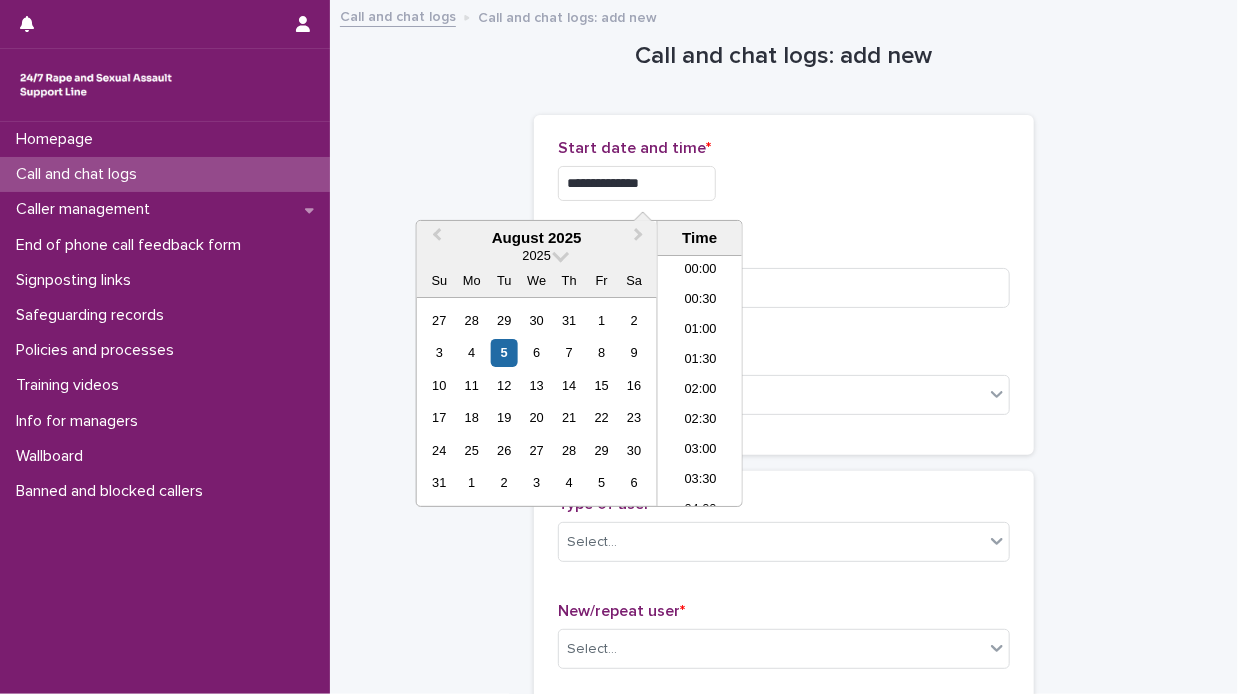 scroll, scrollTop: 370, scrollLeft: 0, axis: vertical 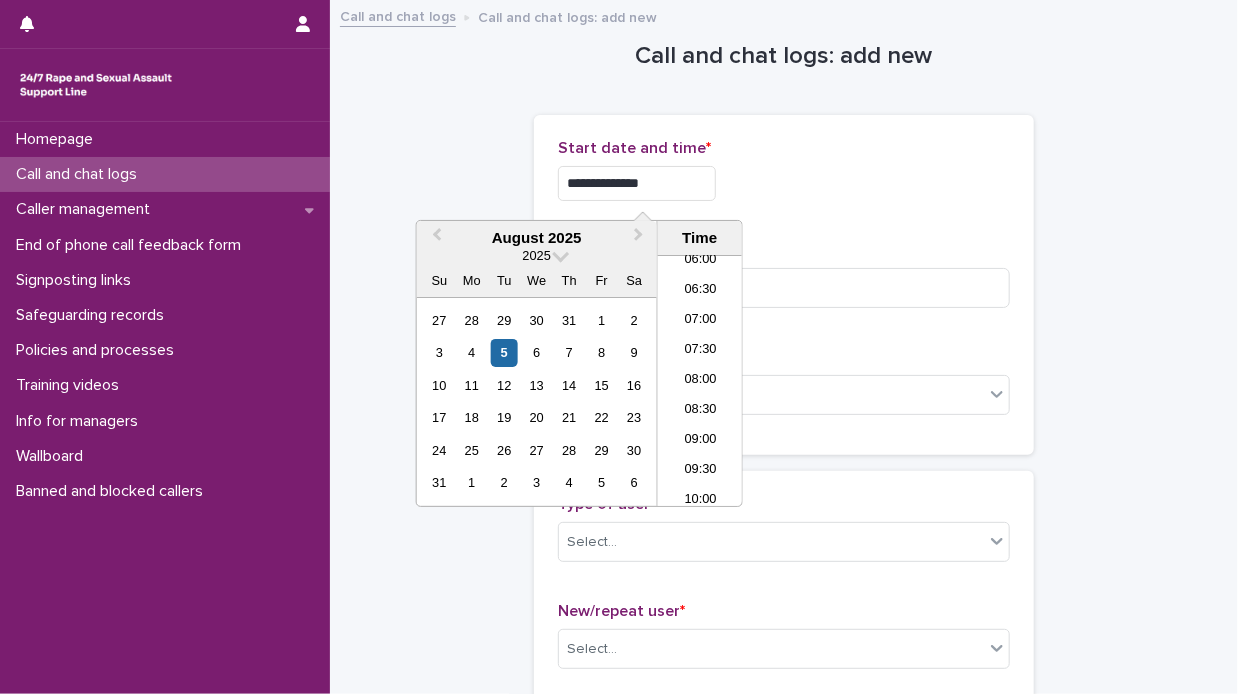 type on "**********" 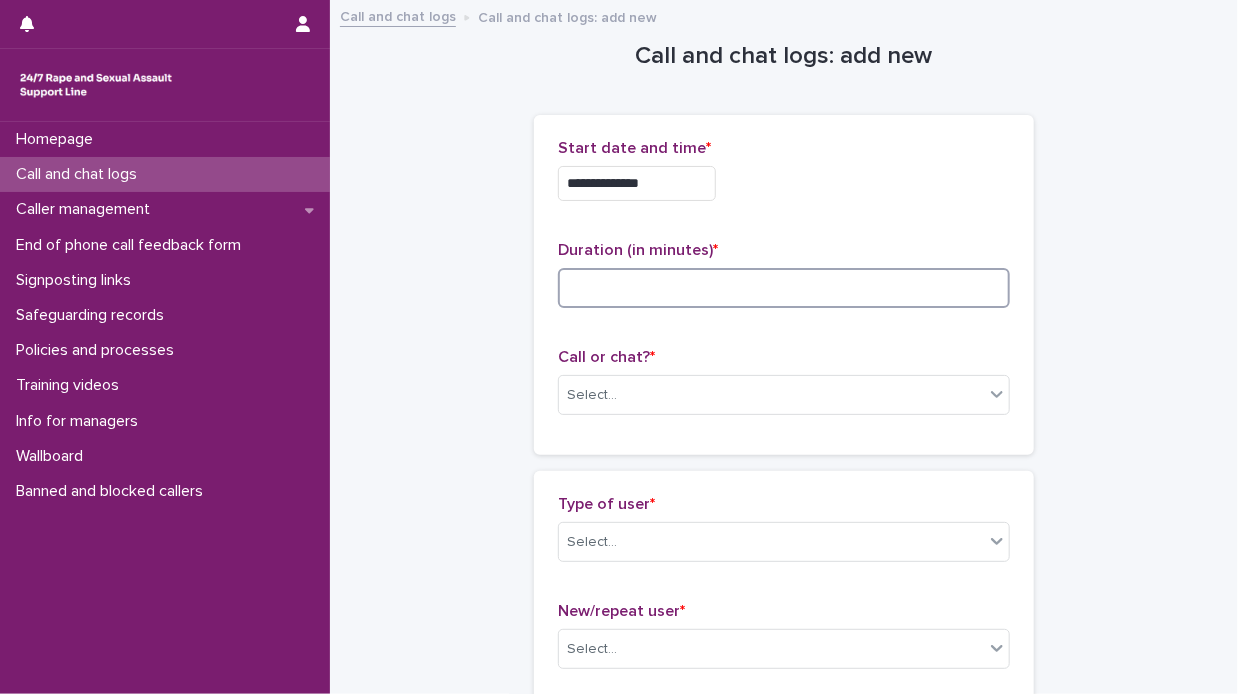 click at bounding box center (784, 288) 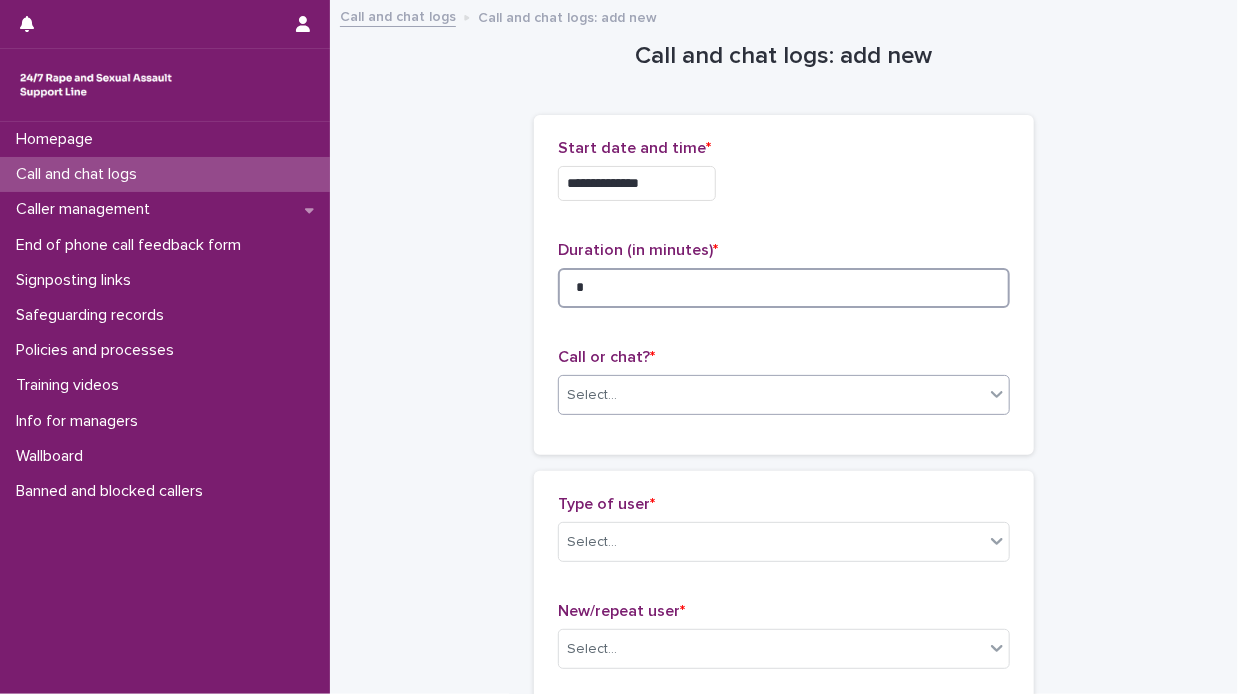 type on "*" 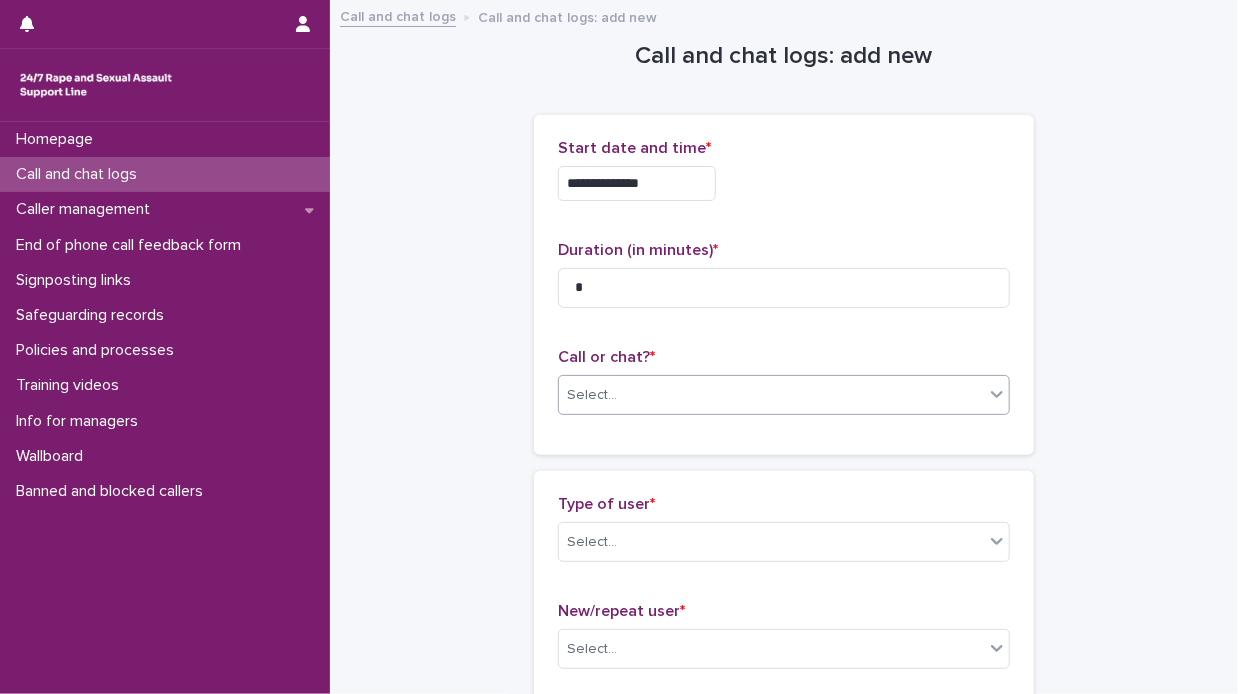 click 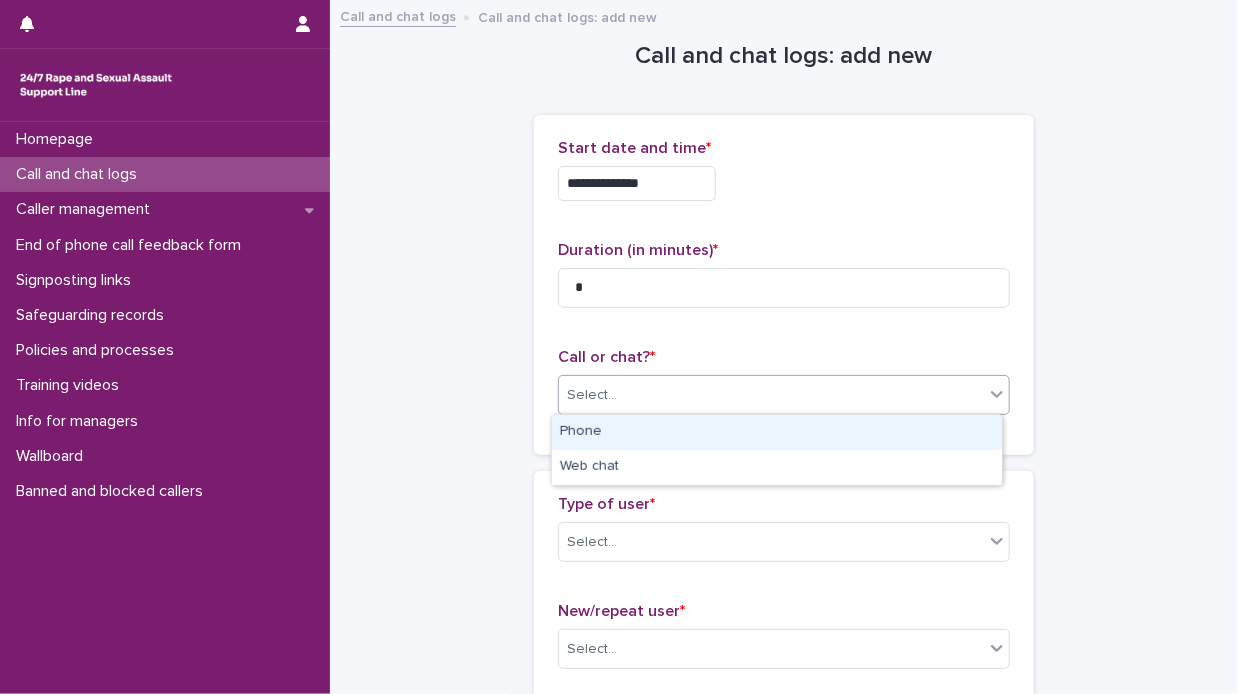click on "Phone" at bounding box center (777, 432) 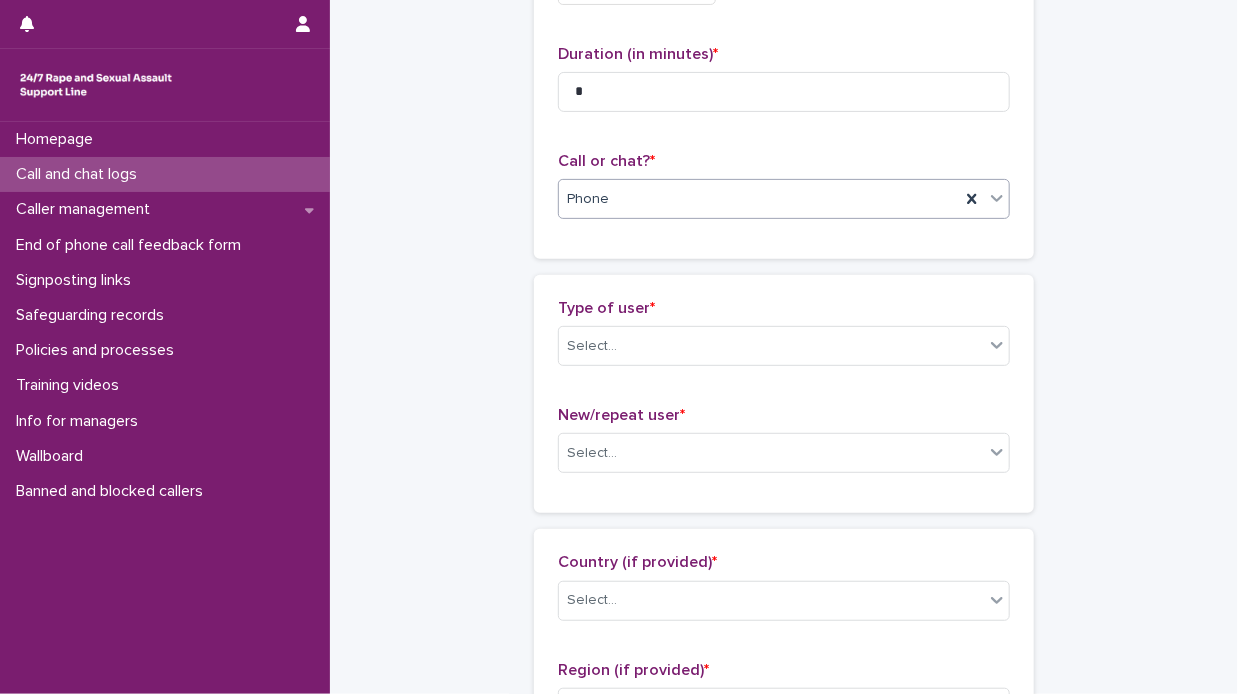 scroll, scrollTop: 200, scrollLeft: 0, axis: vertical 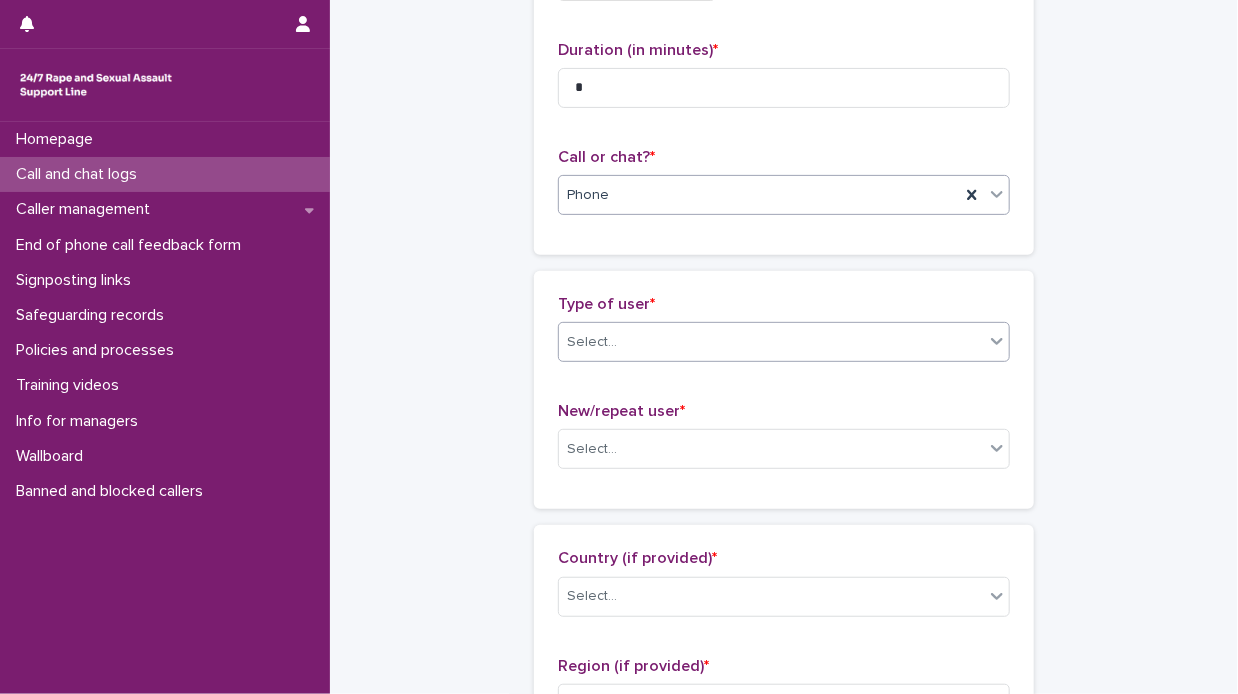 click 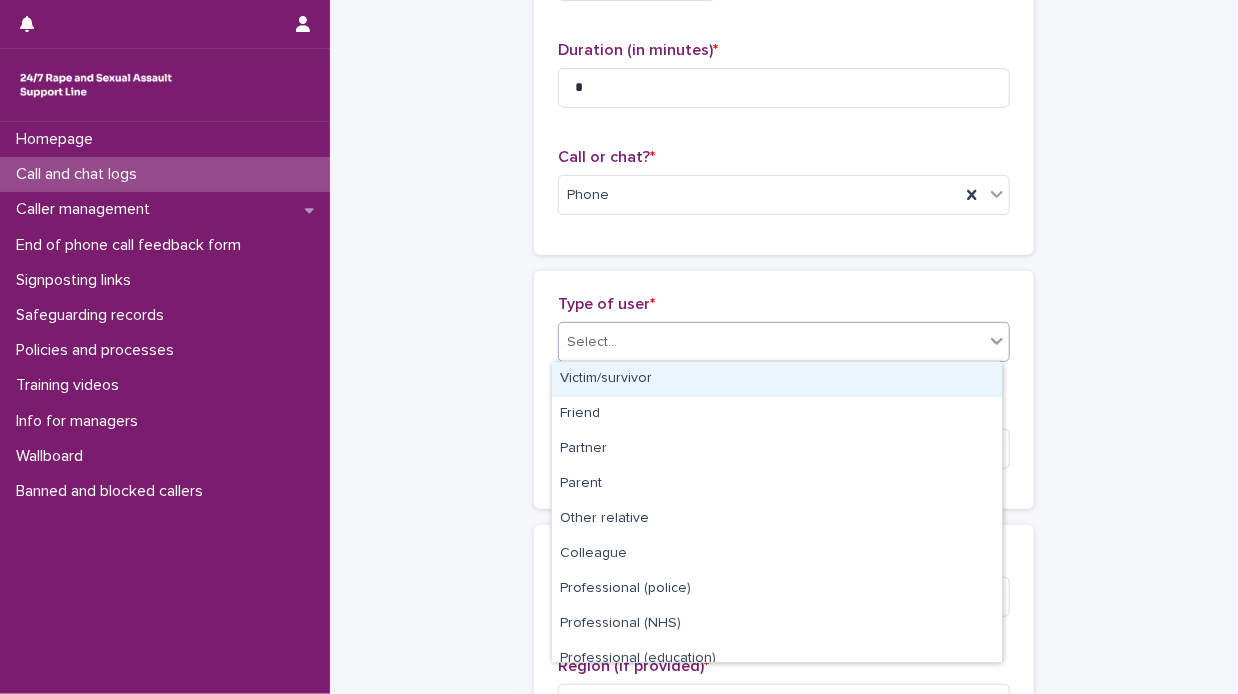 scroll, scrollTop: 224, scrollLeft: 0, axis: vertical 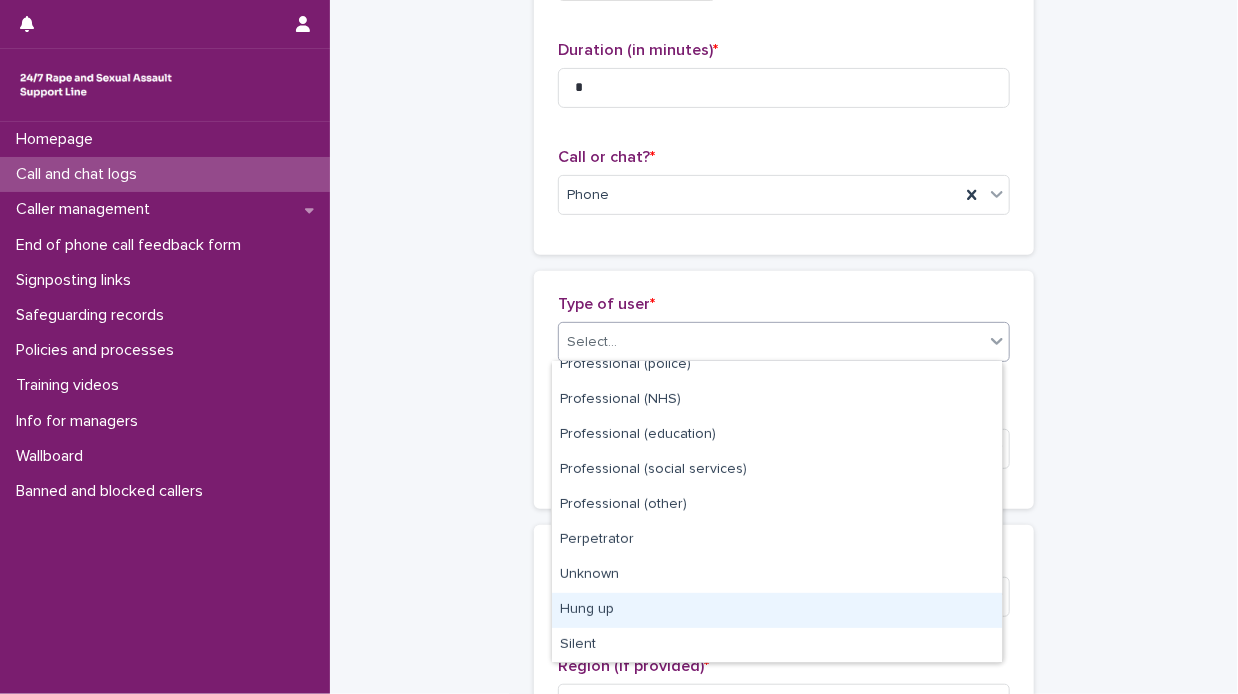 click on "Hung up" at bounding box center (777, 610) 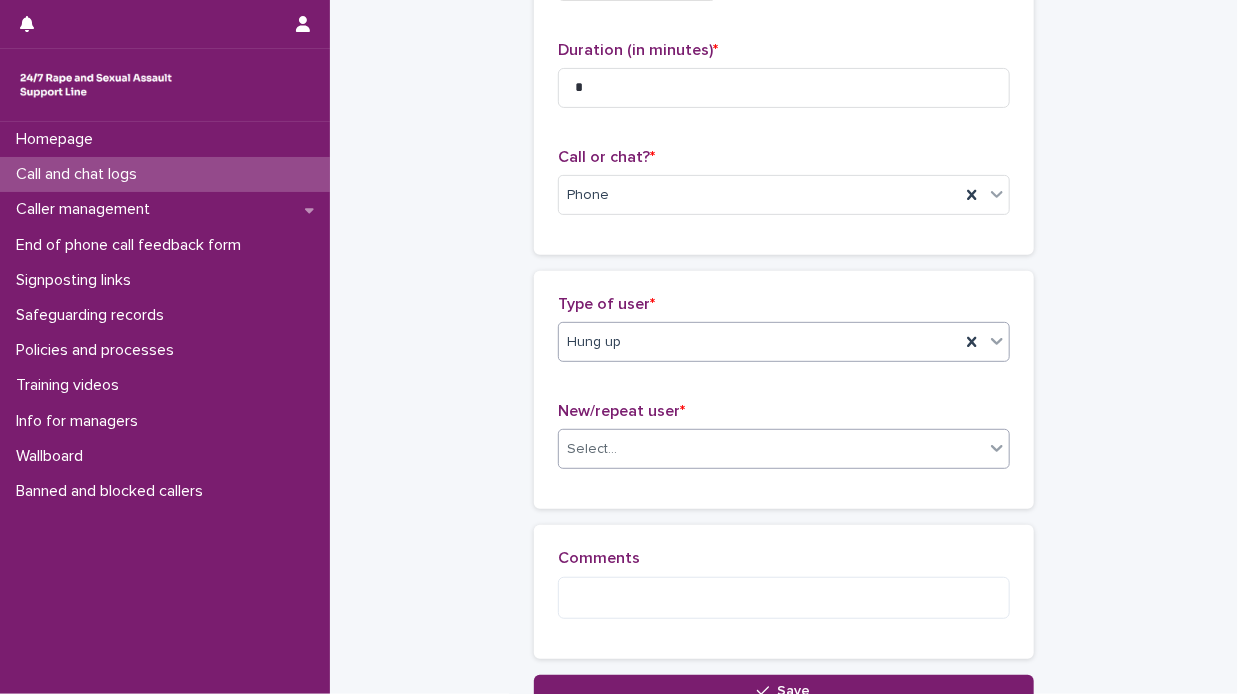 click 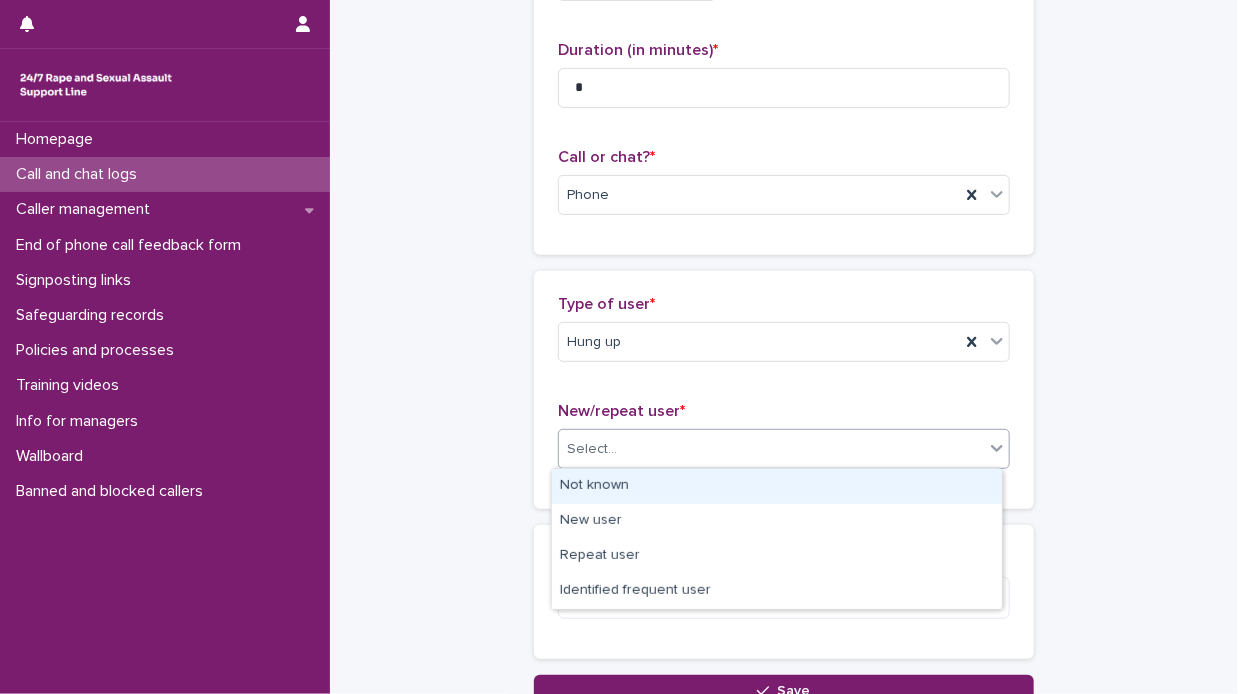 click on "Not known" at bounding box center (777, 486) 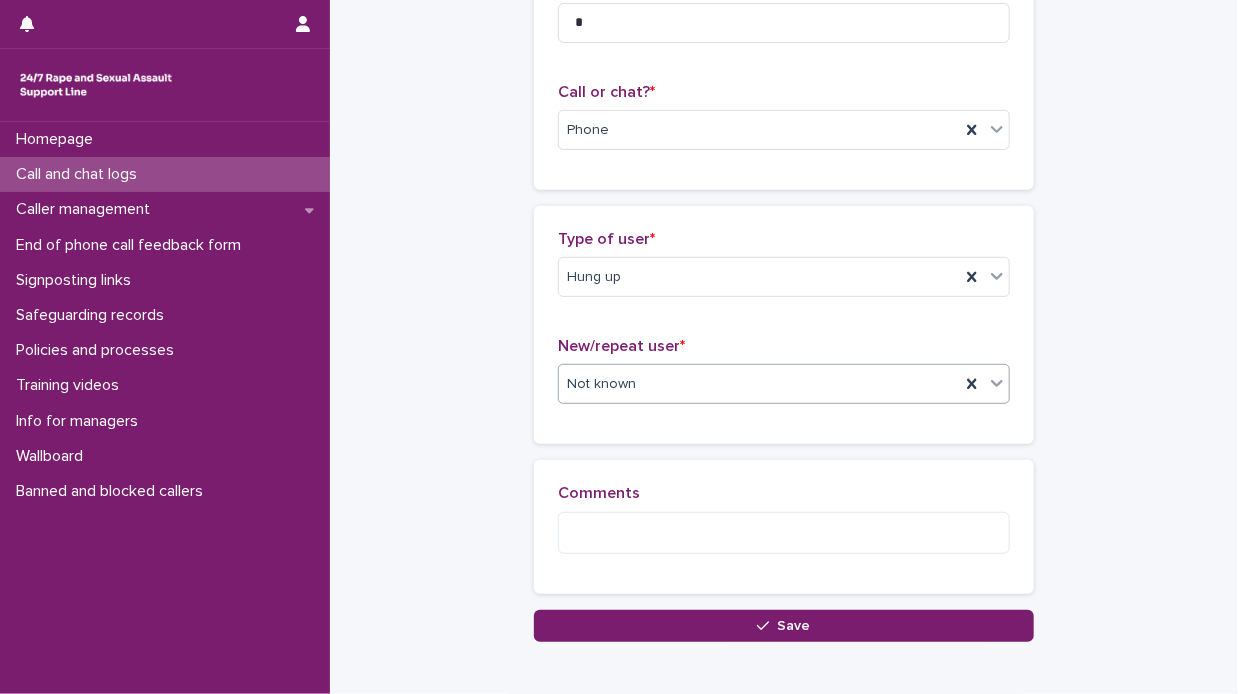 scroll, scrollTop: 300, scrollLeft: 0, axis: vertical 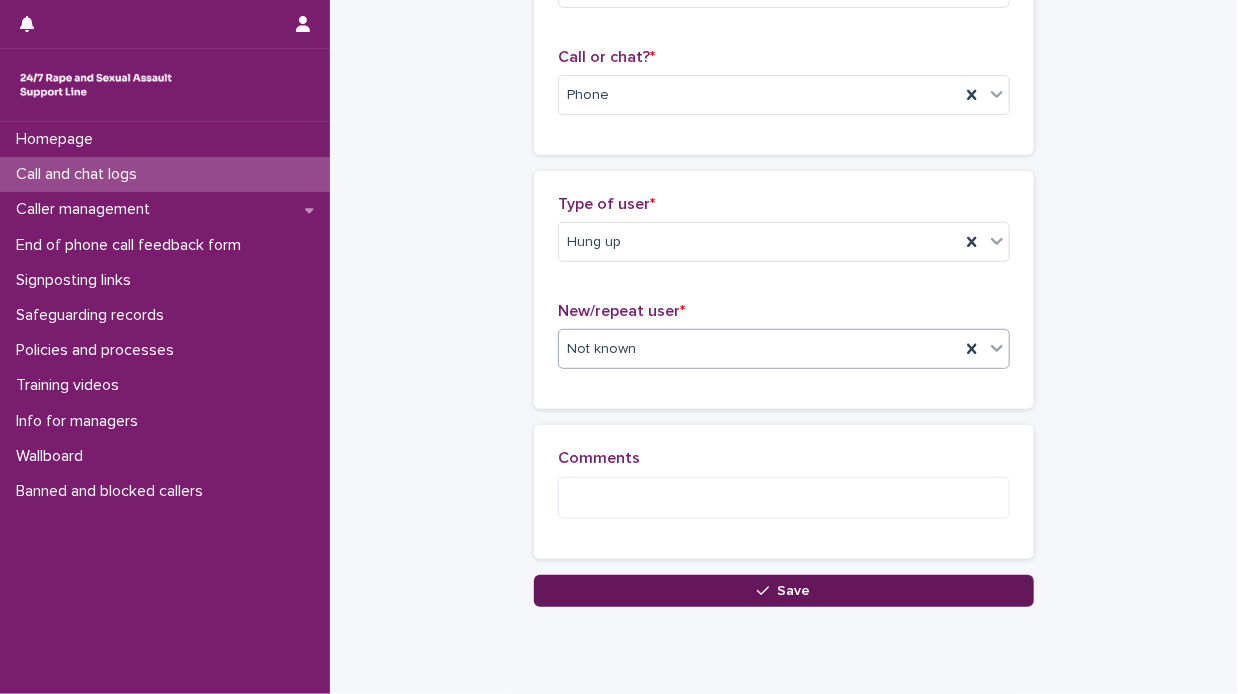 click on "Save" at bounding box center [794, 591] 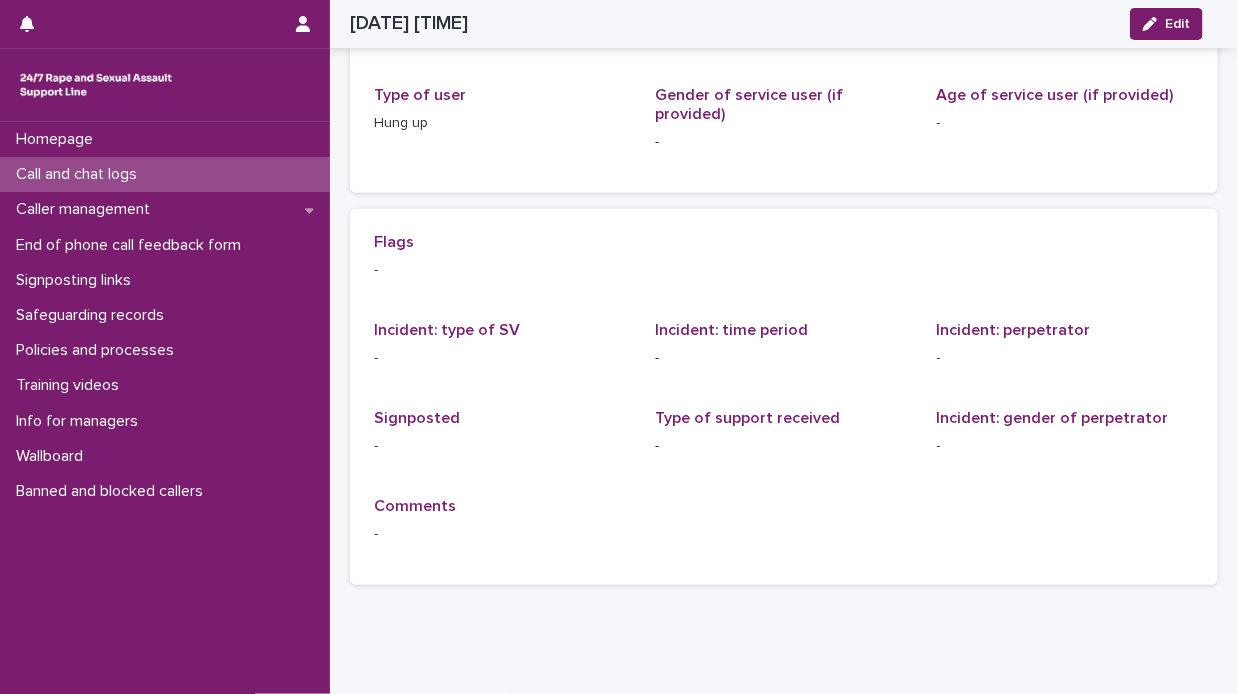 scroll, scrollTop: 0, scrollLeft: 0, axis: both 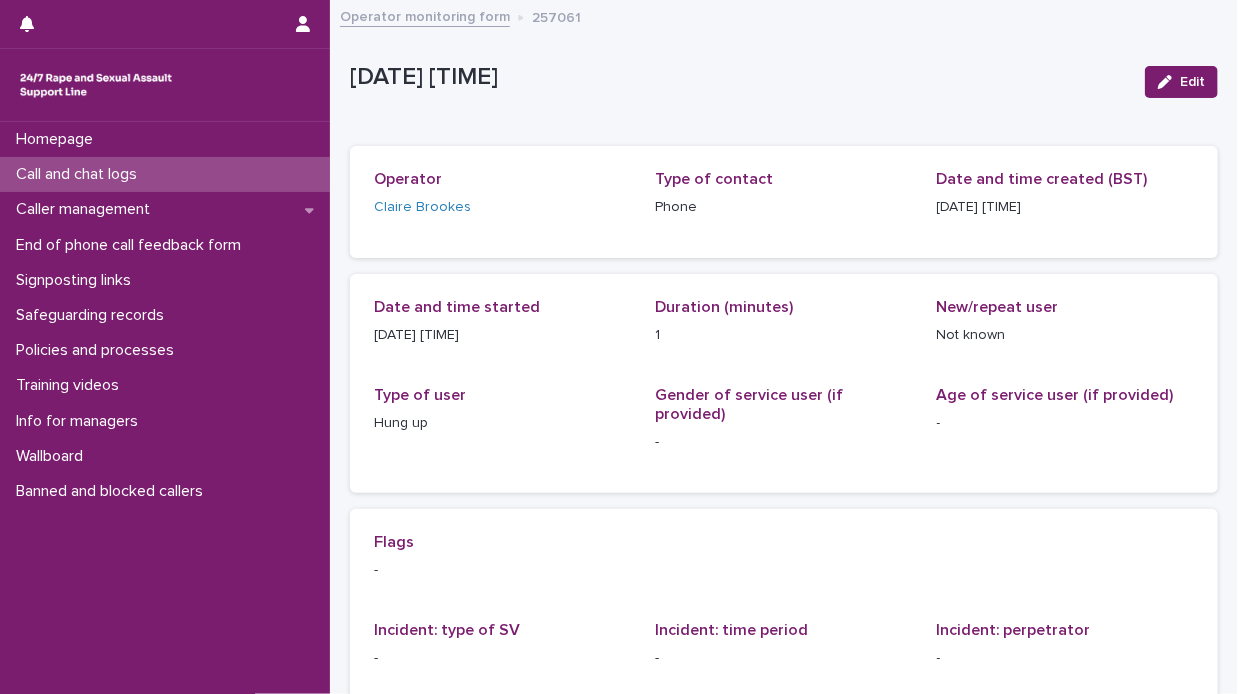 click on "Call and chat logs" at bounding box center [165, 174] 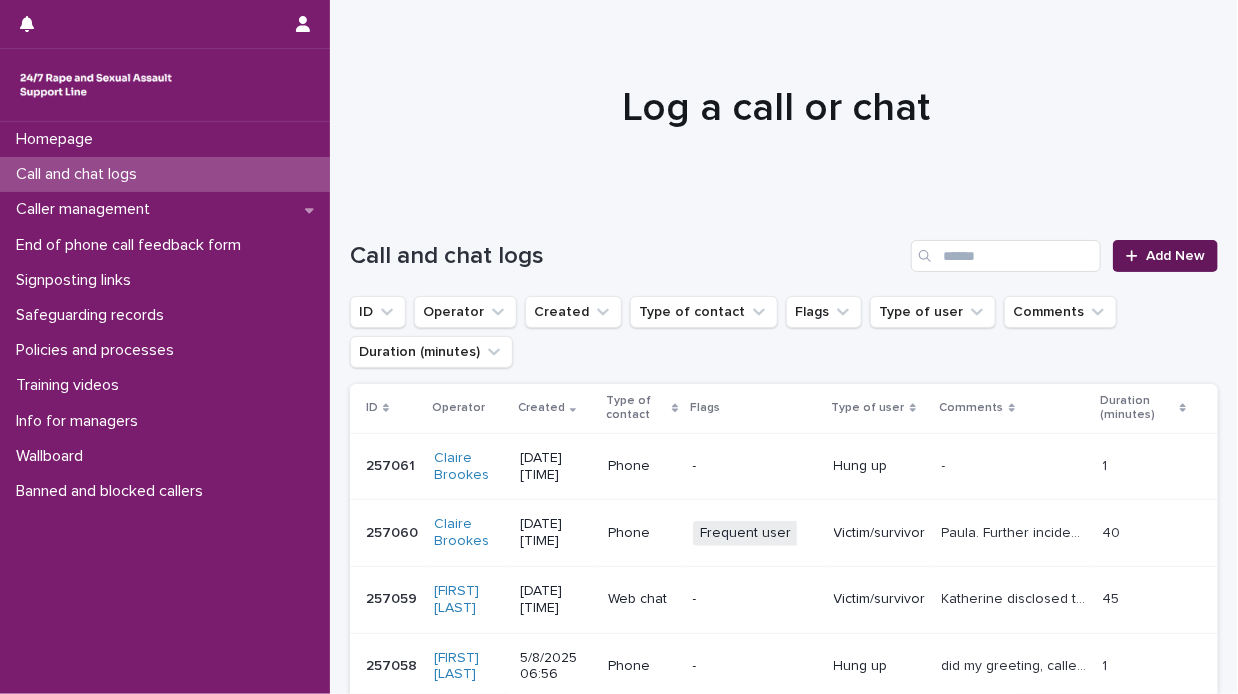 click on "Add New" at bounding box center (1175, 256) 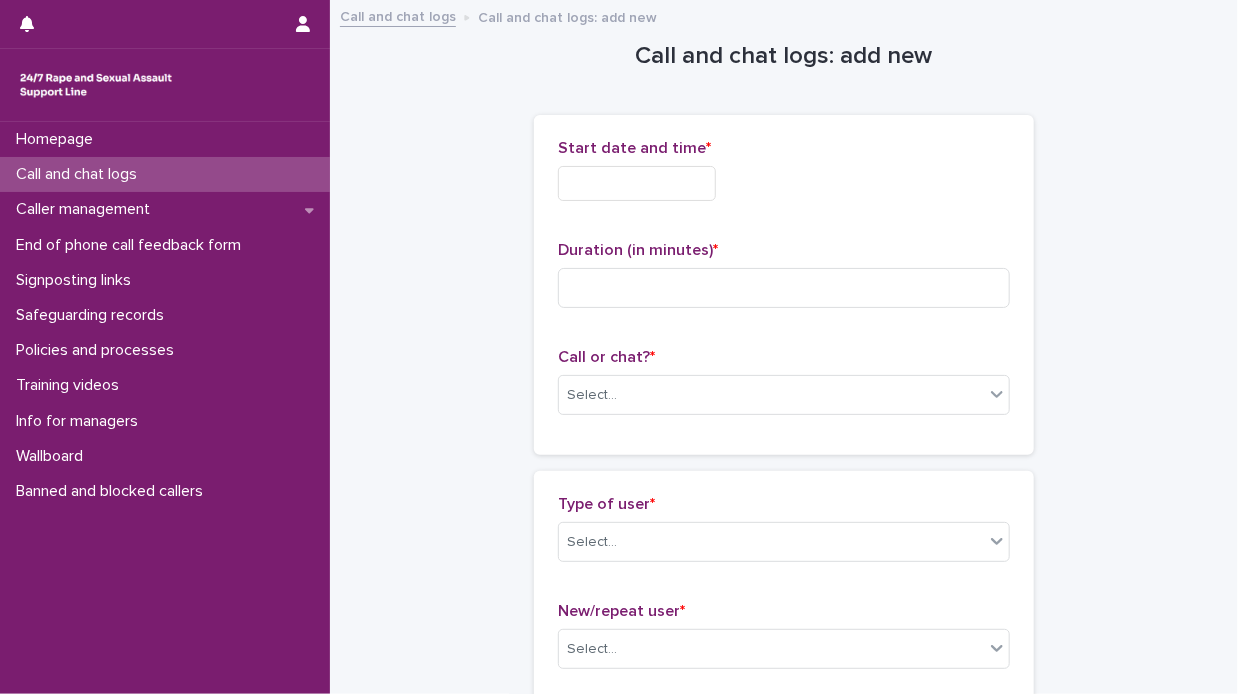 click at bounding box center (637, 183) 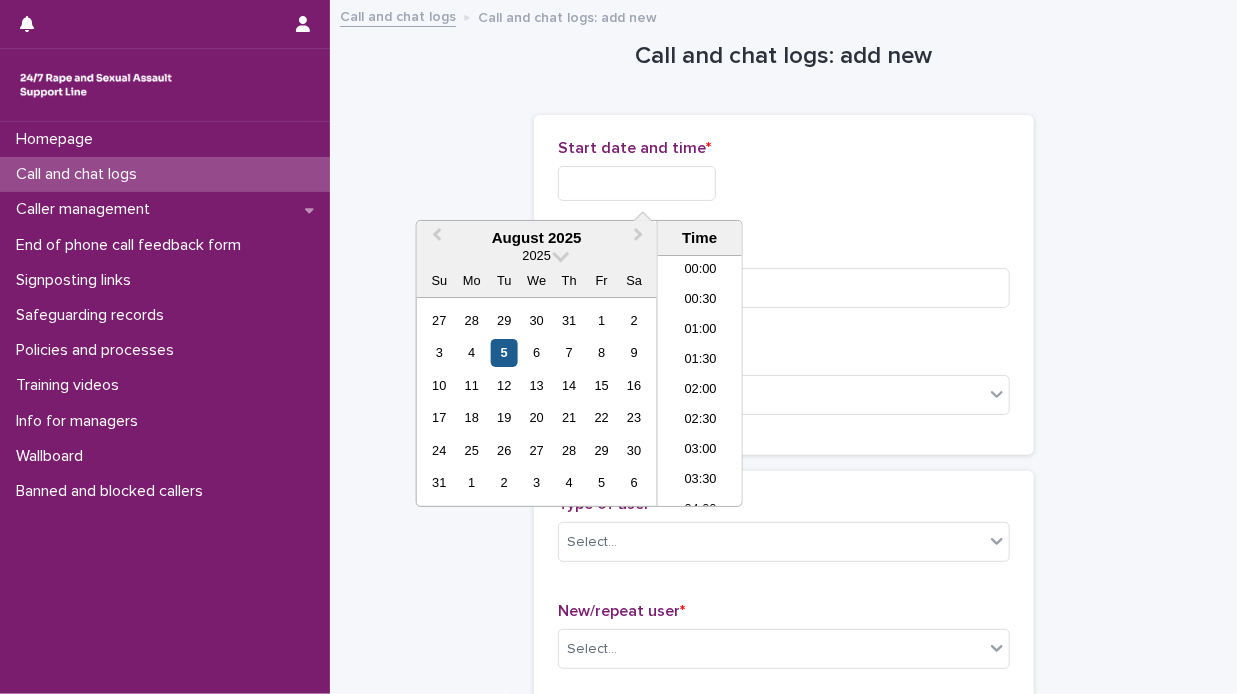 scroll, scrollTop: 370, scrollLeft: 0, axis: vertical 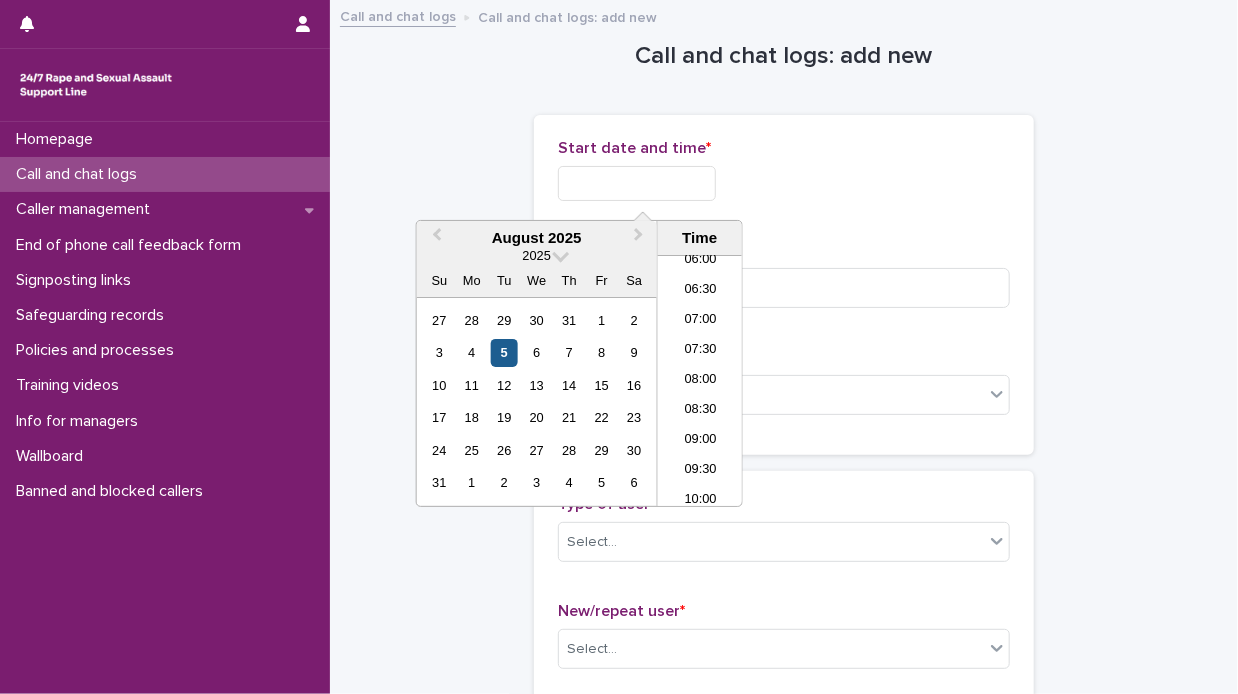 click on "5" at bounding box center [504, 352] 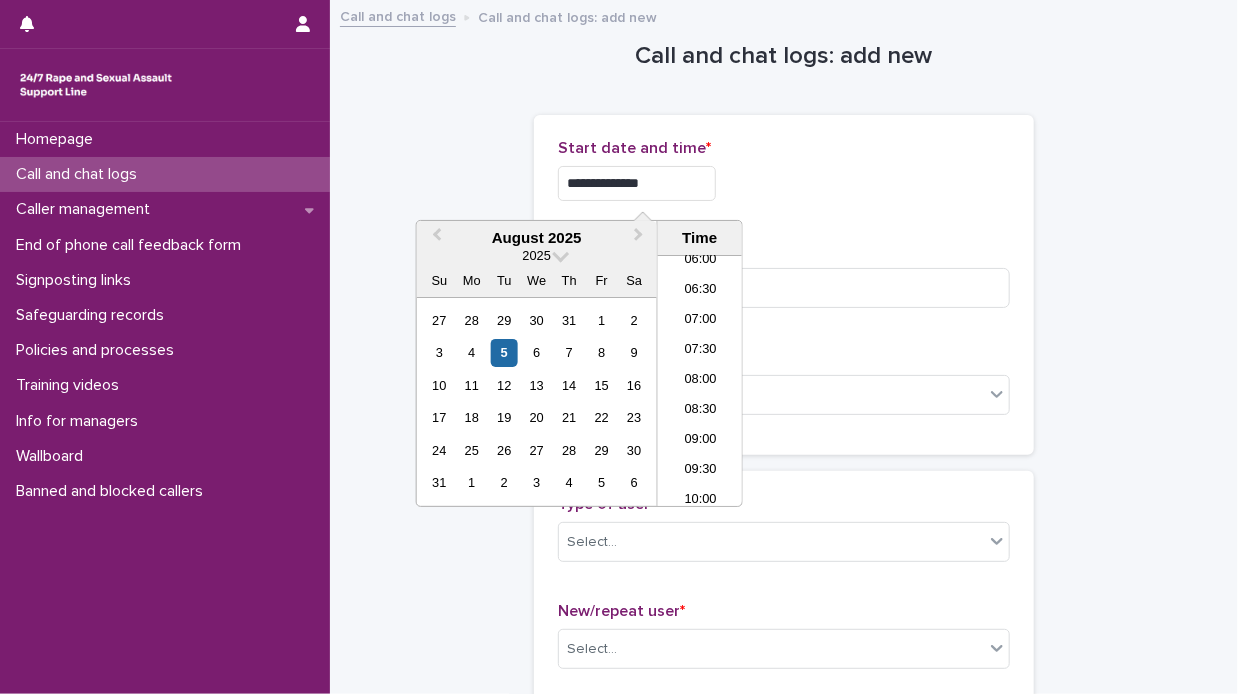 drag, startPoint x: 714, startPoint y: 384, endPoint x: 711, endPoint y: 357, distance: 27.166155 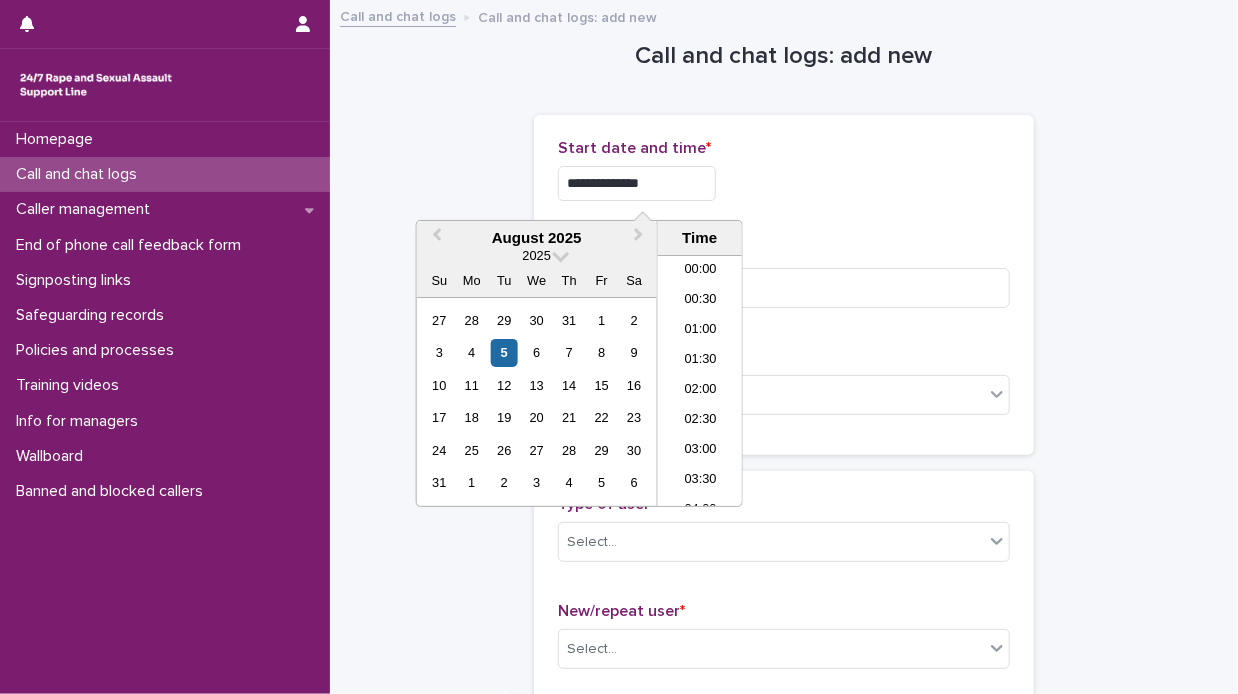 click on "**********" at bounding box center (637, 183) 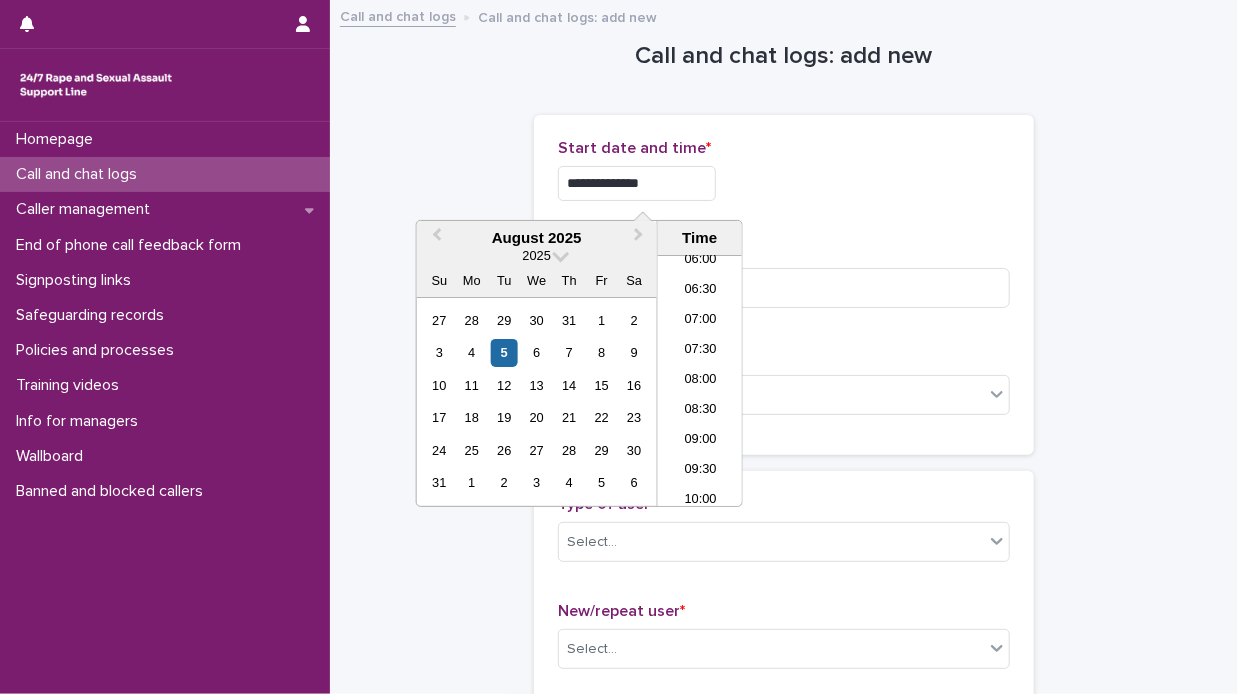 type on "**********" 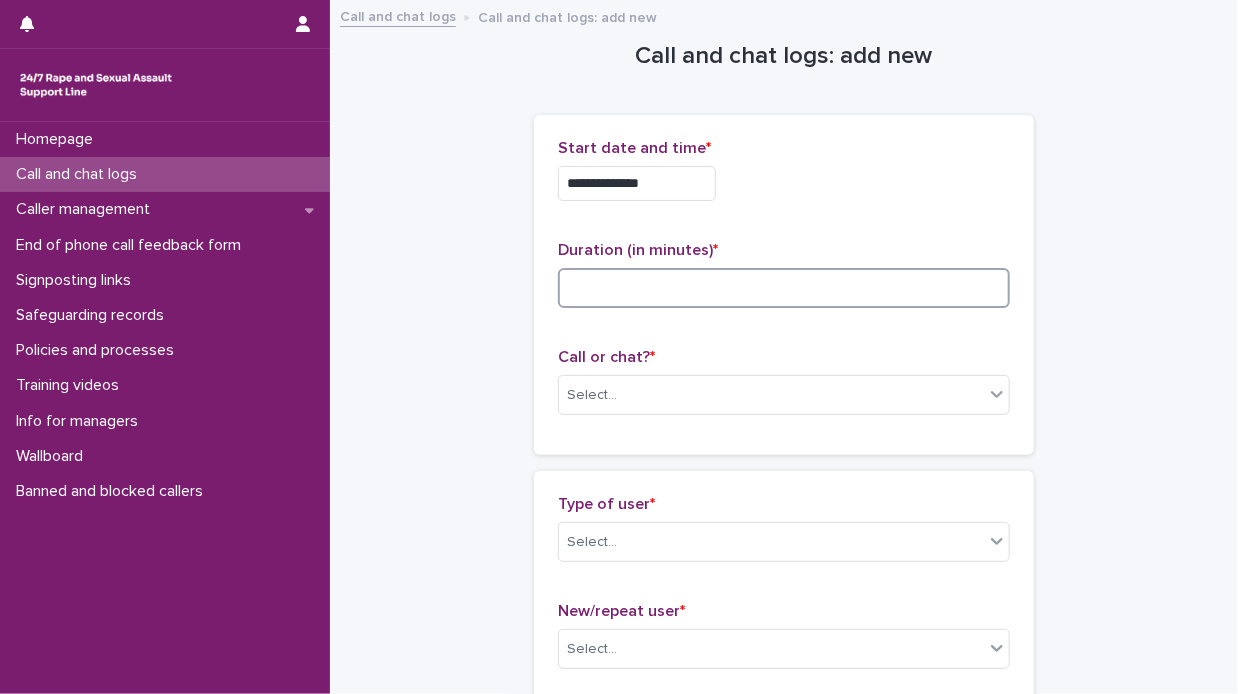 drag, startPoint x: 563, startPoint y: 273, endPoint x: 634, endPoint y: 285, distance: 72.00694 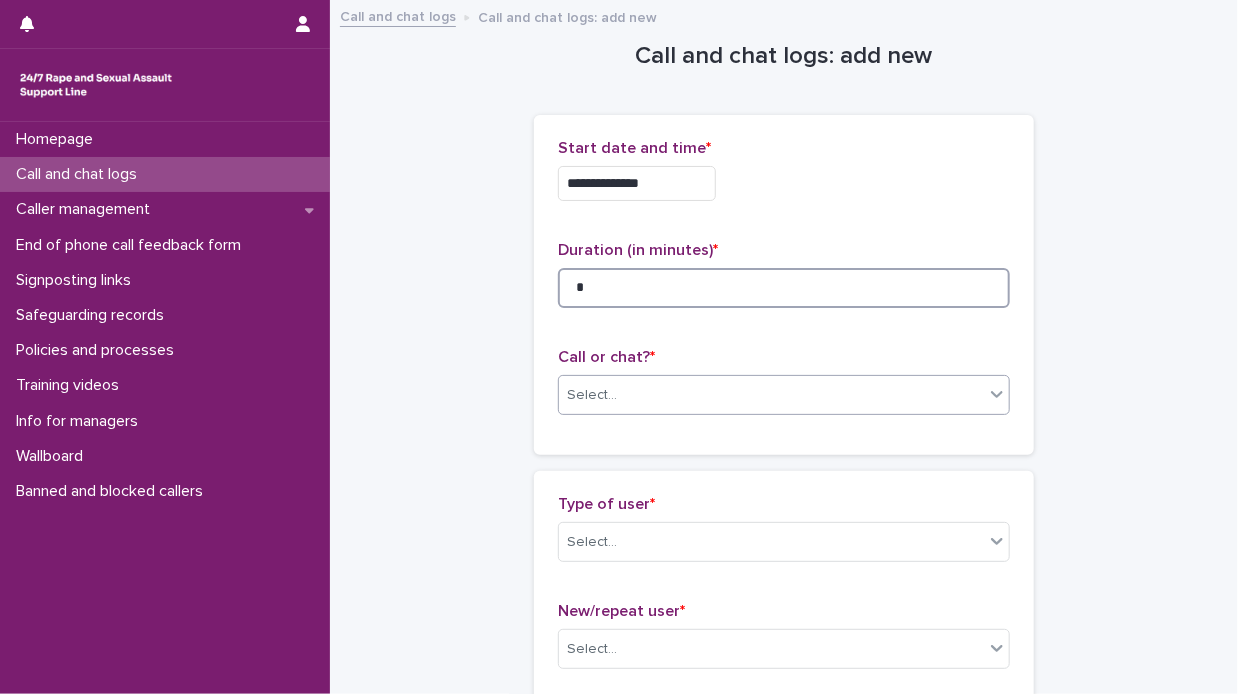 type on "*" 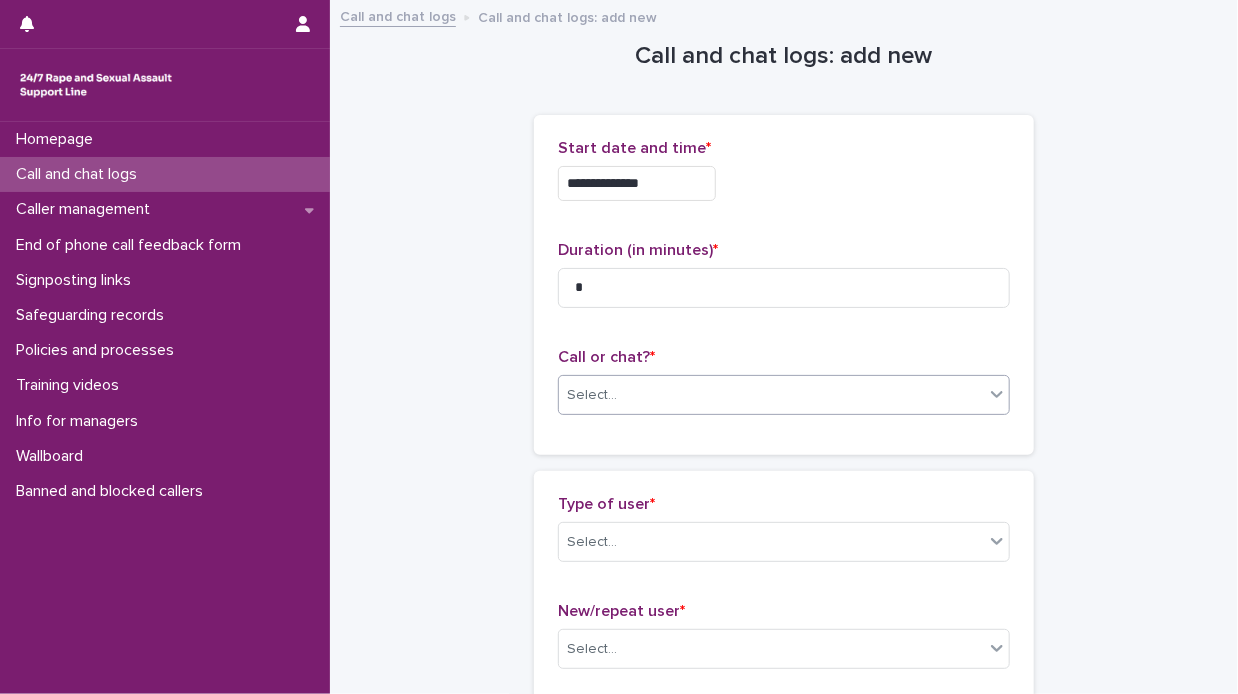 click 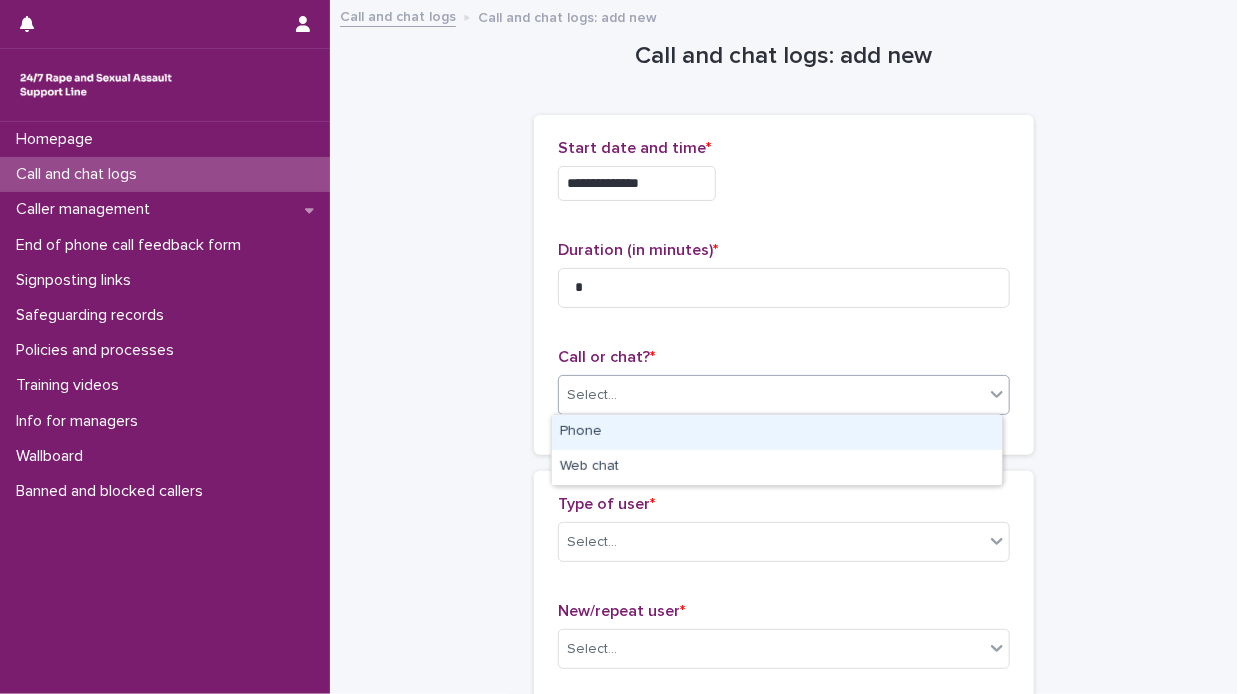 click on "Phone" at bounding box center [777, 432] 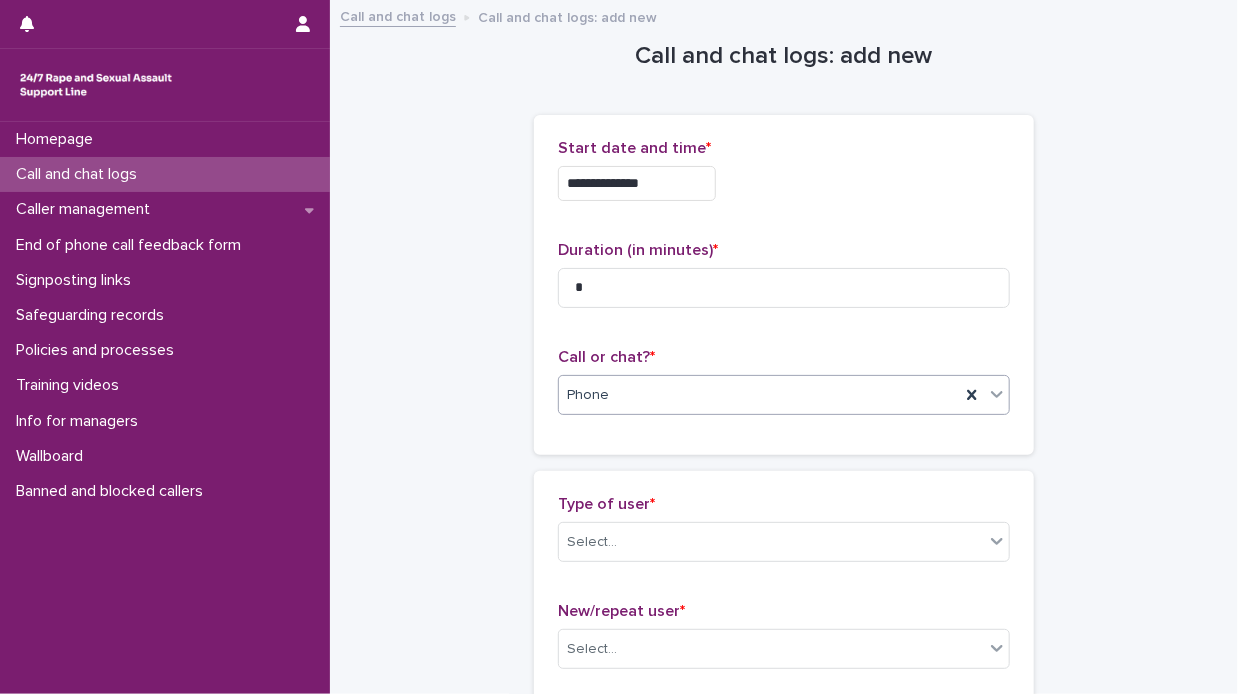 scroll, scrollTop: 300, scrollLeft: 0, axis: vertical 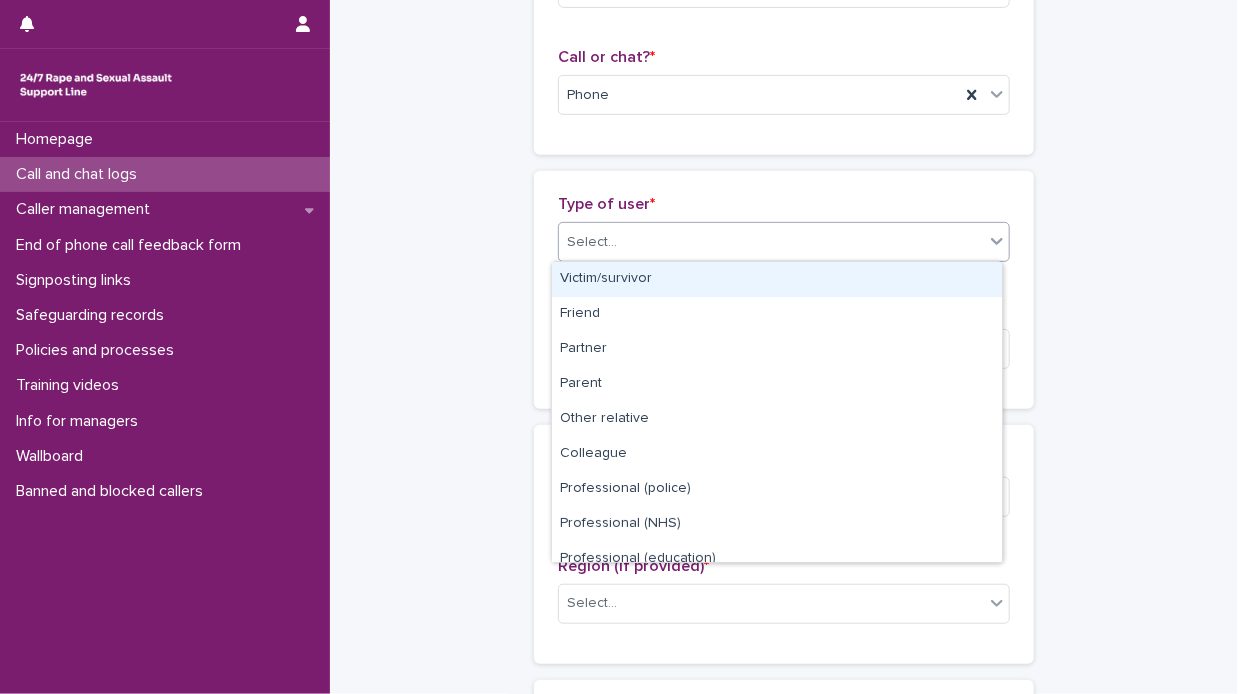 click 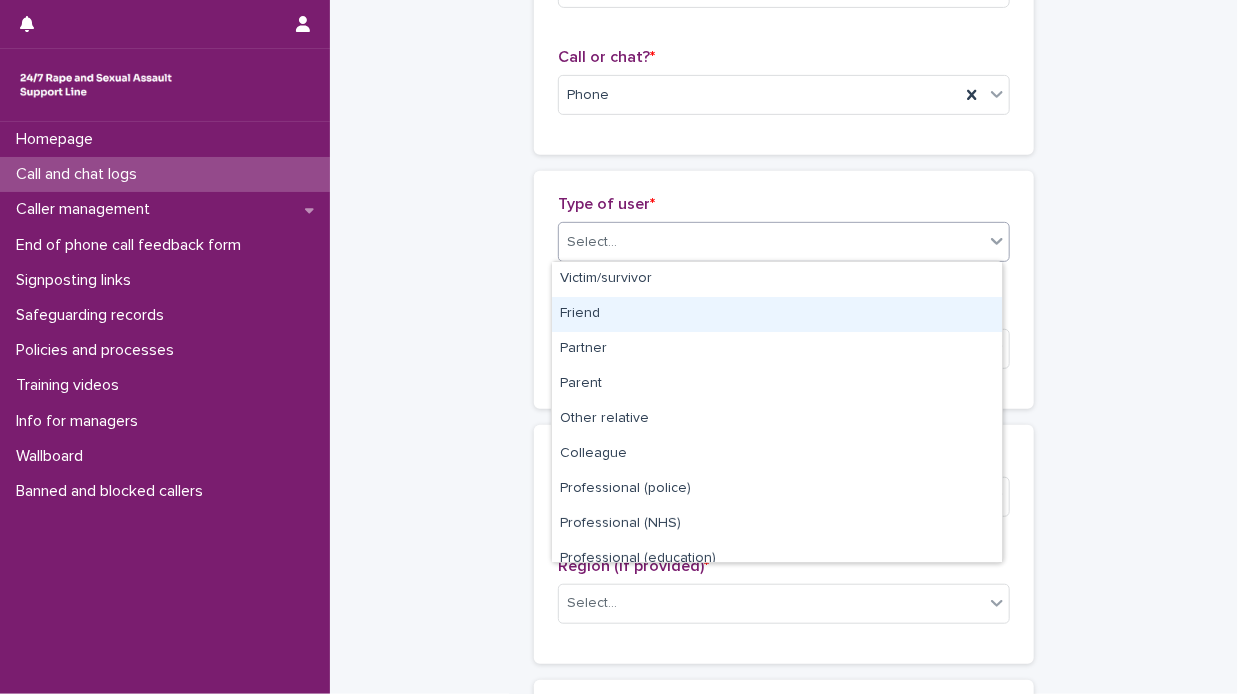scroll, scrollTop: 224, scrollLeft: 0, axis: vertical 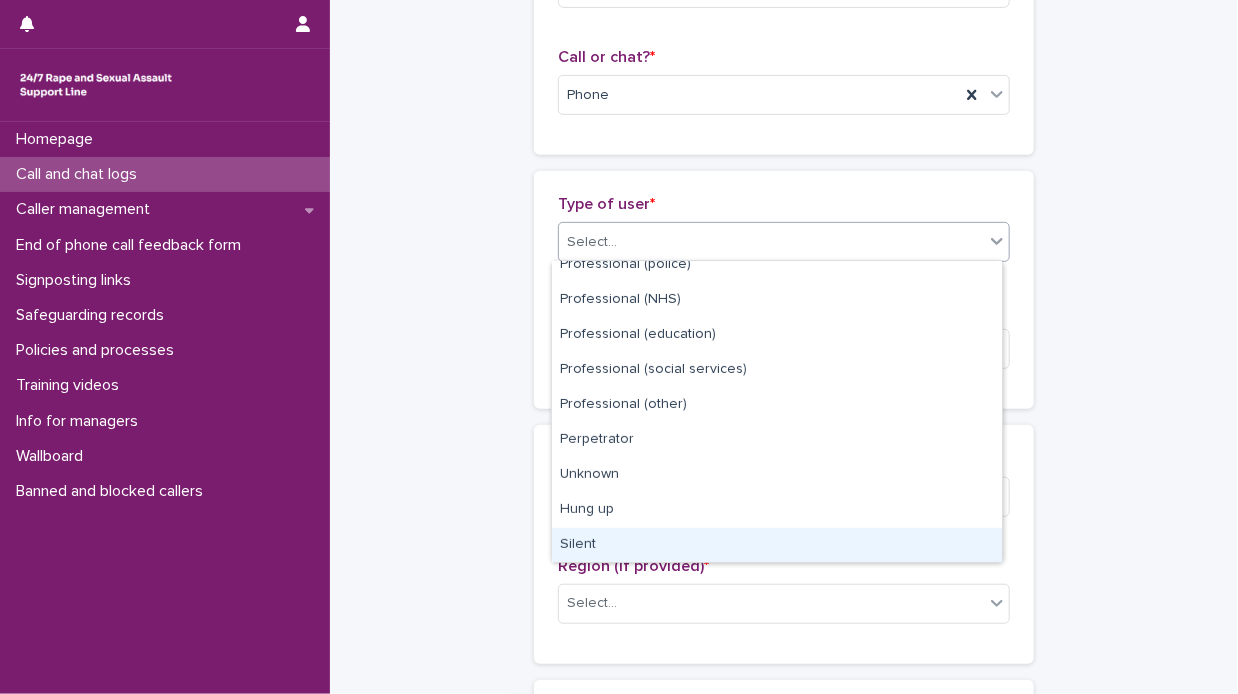 drag, startPoint x: 661, startPoint y: 525, endPoint x: 652, endPoint y: 546, distance: 22.847319 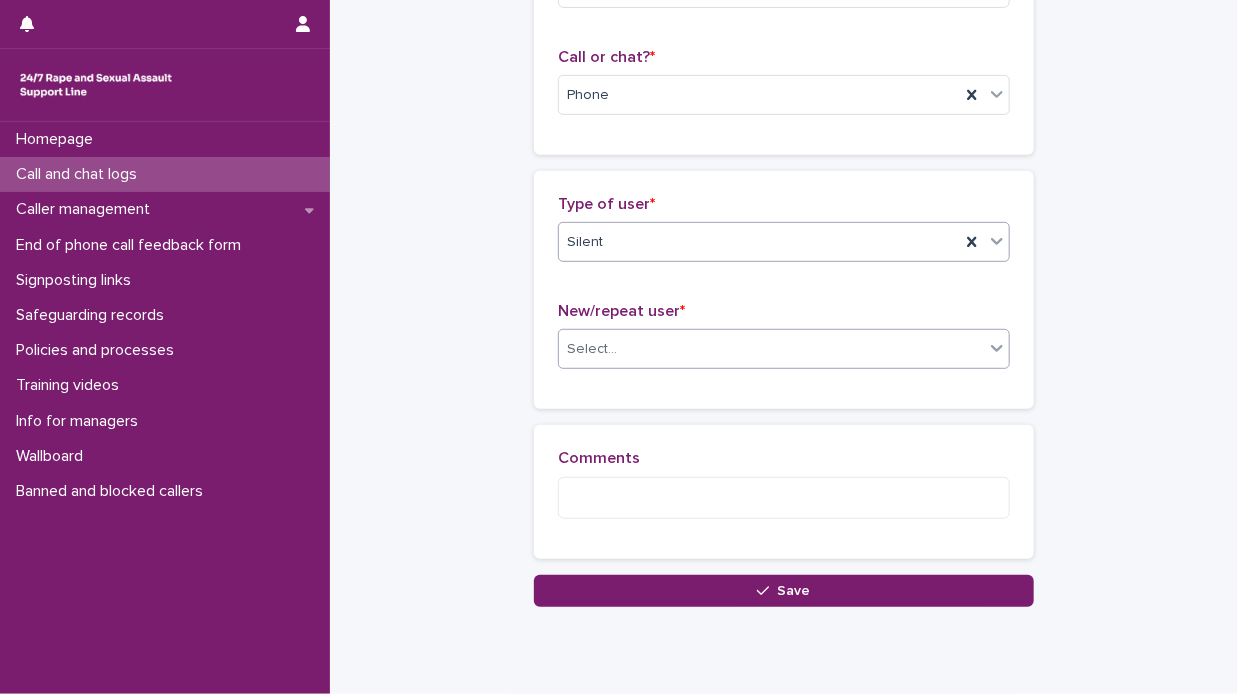 click 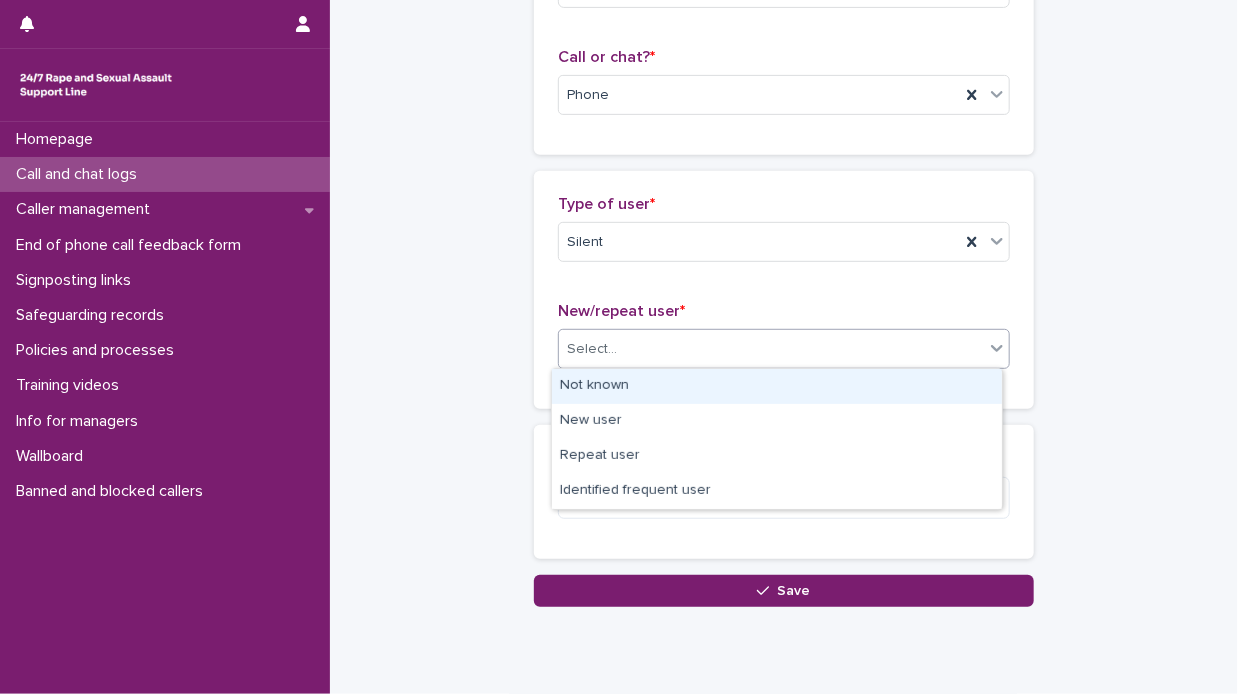 click on "Not known" at bounding box center [777, 386] 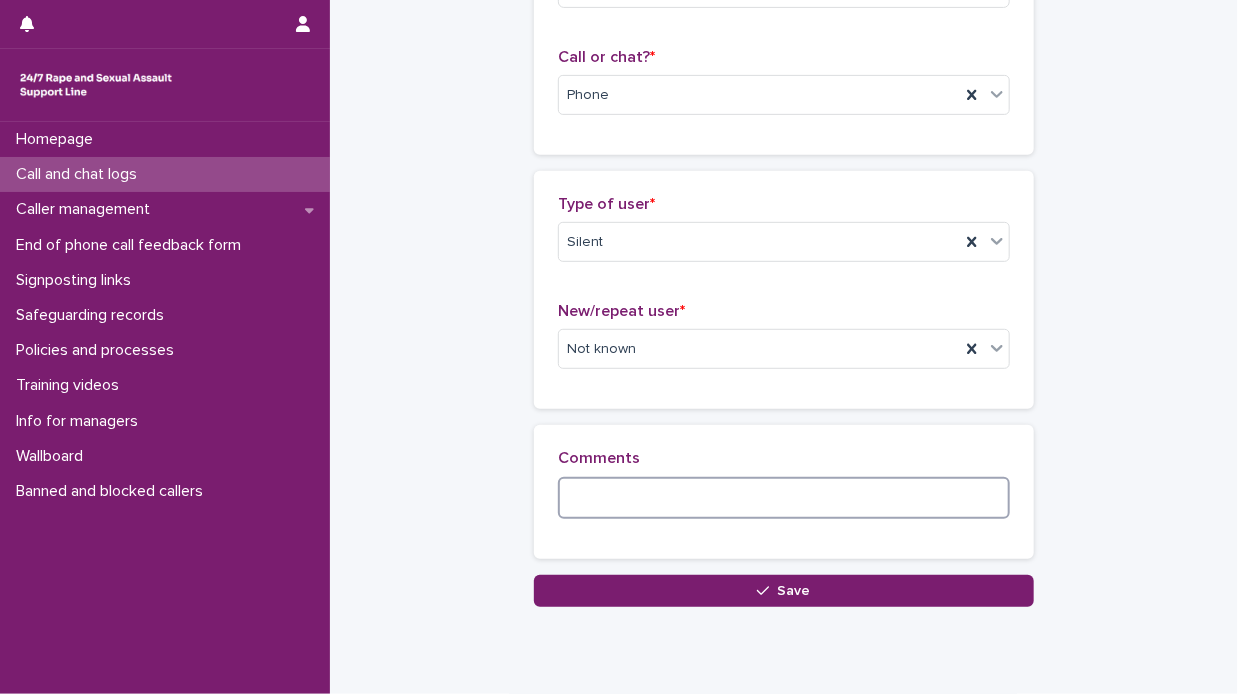 click at bounding box center [784, 498] 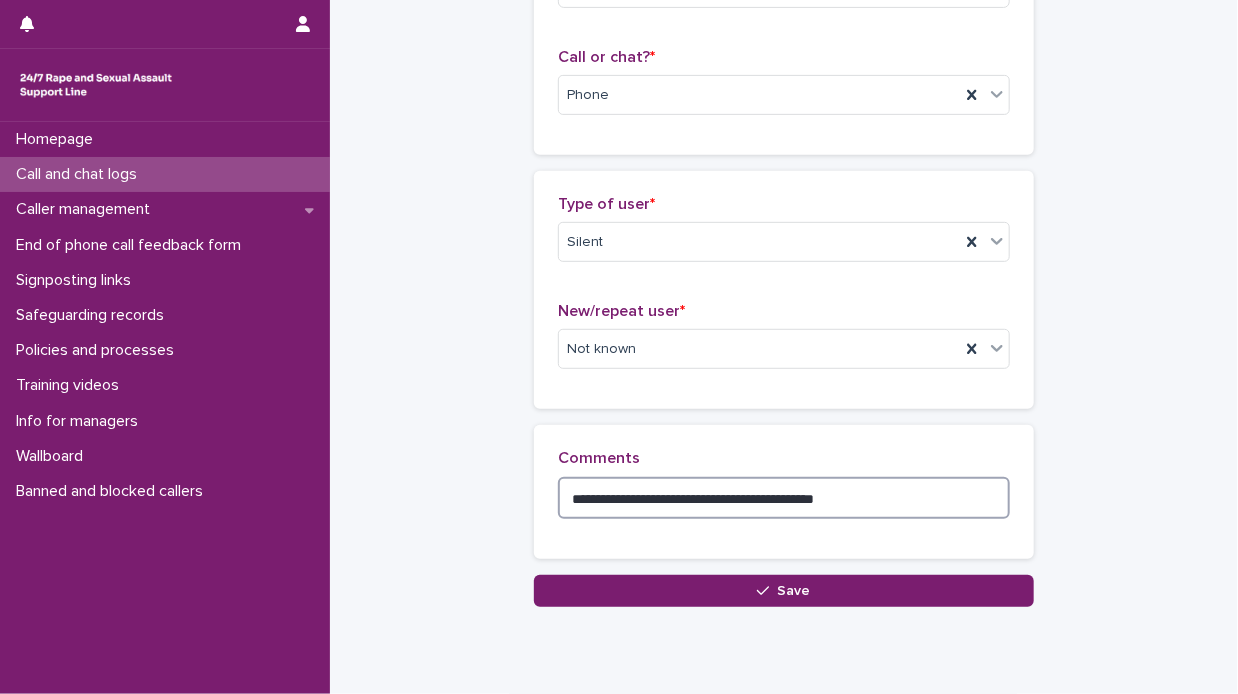 click on "**********" at bounding box center (784, 498) 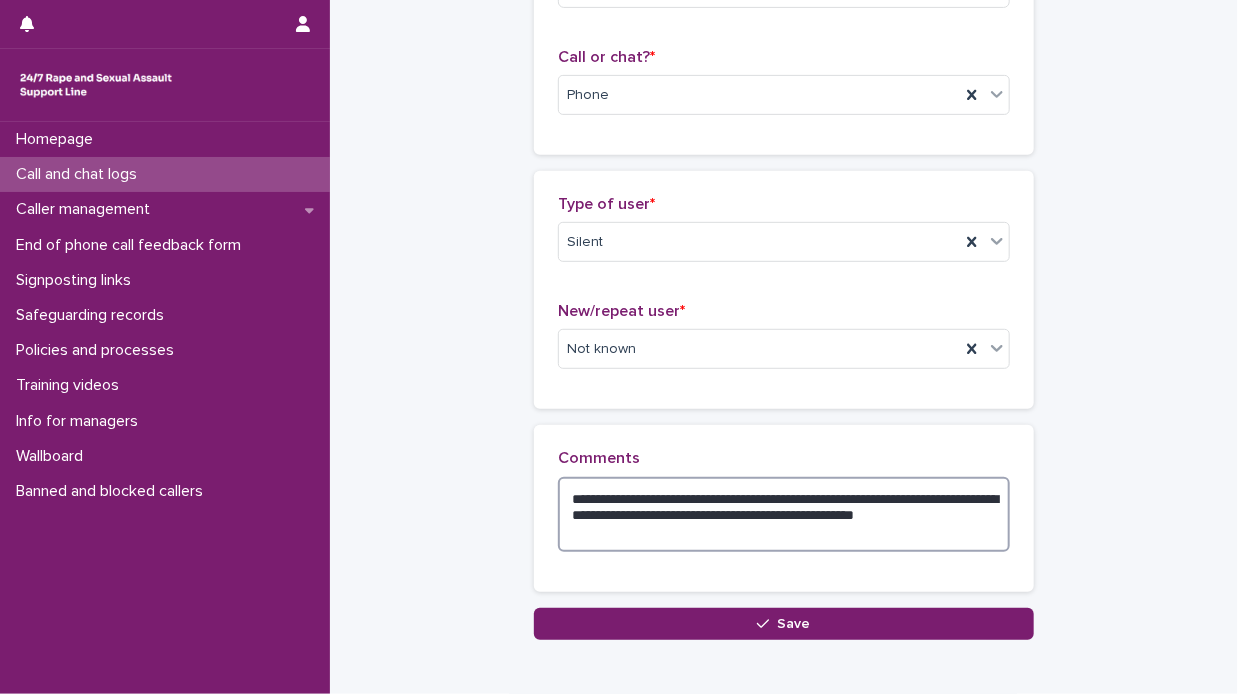 click on "**********" at bounding box center [784, 515] 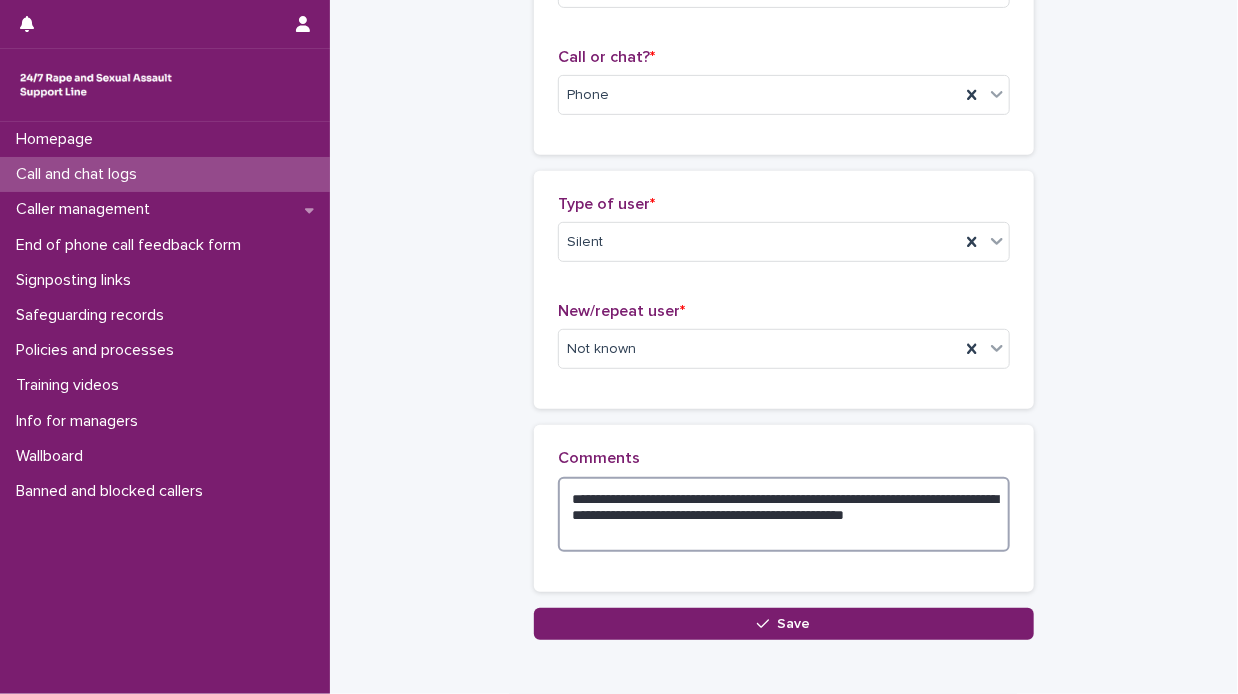 click on "**********" at bounding box center [784, 515] 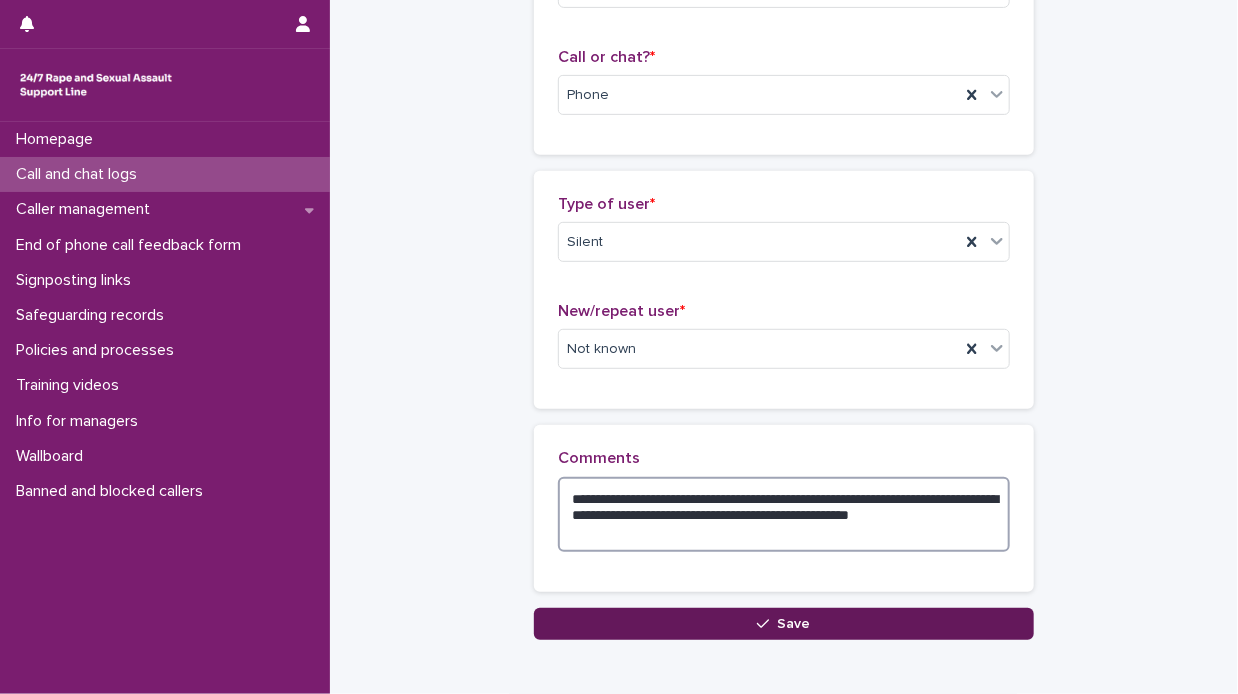 type on "**********" 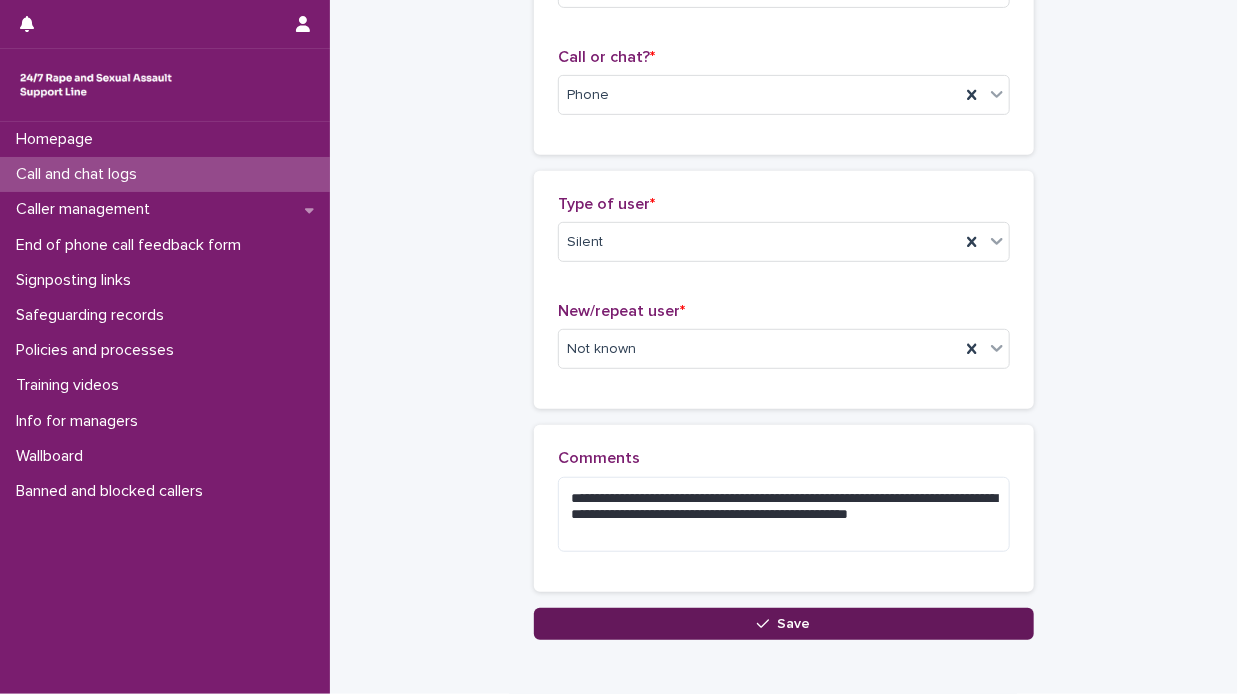 click on "Save" at bounding box center [794, 624] 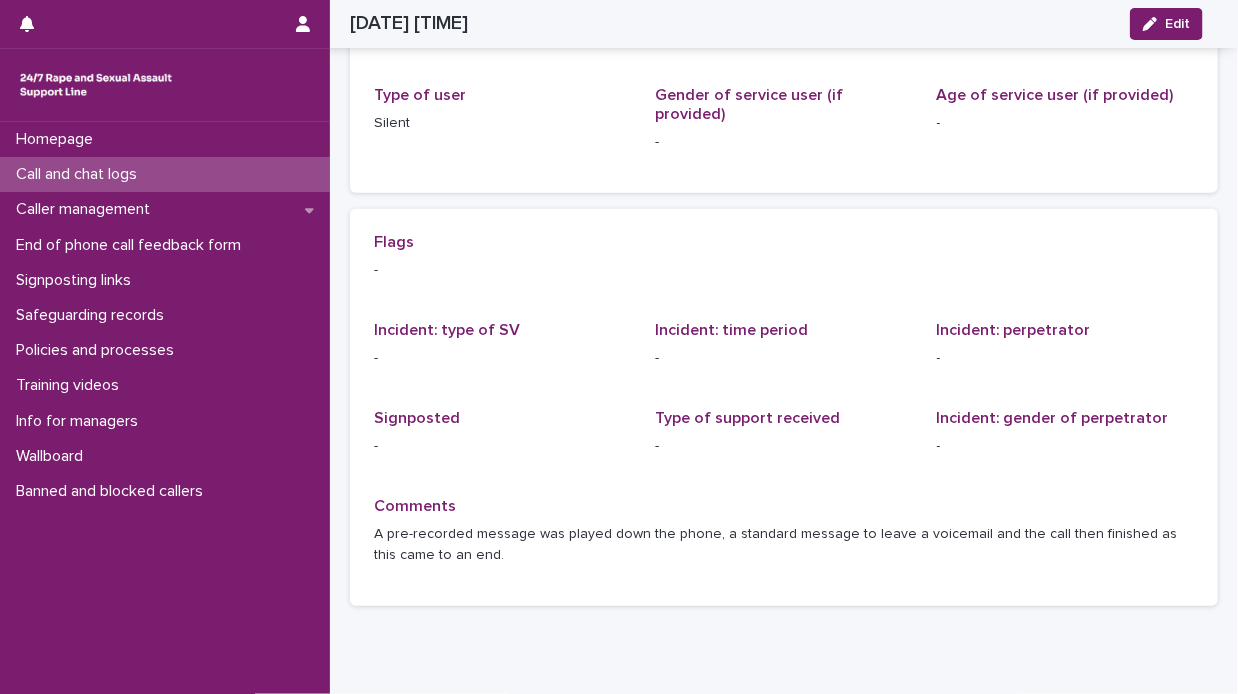 scroll, scrollTop: 0, scrollLeft: 0, axis: both 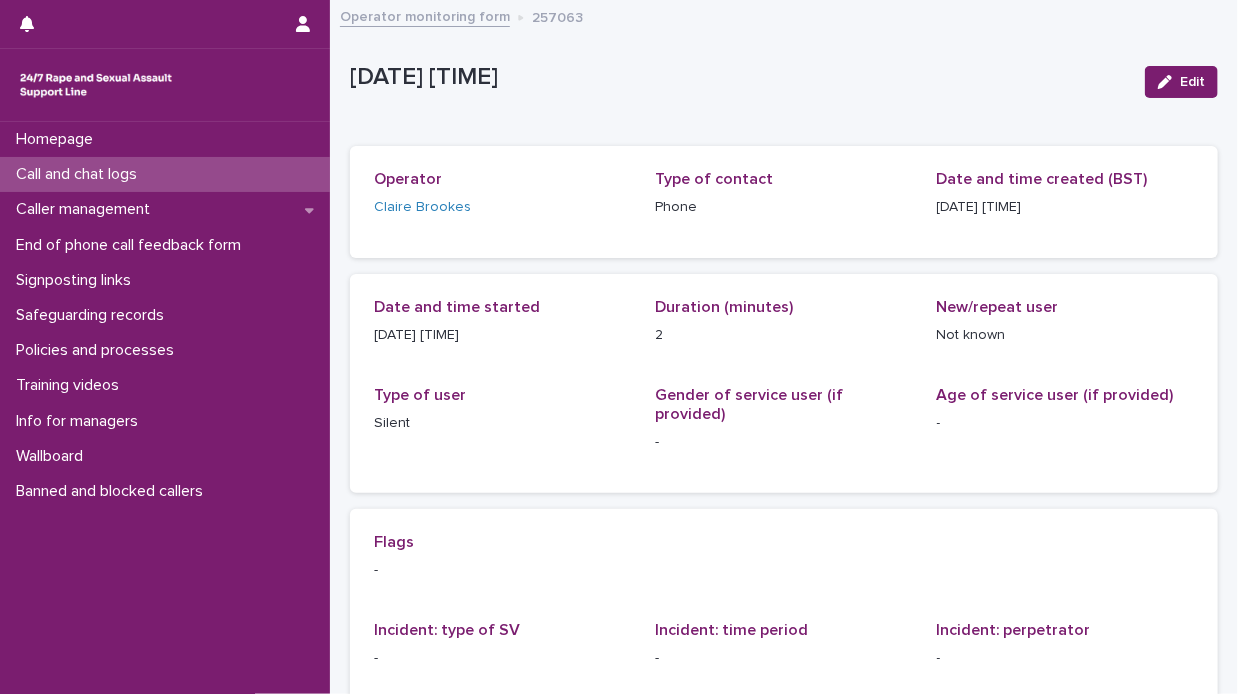 click on "Call and chat logs" at bounding box center [80, 174] 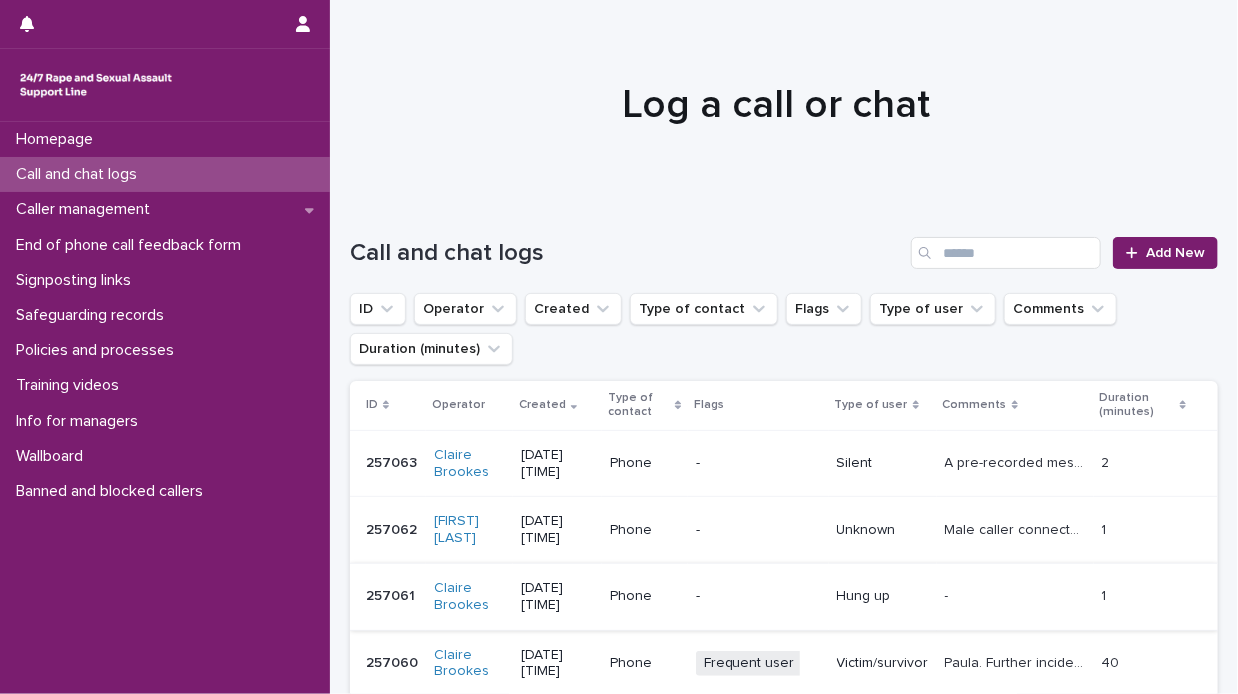 scroll, scrollTop: 0, scrollLeft: 0, axis: both 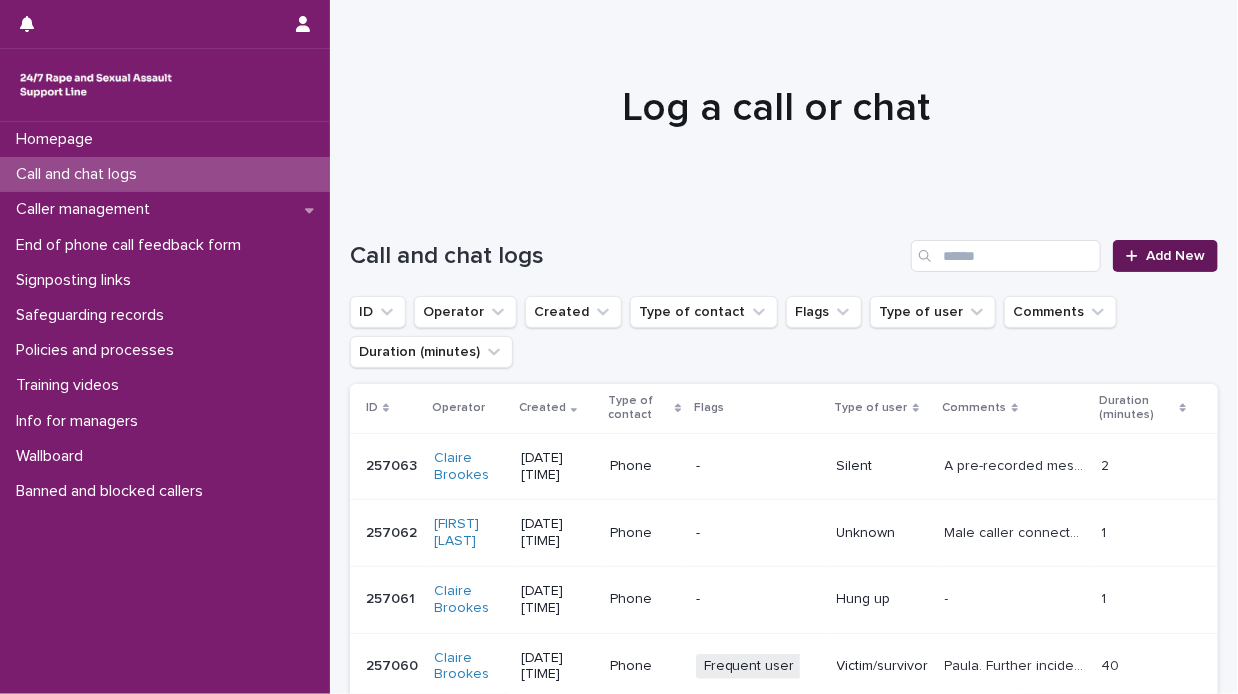 click on "Add New" at bounding box center (1175, 256) 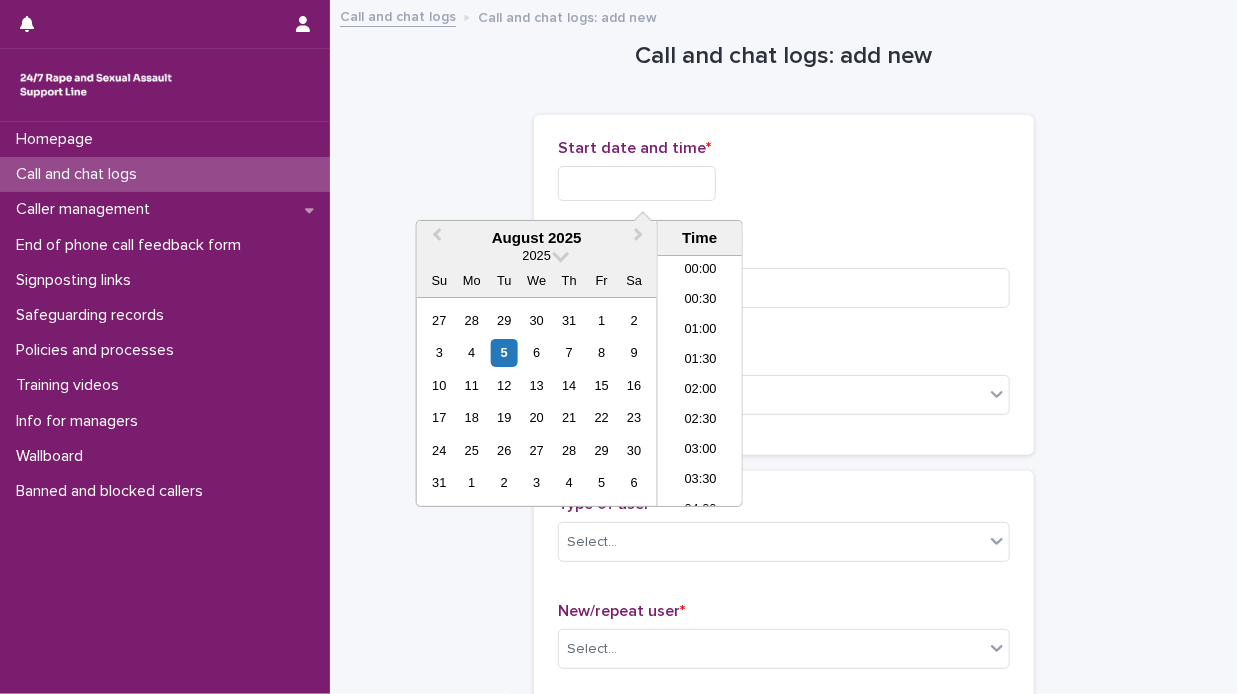click at bounding box center (637, 183) 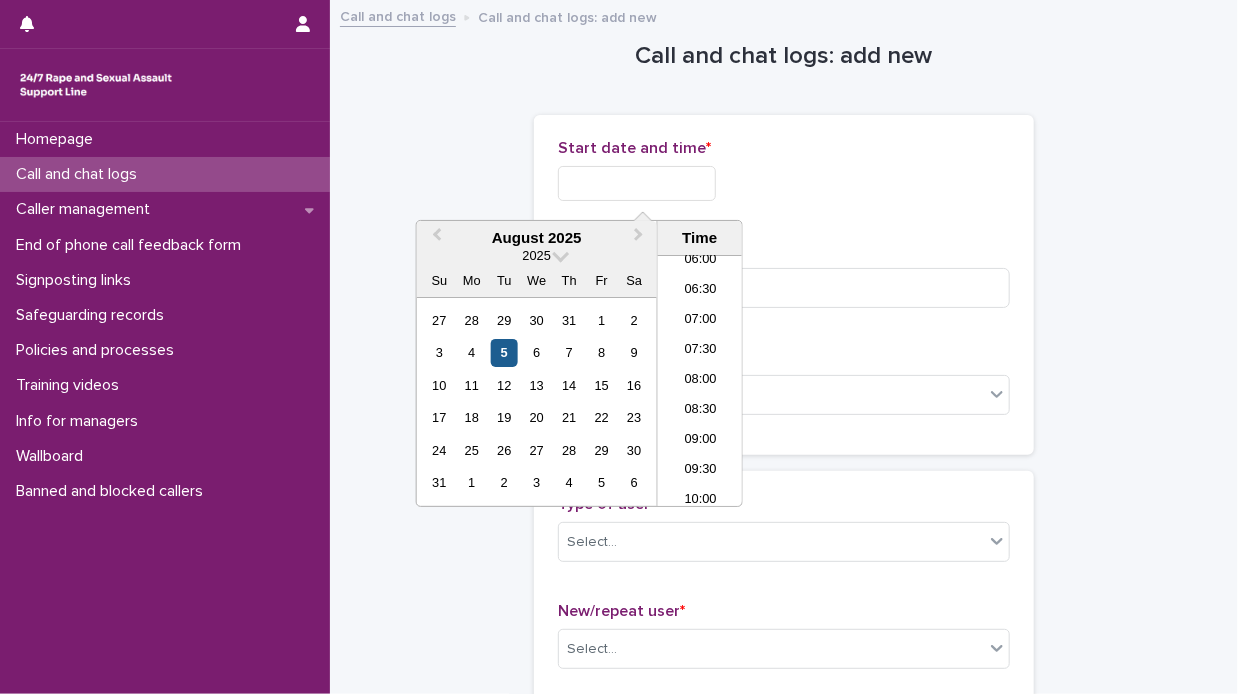 click on "5" at bounding box center (504, 352) 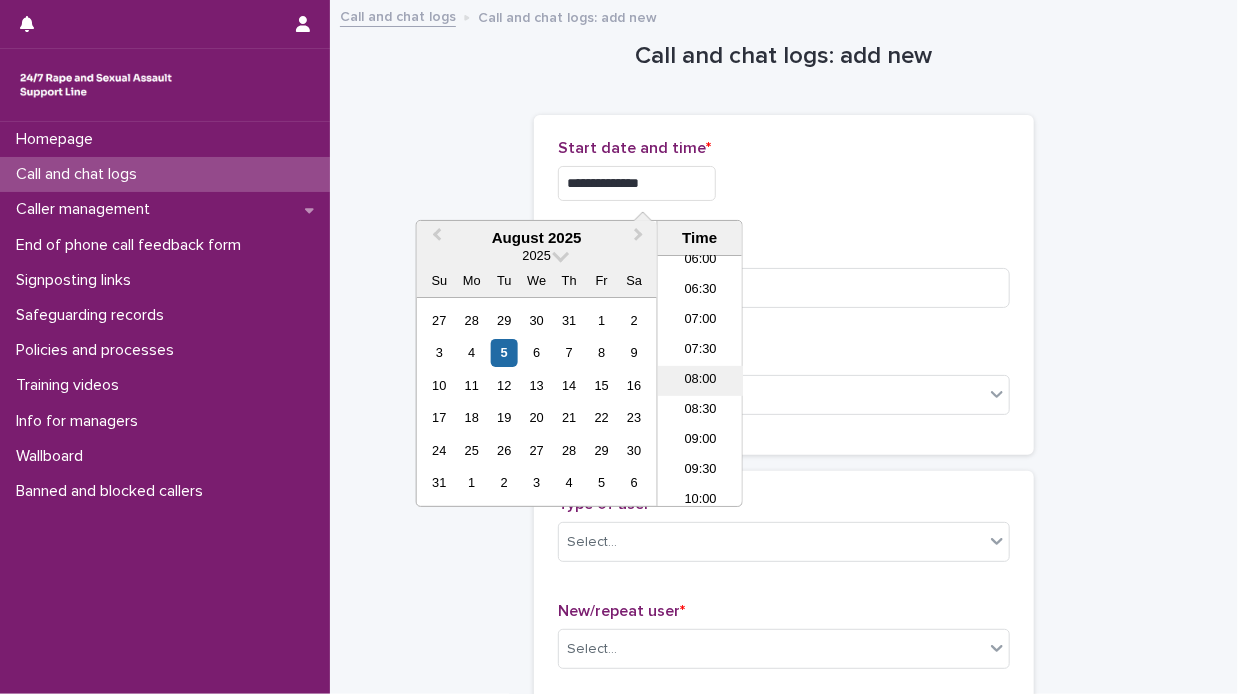 drag, startPoint x: 710, startPoint y: 378, endPoint x: 696, endPoint y: 271, distance: 107.912 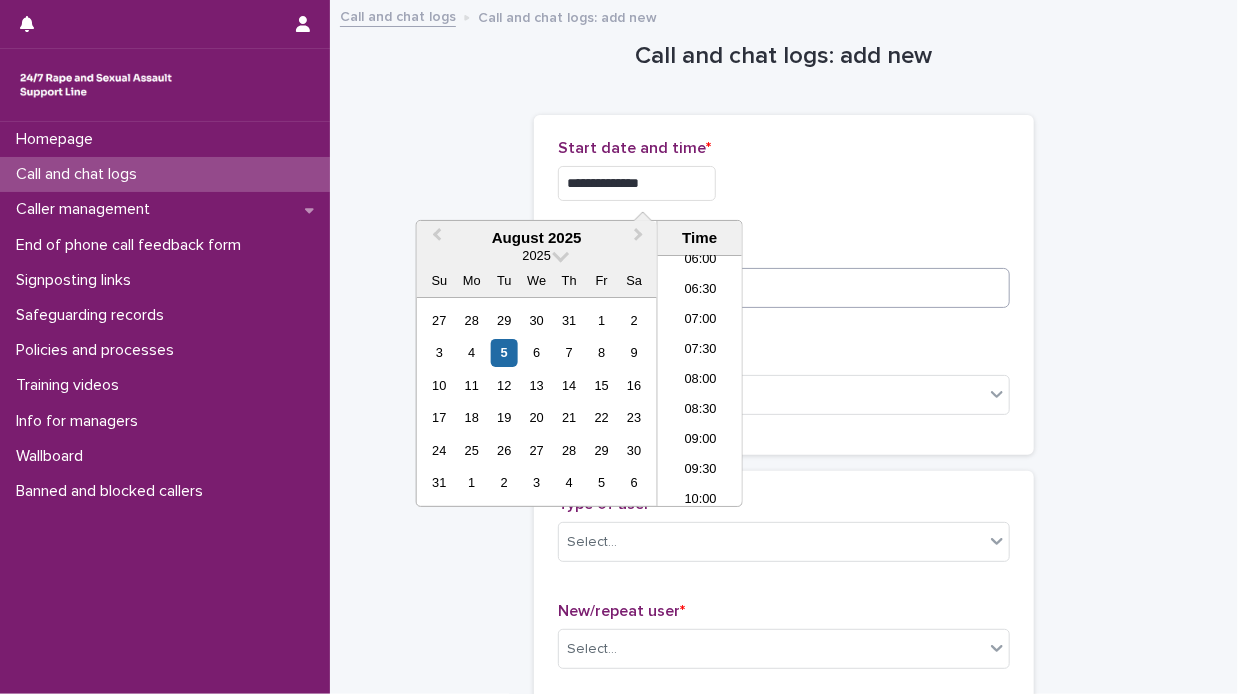 click on "08:00" at bounding box center [700, 381] 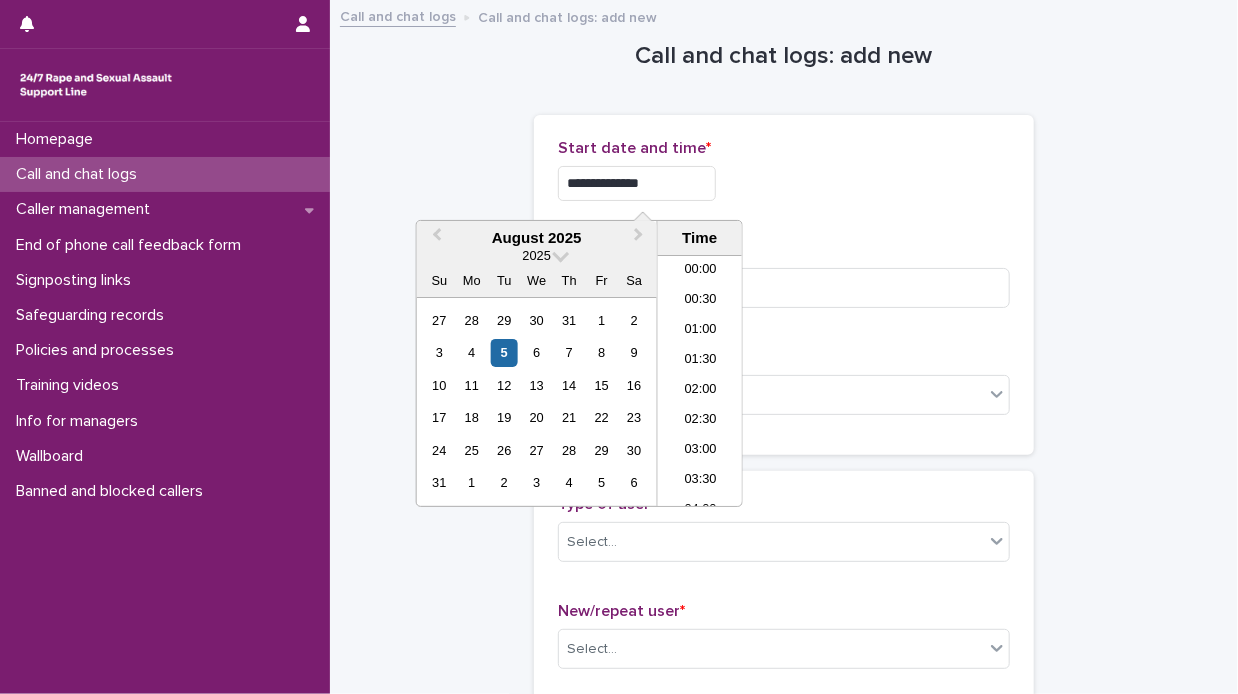 click on "**********" at bounding box center (637, 183) 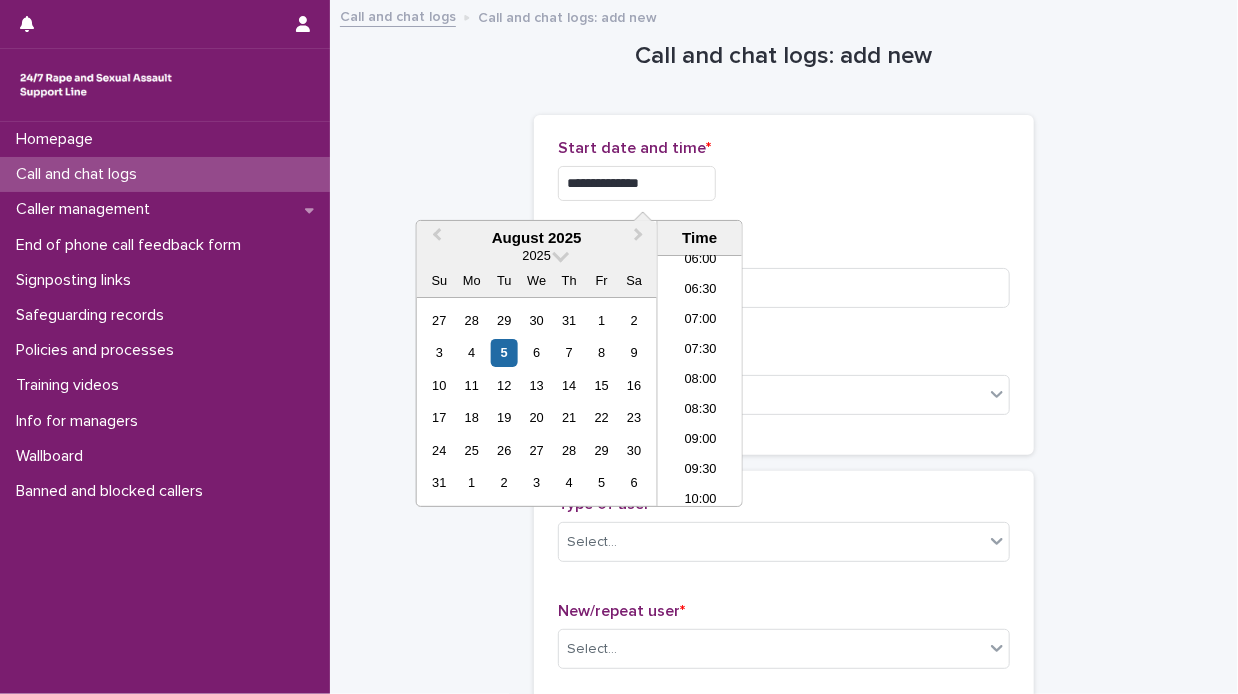 type on "**********" 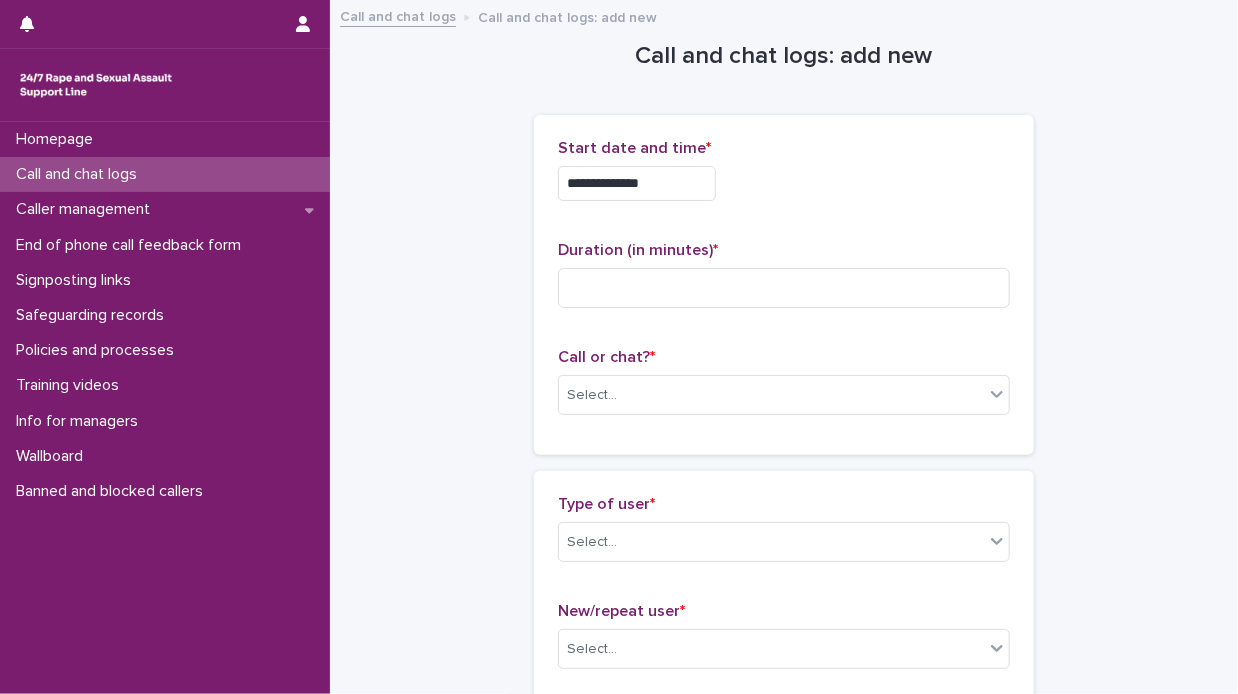 click on "**********" at bounding box center [784, 178] 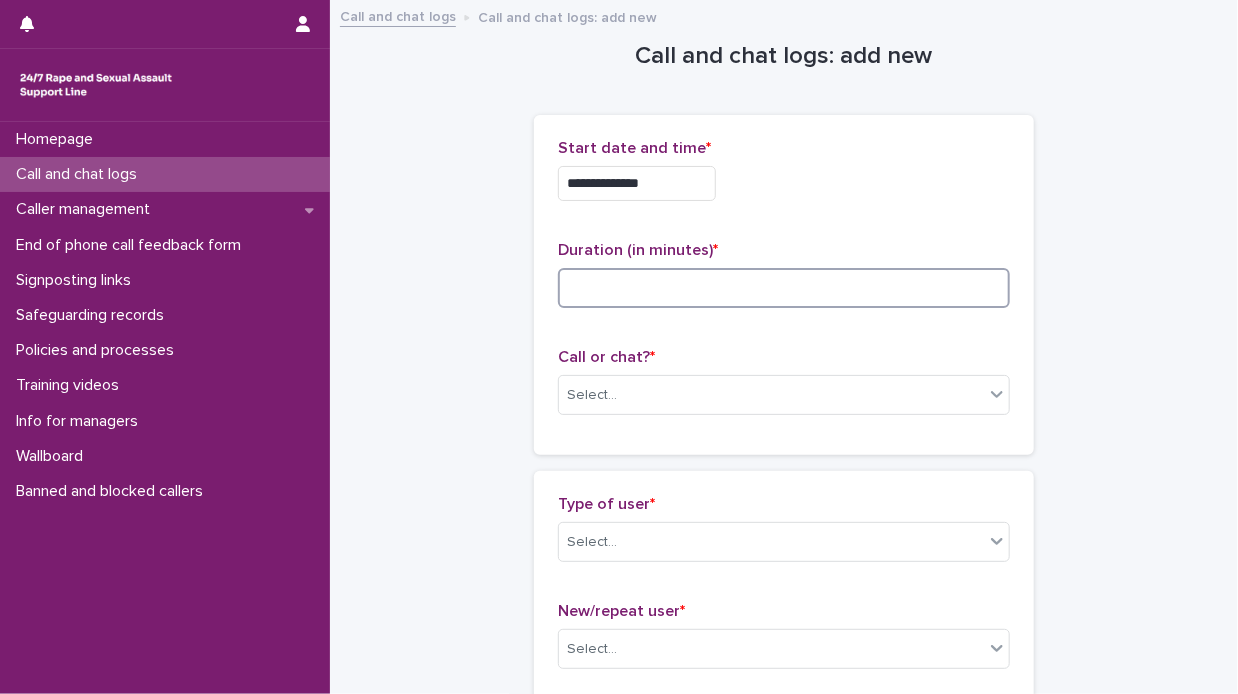 click at bounding box center [784, 288] 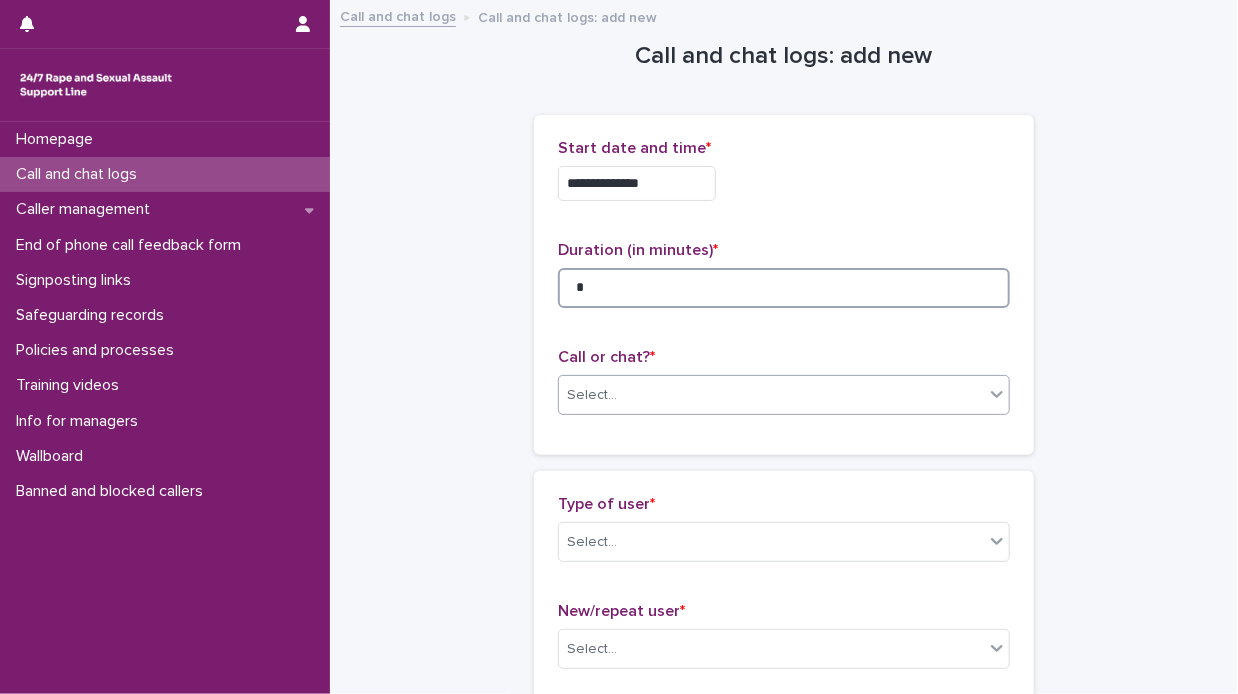 type on "*" 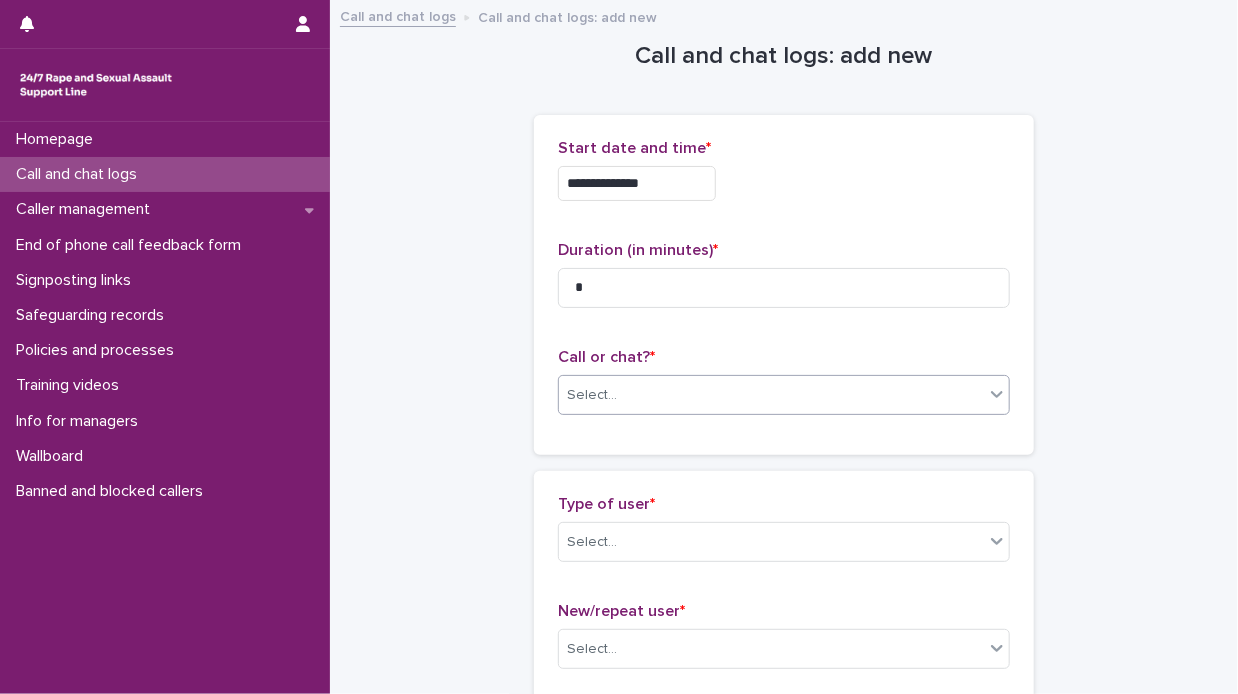 click 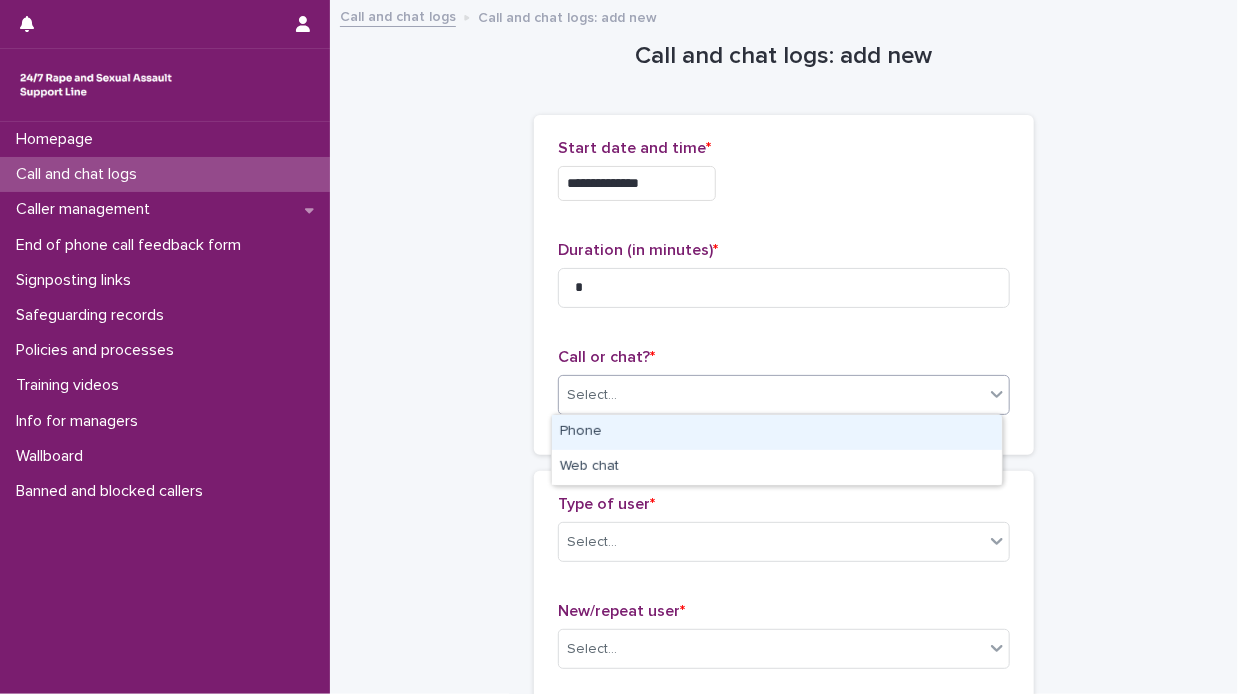 click on "Phone" at bounding box center [777, 432] 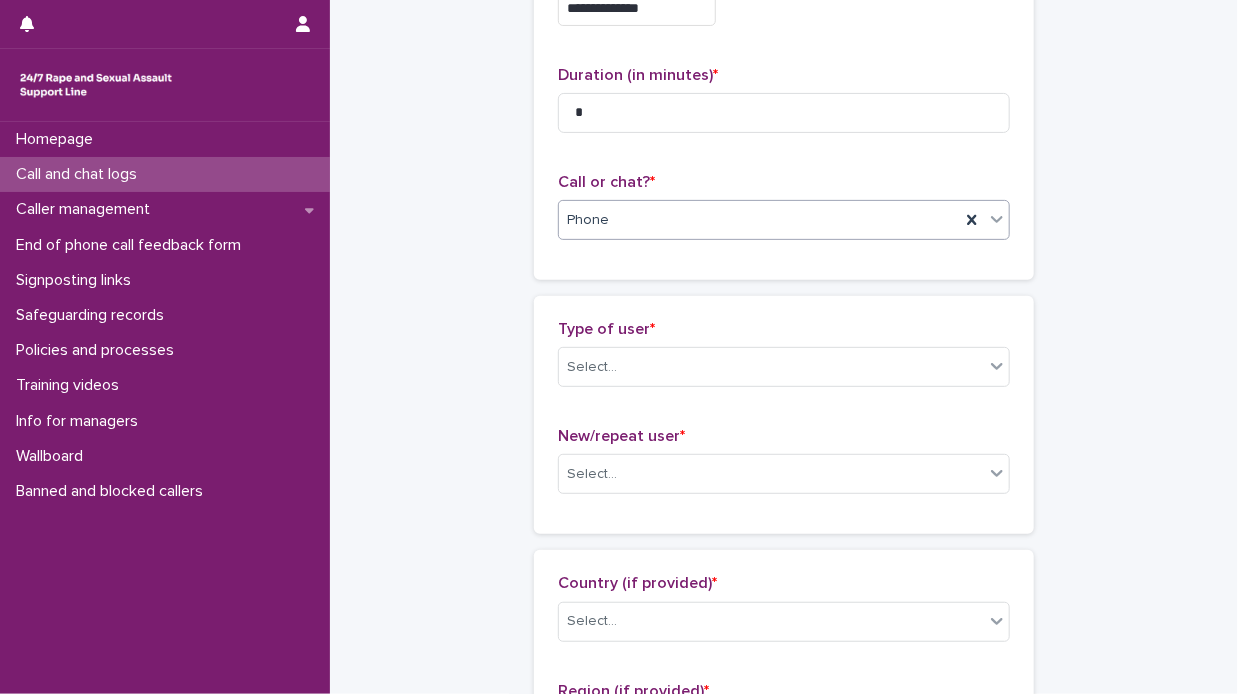 scroll, scrollTop: 200, scrollLeft: 0, axis: vertical 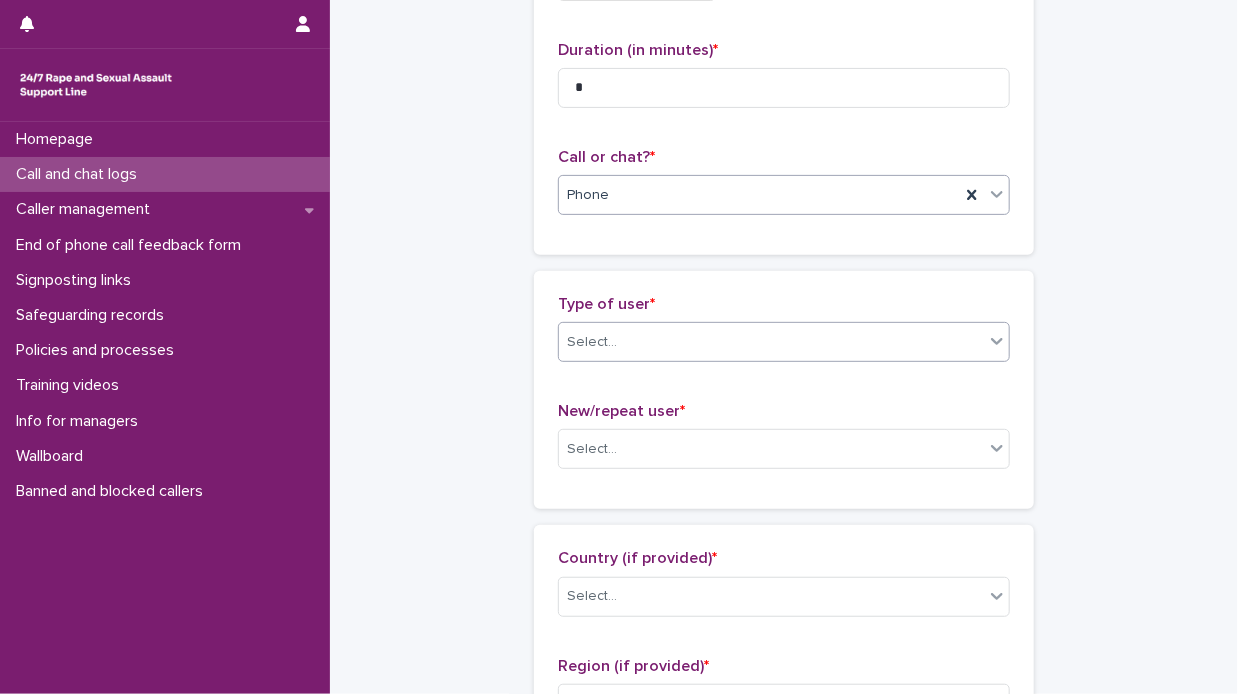 click 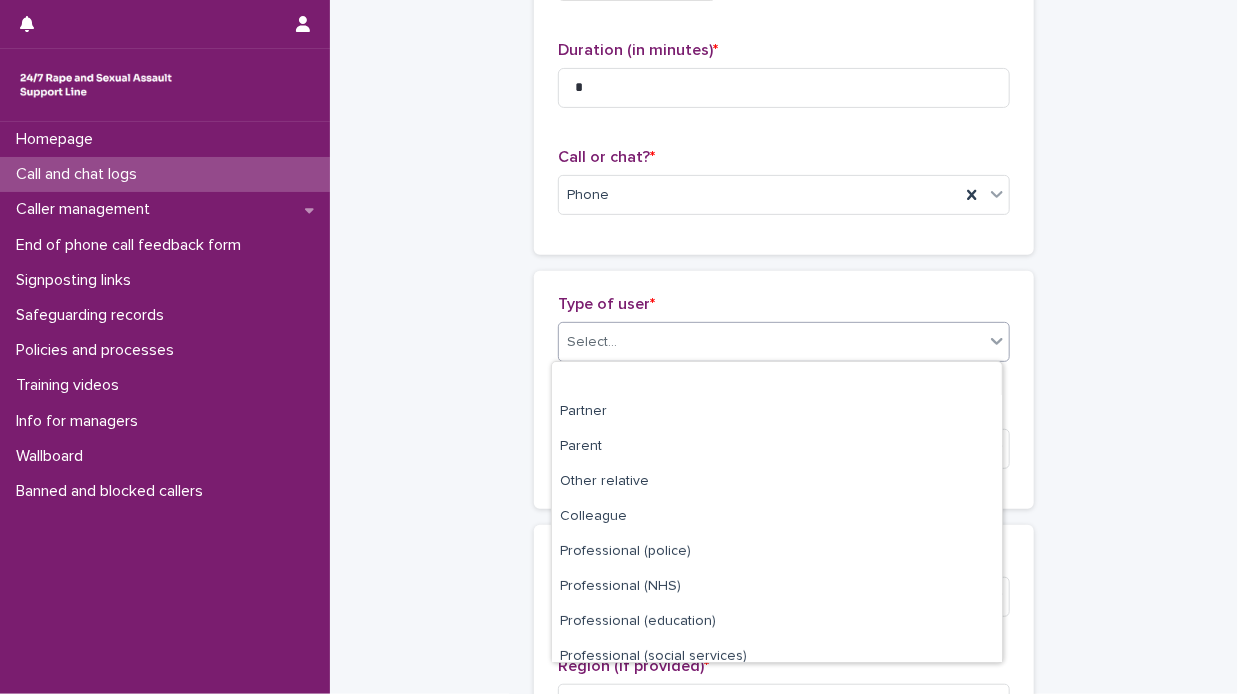 scroll, scrollTop: 208, scrollLeft: 0, axis: vertical 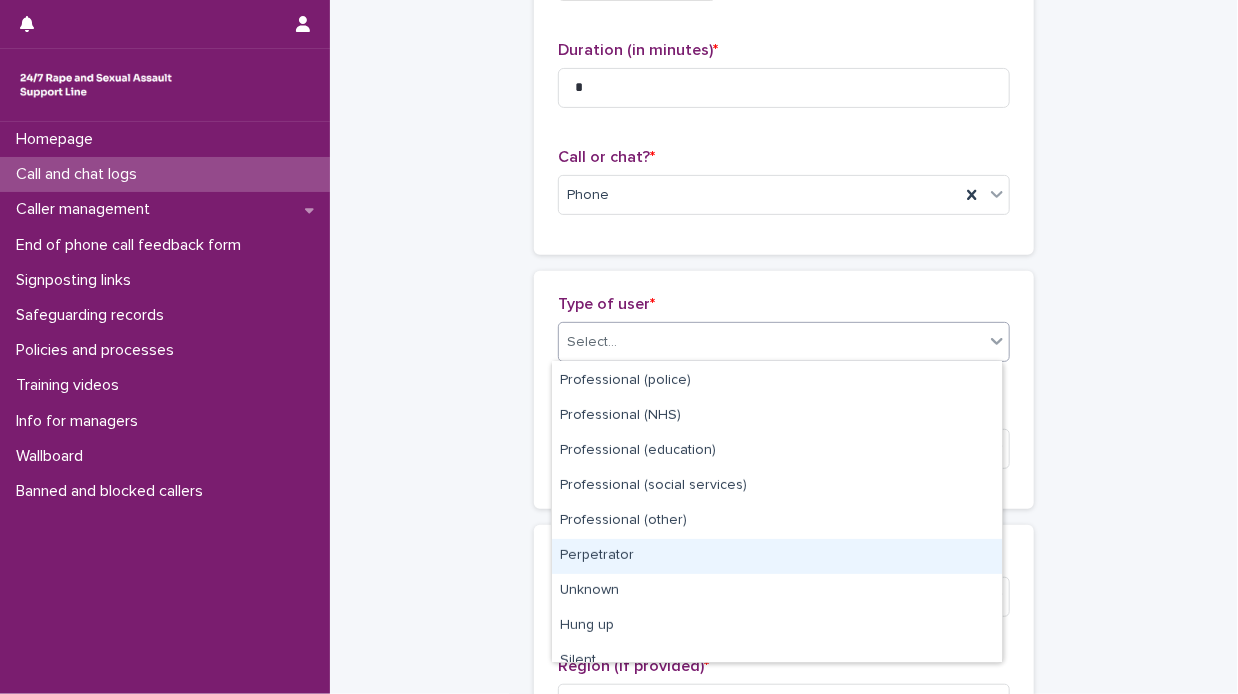 click on "Perpetrator" at bounding box center [777, 556] 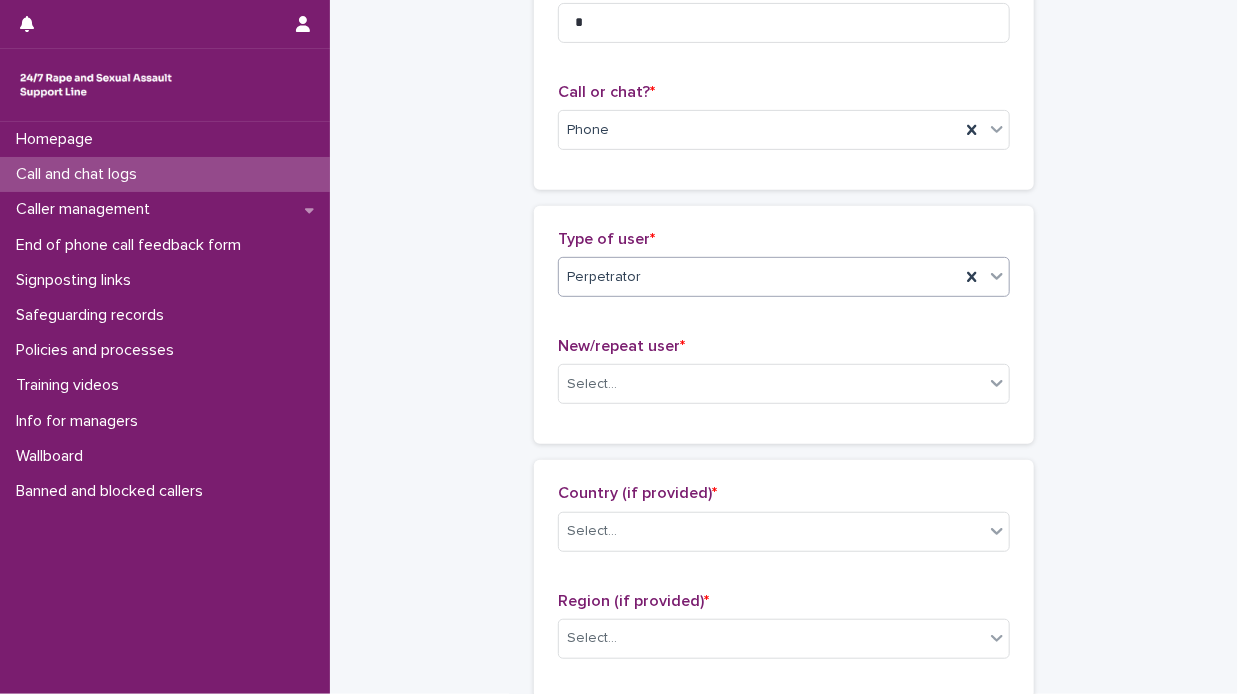 scroll, scrollTop: 300, scrollLeft: 0, axis: vertical 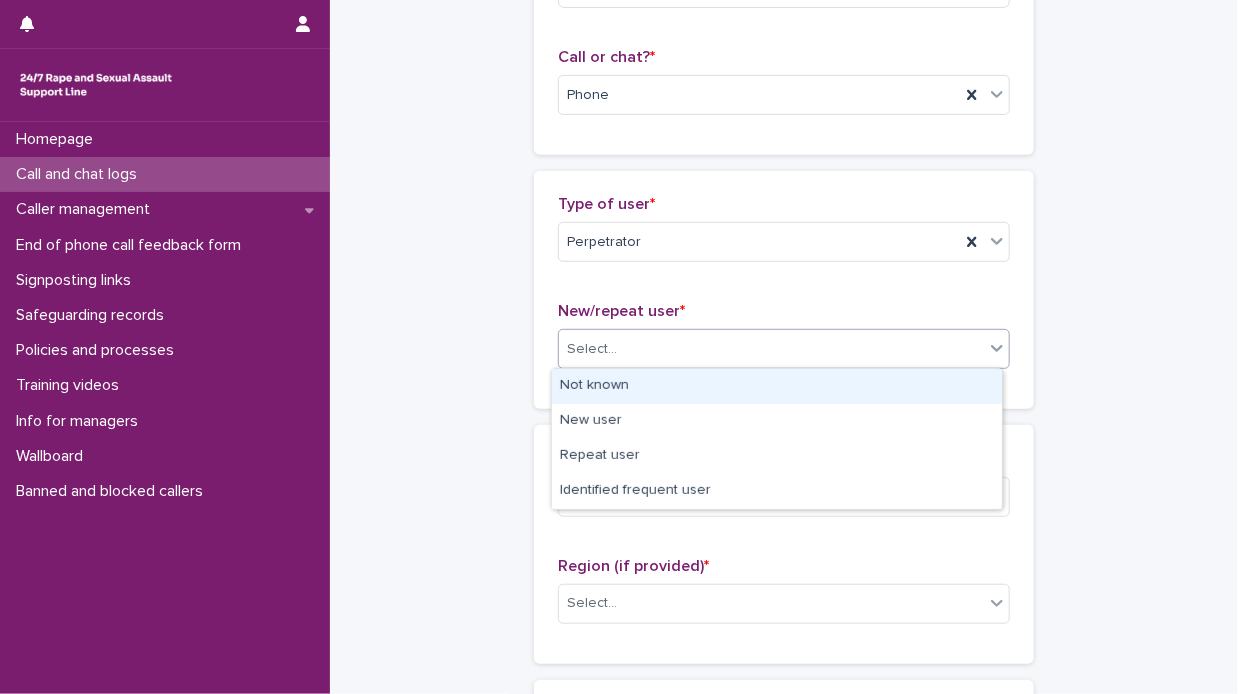 click 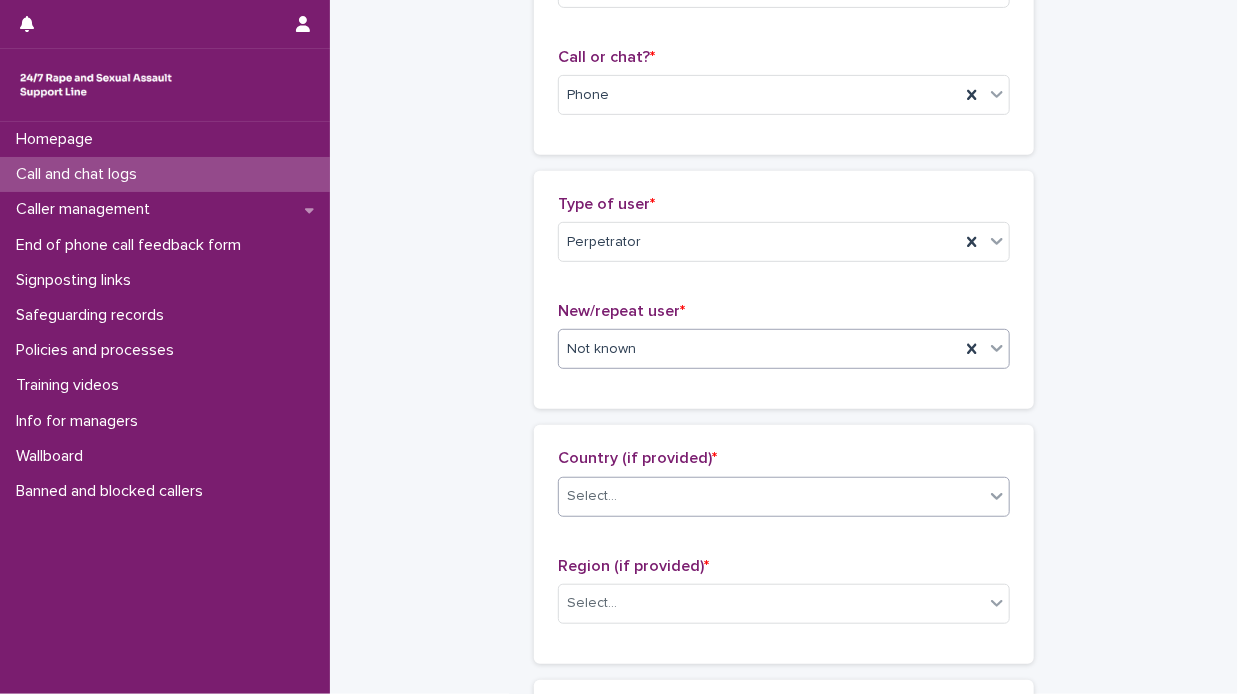 click 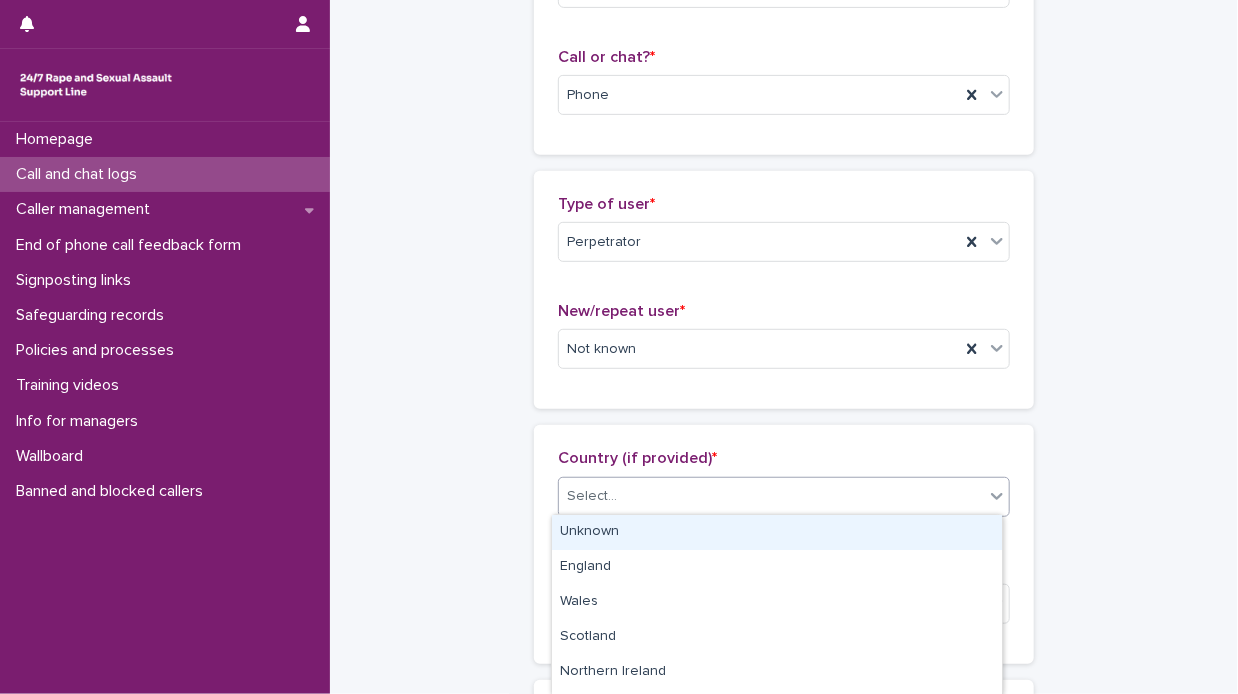 click on "Unknown" at bounding box center [777, 532] 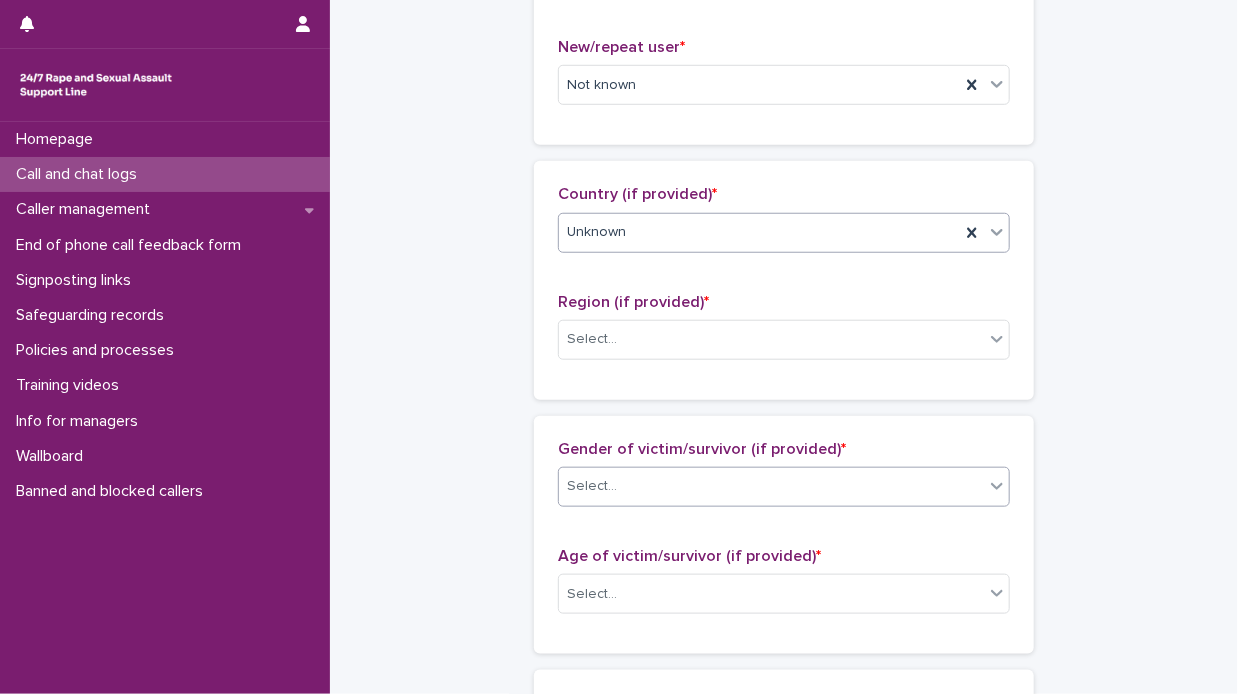scroll, scrollTop: 600, scrollLeft: 0, axis: vertical 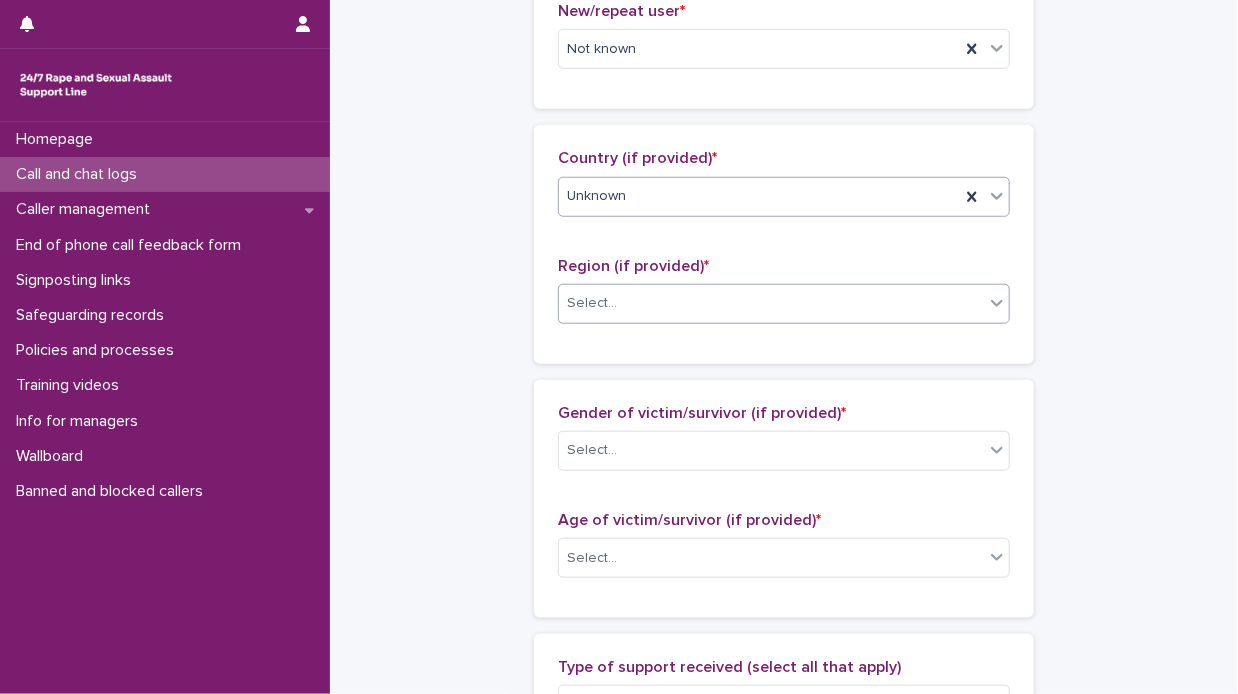 click 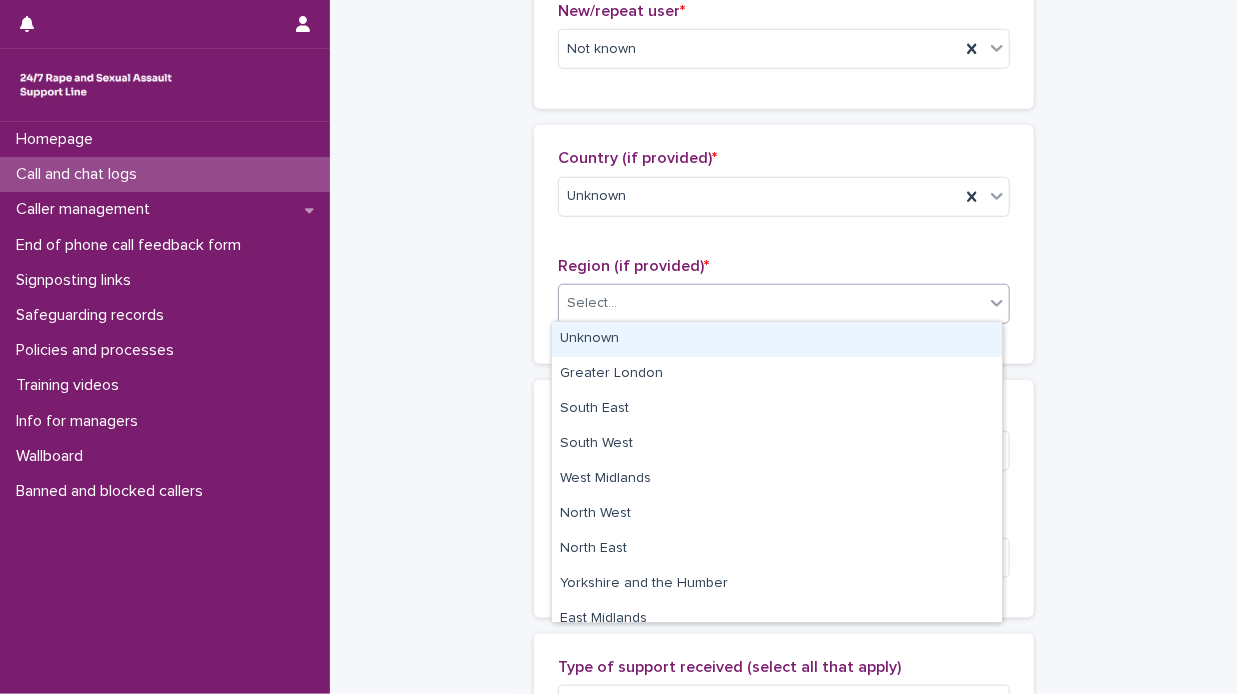 click on "Unknown" at bounding box center (777, 339) 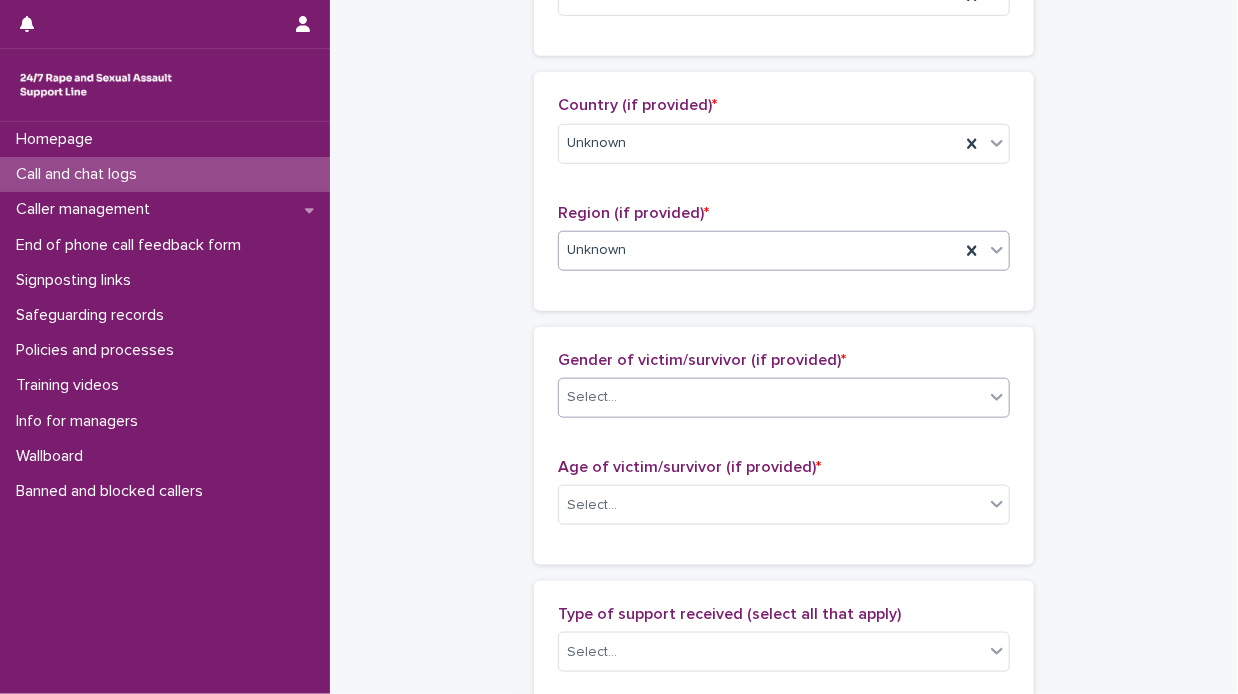 scroll, scrollTop: 700, scrollLeft: 0, axis: vertical 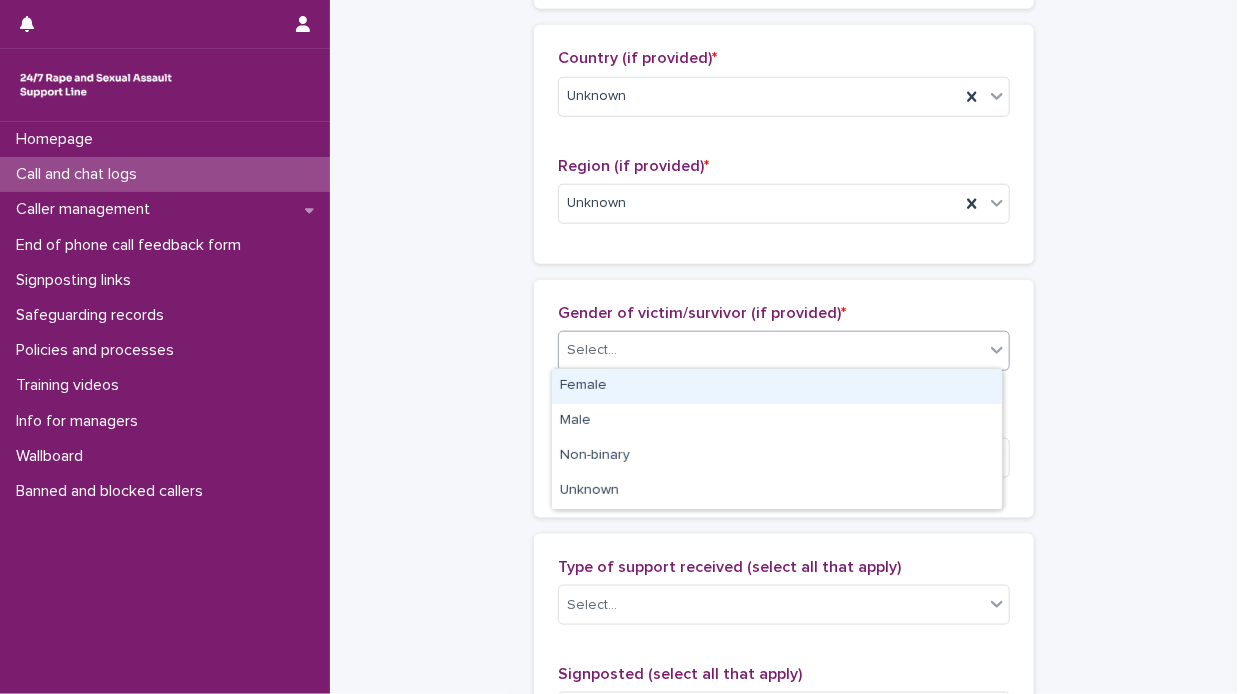 click 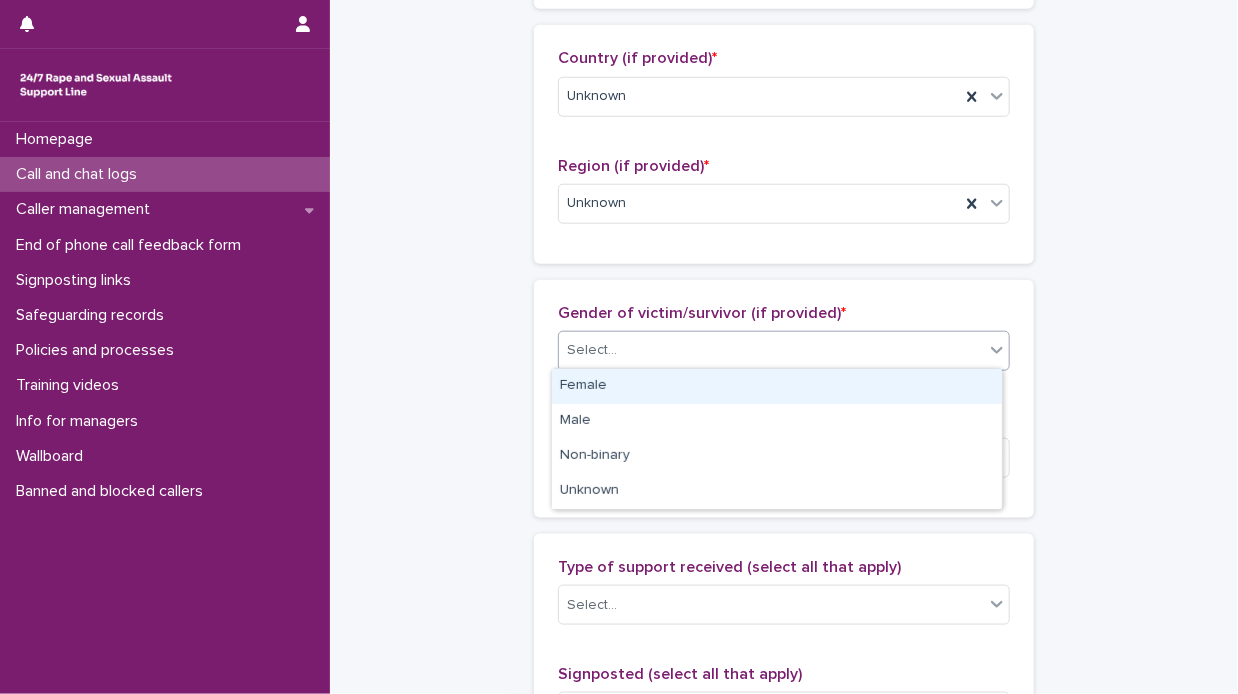 click on "Female" at bounding box center (777, 386) 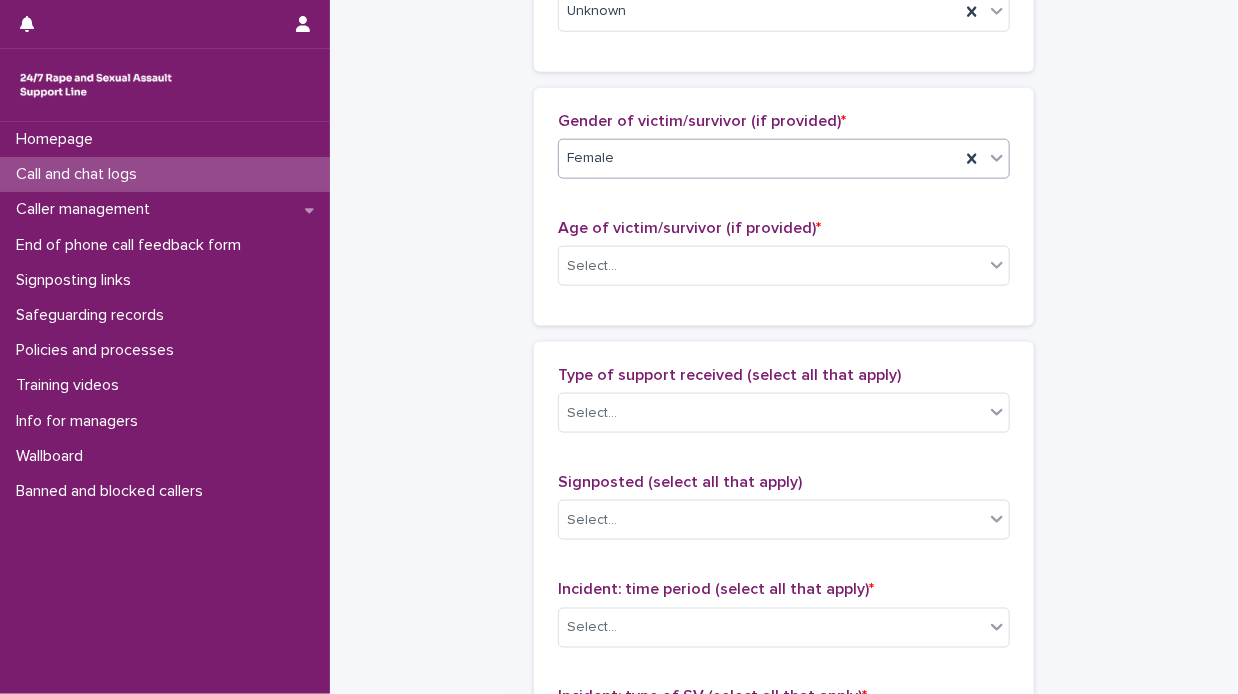 scroll, scrollTop: 900, scrollLeft: 0, axis: vertical 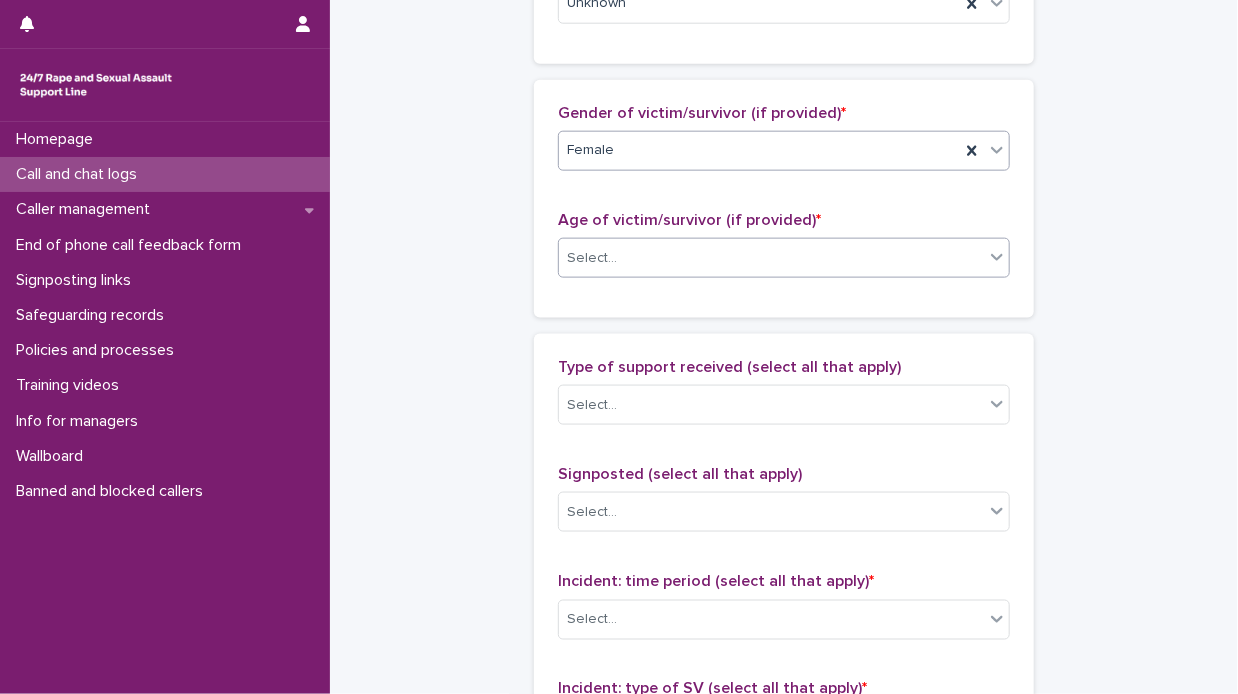 click 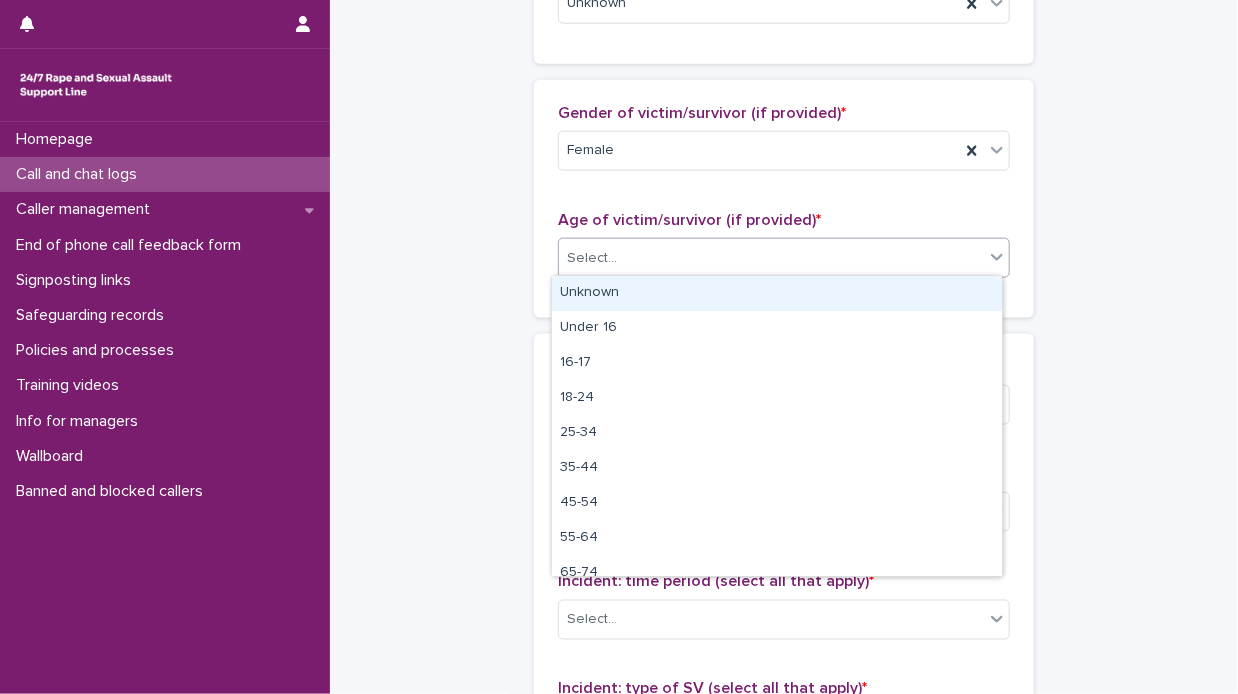 click on "Unknown" at bounding box center [777, 293] 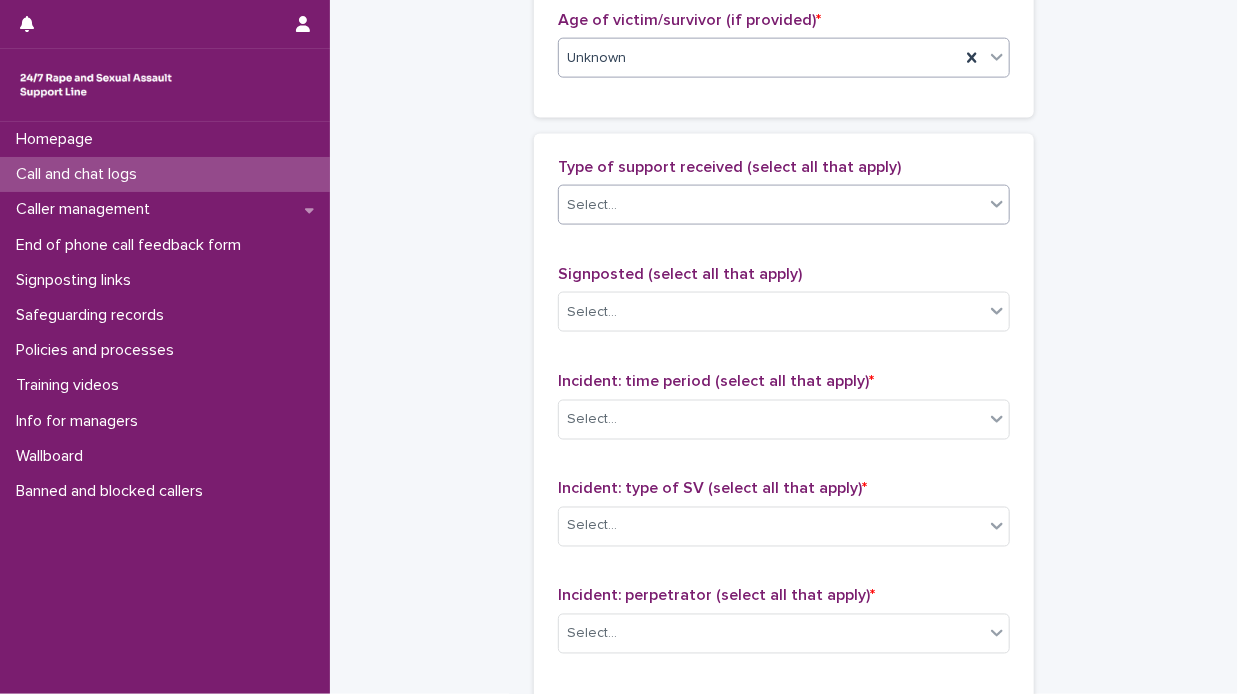 scroll, scrollTop: 1200, scrollLeft: 0, axis: vertical 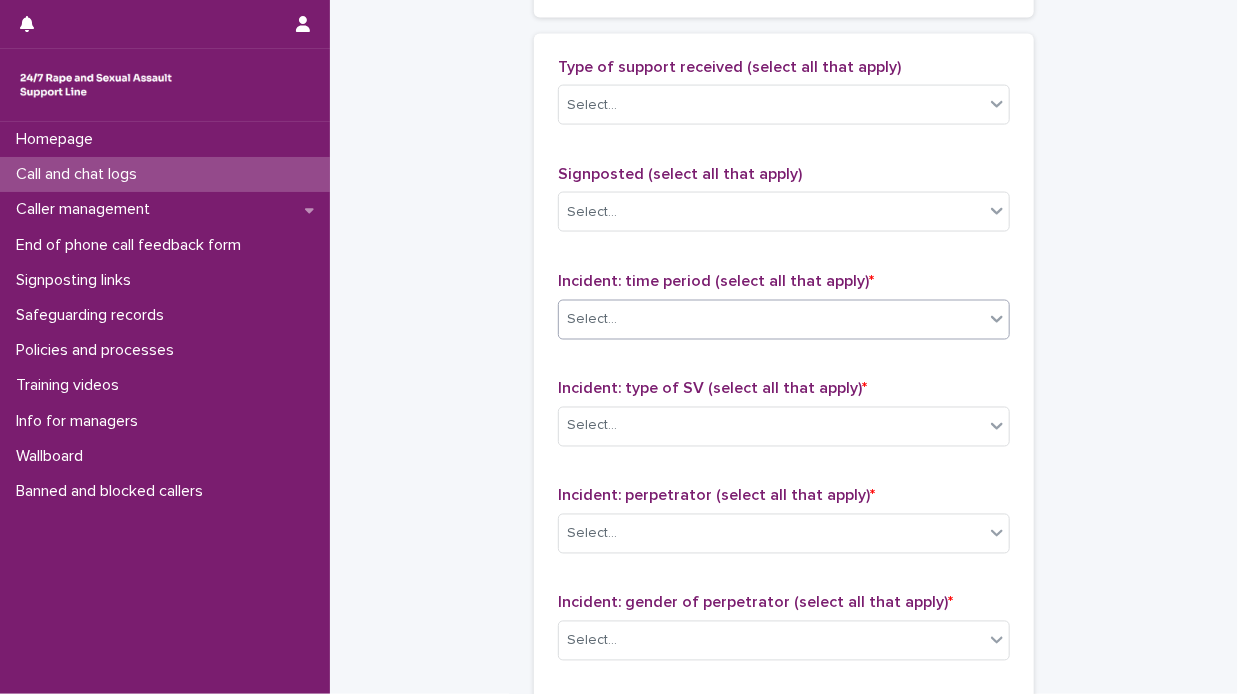 click 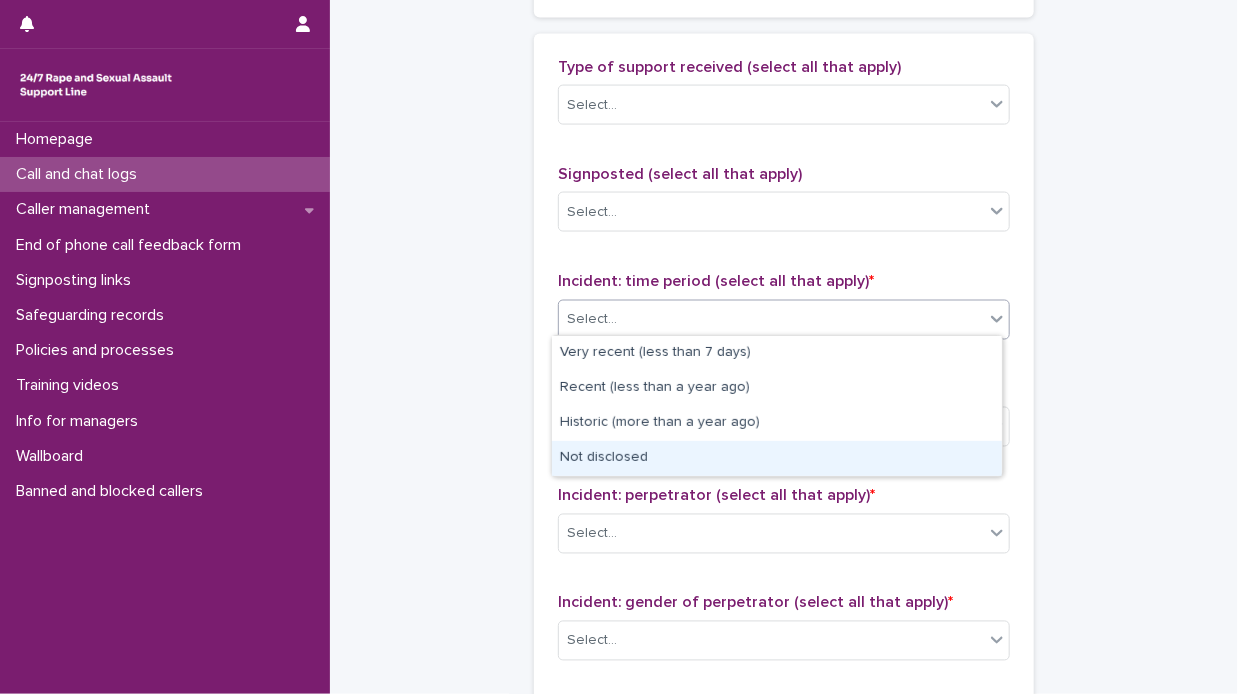 click on "Not disclosed" at bounding box center [777, 458] 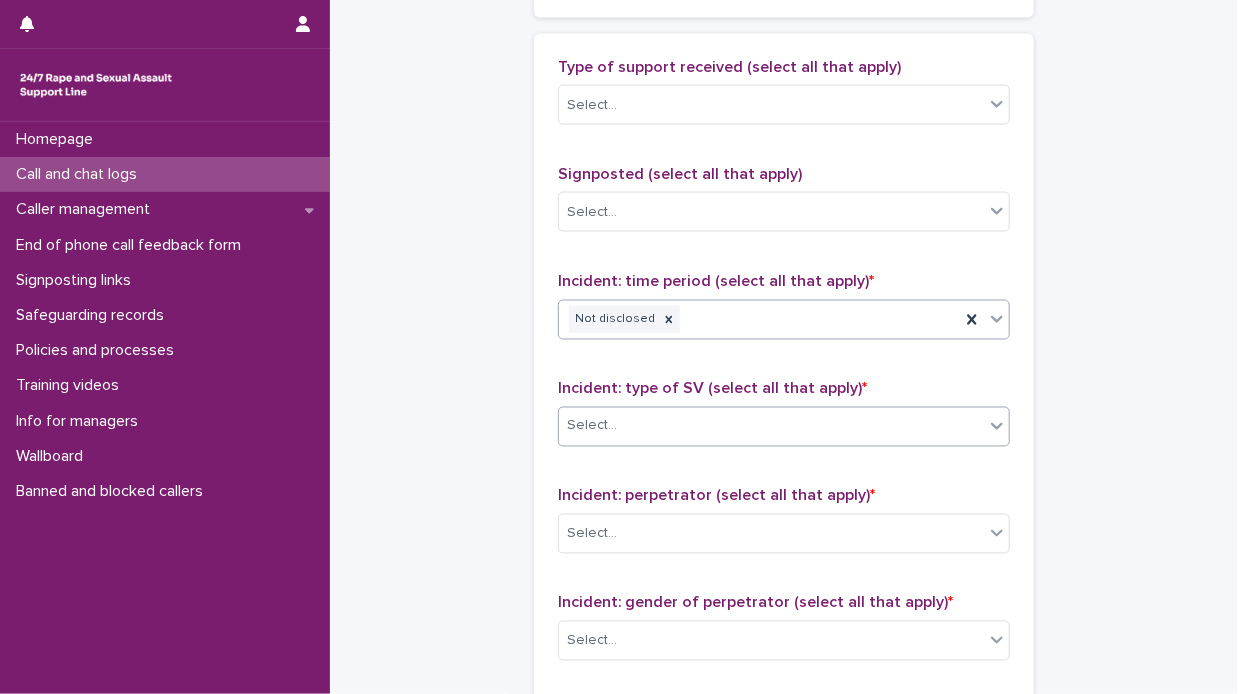 click 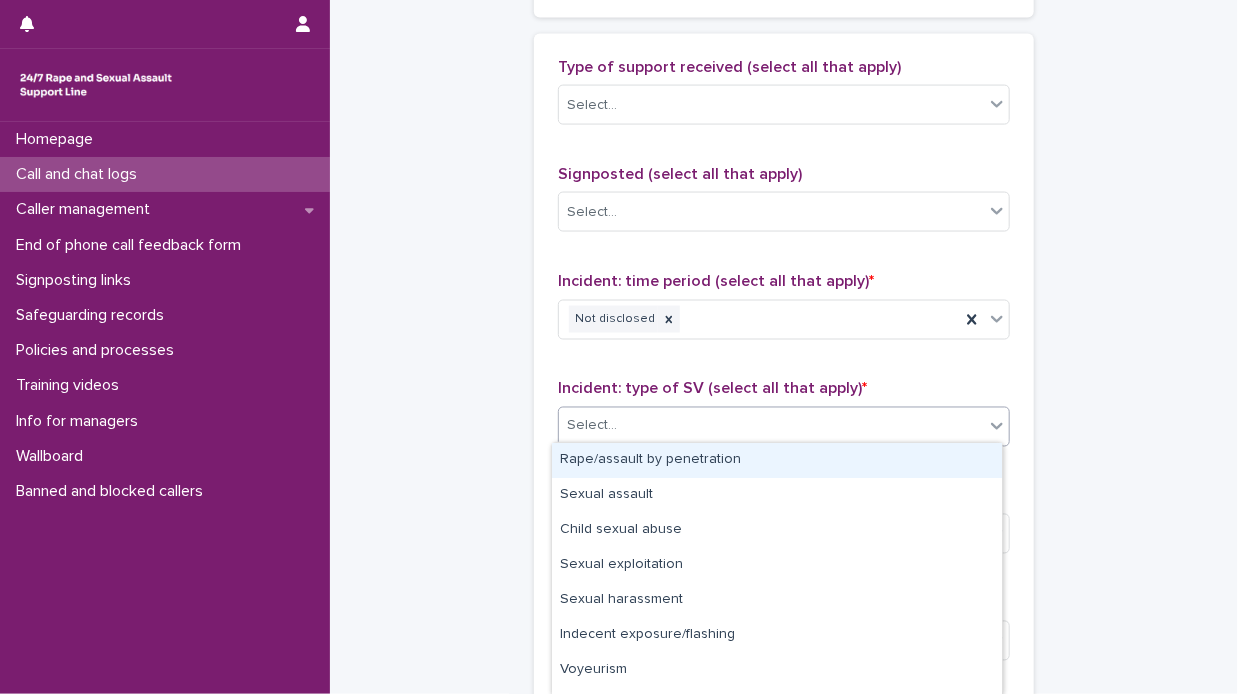 click on "Rape/assault by penetration" at bounding box center (777, 460) 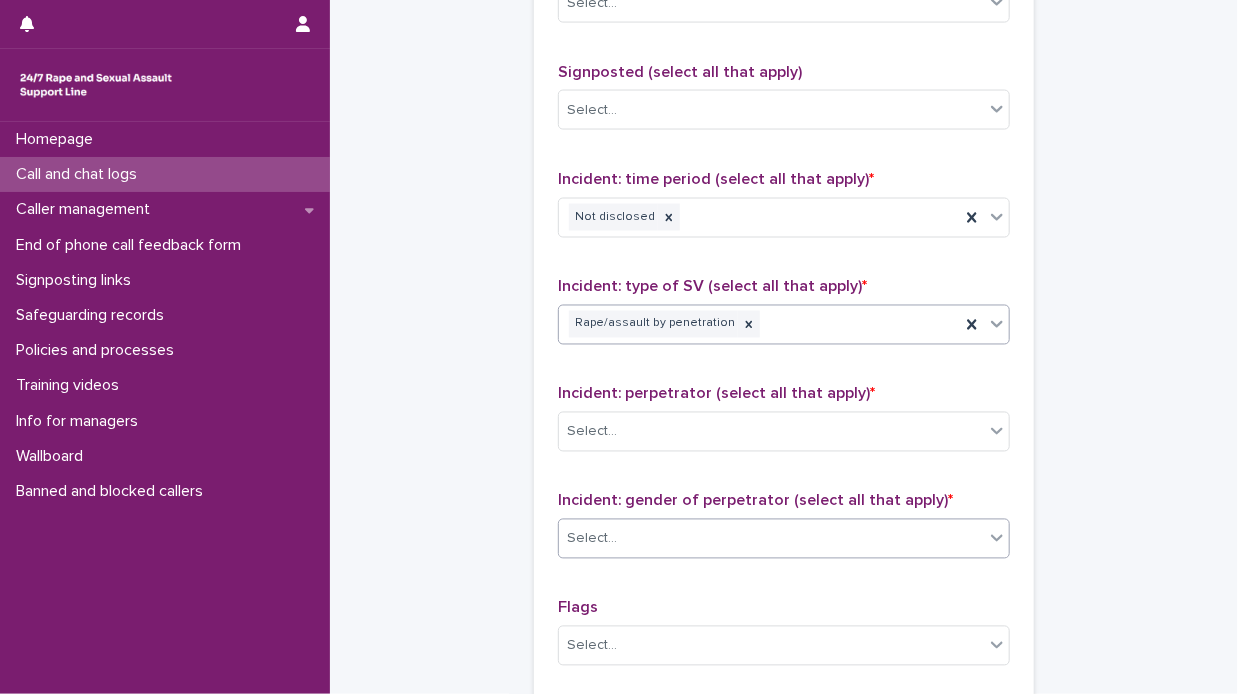 scroll, scrollTop: 1400, scrollLeft: 0, axis: vertical 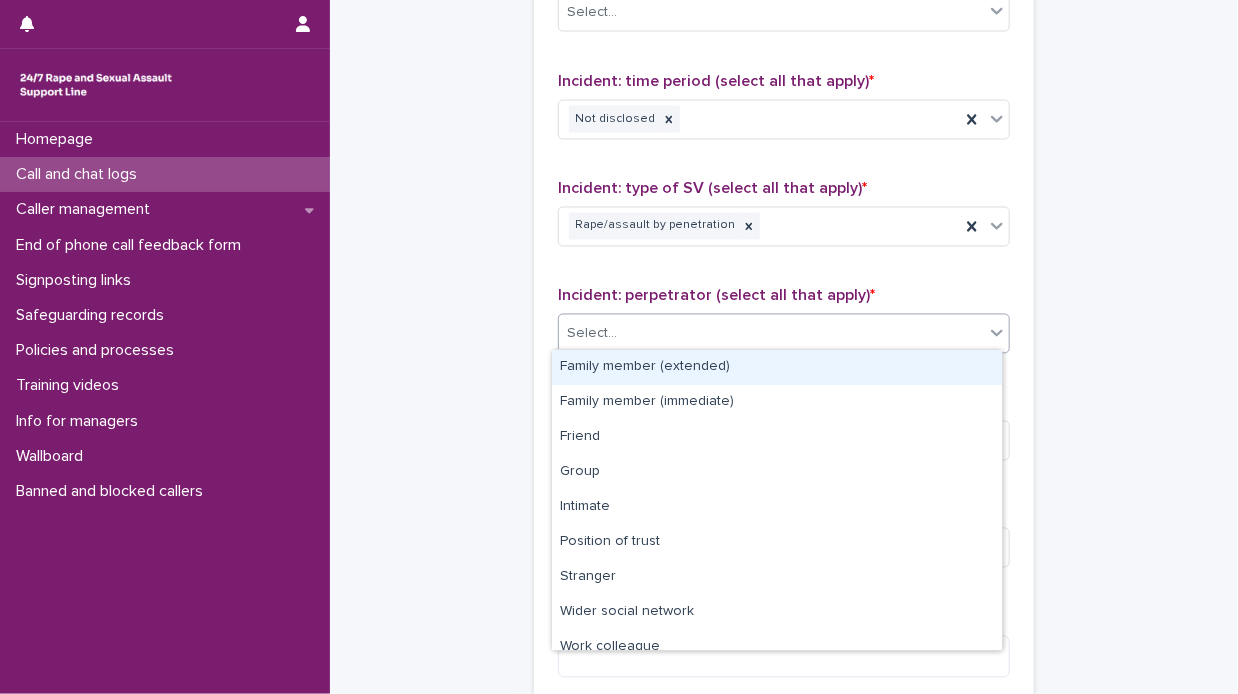 click 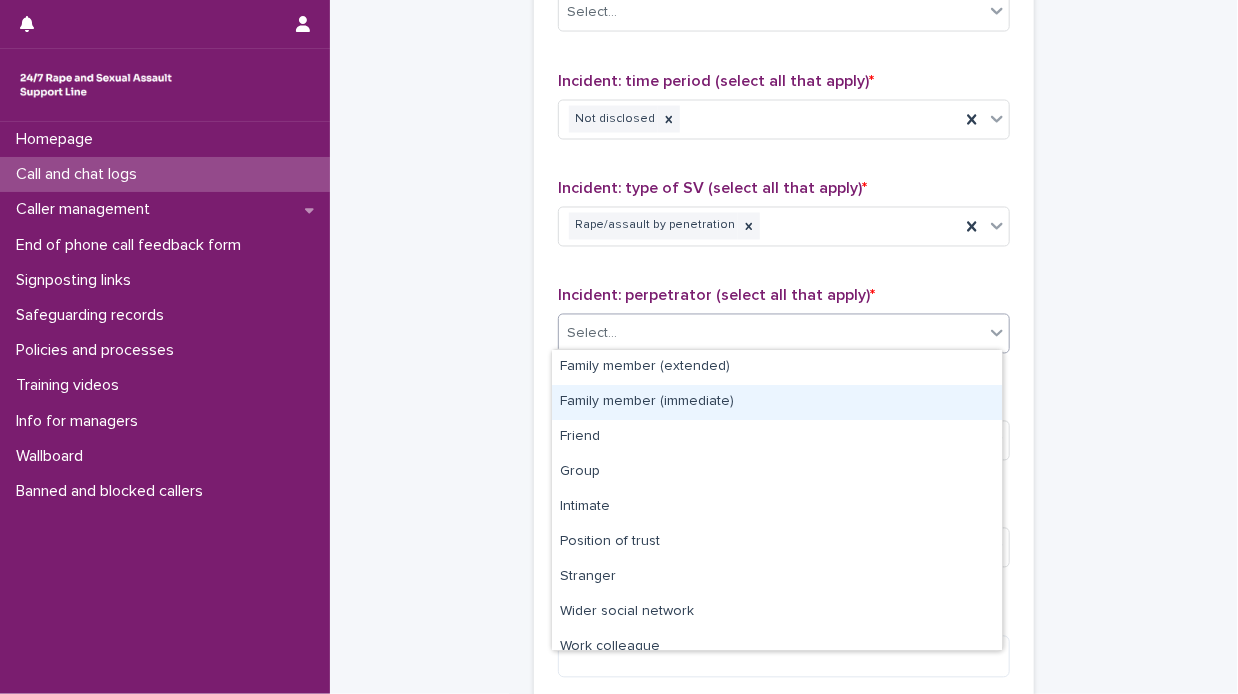 click on "Family member (immediate)" at bounding box center (777, 402) 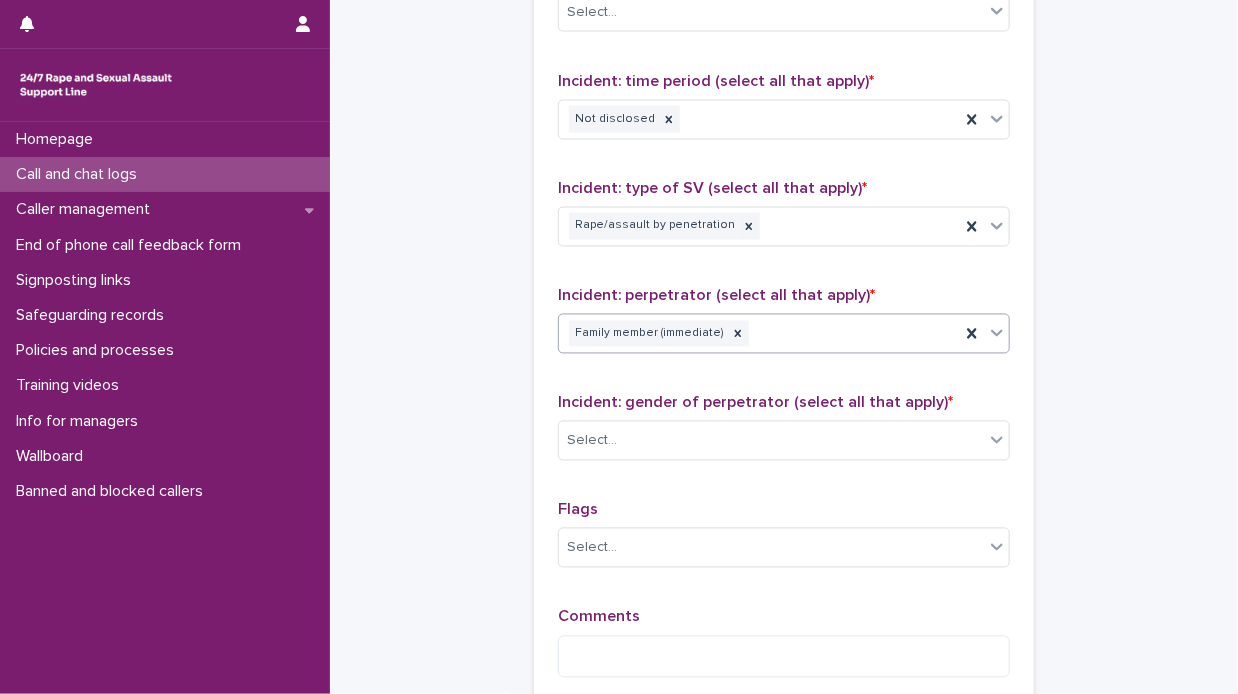 scroll, scrollTop: 1500, scrollLeft: 0, axis: vertical 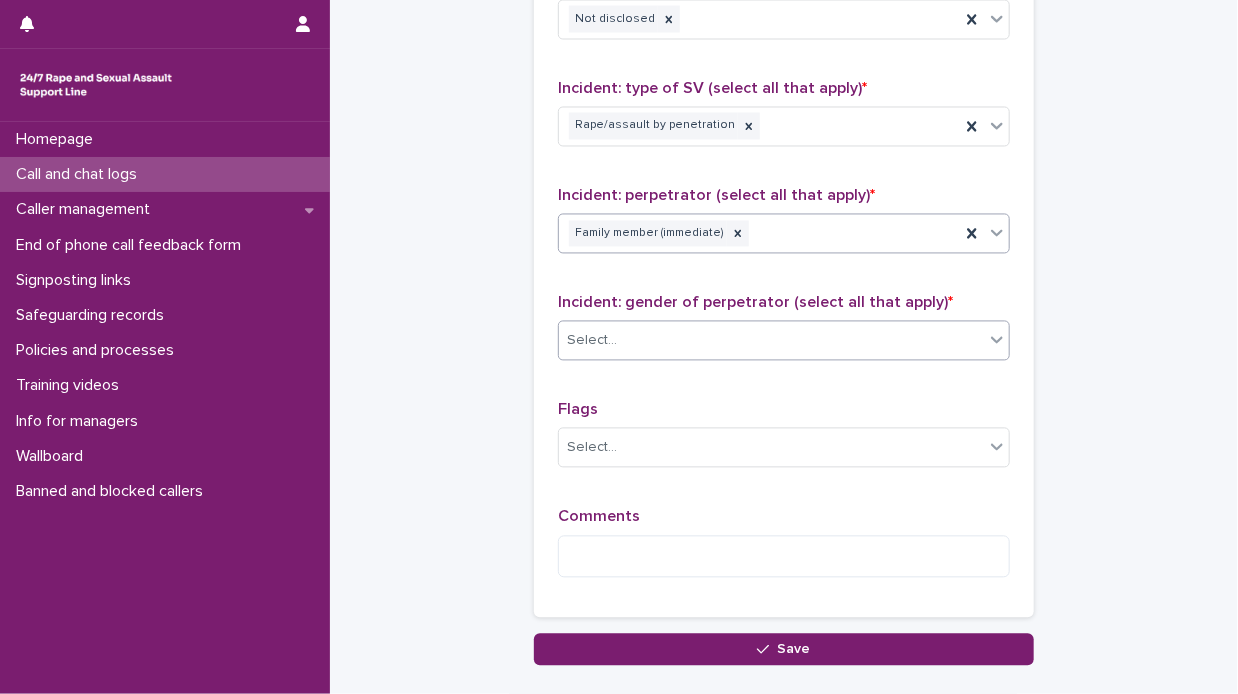click 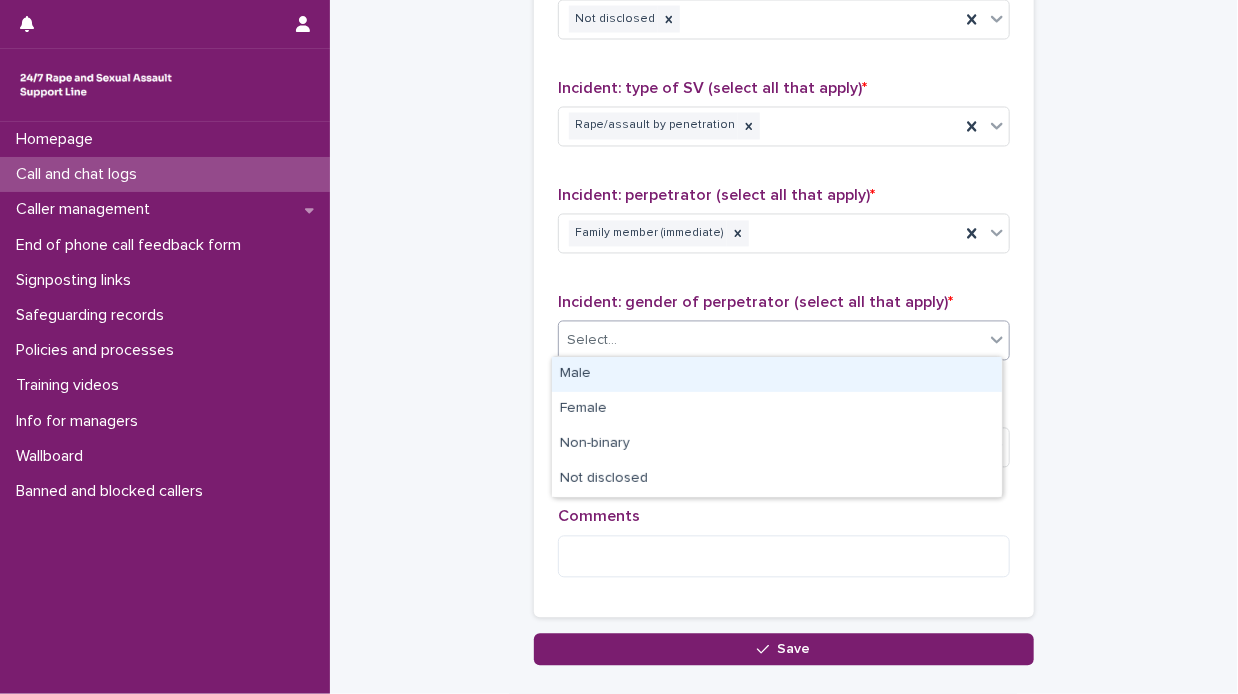 click on "Male" at bounding box center (777, 374) 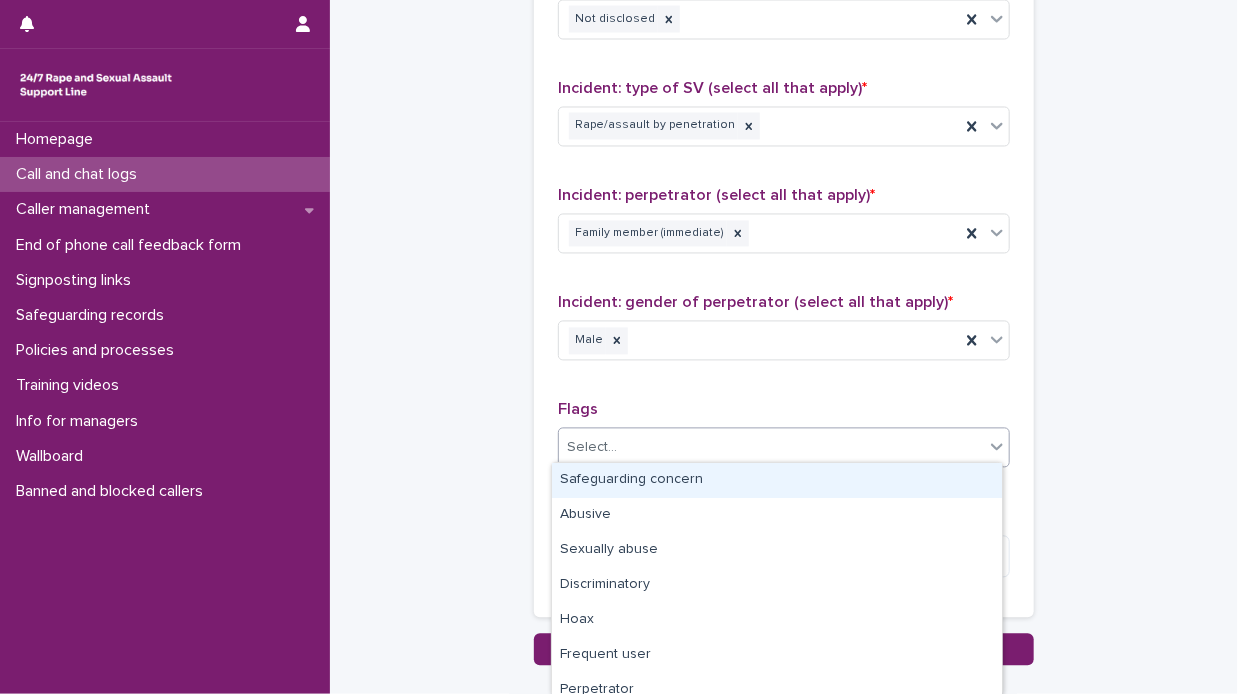 click 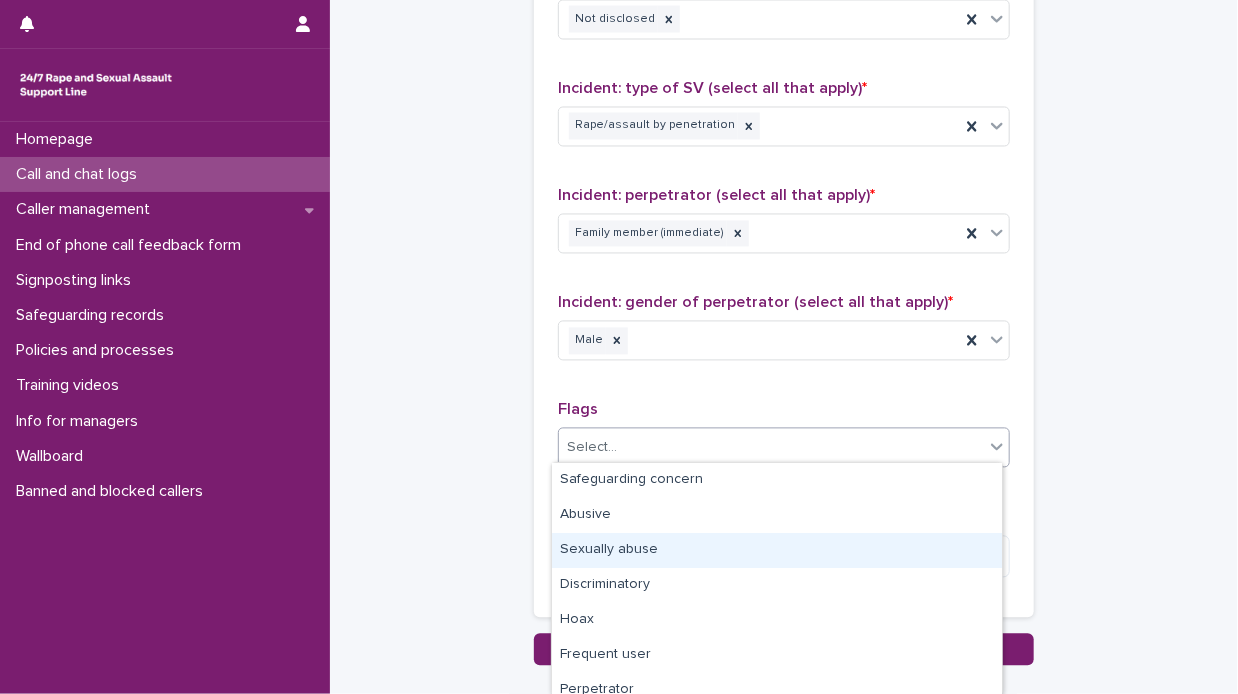 click on "Sexually abuse" at bounding box center (777, 550) 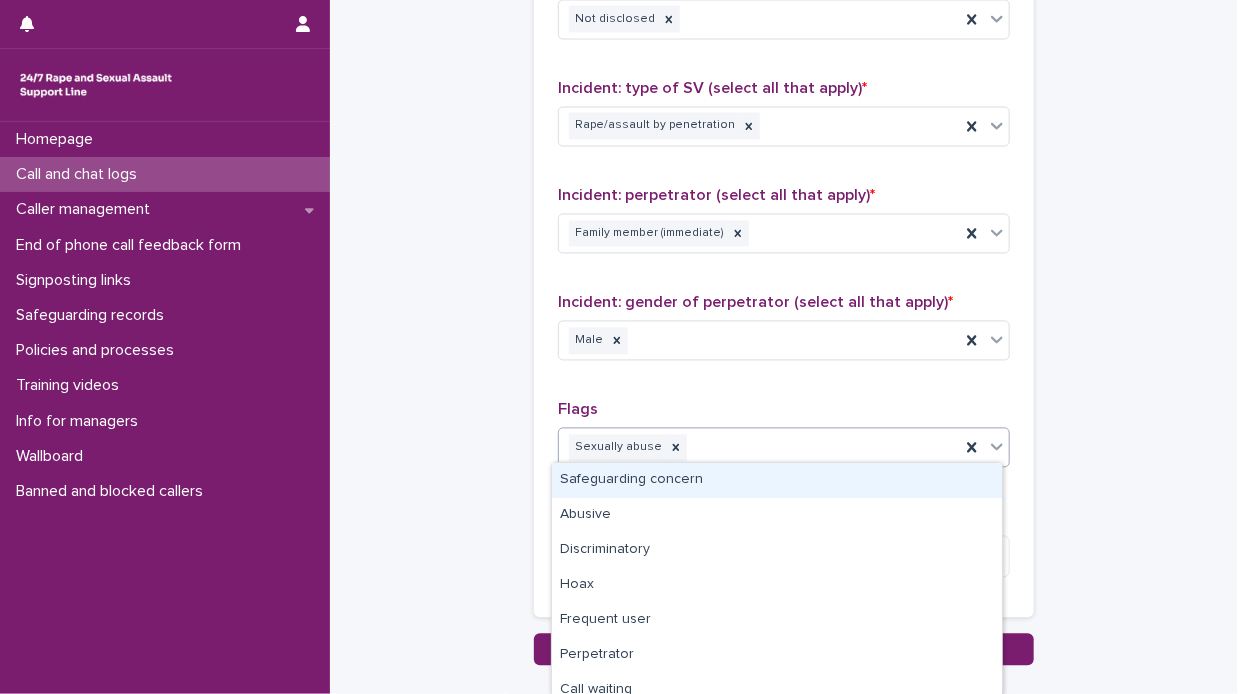 click 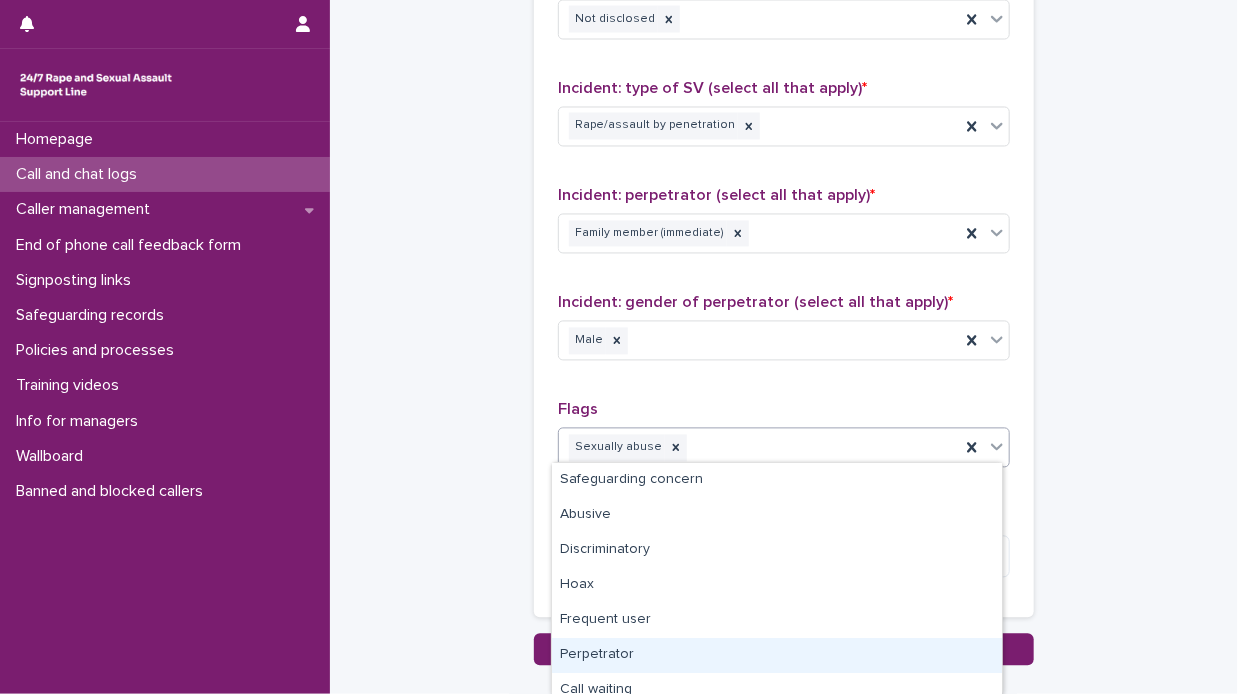 click on "Perpetrator" at bounding box center [777, 655] 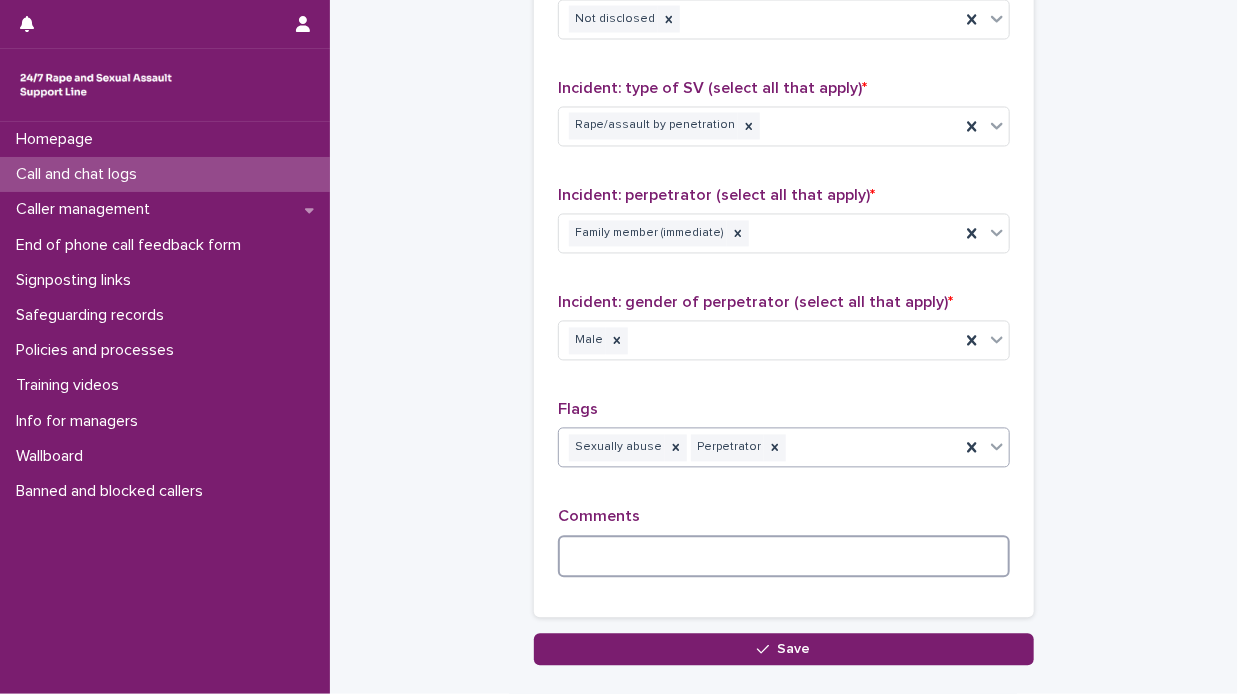 click at bounding box center (784, 557) 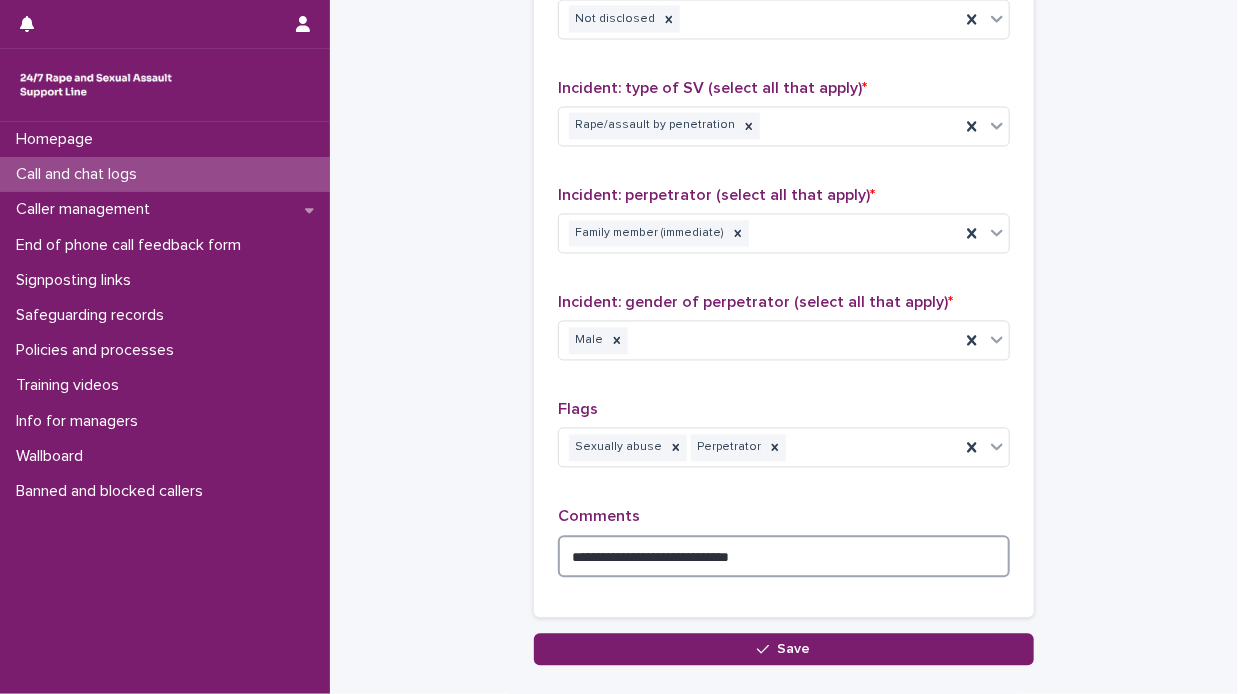 click on "**********" at bounding box center (784, 557) 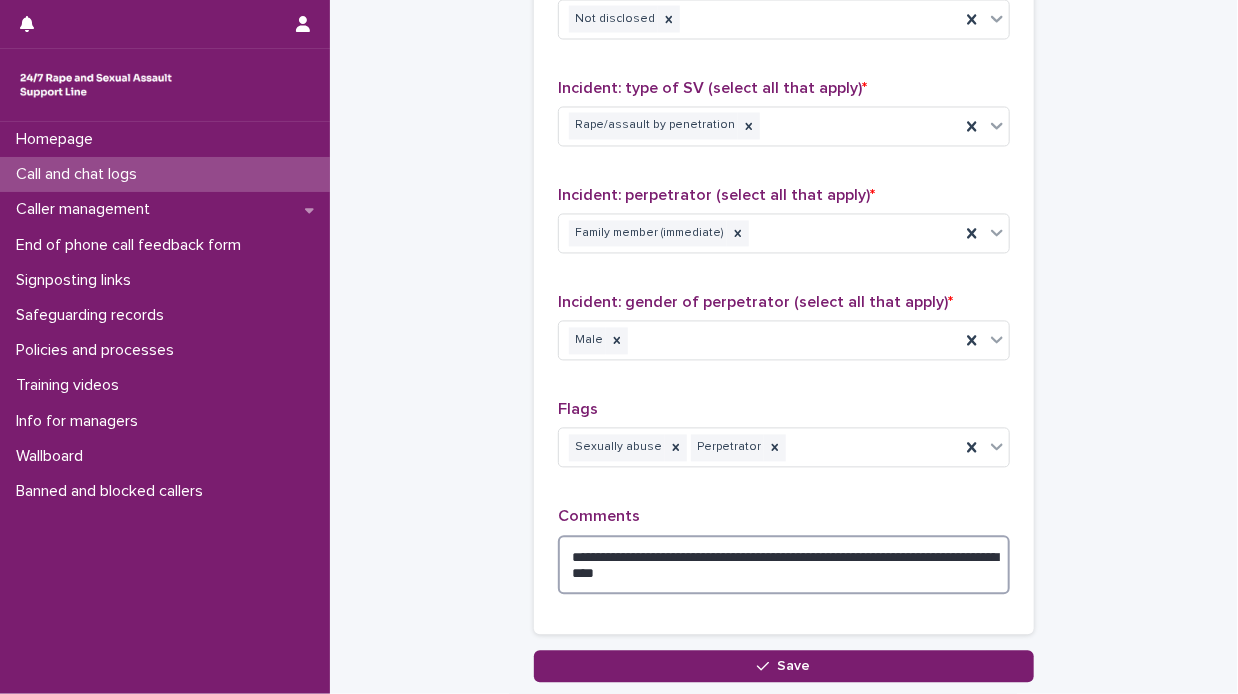 click on "**********" at bounding box center (784, 566) 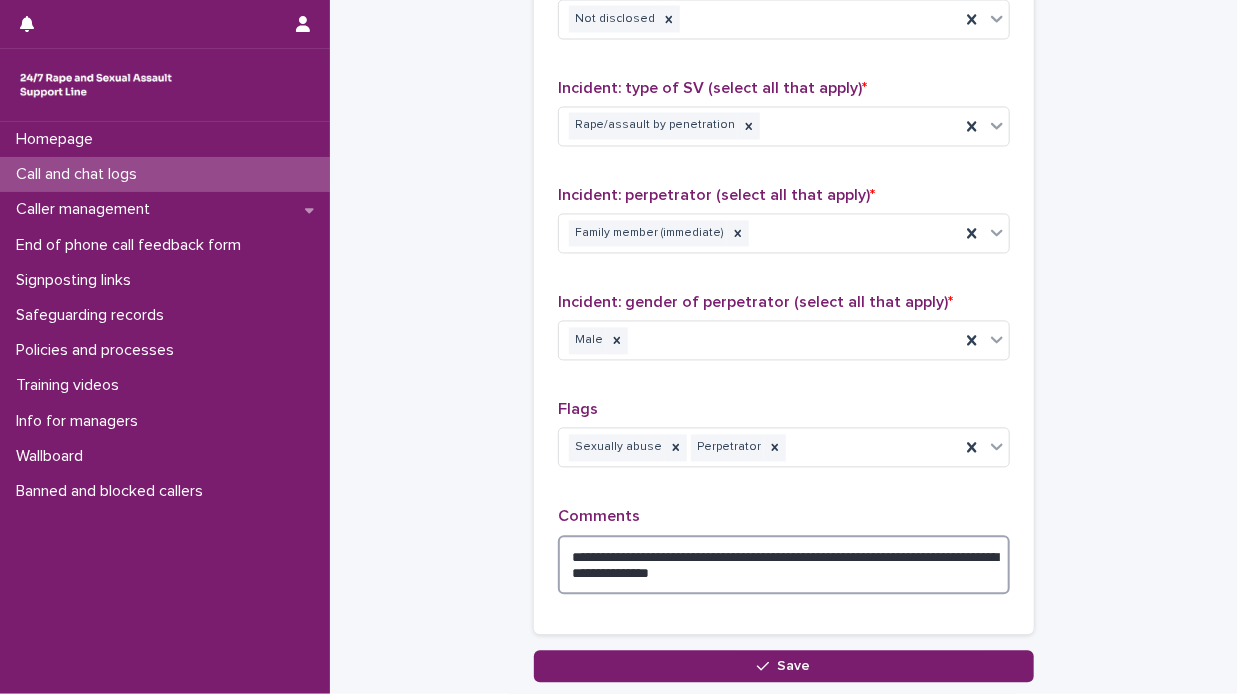 click on "**********" at bounding box center (784, 566) 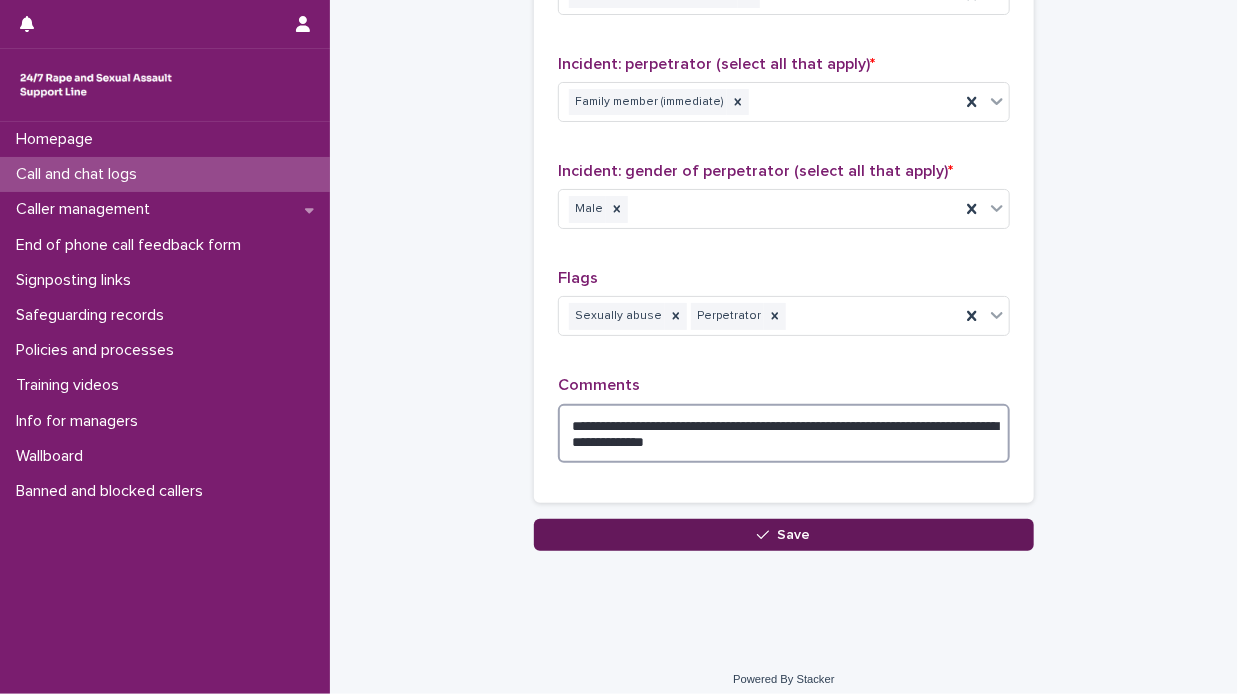 scroll, scrollTop: 1640, scrollLeft: 0, axis: vertical 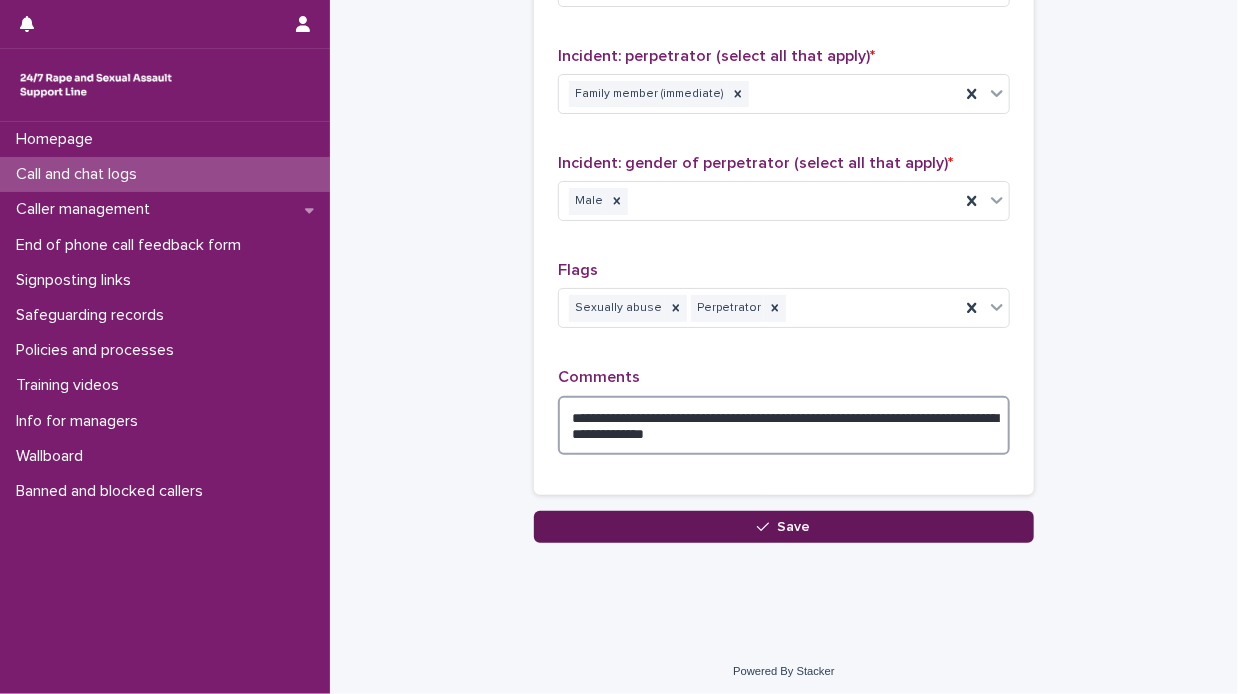 type on "**********" 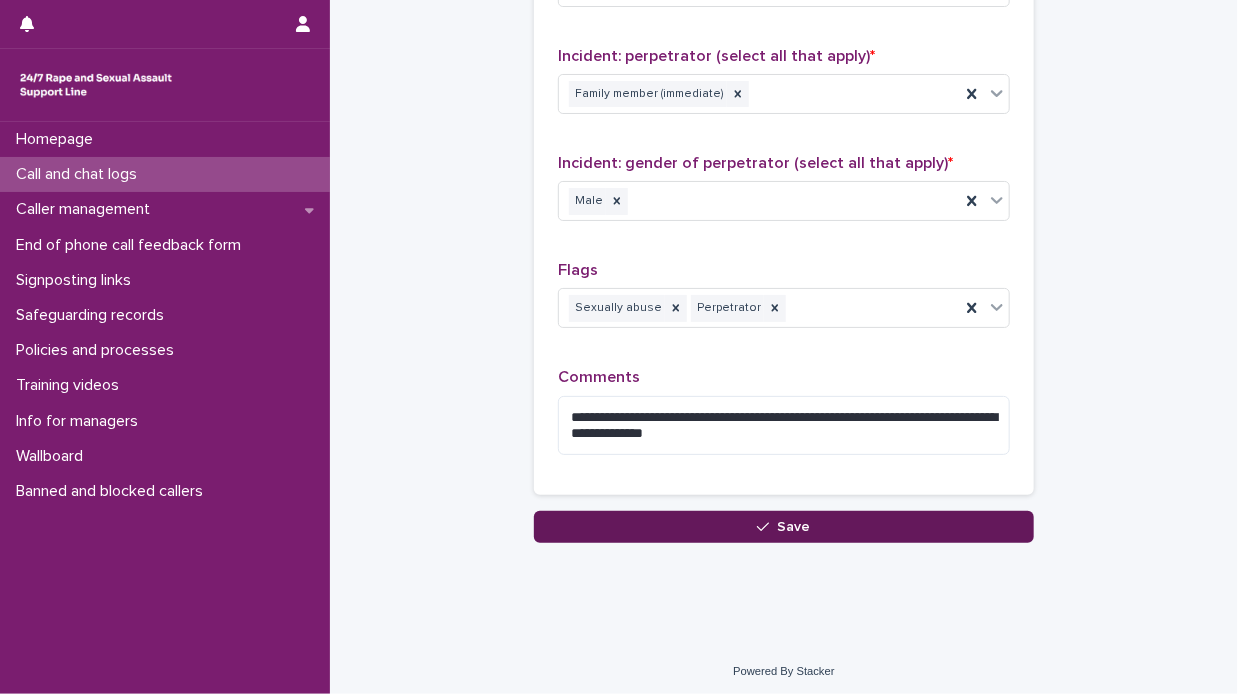 click on "Save" at bounding box center (794, 527) 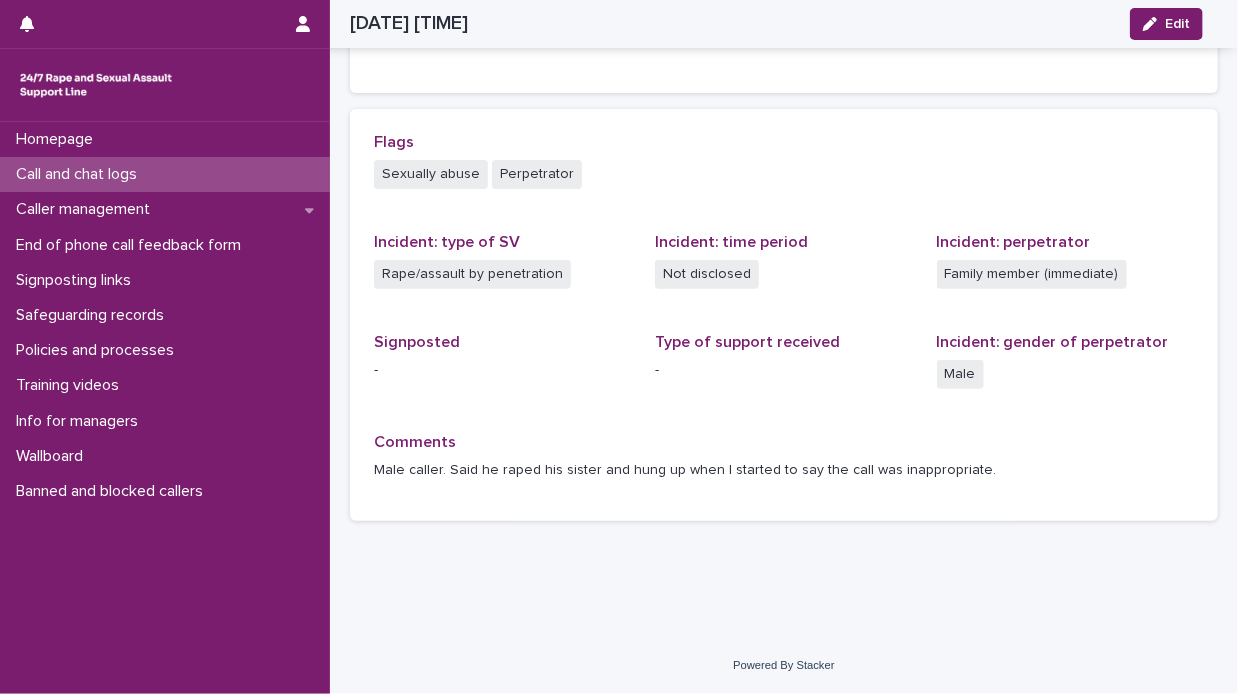 scroll, scrollTop: 380, scrollLeft: 0, axis: vertical 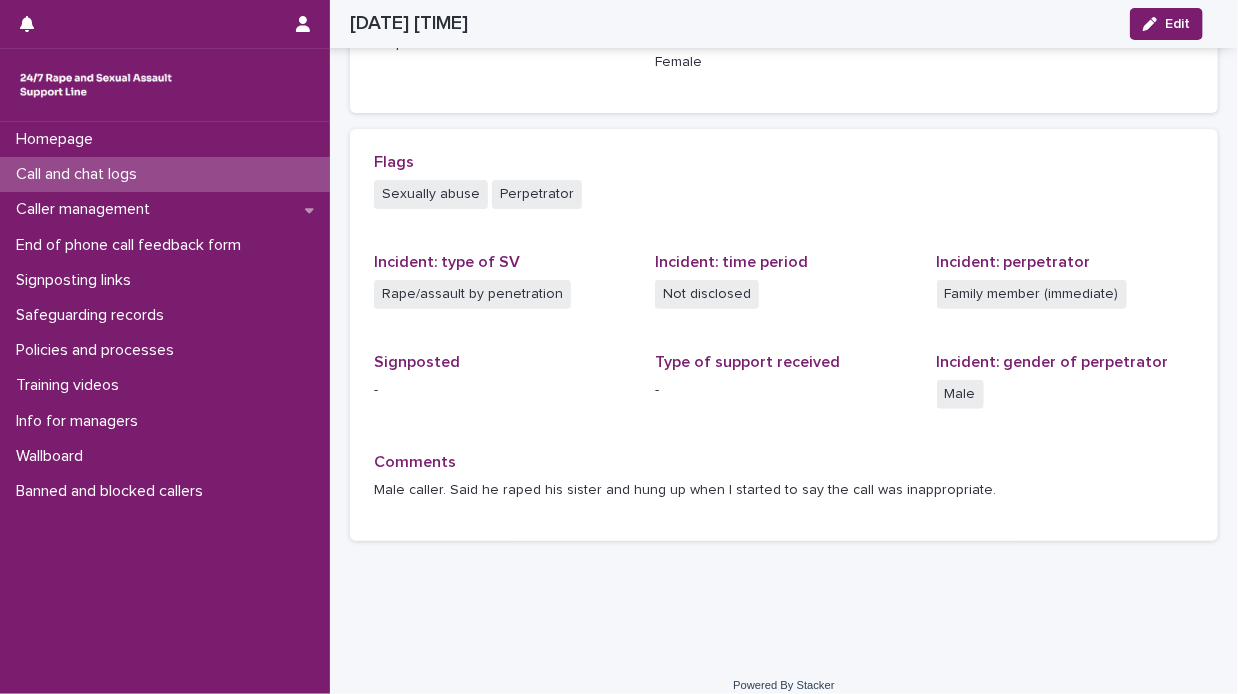 click on "Call and chat logs" at bounding box center [165, 174] 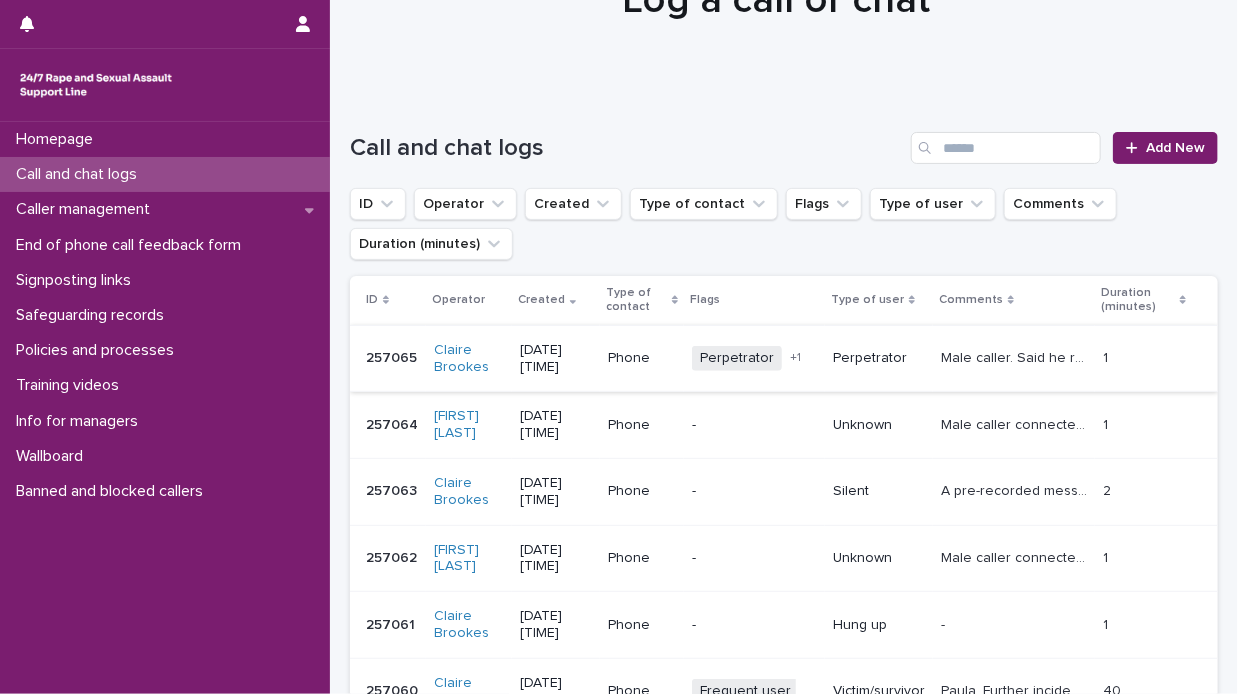 scroll, scrollTop: 100, scrollLeft: 0, axis: vertical 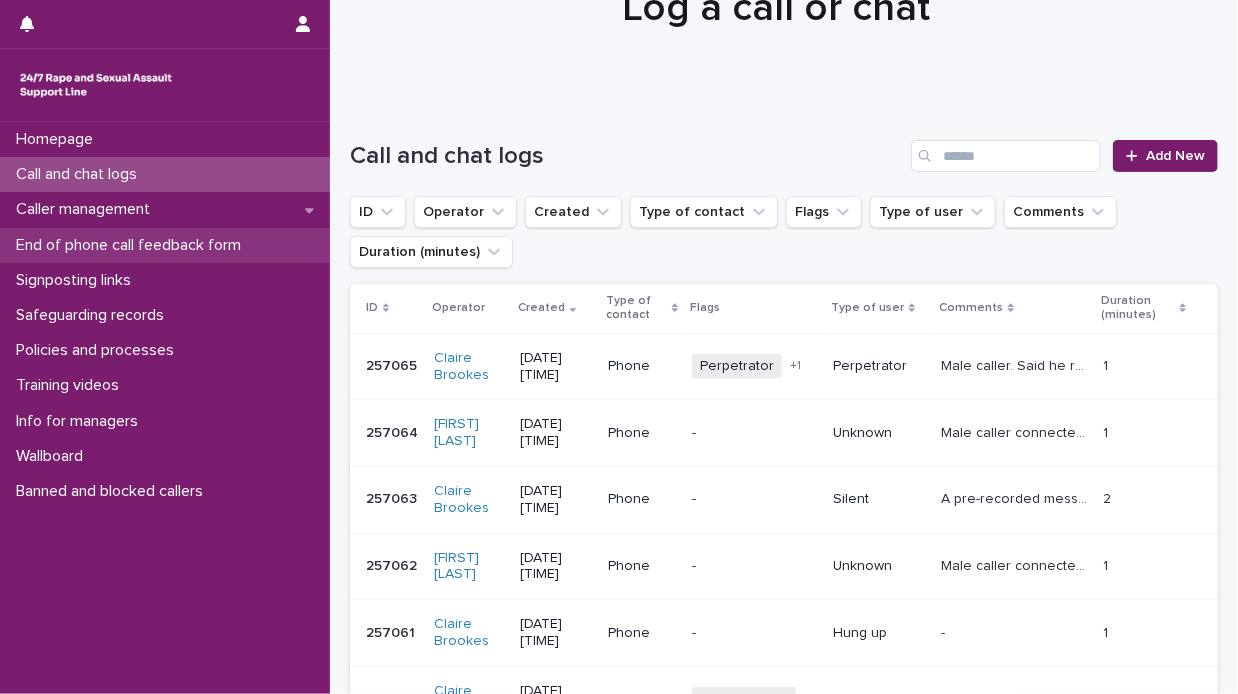 click on "End of phone call feedback form" at bounding box center (132, 245) 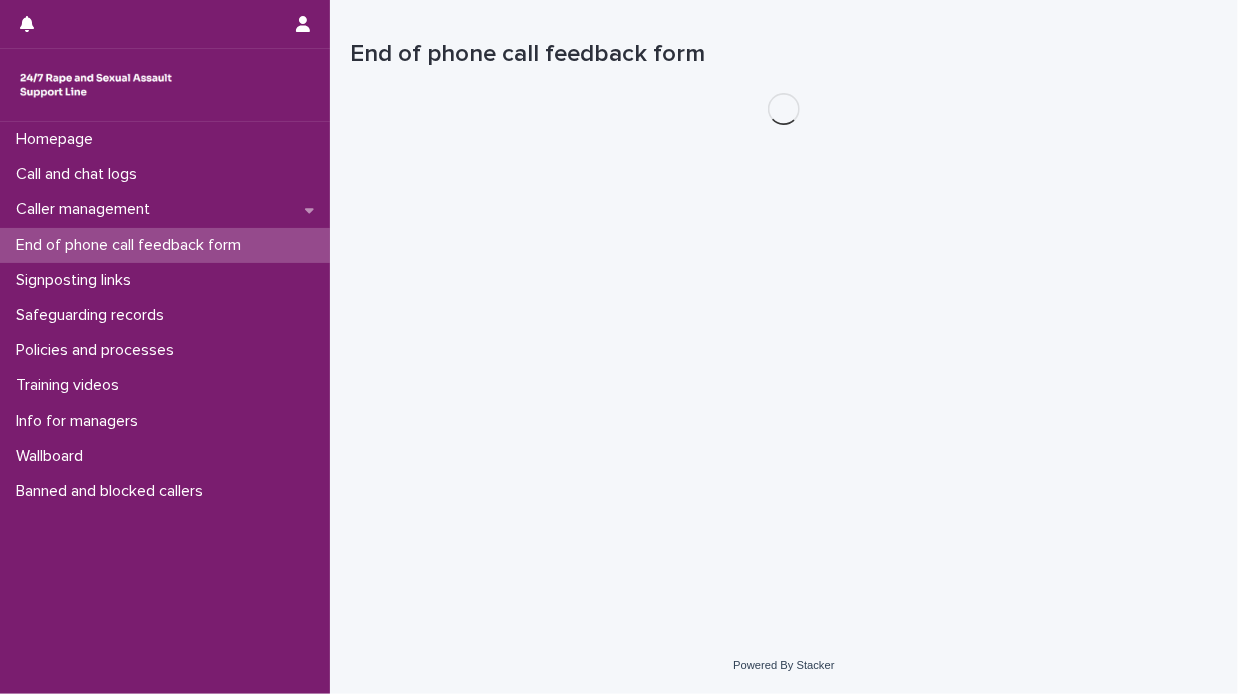 scroll, scrollTop: 0, scrollLeft: 0, axis: both 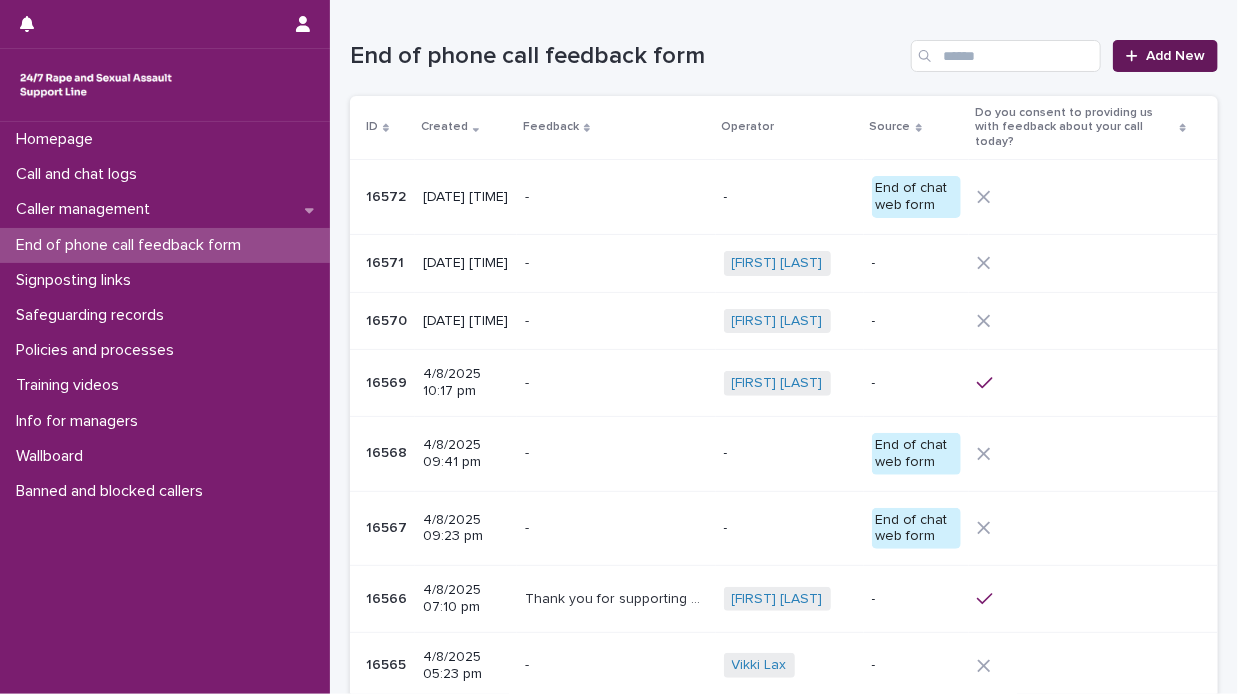 click on "Add New" at bounding box center [1175, 56] 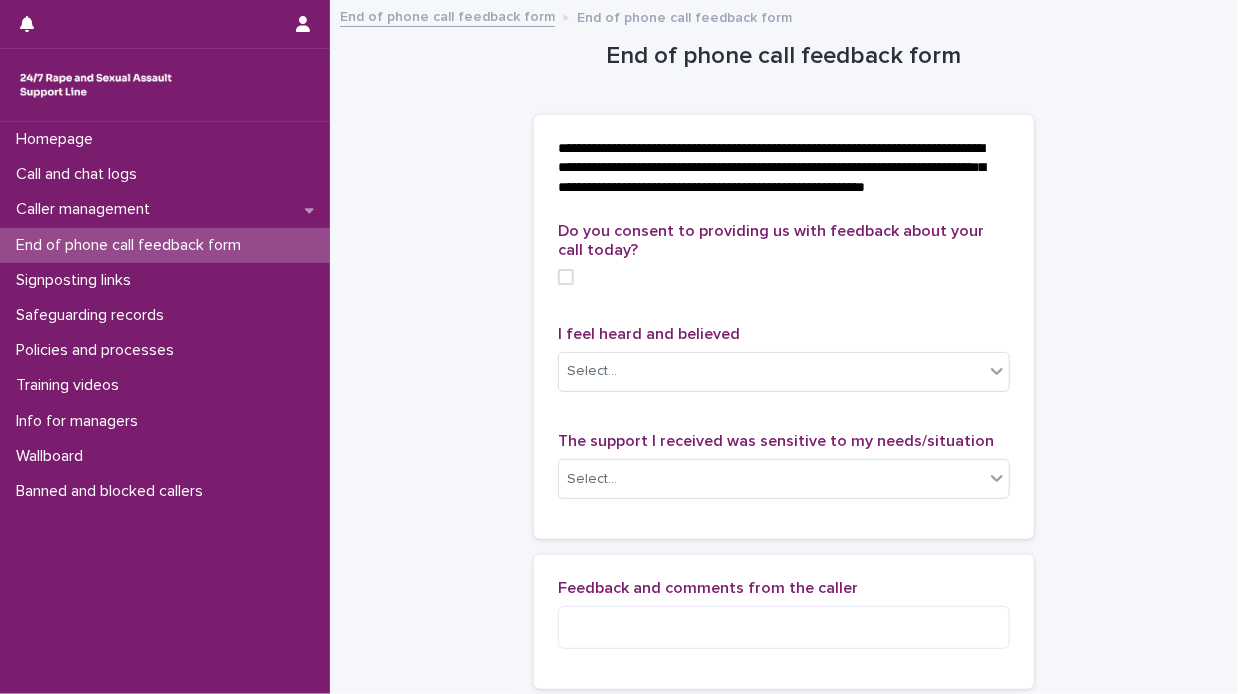 click at bounding box center [566, 277] 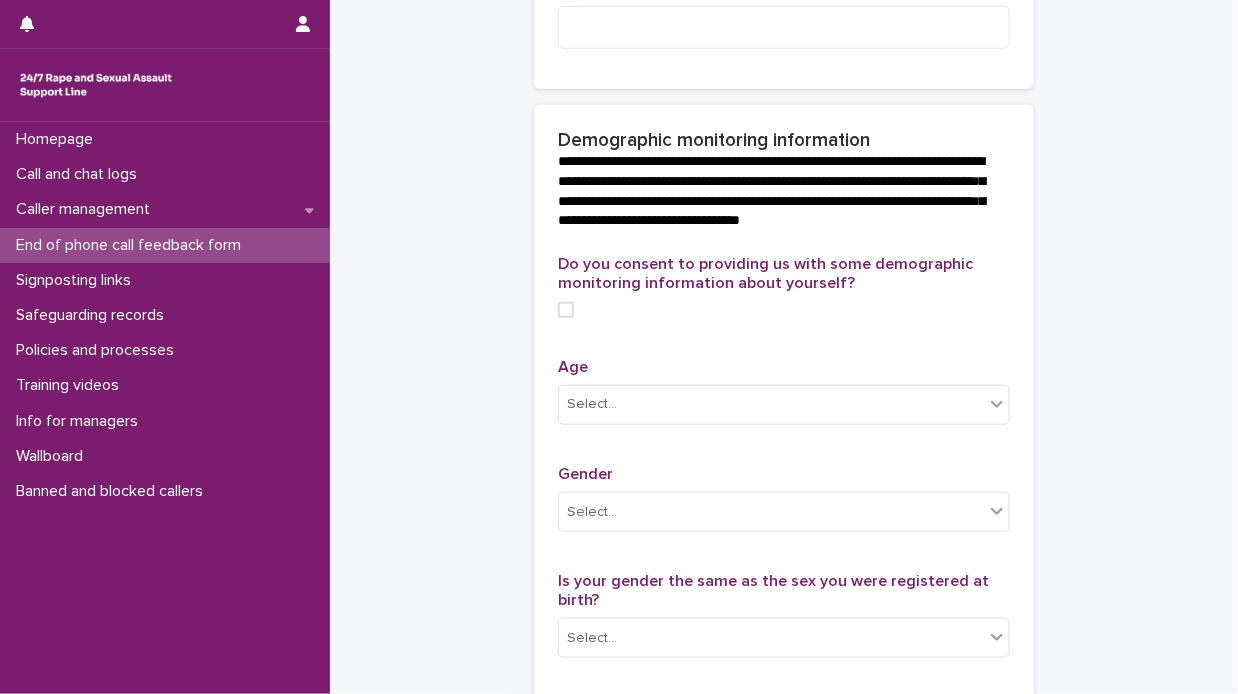 scroll, scrollTop: 700, scrollLeft: 0, axis: vertical 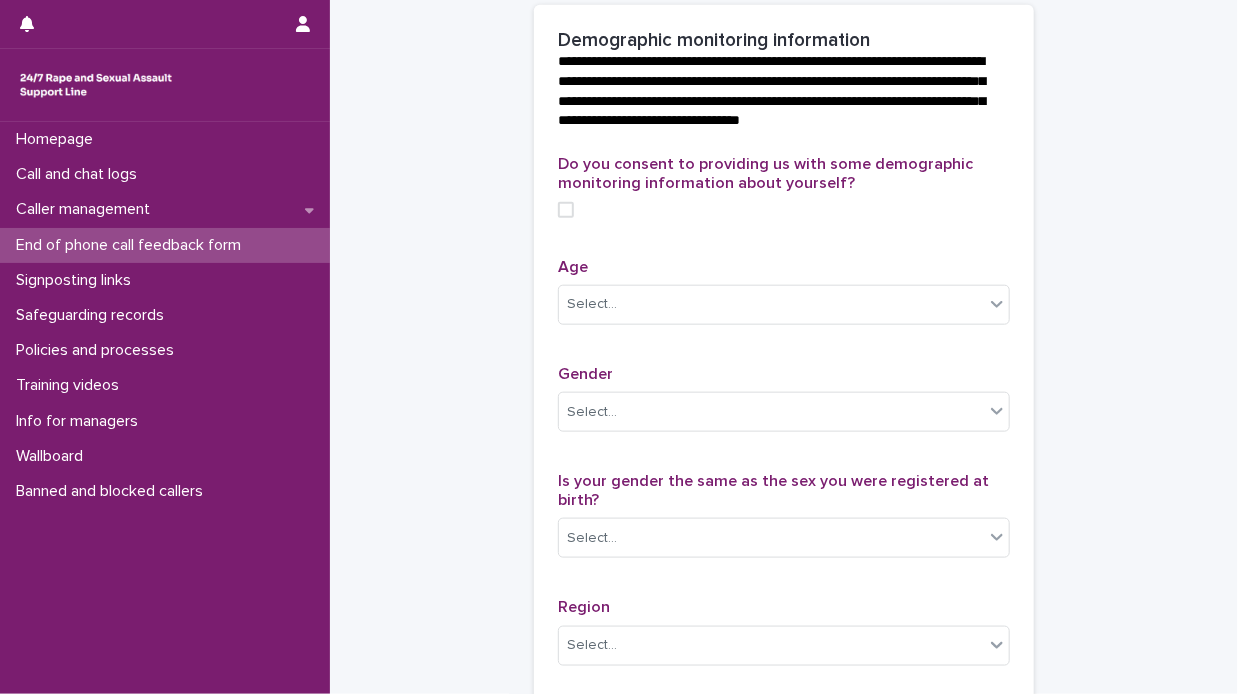click at bounding box center [566, 210] 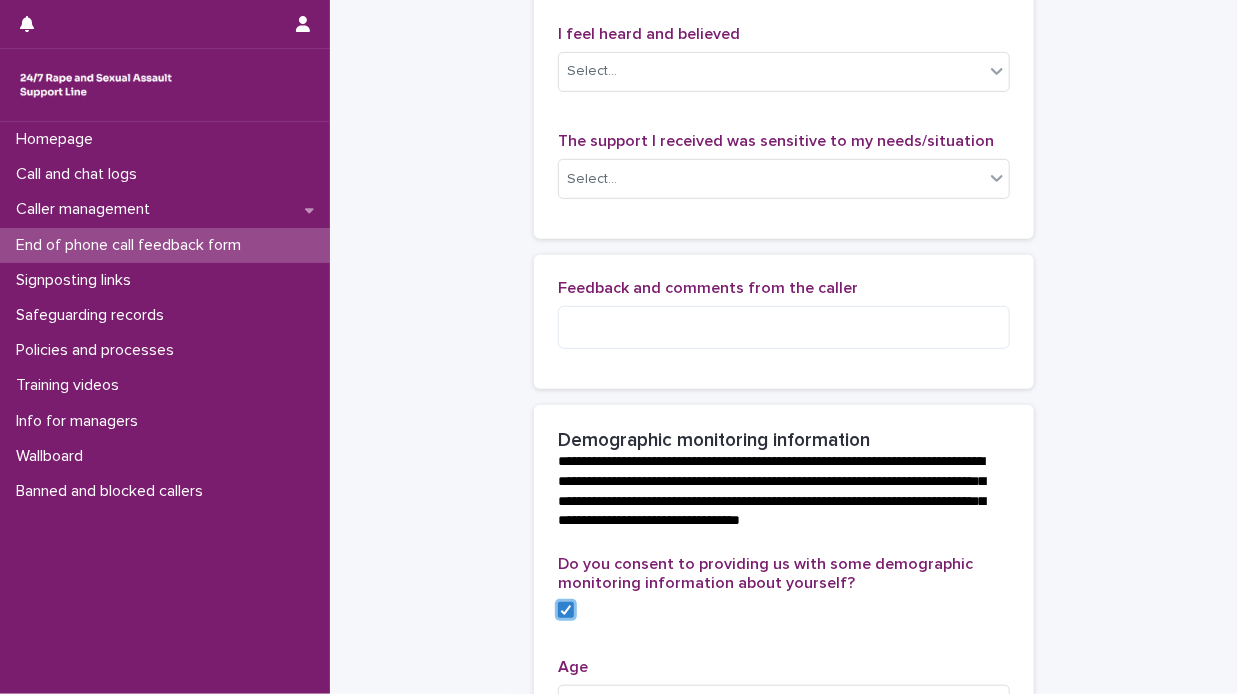 scroll, scrollTop: 0, scrollLeft: 0, axis: both 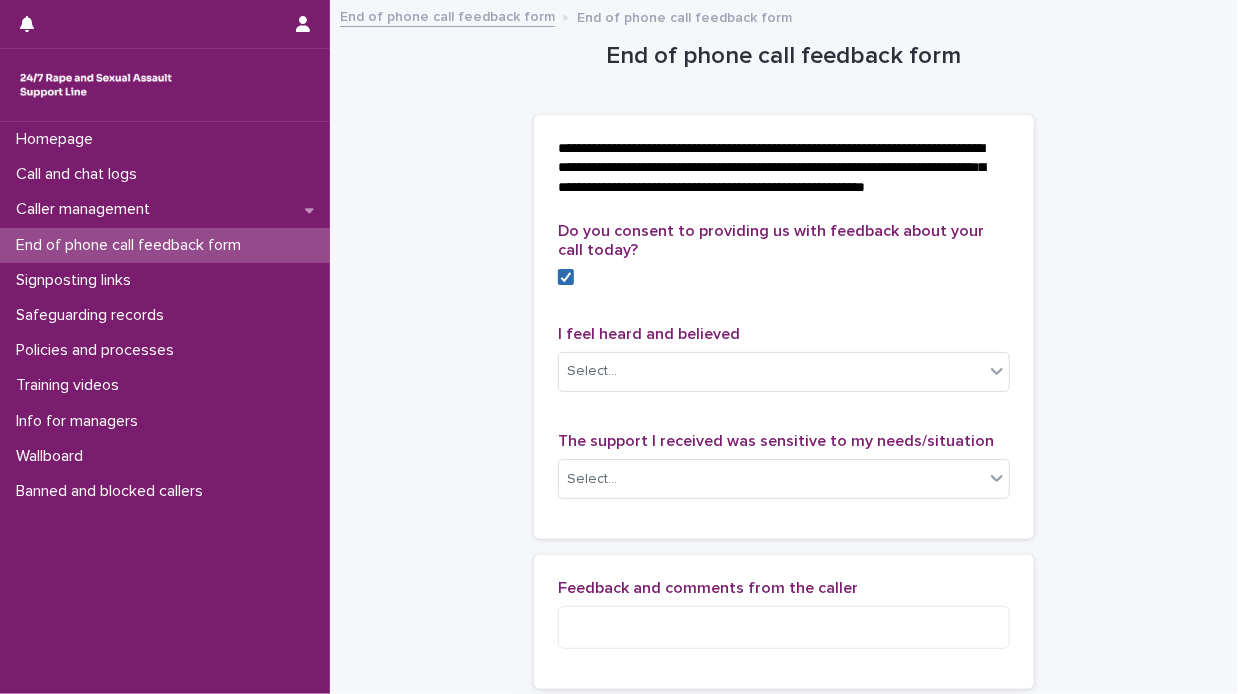 click 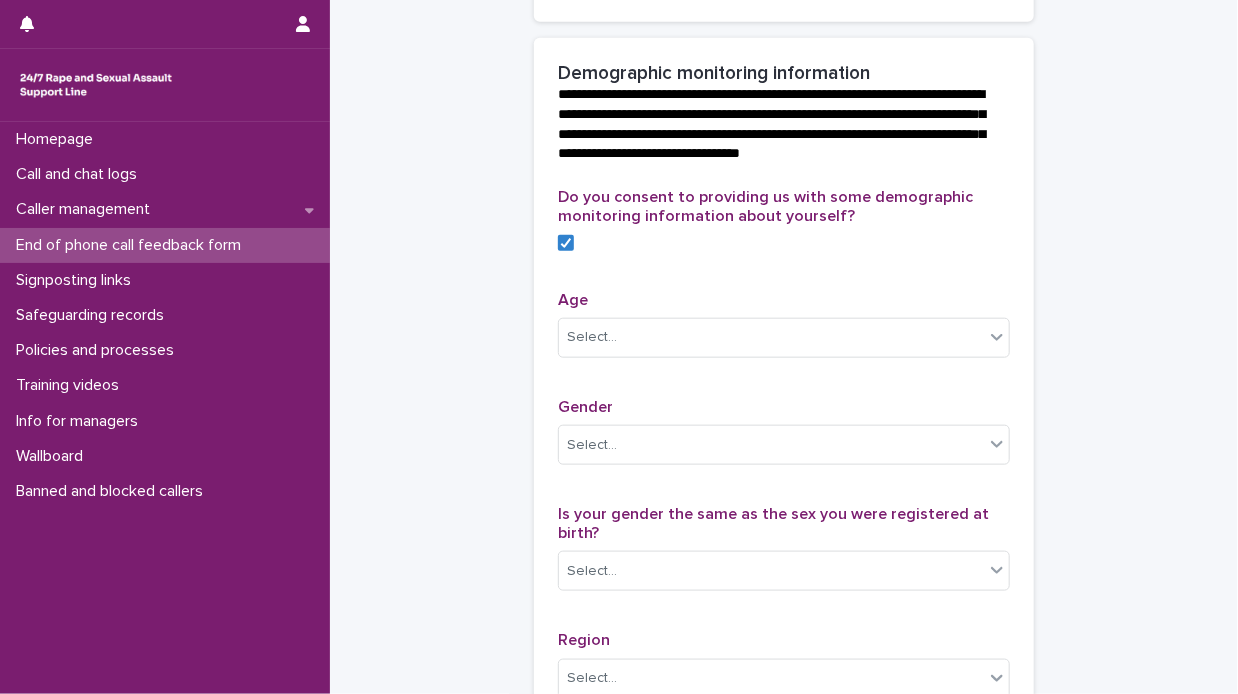 scroll, scrollTop: 700, scrollLeft: 0, axis: vertical 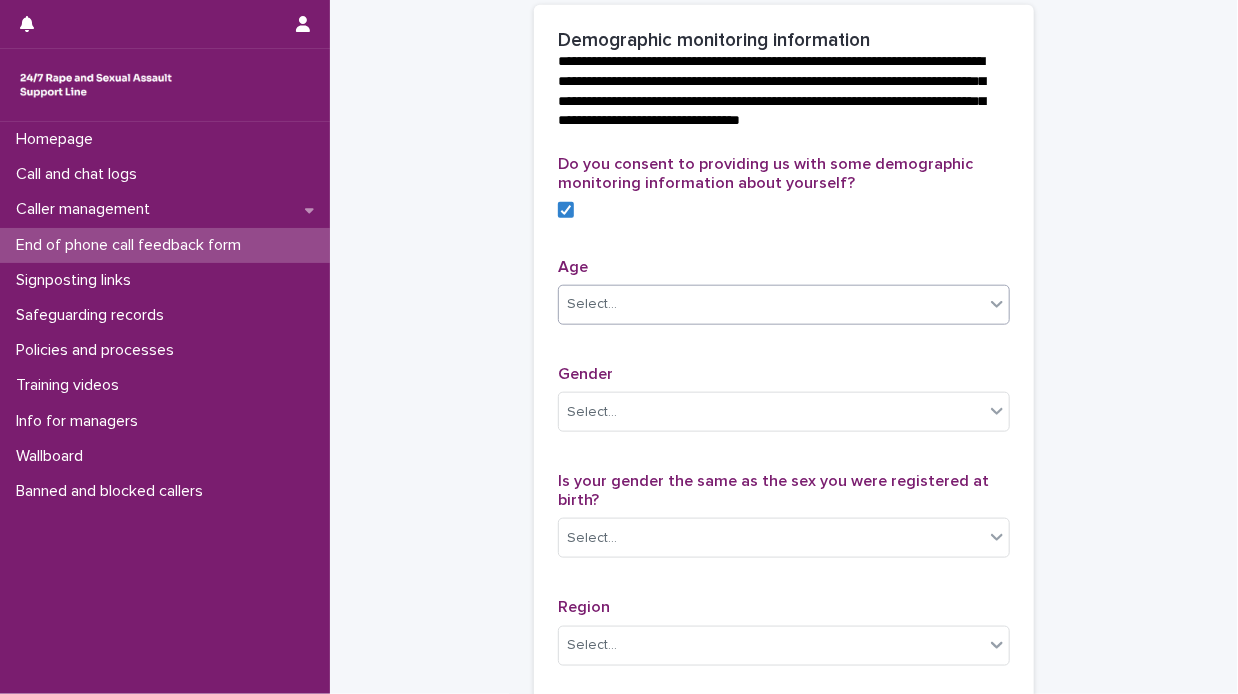 click 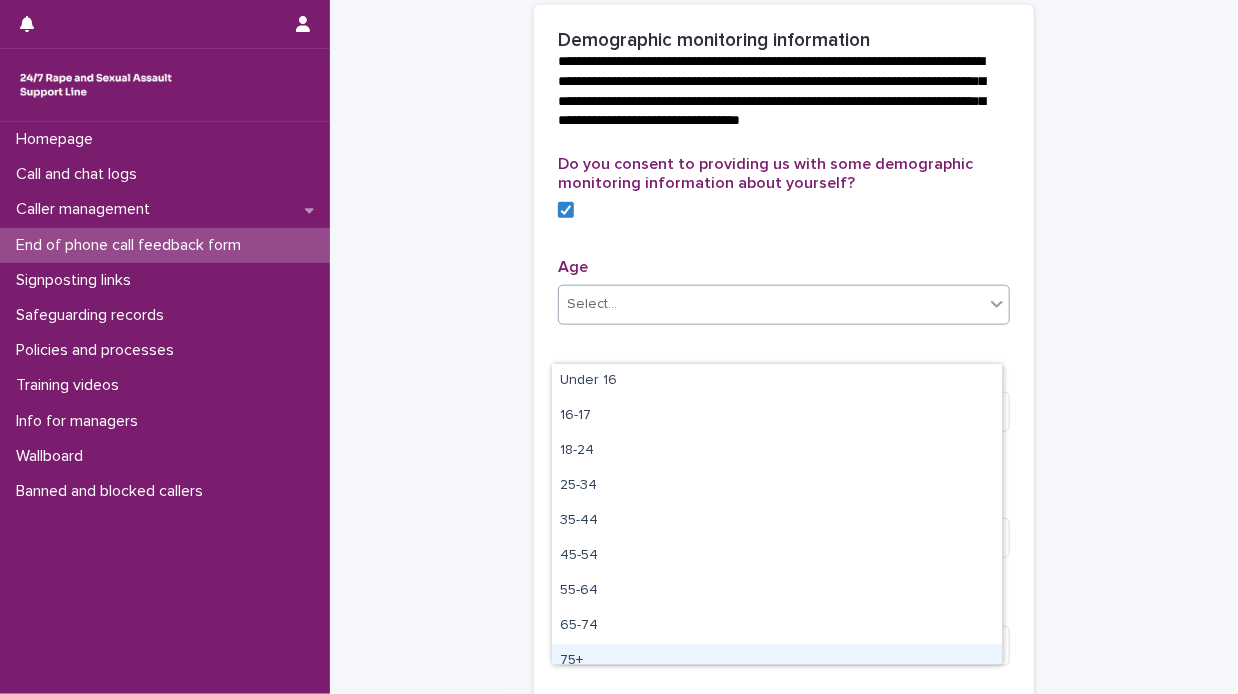 click on "75+" at bounding box center [777, 661] 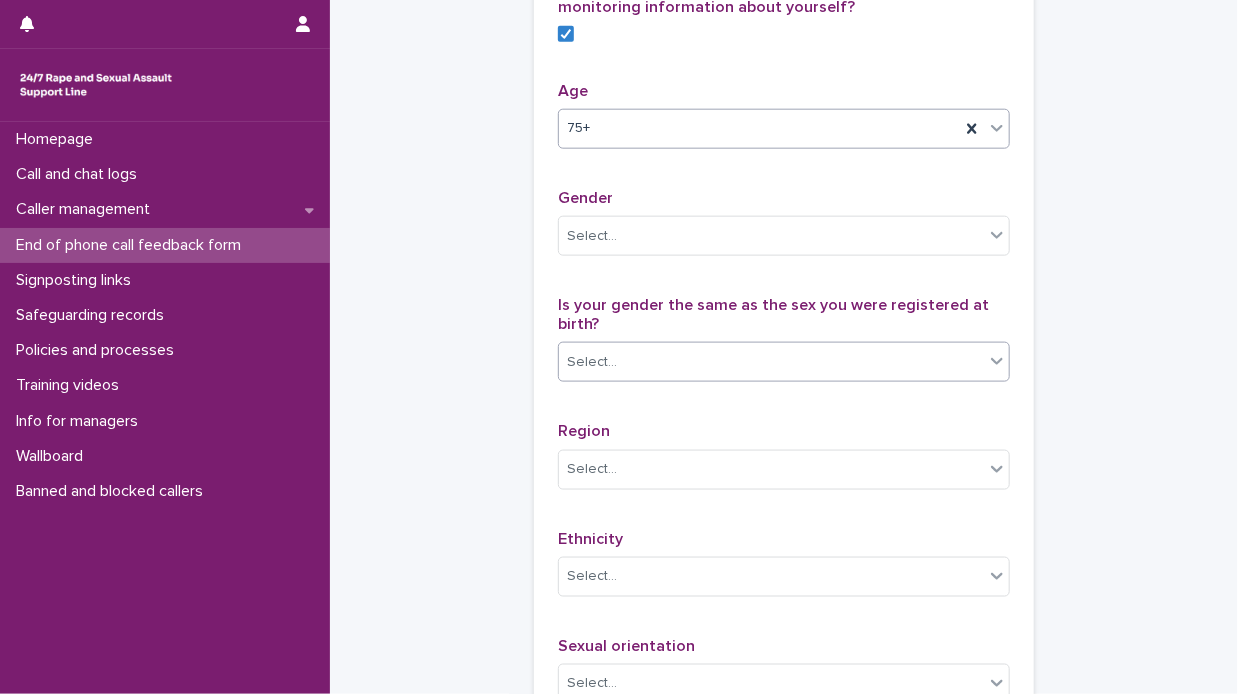 scroll, scrollTop: 900, scrollLeft: 0, axis: vertical 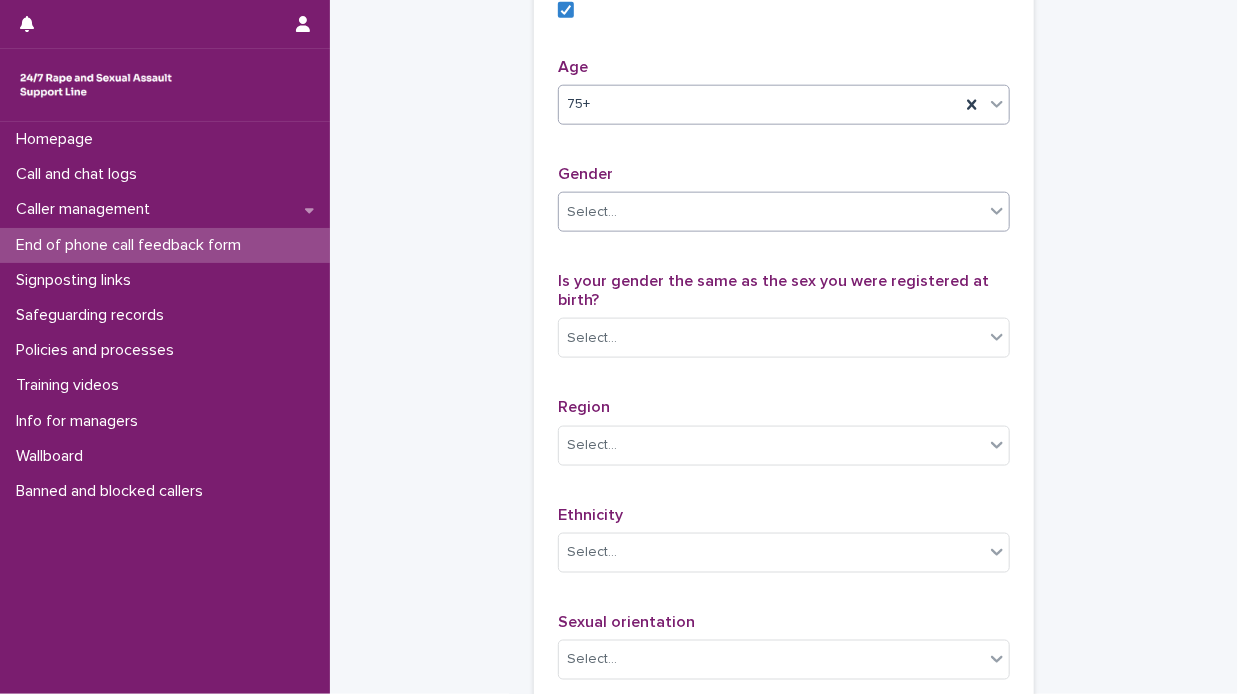 click 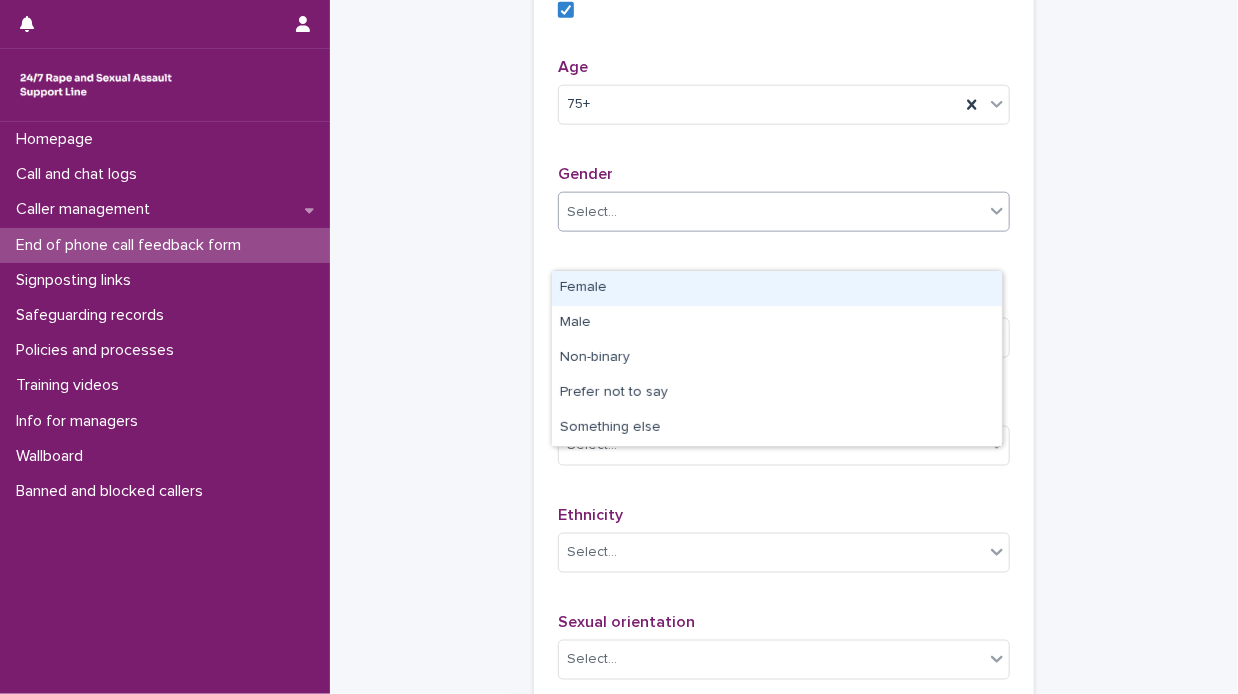 click on "Female" at bounding box center [777, 288] 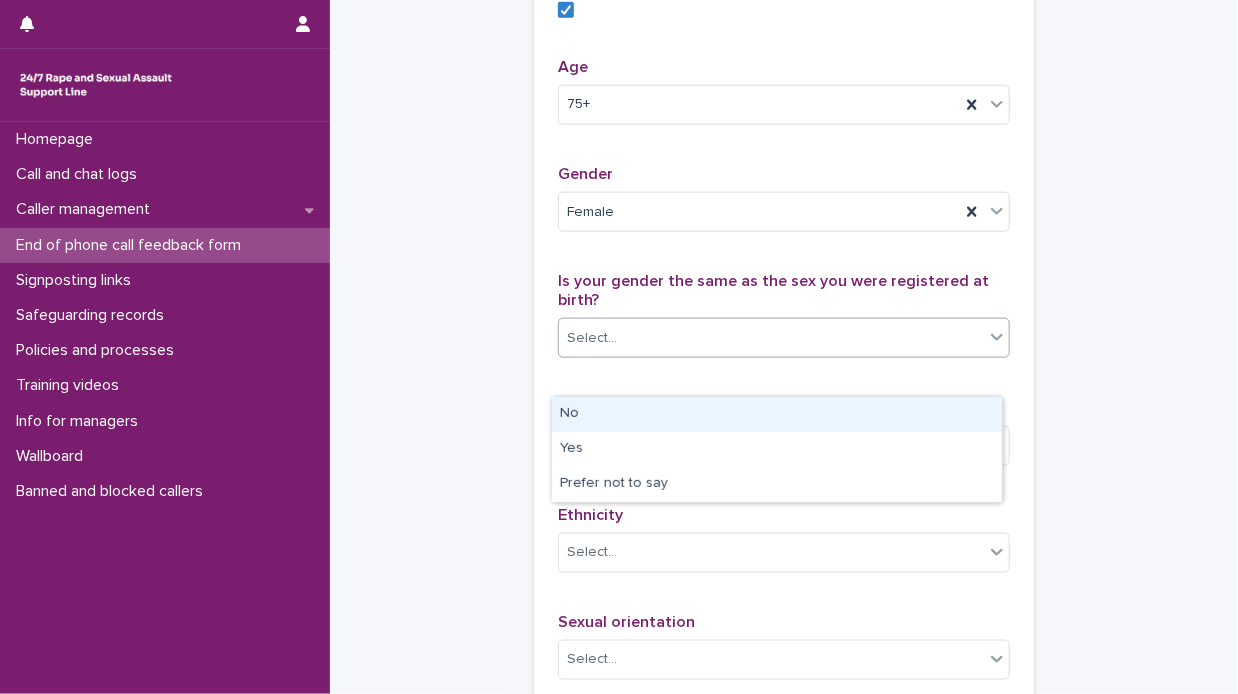 click 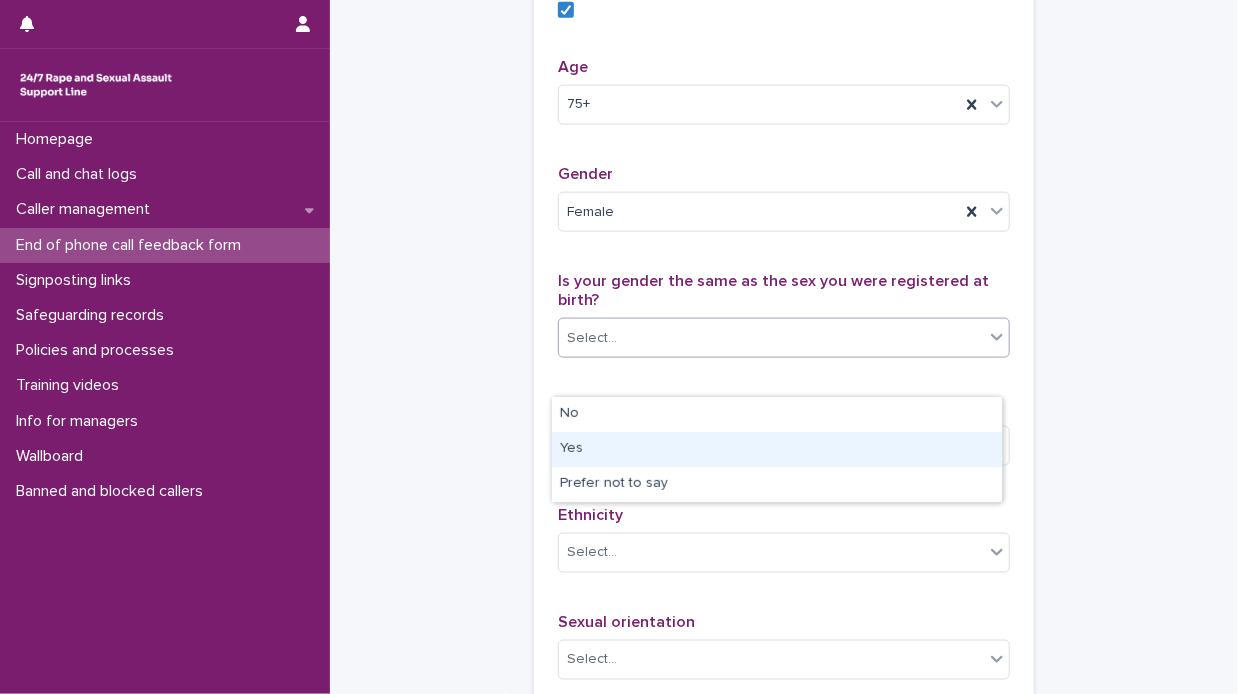 click on "Yes" at bounding box center [777, 449] 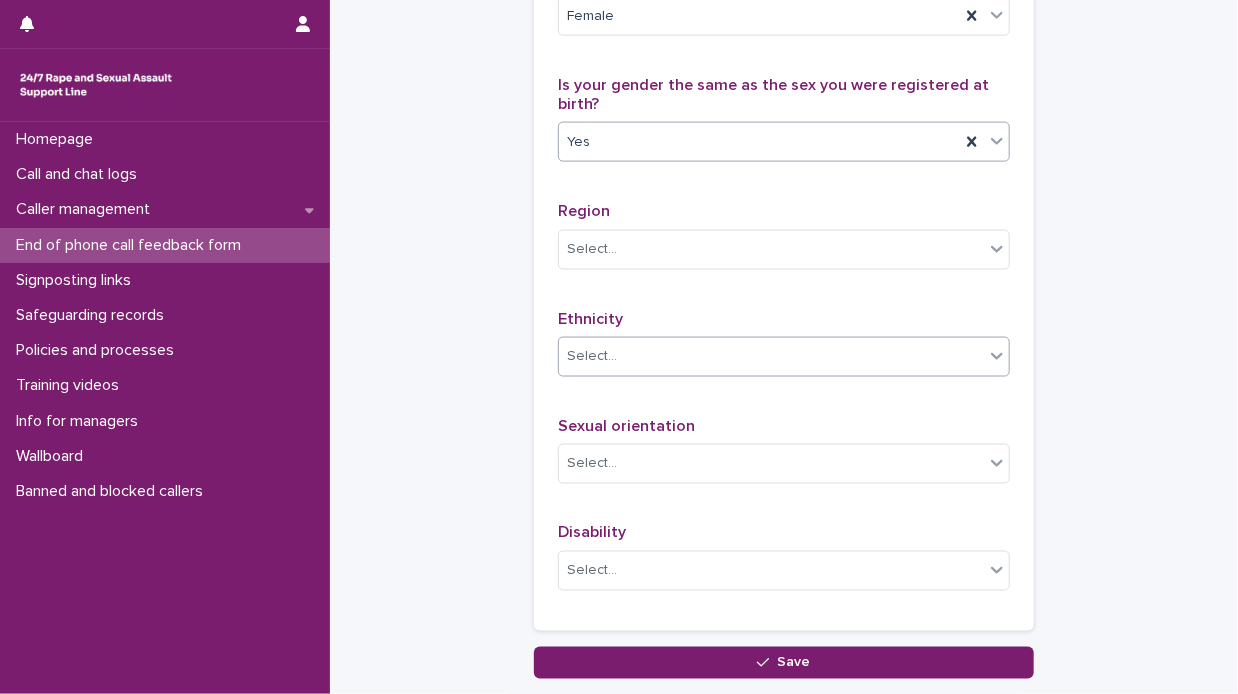 scroll, scrollTop: 1100, scrollLeft: 0, axis: vertical 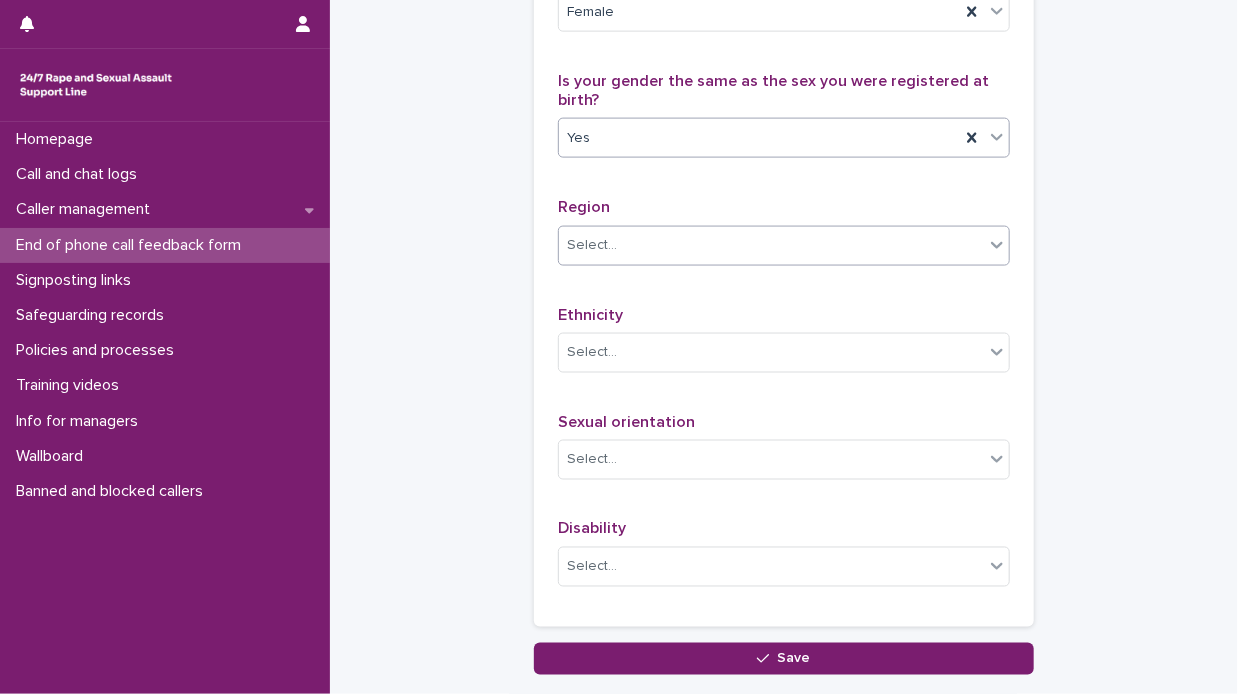 click 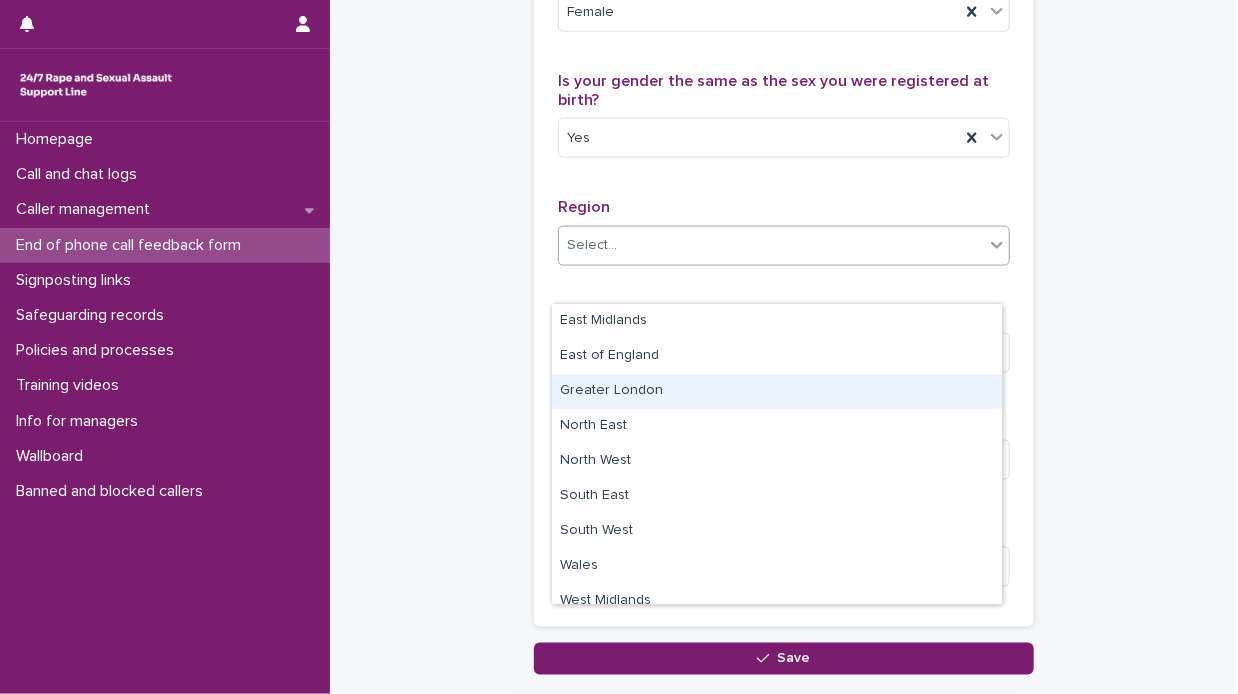 click on "Greater London" at bounding box center [777, 391] 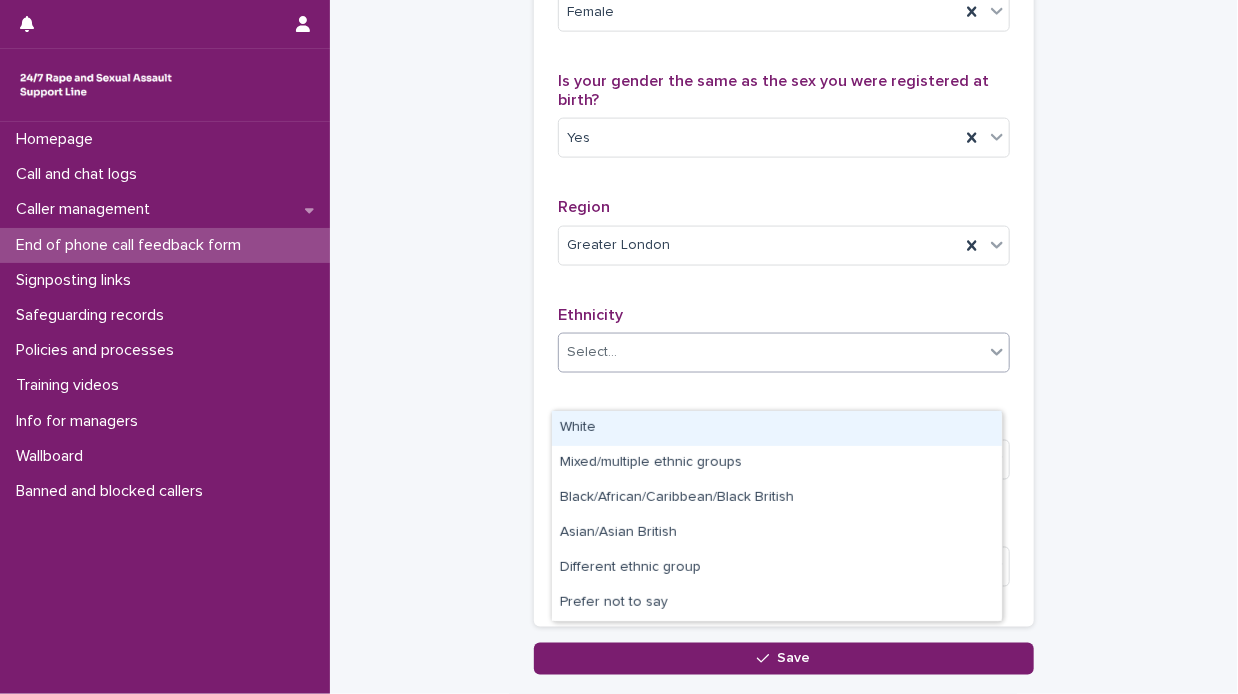 click 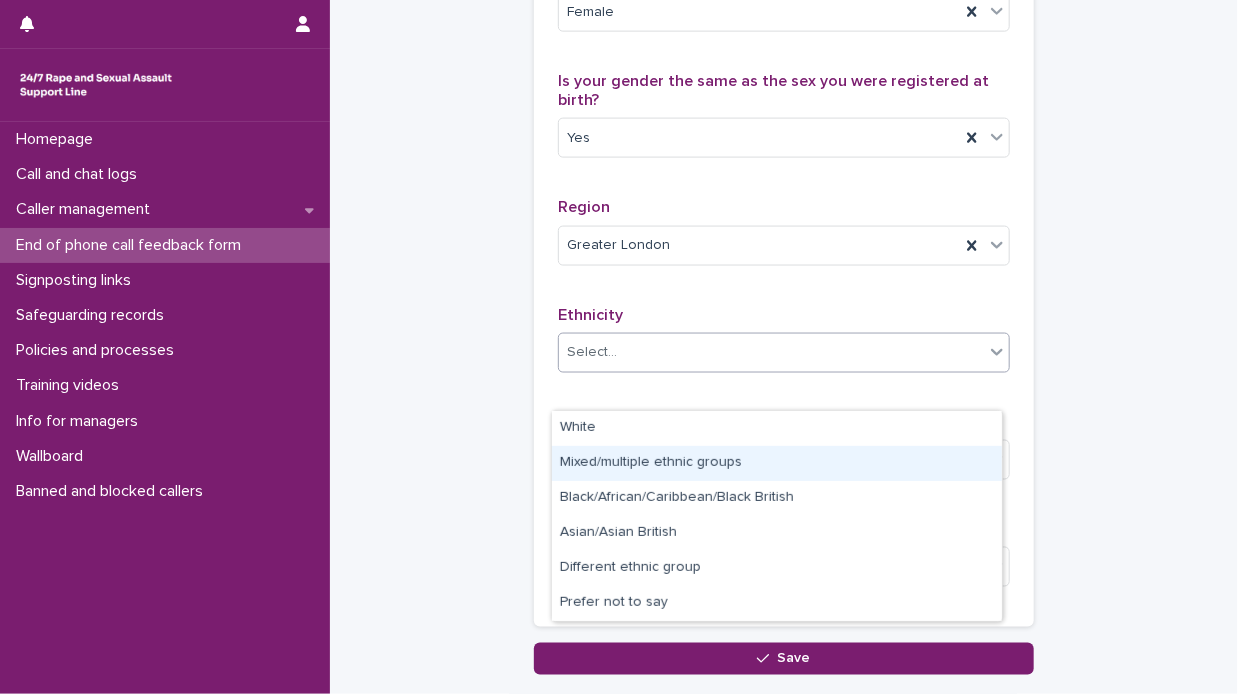 click on "Mixed/multiple ethnic groups" at bounding box center [777, 463] 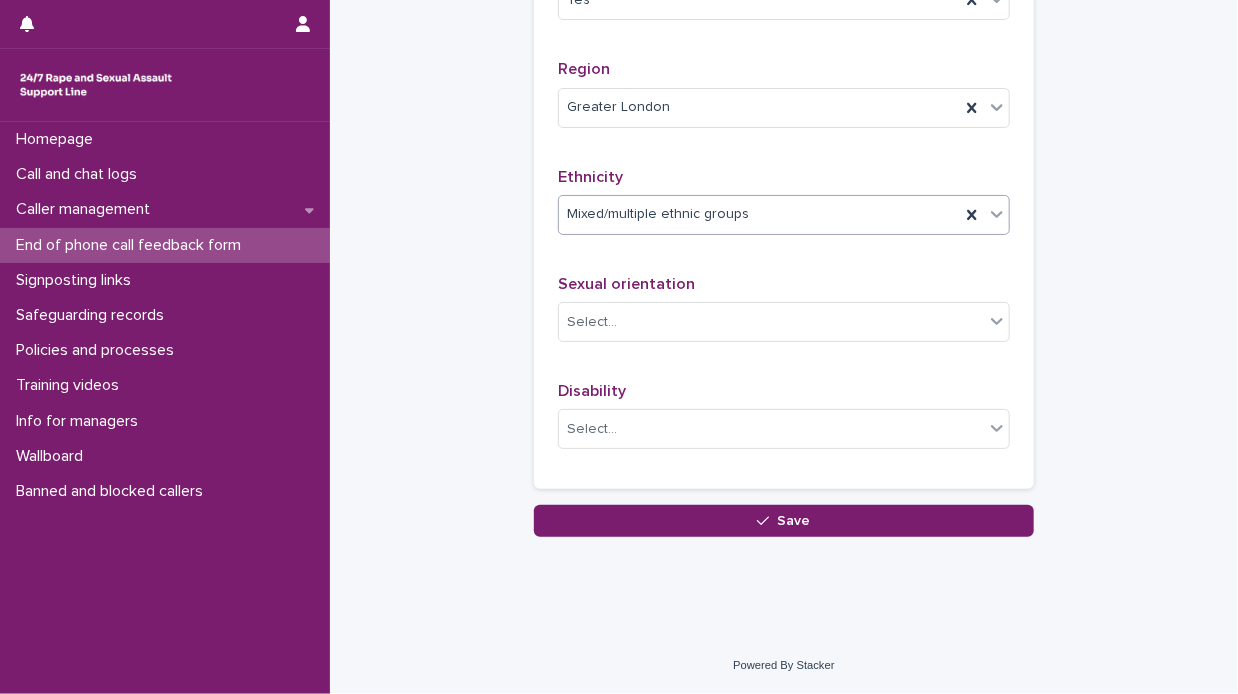 scroll, scrollTop: 1273, scrollLeft: 0, axis: vertical 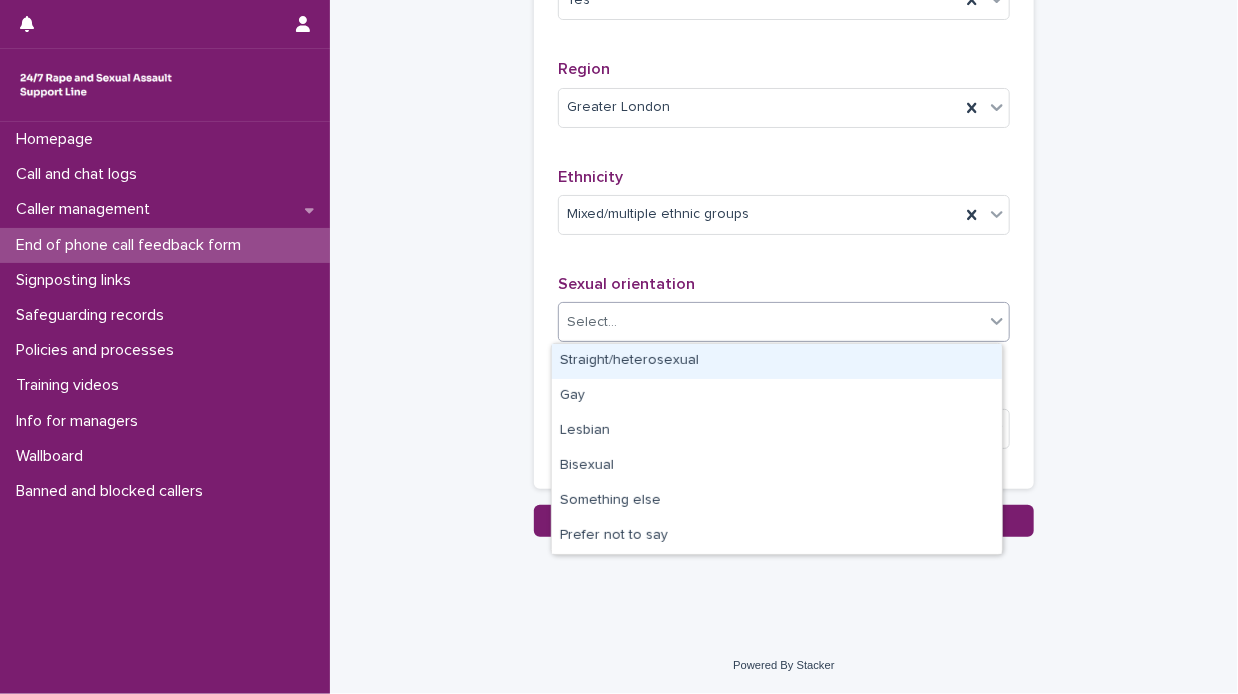 click 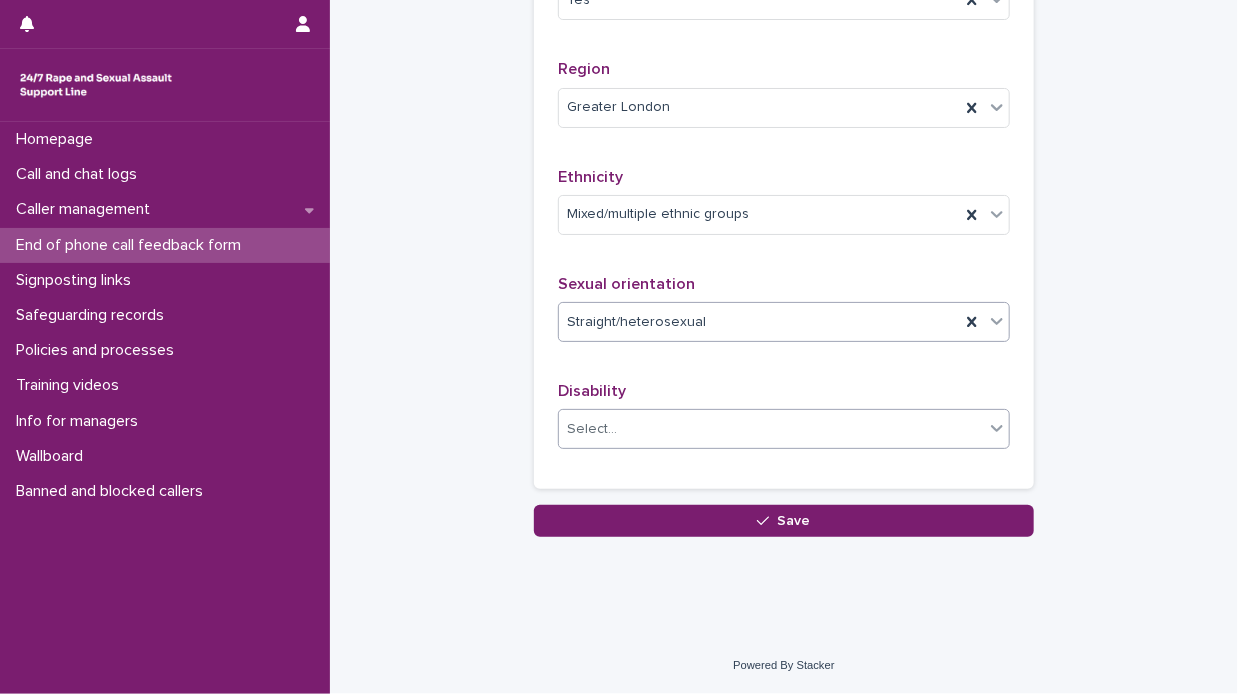 click 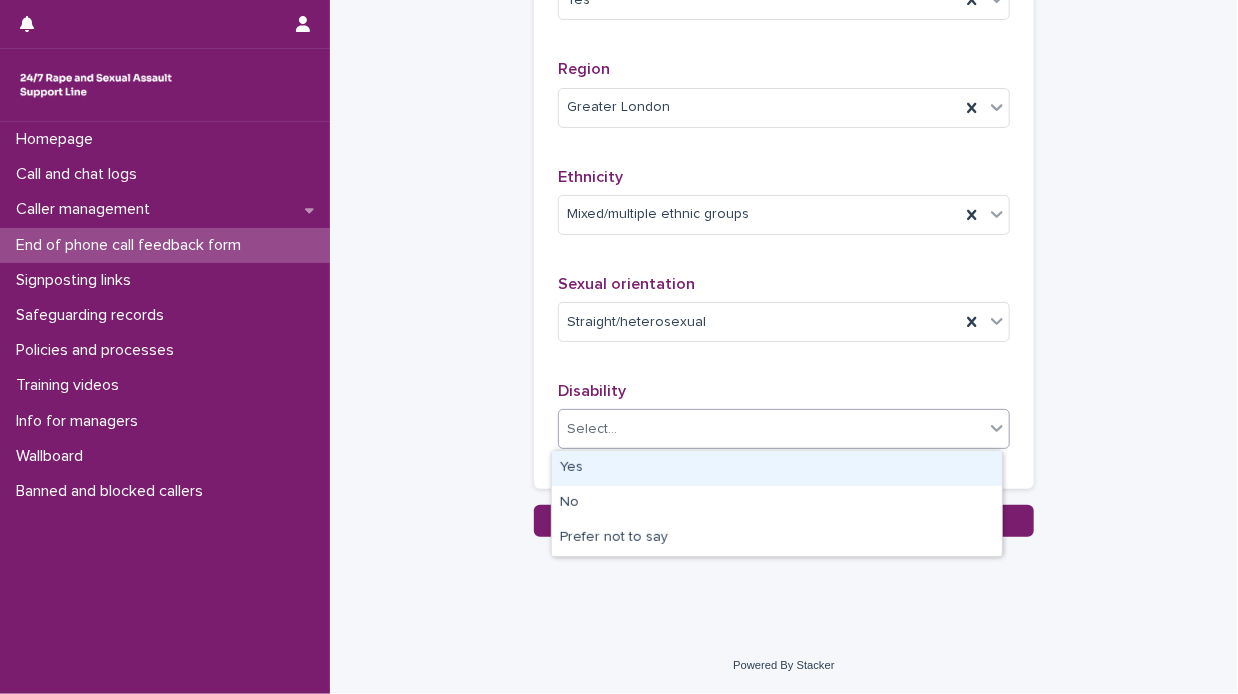 click on "Yes" at bounding box center [777, 468] 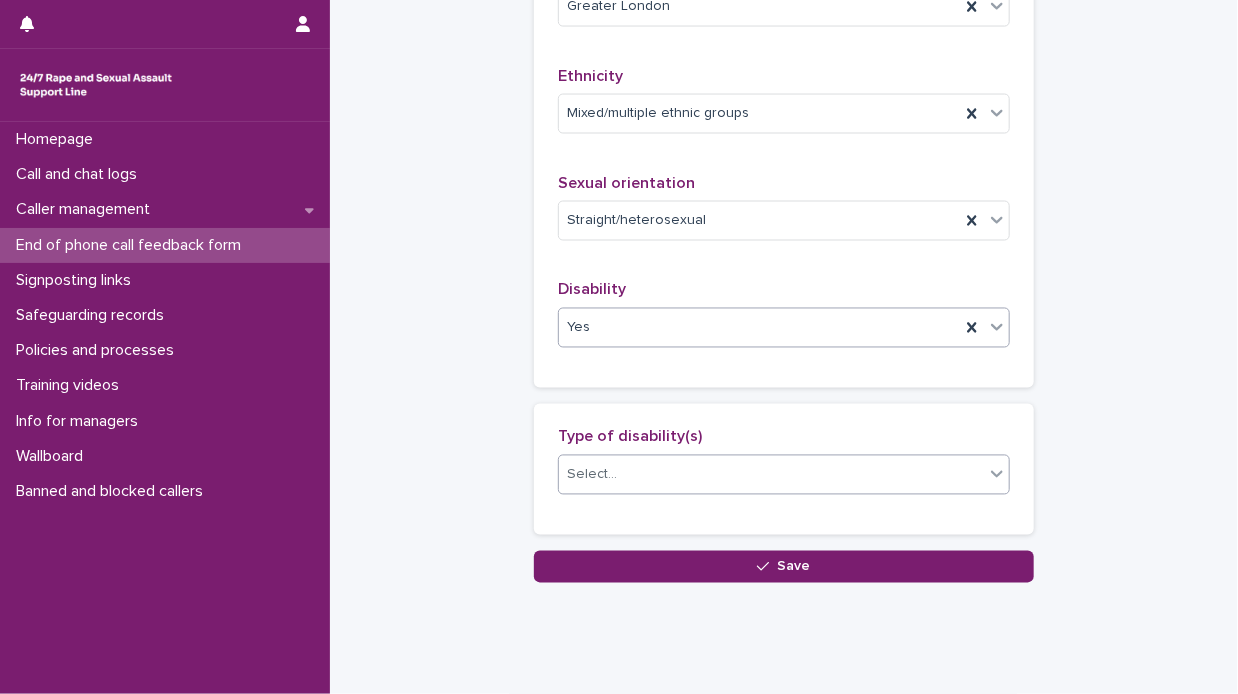 scroll, scrollTop: 1373, scrollLeft: 0, axis: vertical 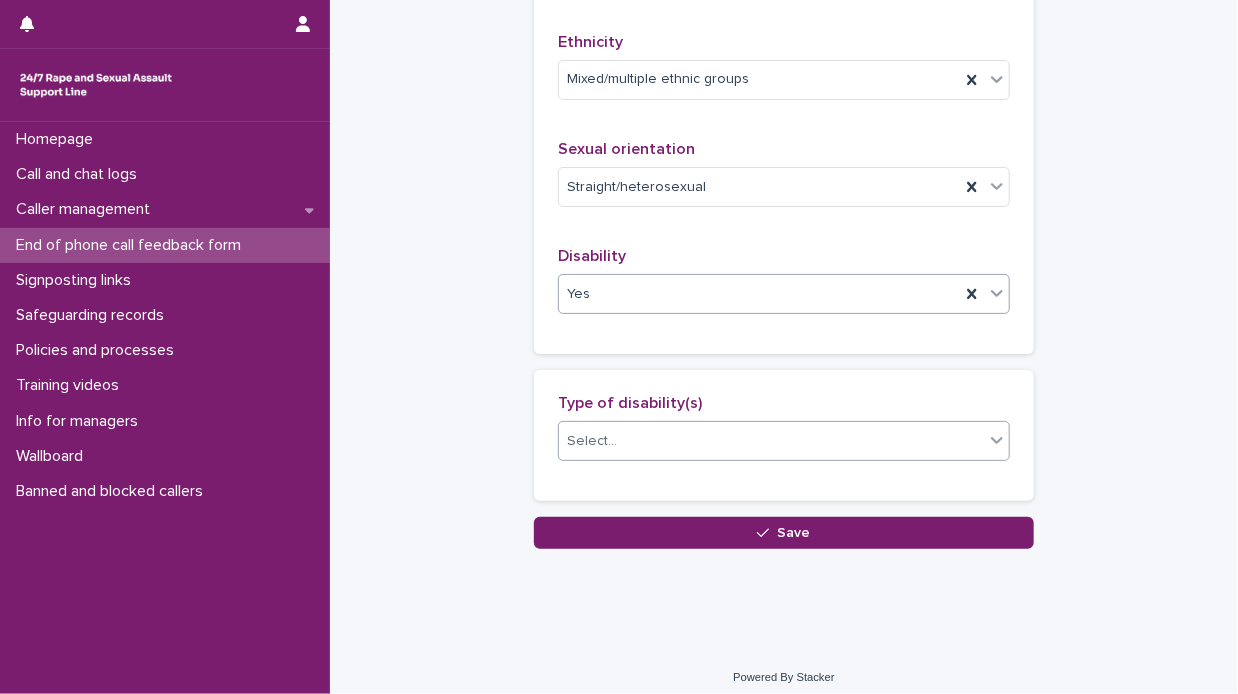 click 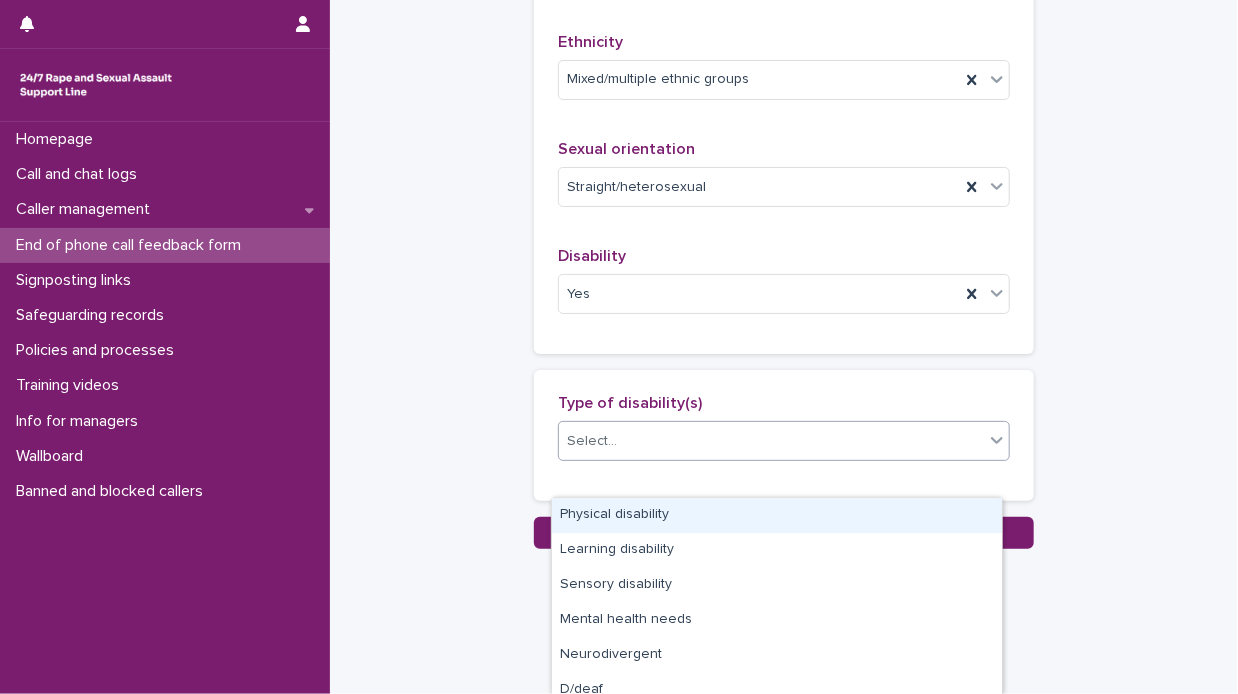 click on "Physical disability" at bounding box center (777, 515) 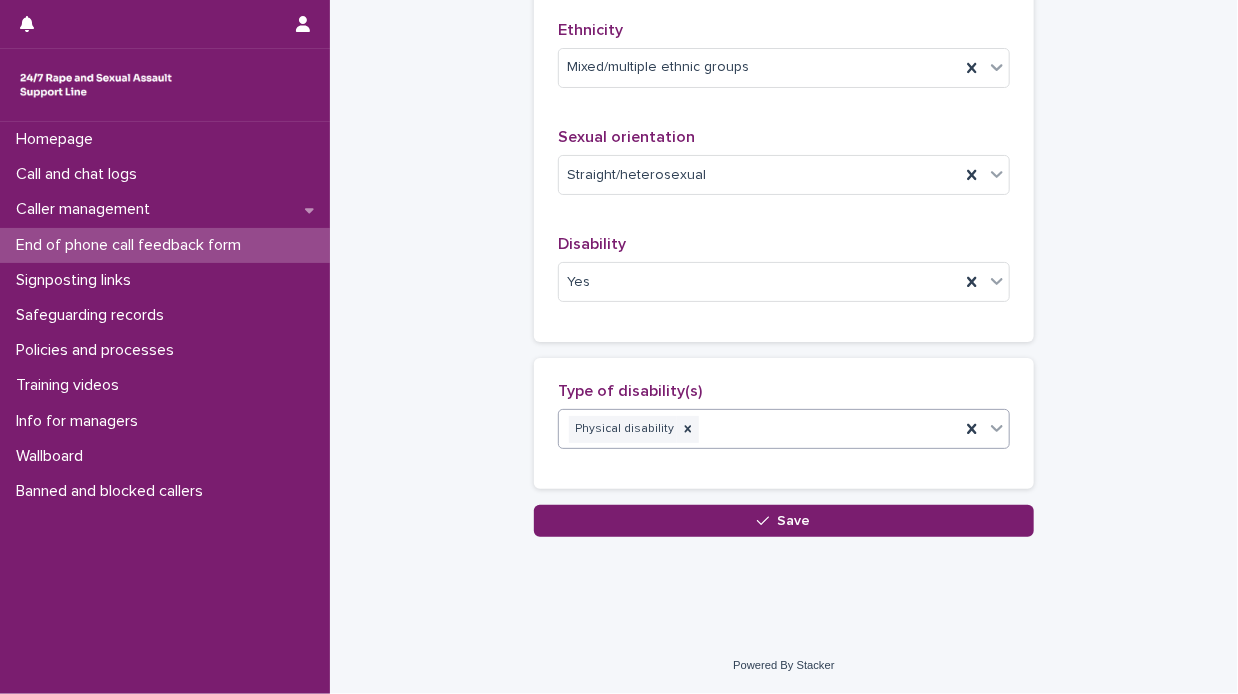 scroll, scrollTop: 1420, scrollLeft: 0, axis: vertical 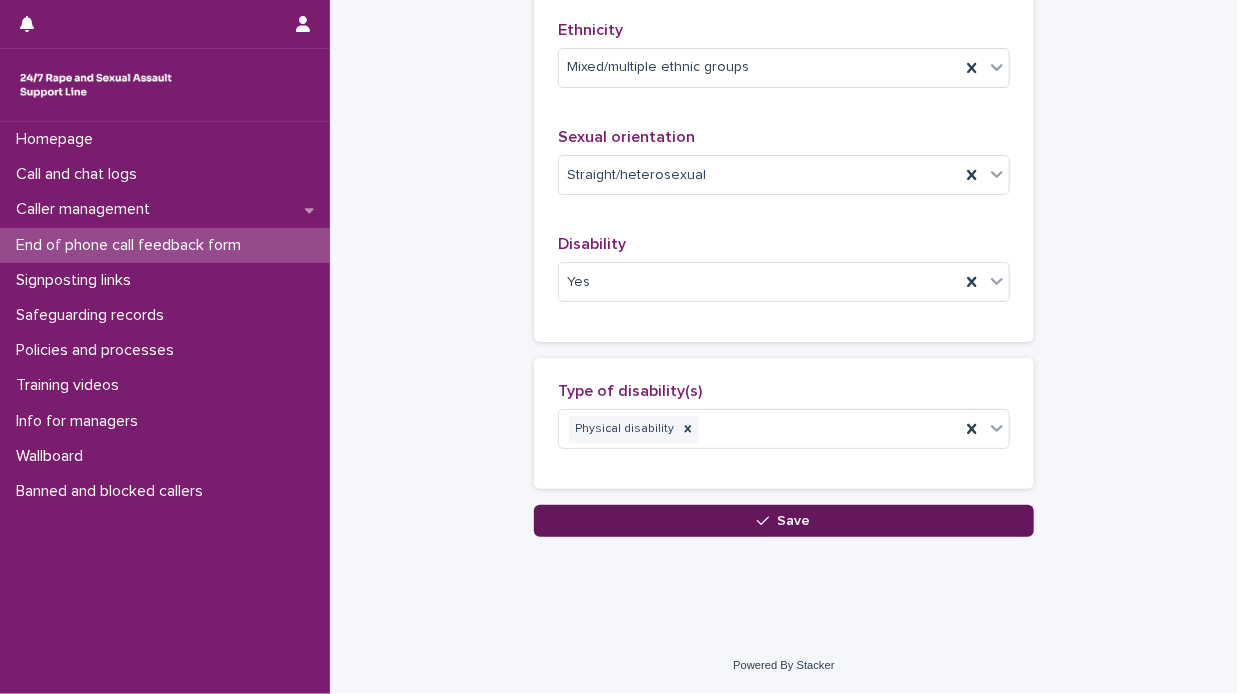 click on "Save" at bounding box center (794, 521) 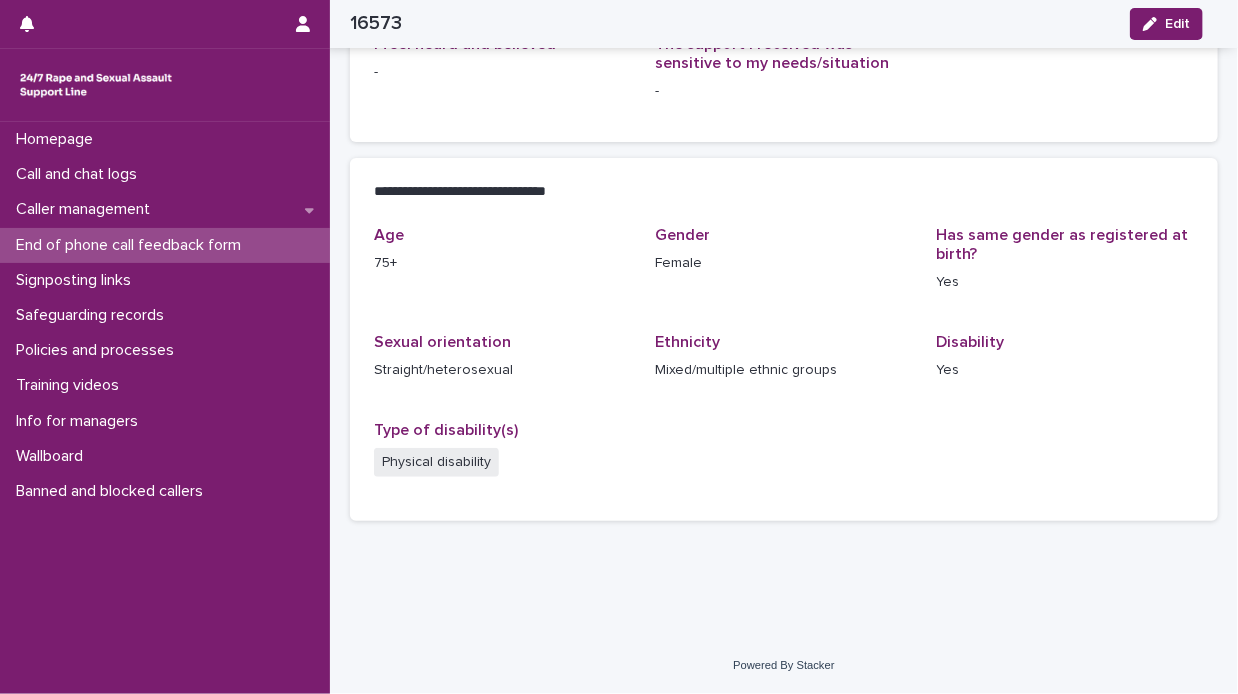 scroll, scrollTop: 350, scrollLeft: 0, axis: vertical 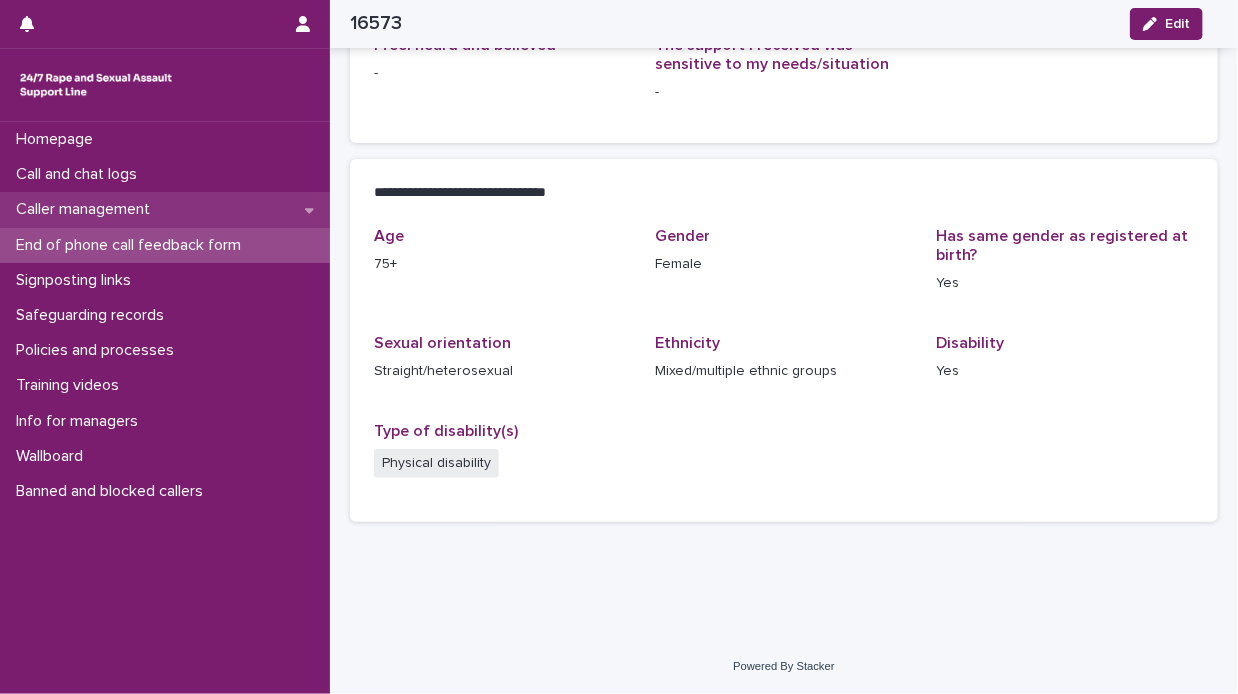 click on "Caller management" at bounding box center (87, 209) 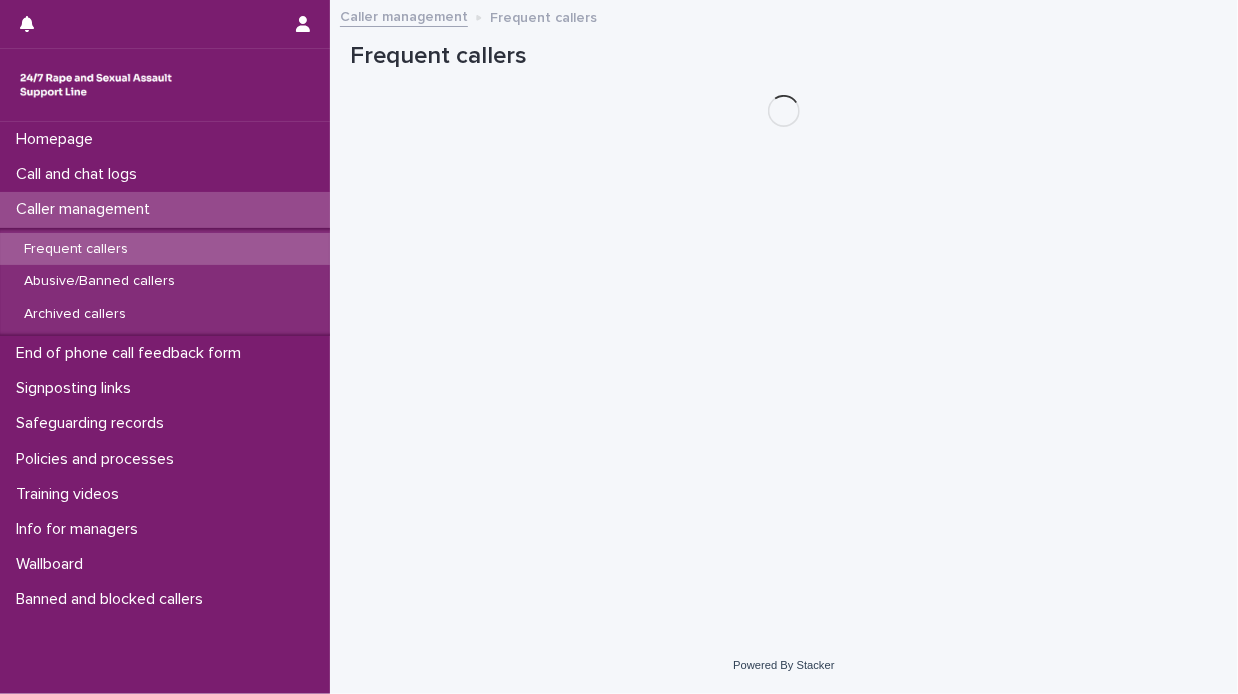 scroll, scrollTop: 0, scrollLeft: 0, axis: both 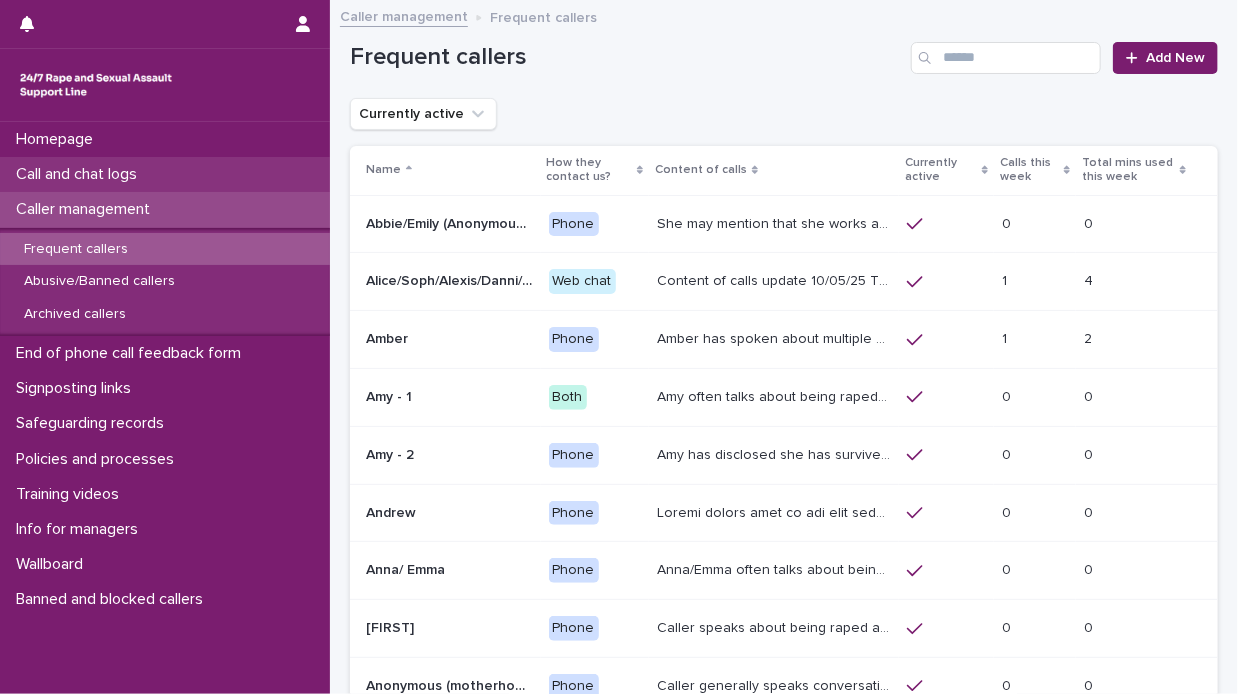 click on "Call and chat logs" at bounding box center (80, 174) 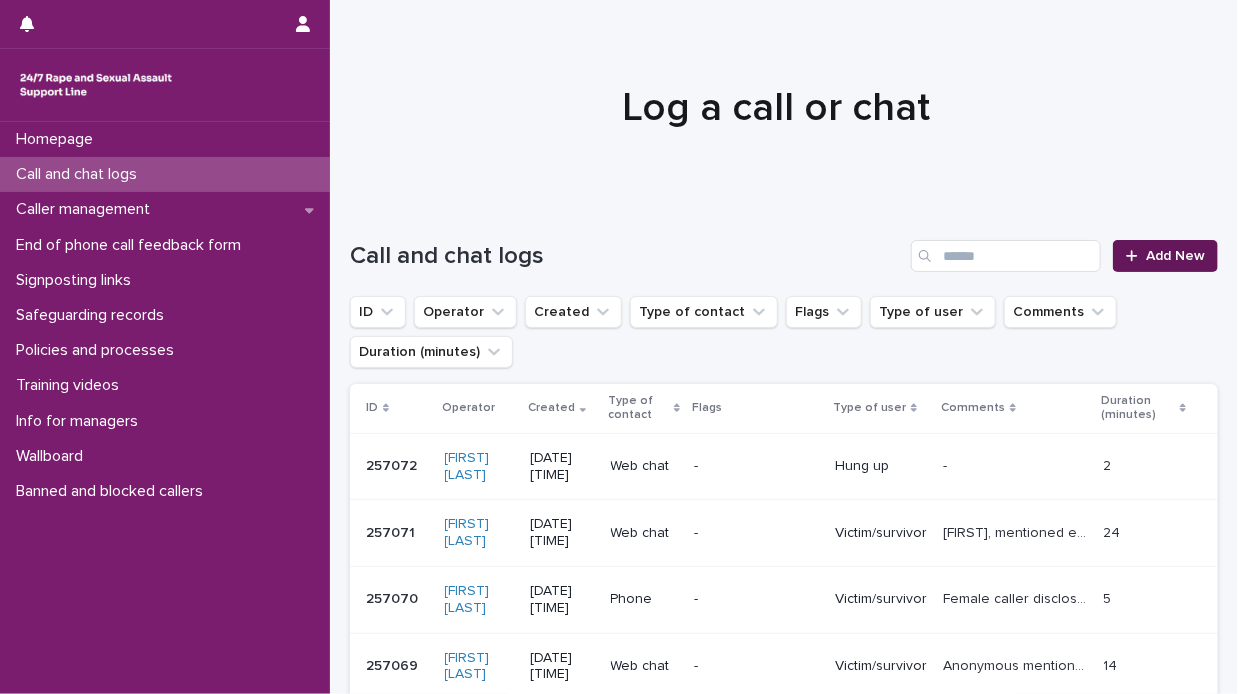 click on "Add New" at bounding box center (1175, 256) 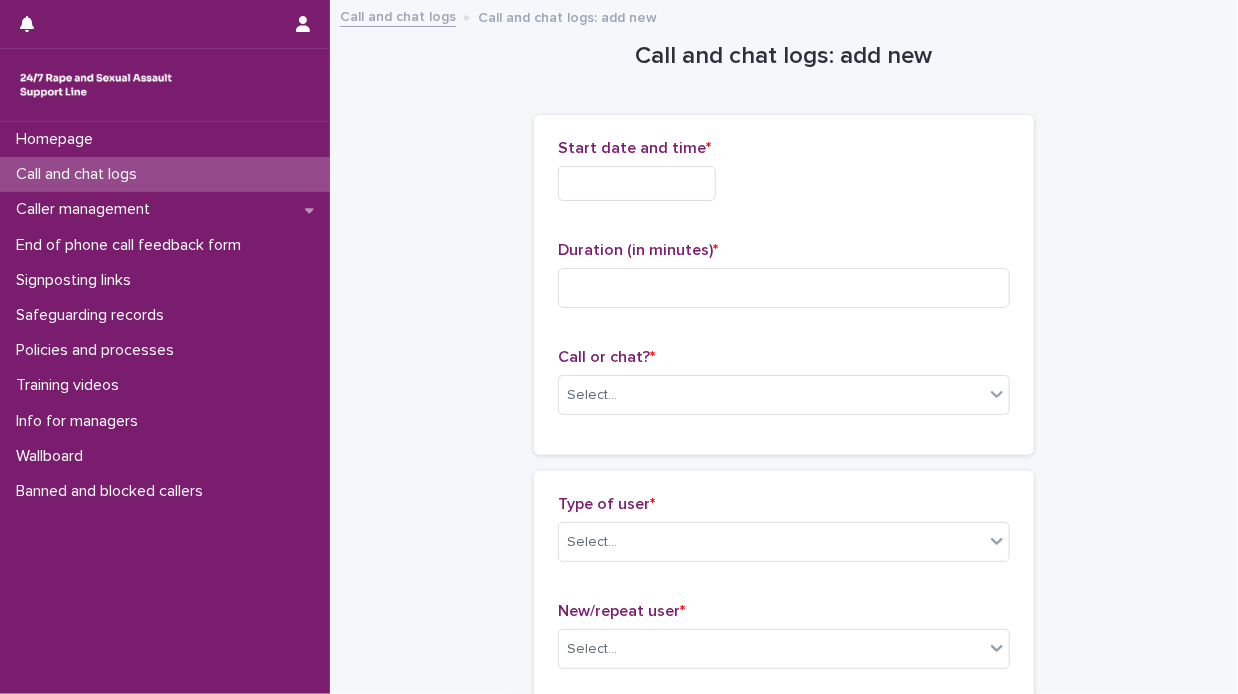 click at bounding box center (637, 183) 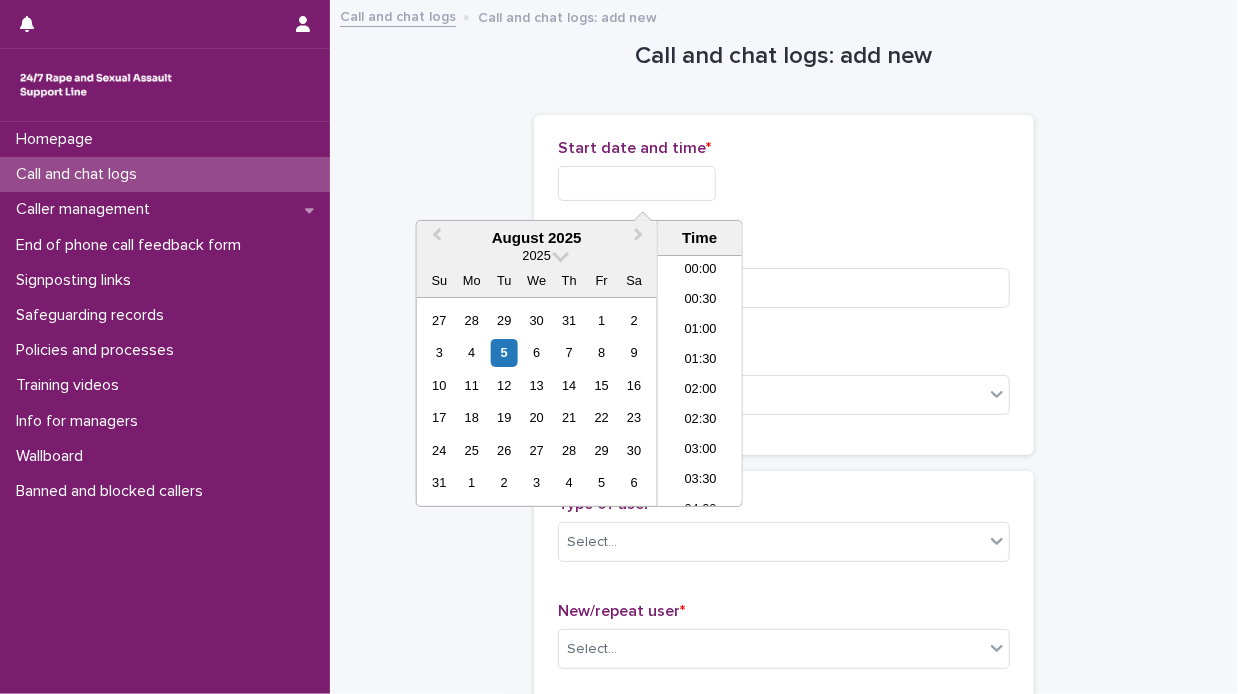 scroll, scrollTop: 430, scrollLeft: 0, axis: vertical 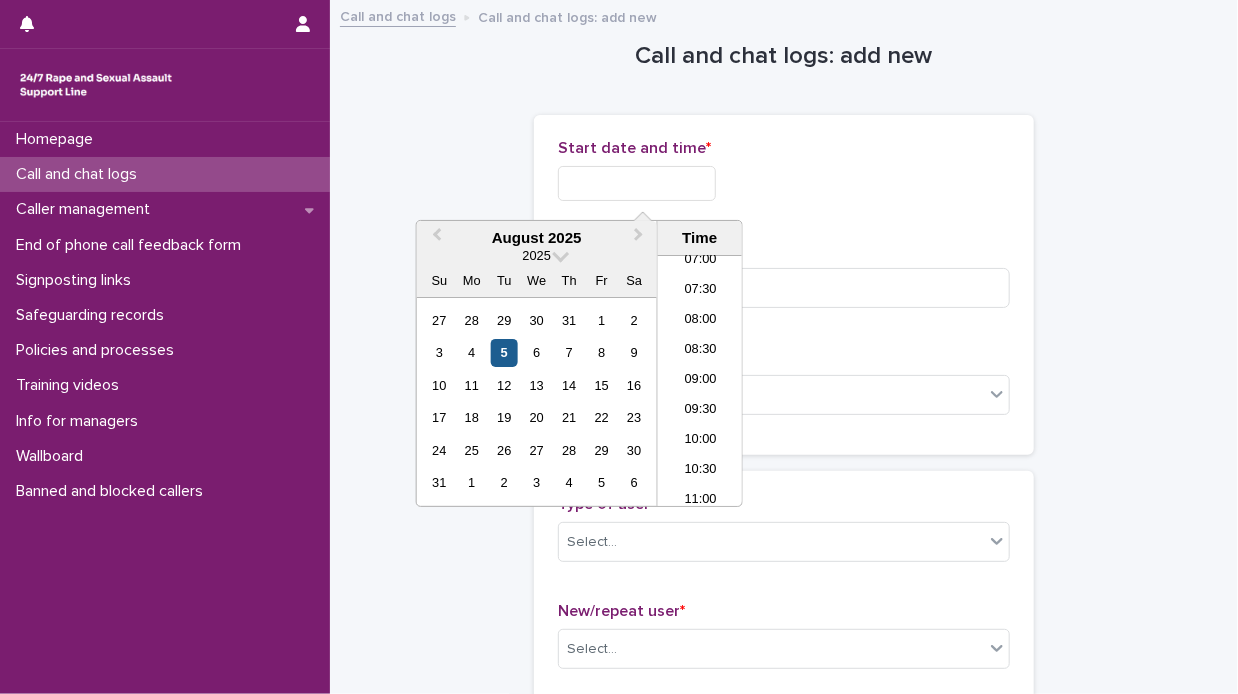 click on "5" at bounding box center [504, 352] 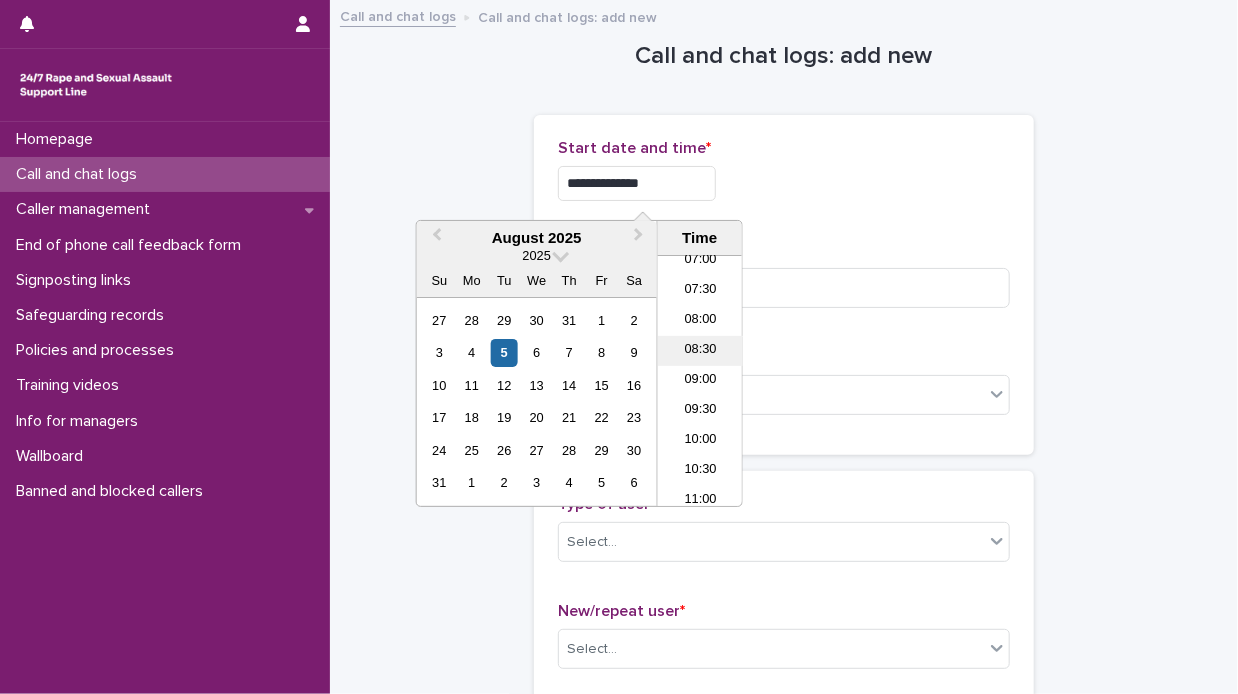 click on "08:30" at bounding box center [700, 351] 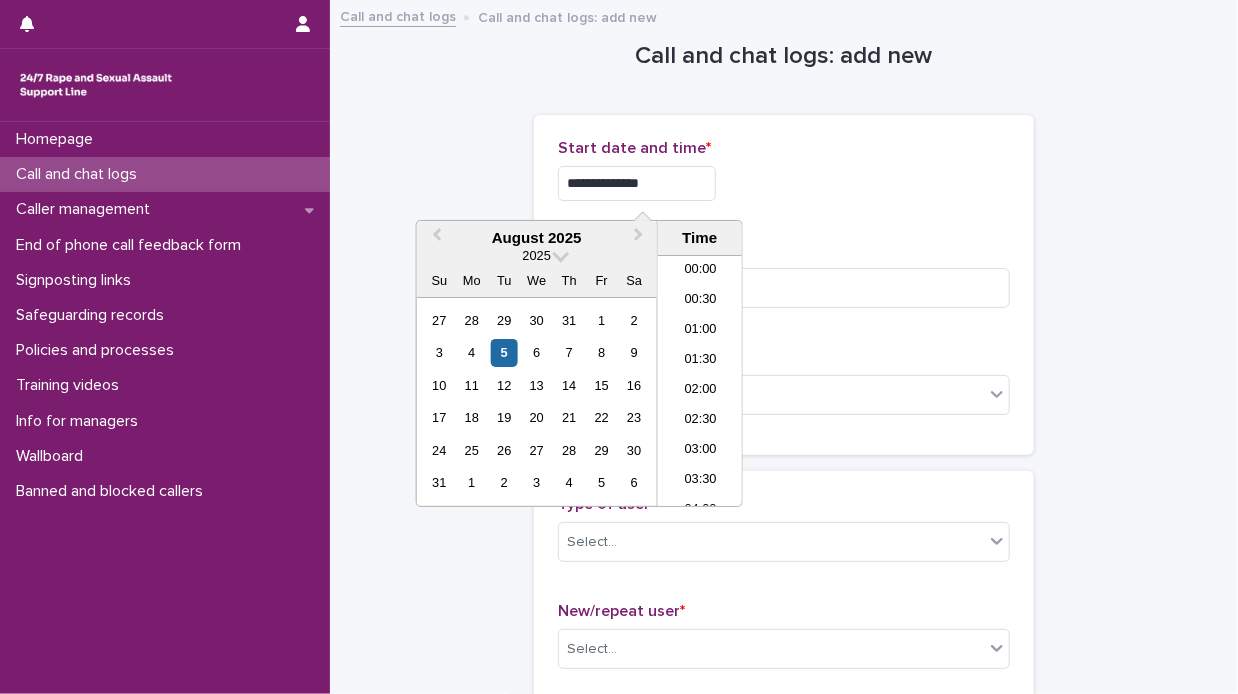 click on "**********" at bounding box center [637, 183] 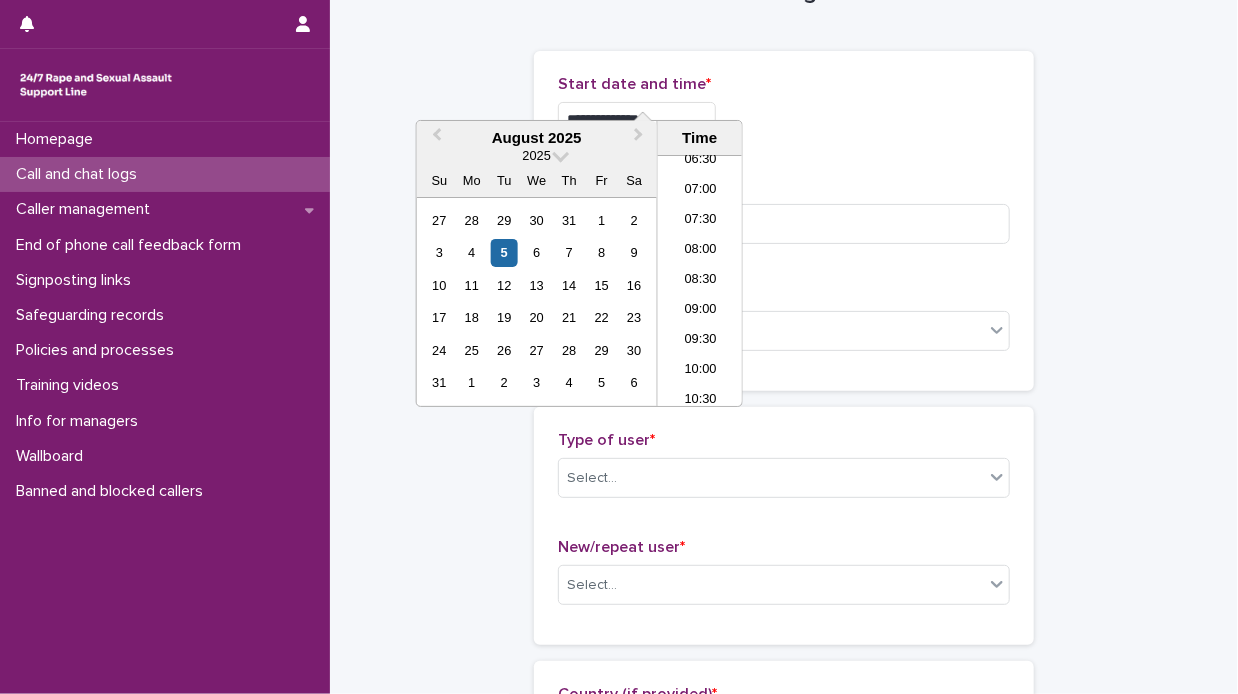 scroll, scrollTop: 100, scrollLeft: 0, axis: vertical 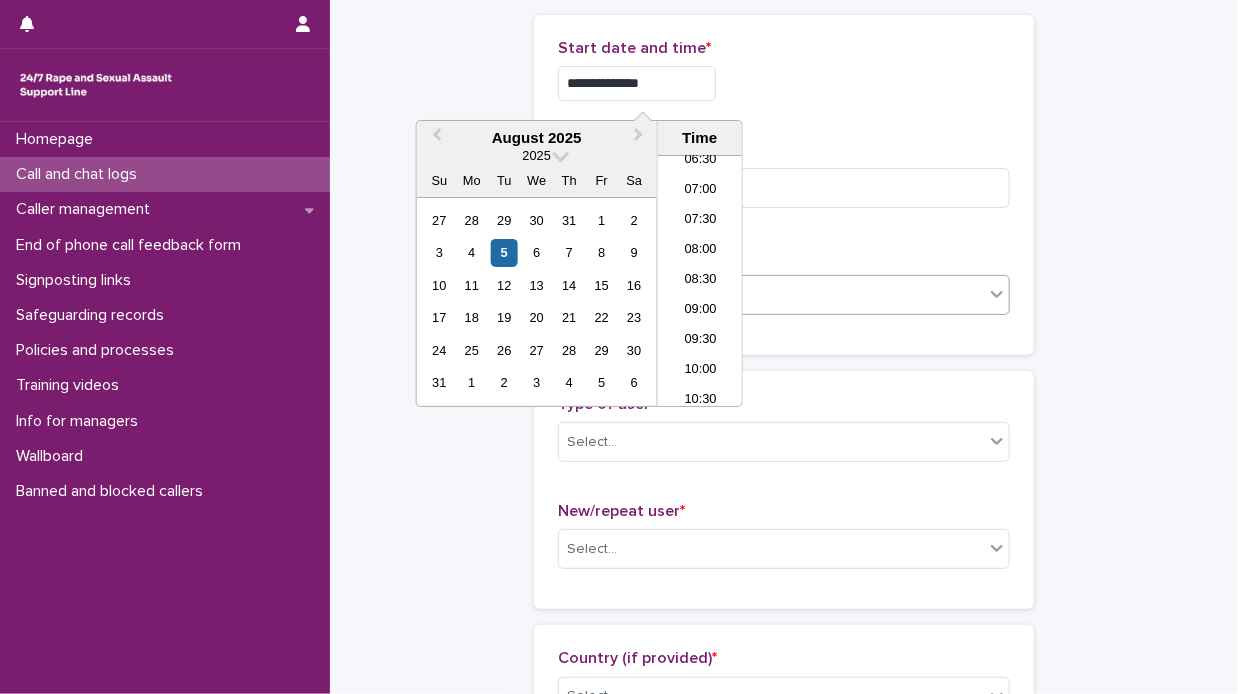 type on "**********" 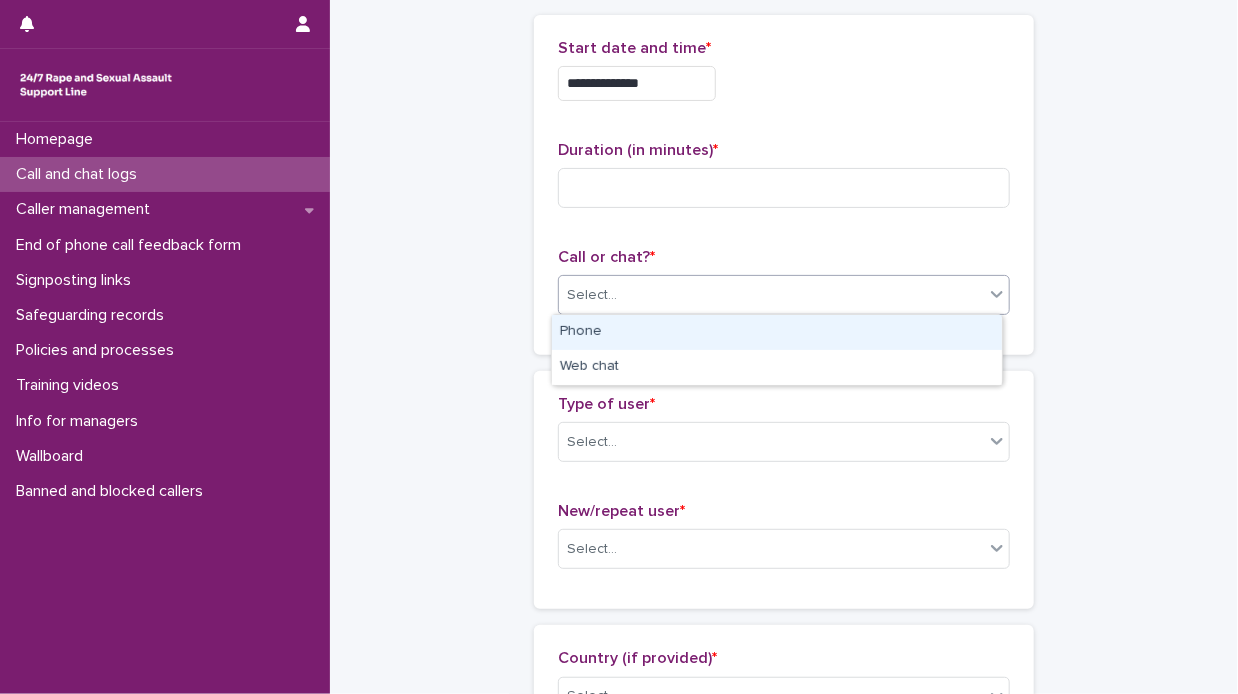 click on "Phone" at bounding box center [777, 332] 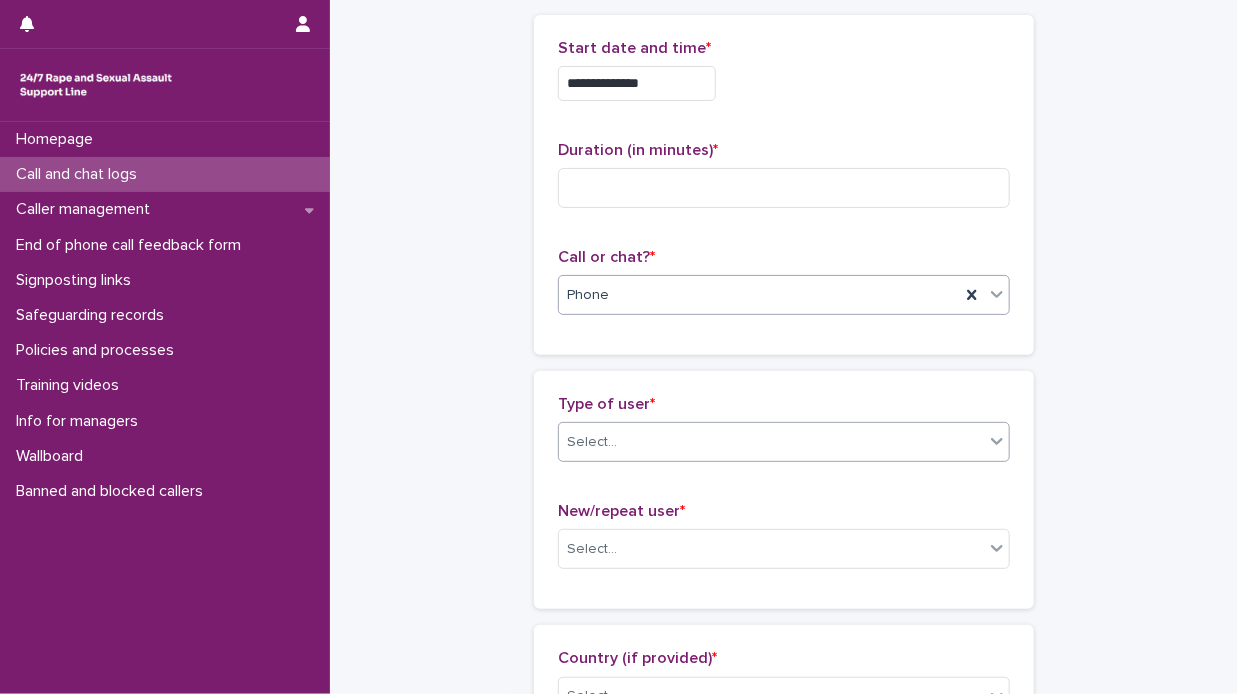 click 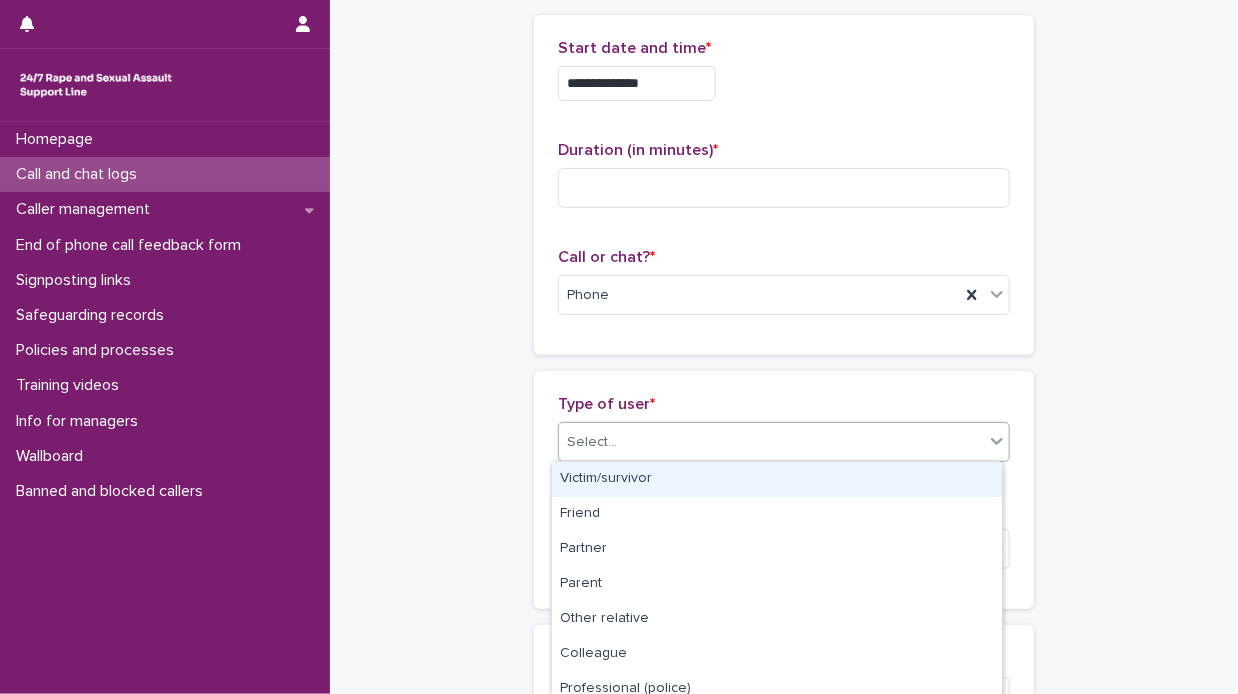 click on "Victim/survivor" at bounding box center [777, 479] 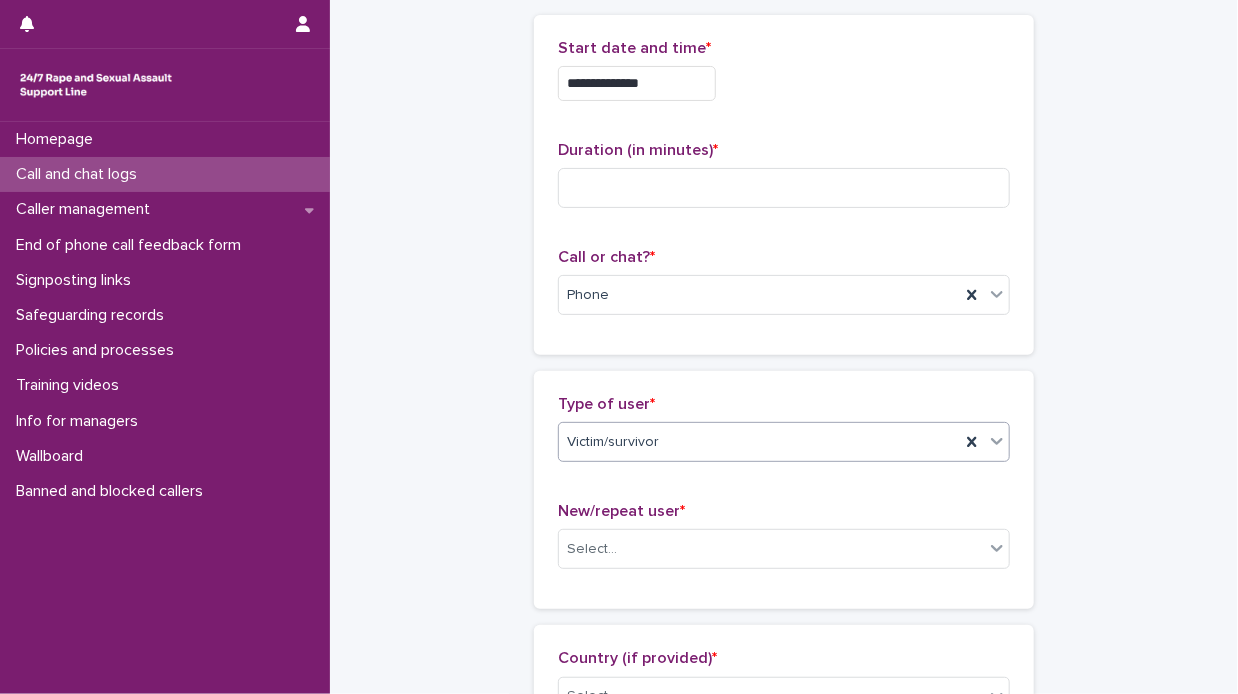 scroll, scrollTop: 300, scrollLeft: 0, axis: vertical 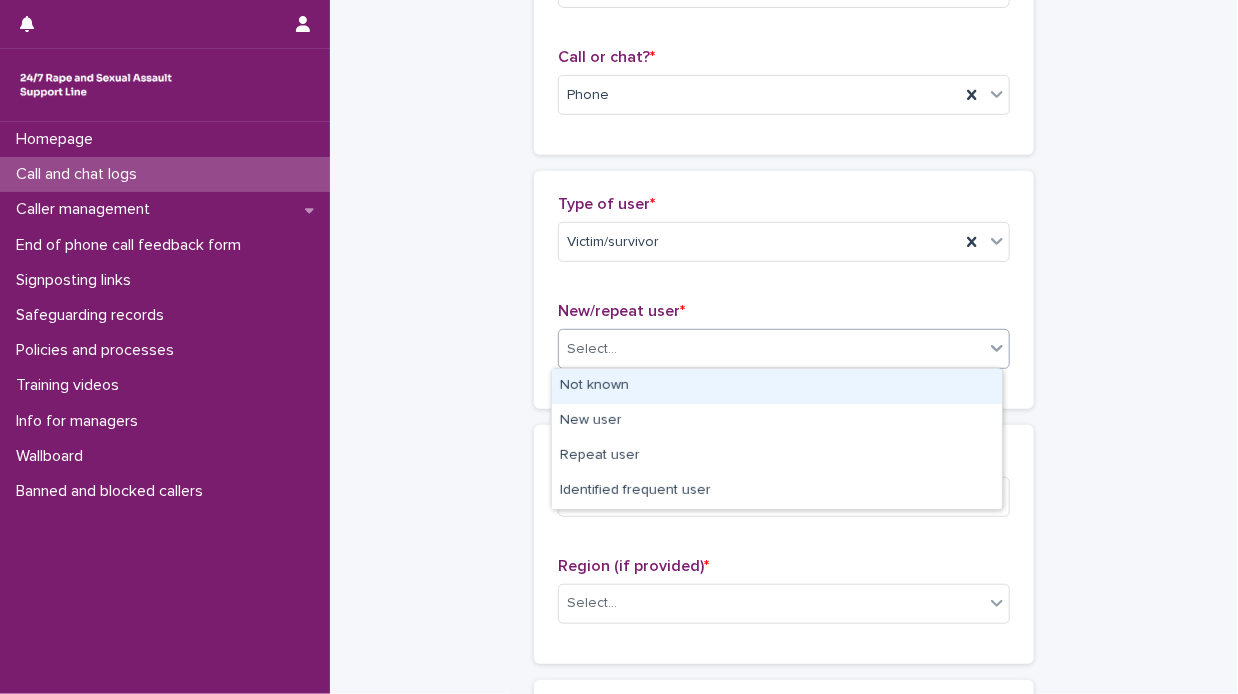 click 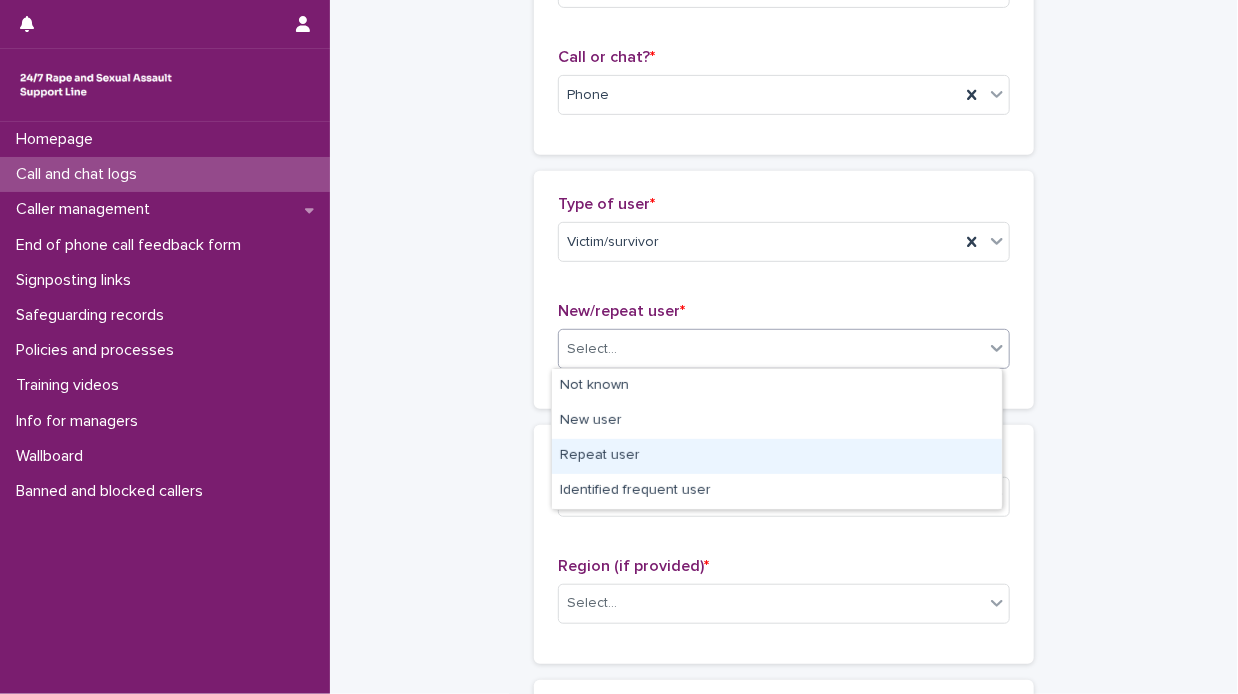 click on "Repeat user" at bounding box center [777, 456] 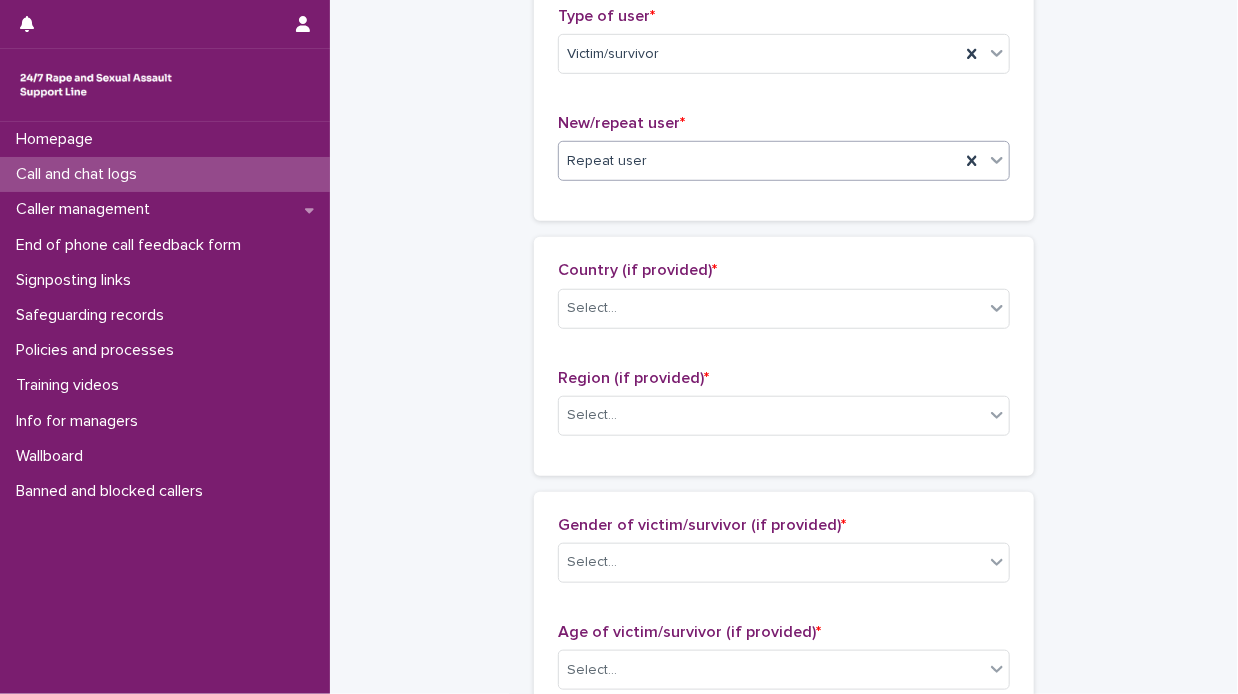 scroll, scrollTop: 500, scrollLeft: 0, axis: vertical 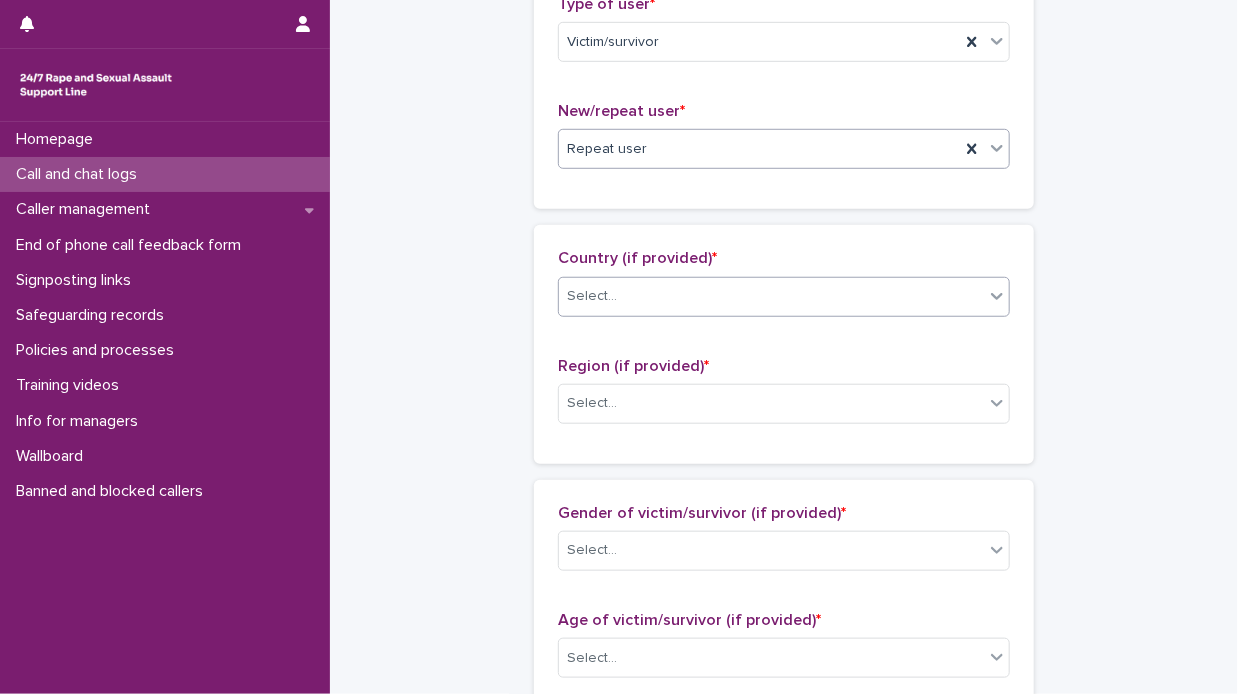 click 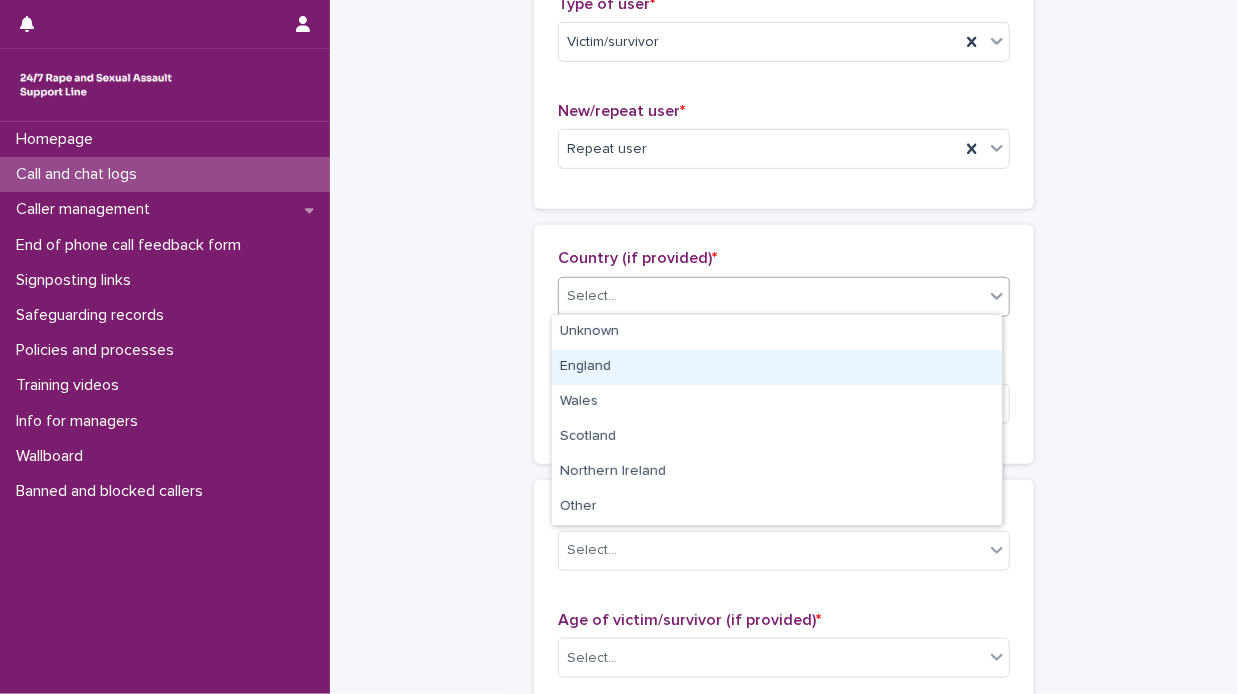 click on "England" at bounding box center [777, 367] 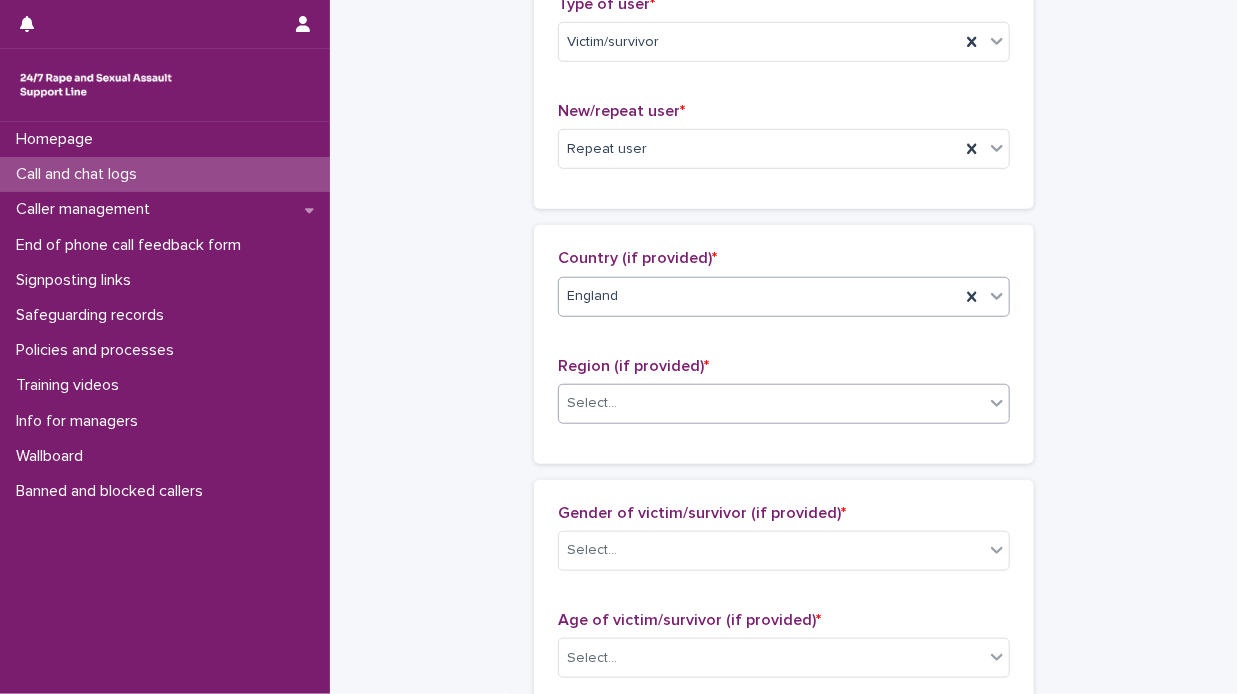 click 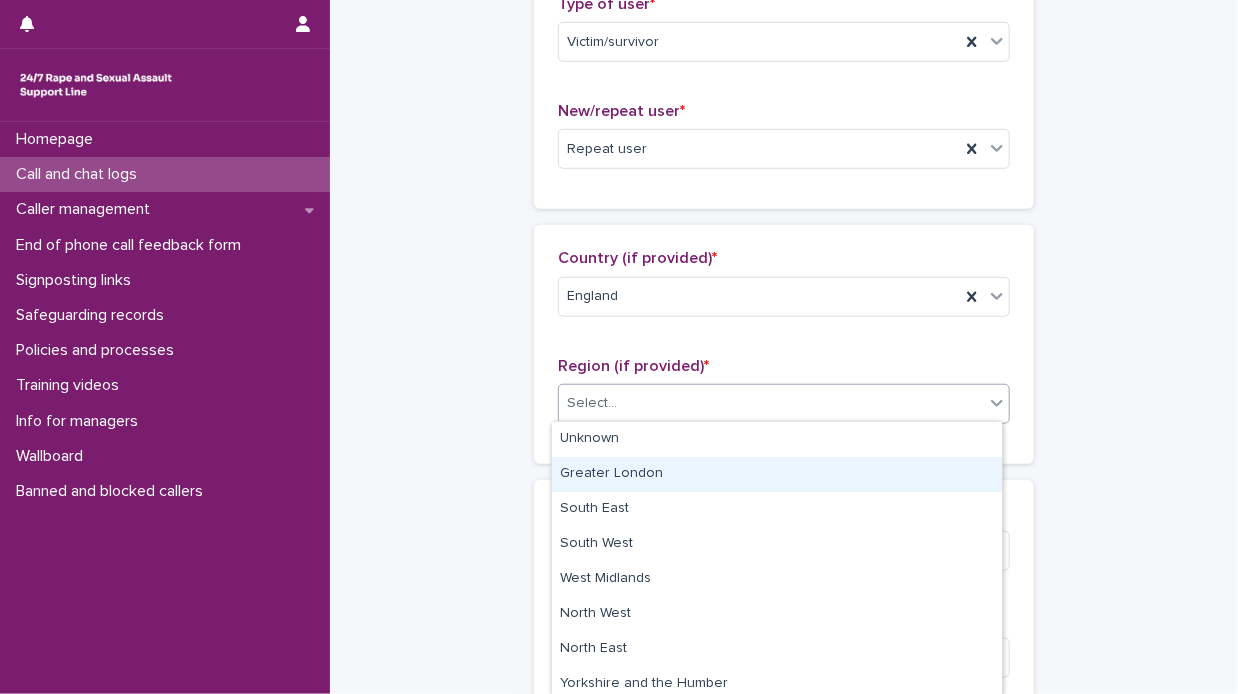 click on "Greater London" at bounding box center (777, 474) 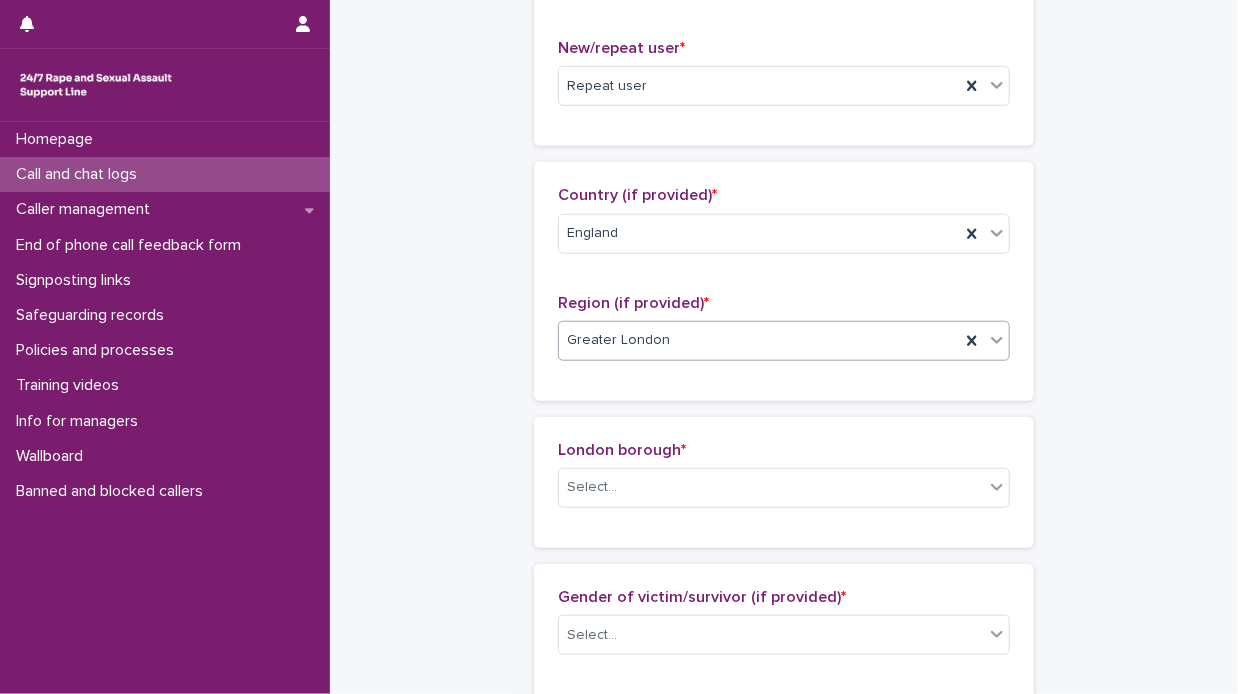 scroll, scrollTop: 574, scrollLeft: 0, axis: vertical 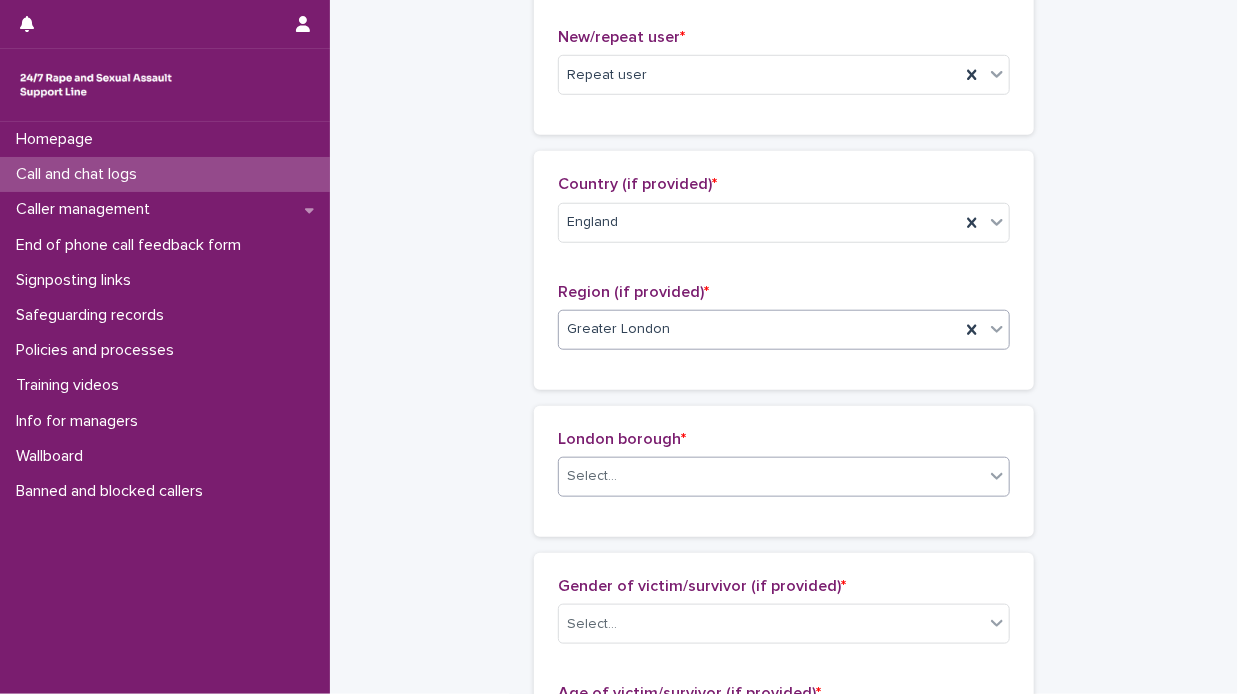 click 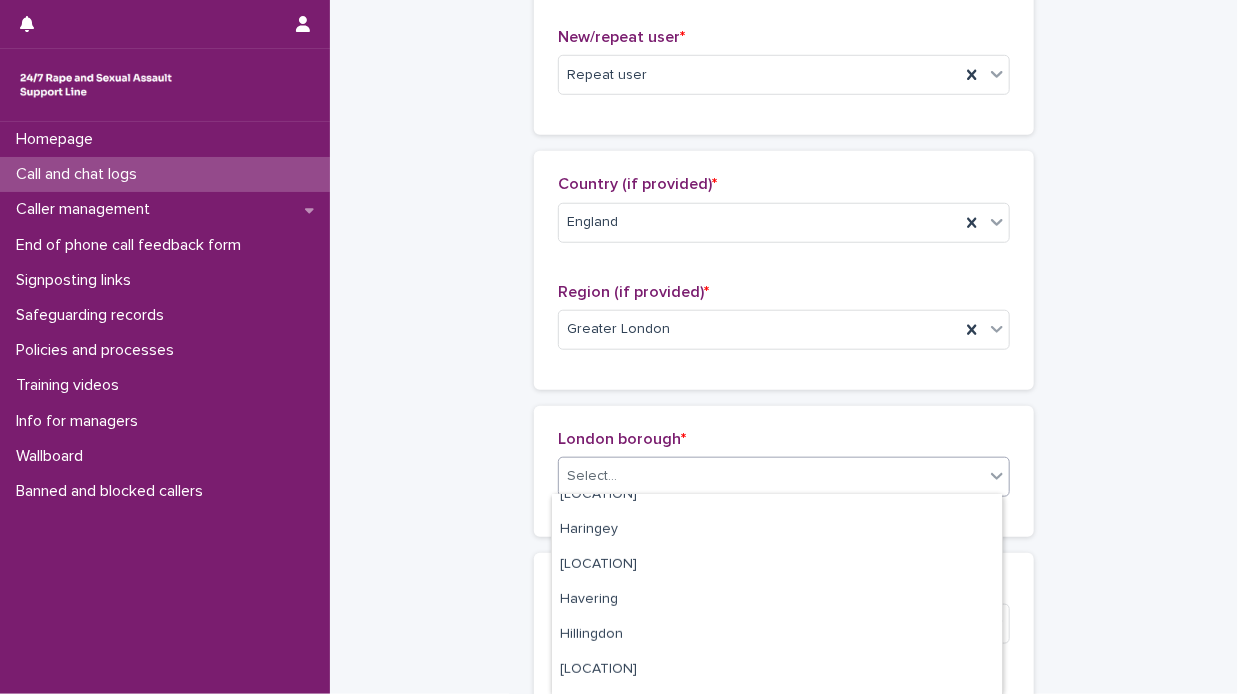 scroll, scrollTop: 417, scrollLeft: 0, axis: vertical 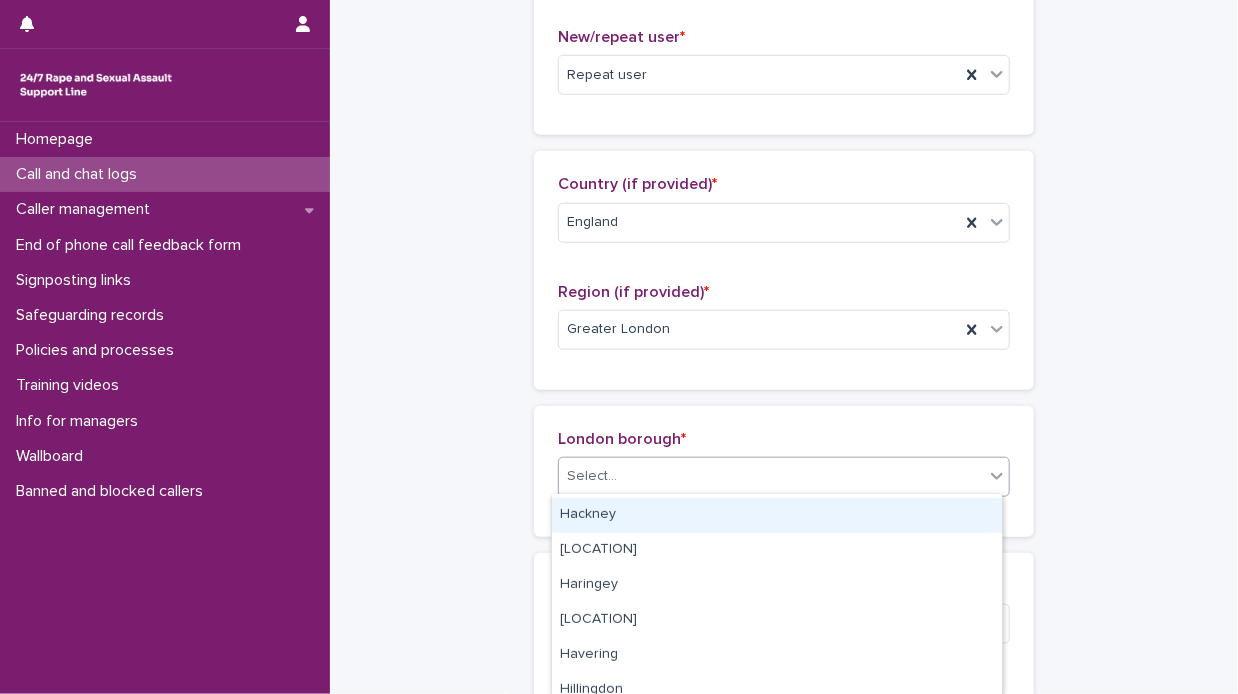 click on "Hackney" at bounding box center [777, 515] 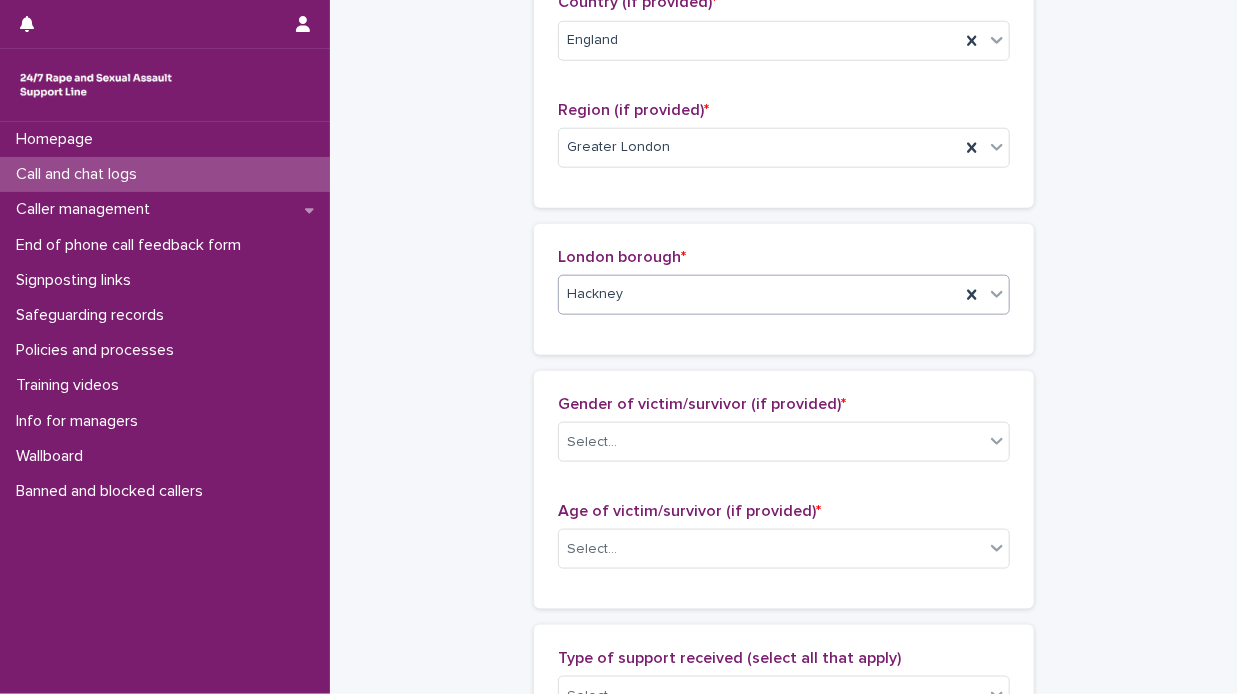 scroll, scrollTop: 774, scrollLeft: 0, axis: vertical 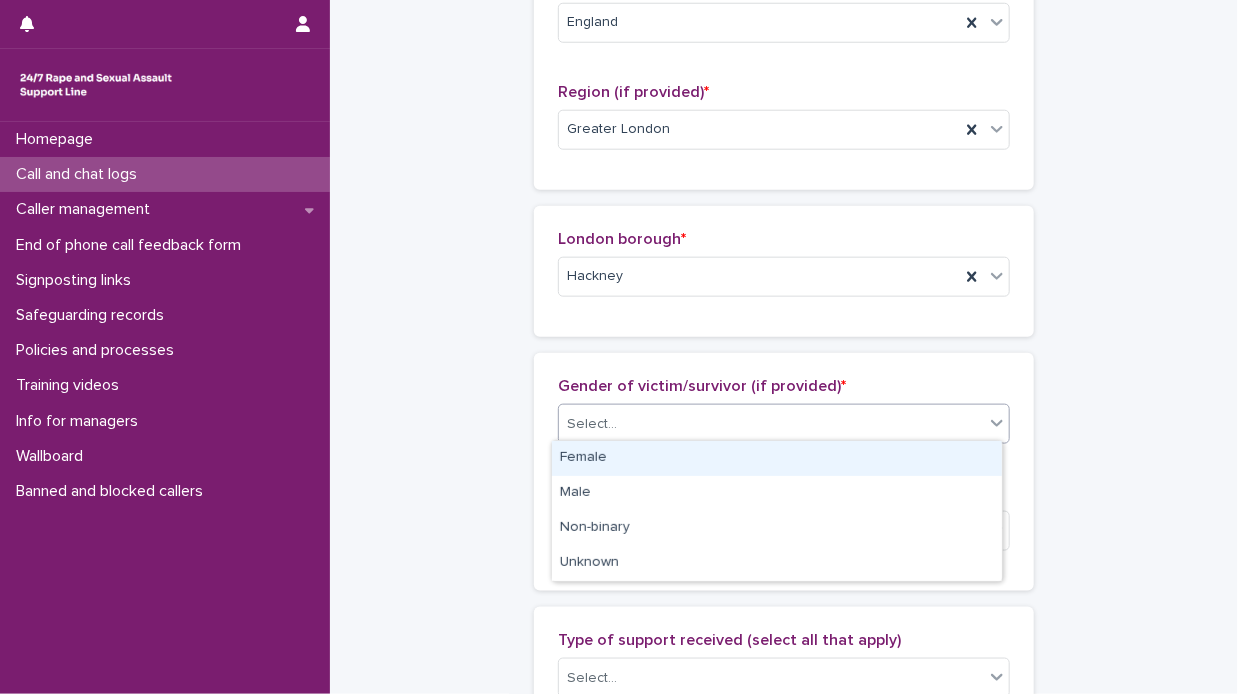 click 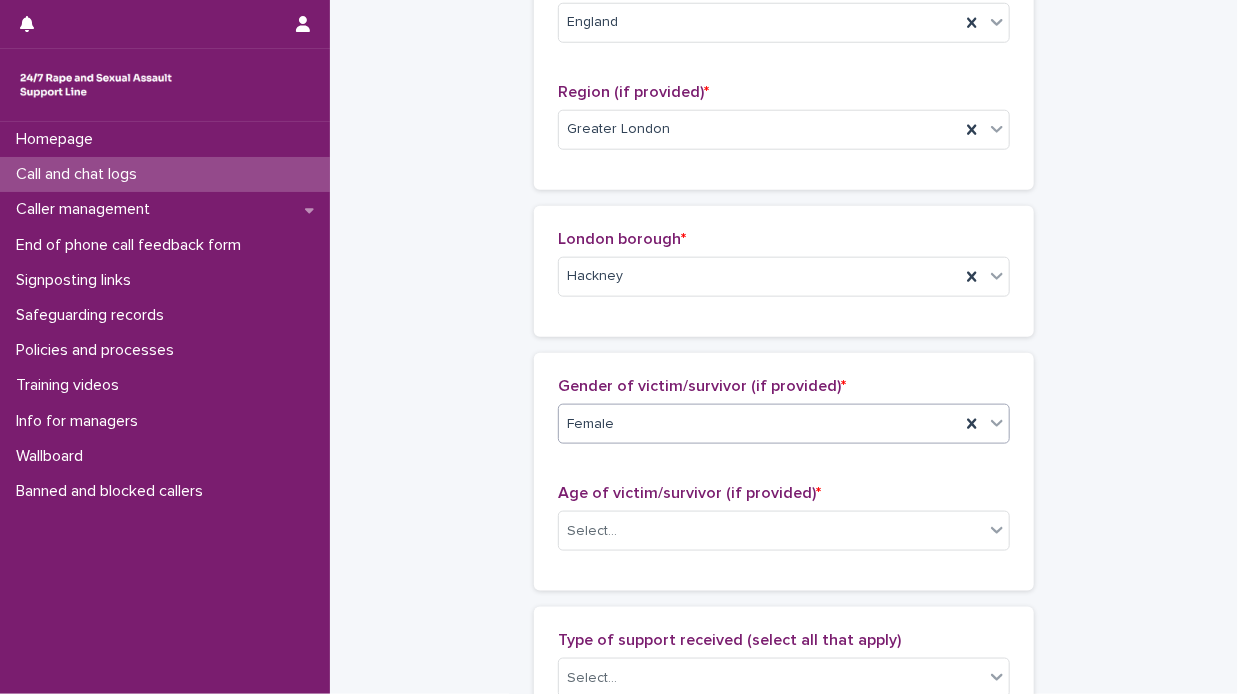 scroll, scrollTop: 874, scrollLeft: 0, axis: vertical 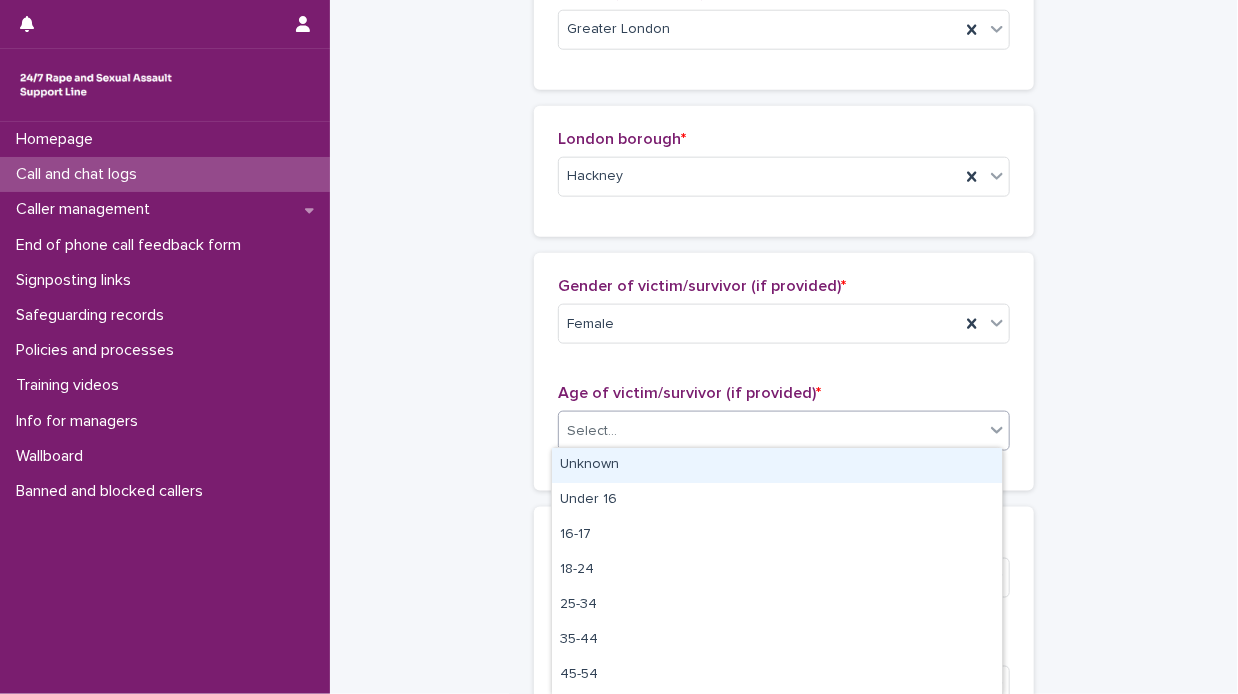 click 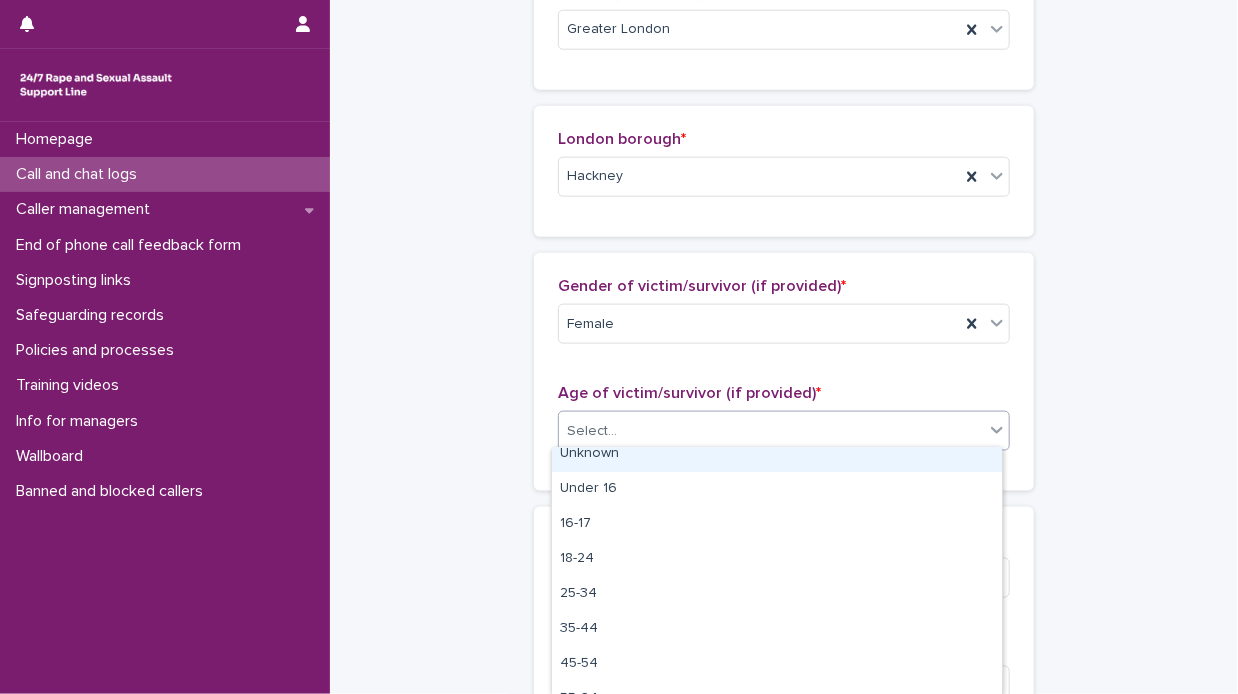 scroll, scrollTop: 103, scrollLeft: 0, axis: vertical 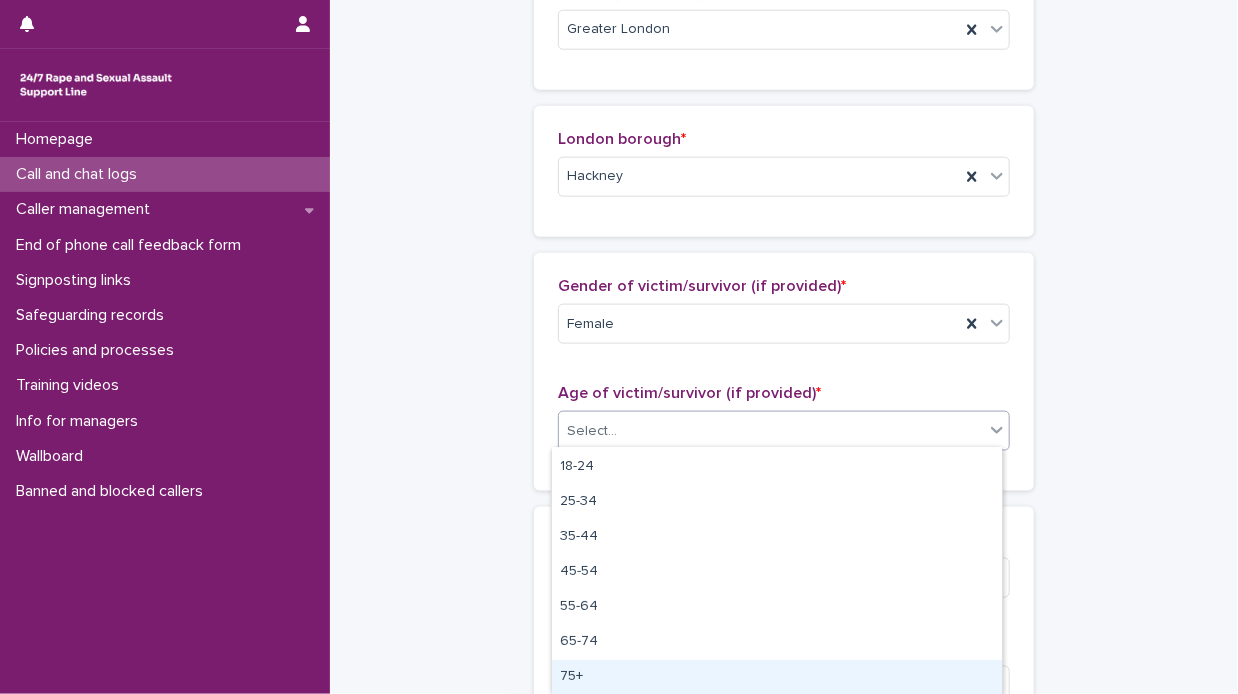 click on "75+" at bounding box center (777, 677) 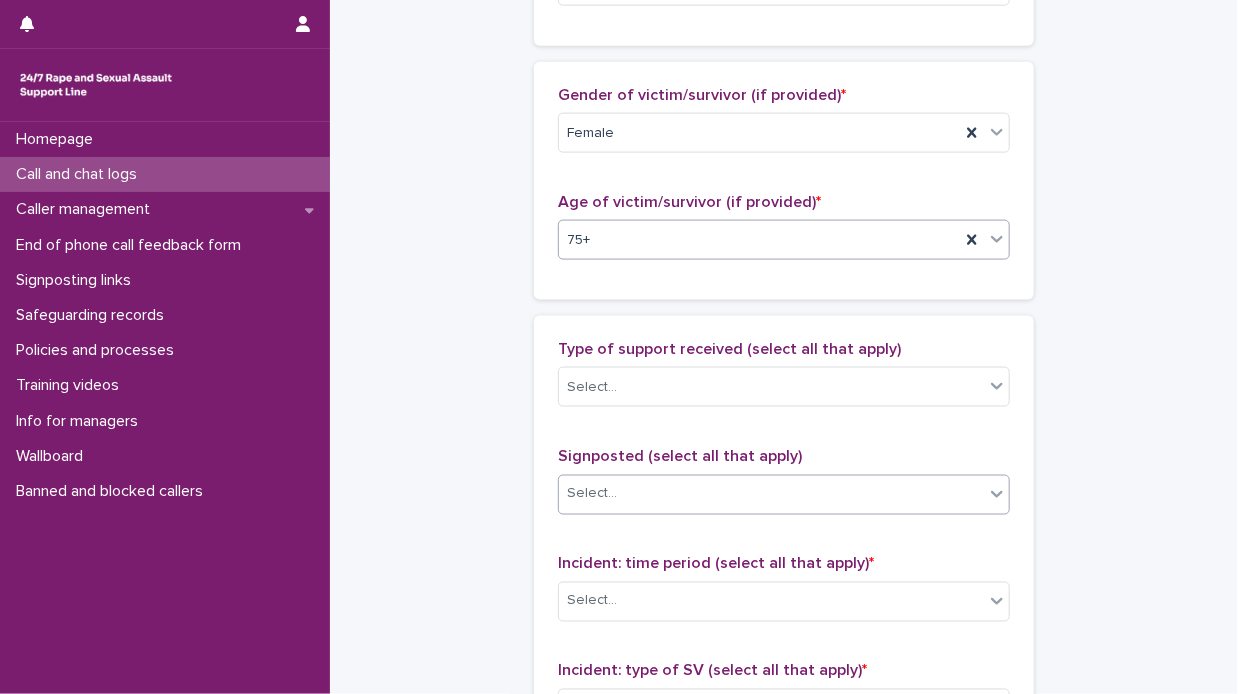 scroll, scrollTop: 1074, scrollLeft: 0, axis: vertical 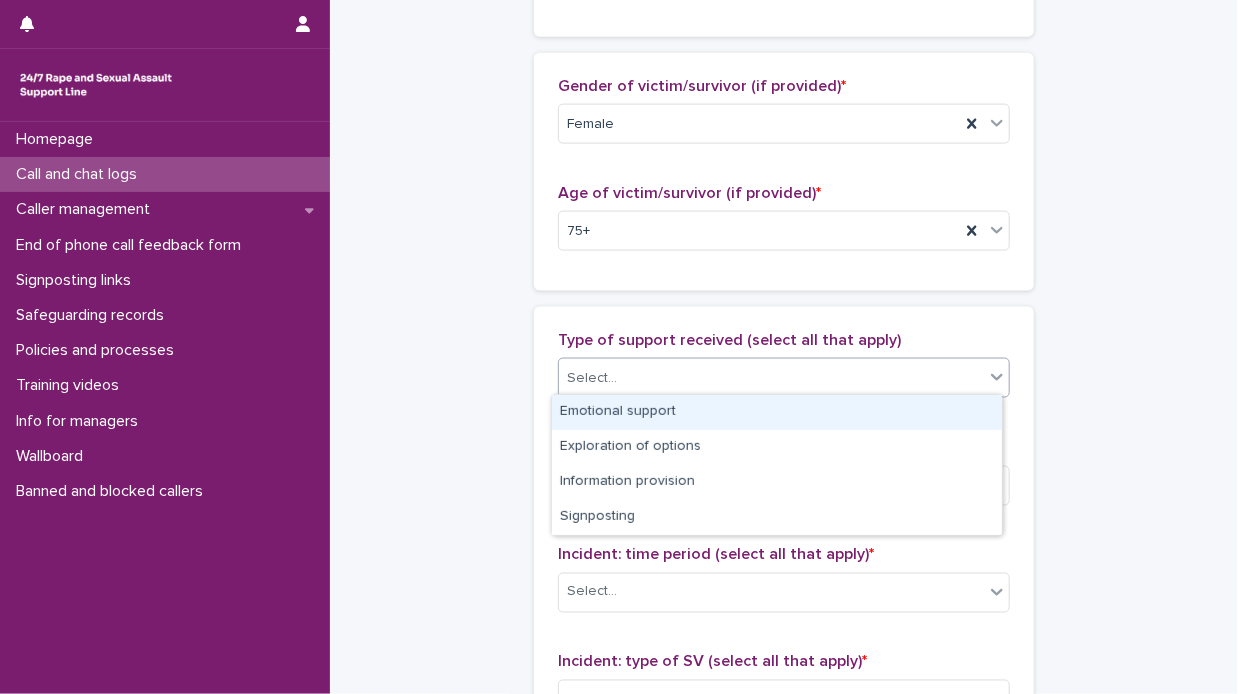 click 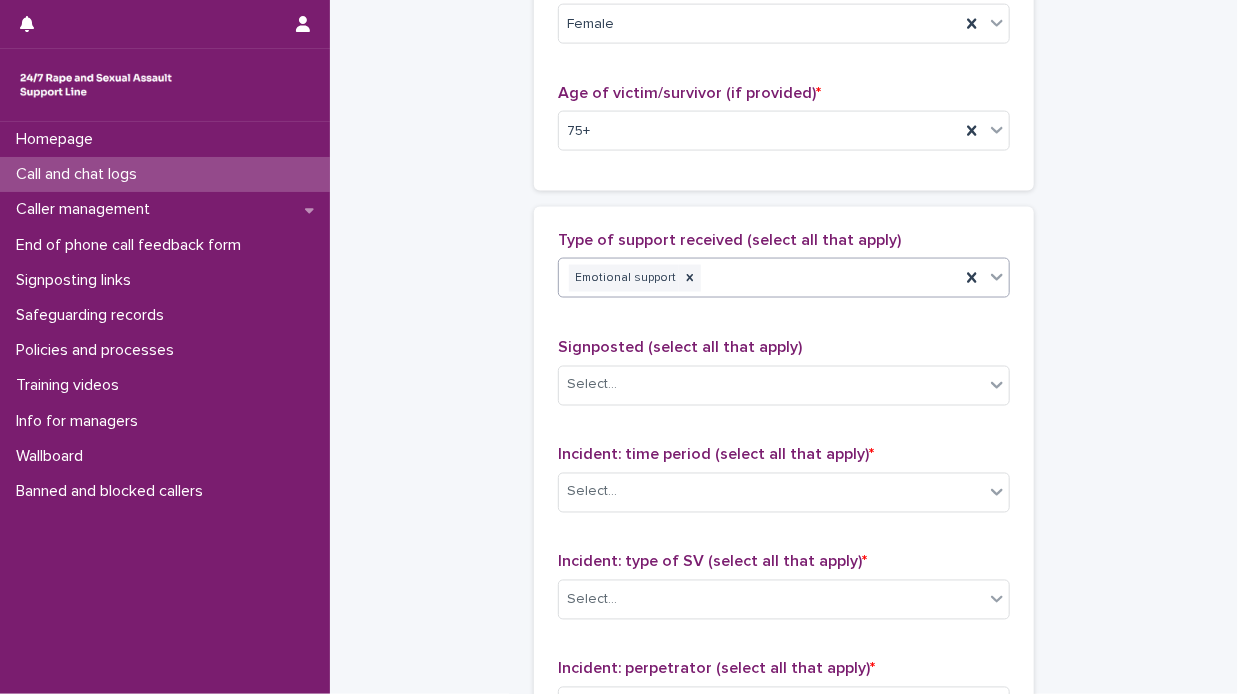 scroll, scrollTop: 1274, scrollLeft: 0, axis: vertical 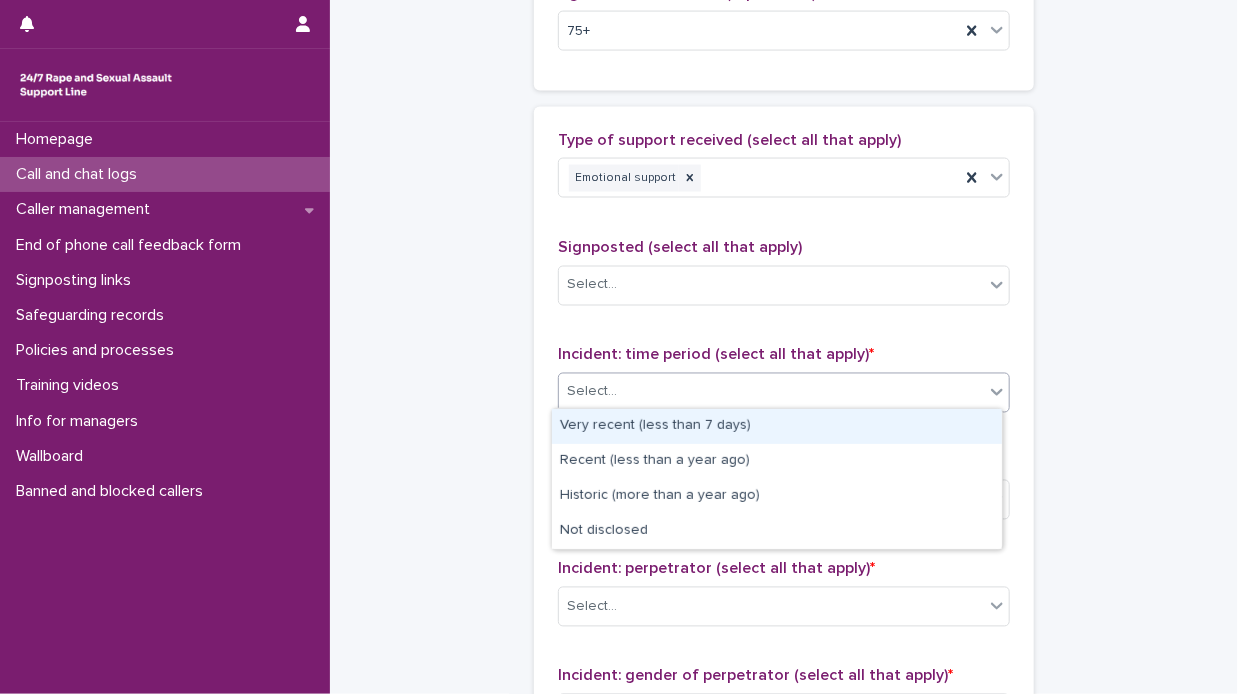 click 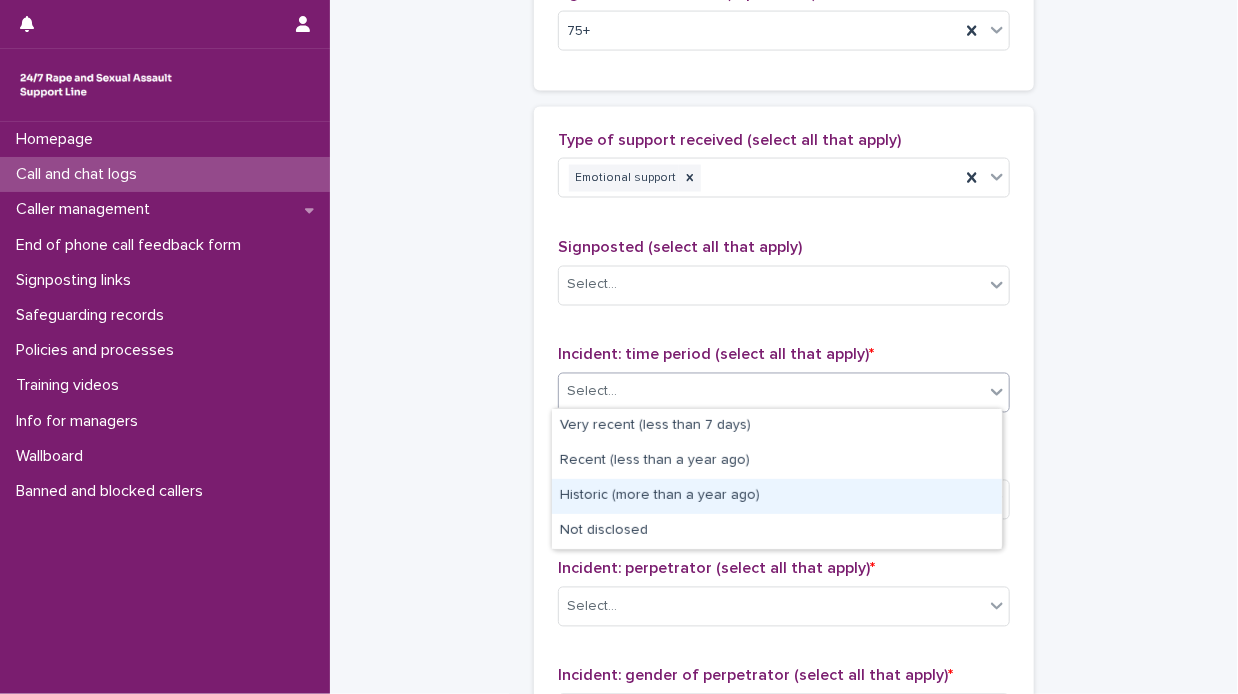 click on "Historic (more than a year ago)" at bounding box center (777, 496) 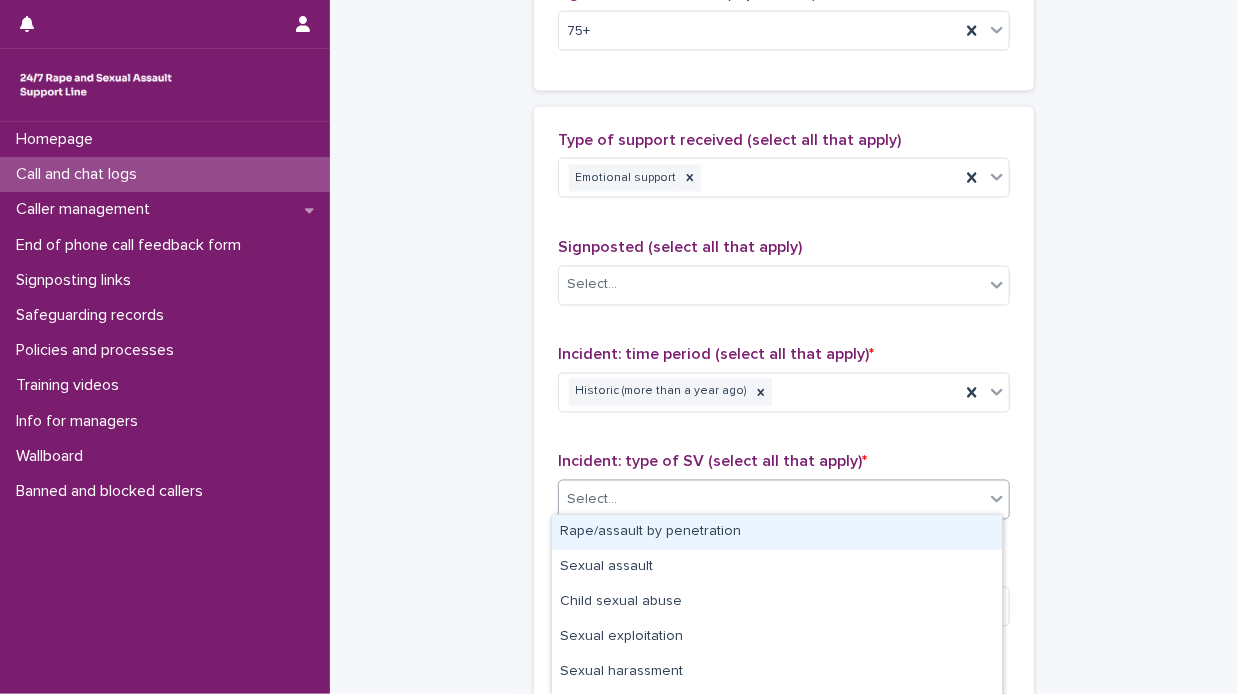 click 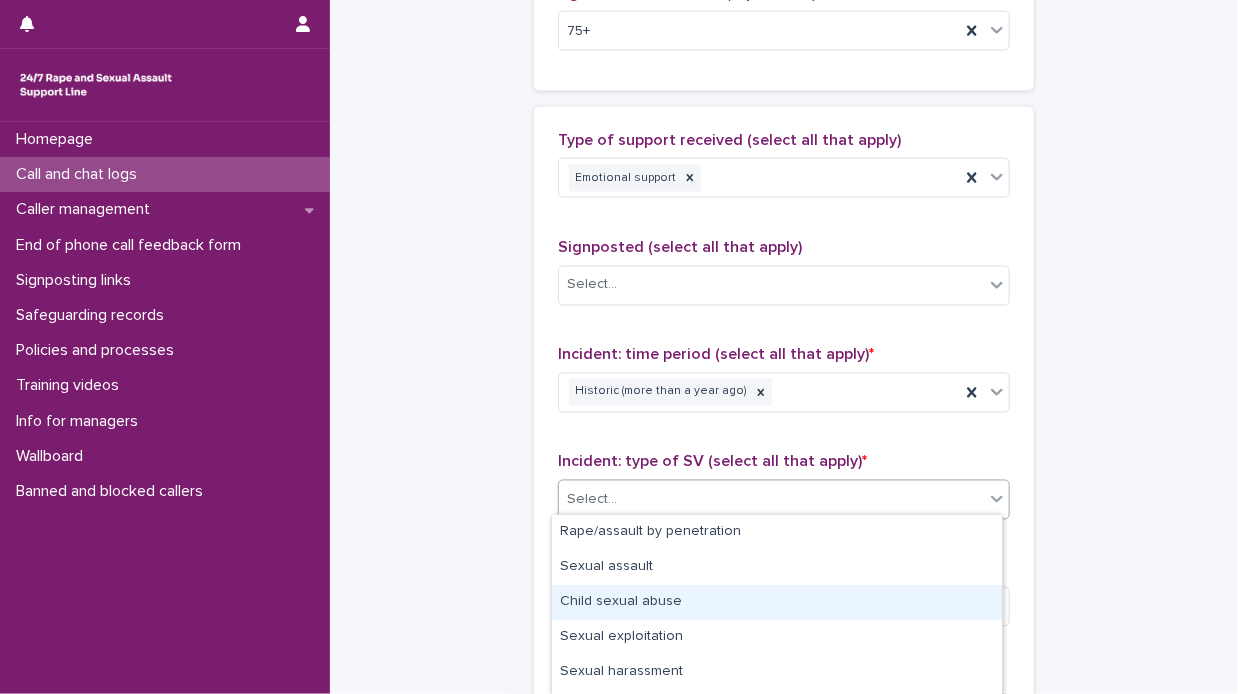 click on "Child sexual abuse" at bounding box center [777, 602] 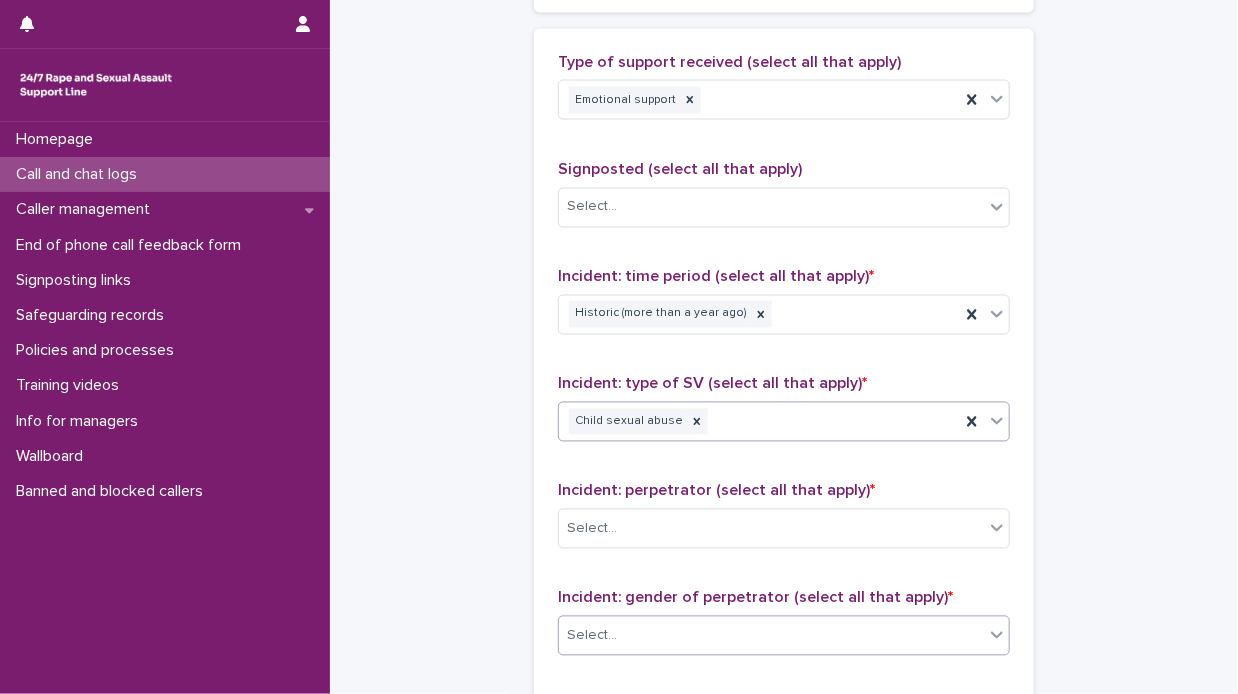 scroll, scrollTop: 1474, scrollLeft: 0, axis: vertical 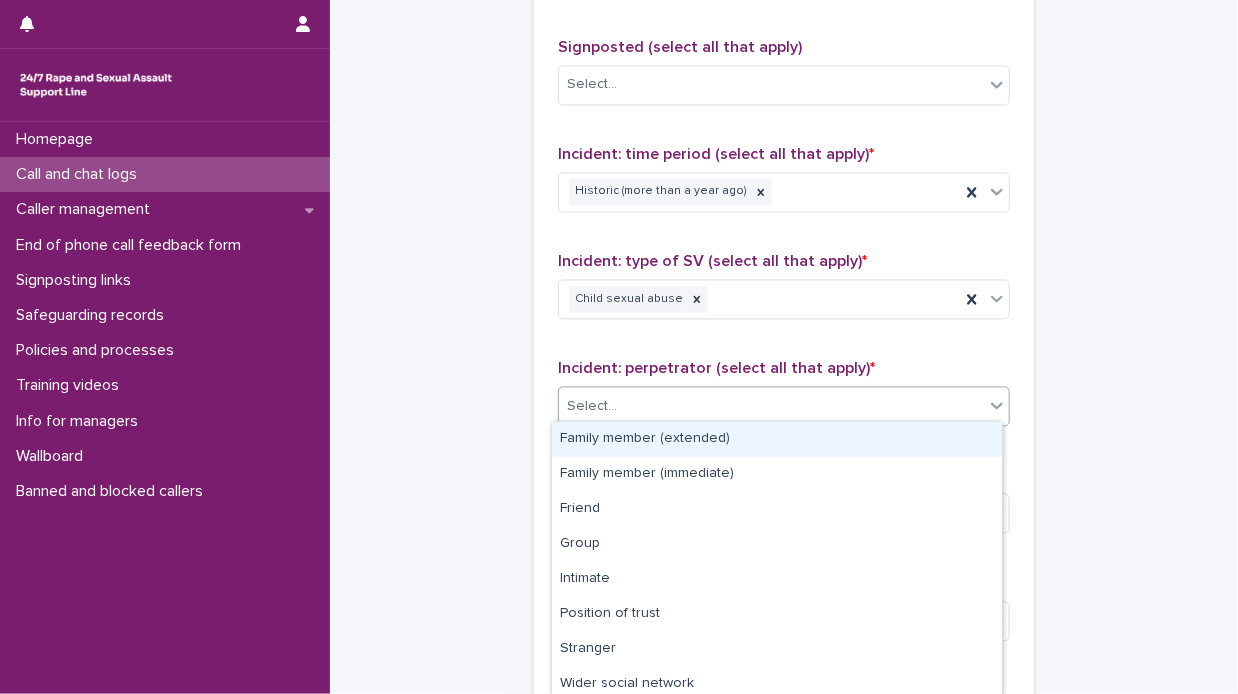 click 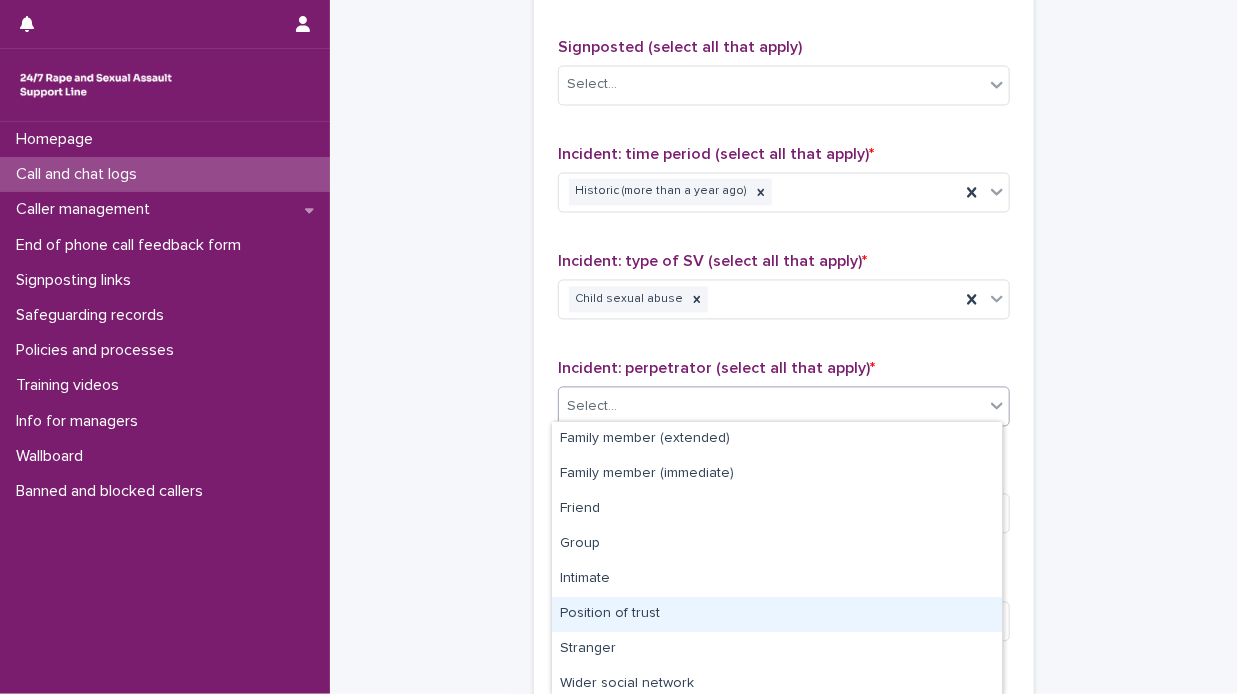 click on "Position of trust" at bounding box center [777, 614] 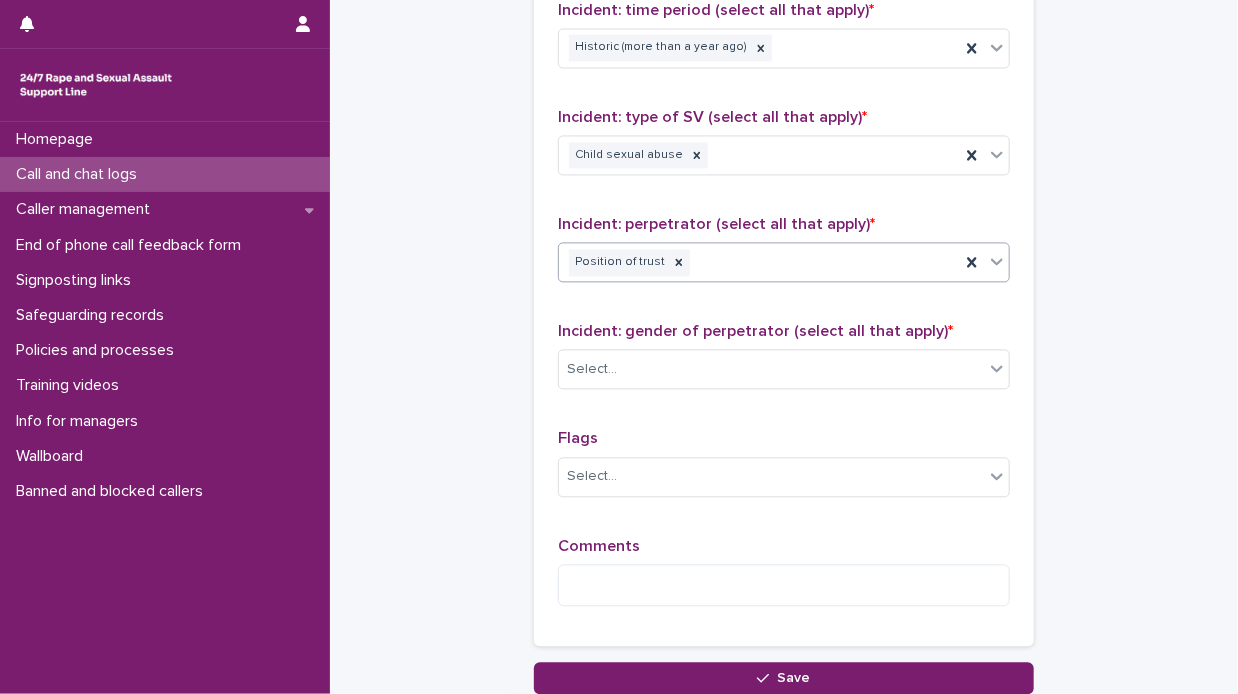 scroll, scrollTop: 1674, scrollLeft: 0, axis: vertical 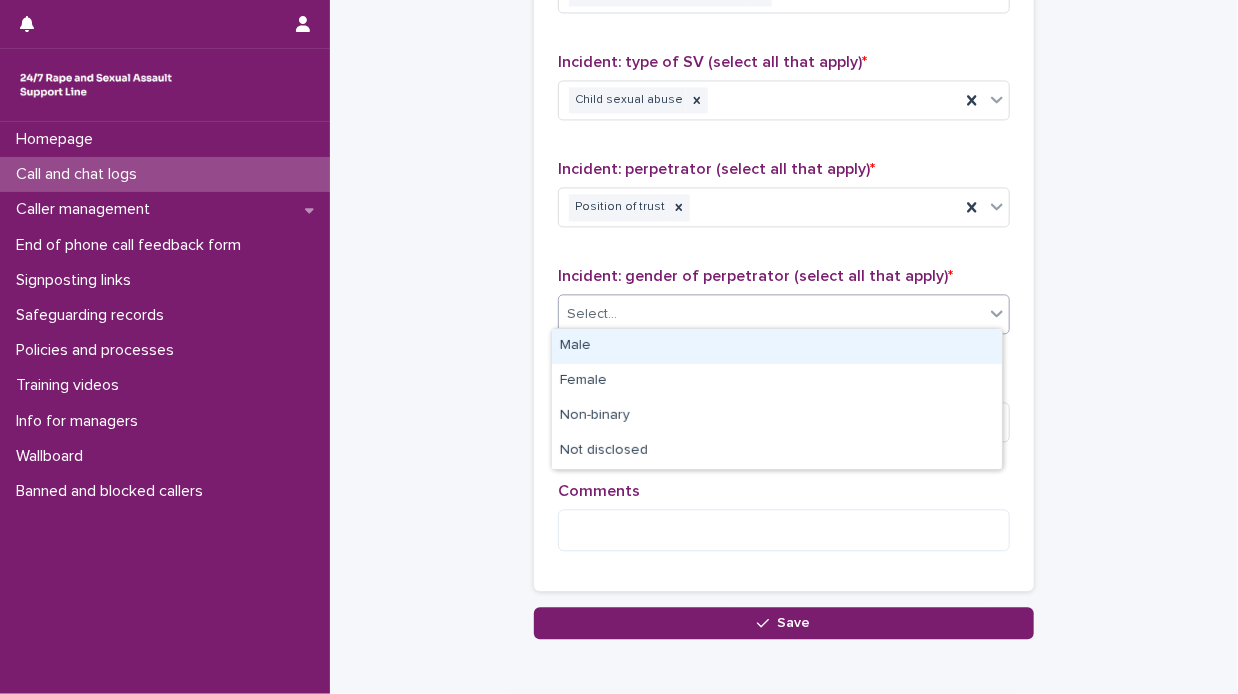click 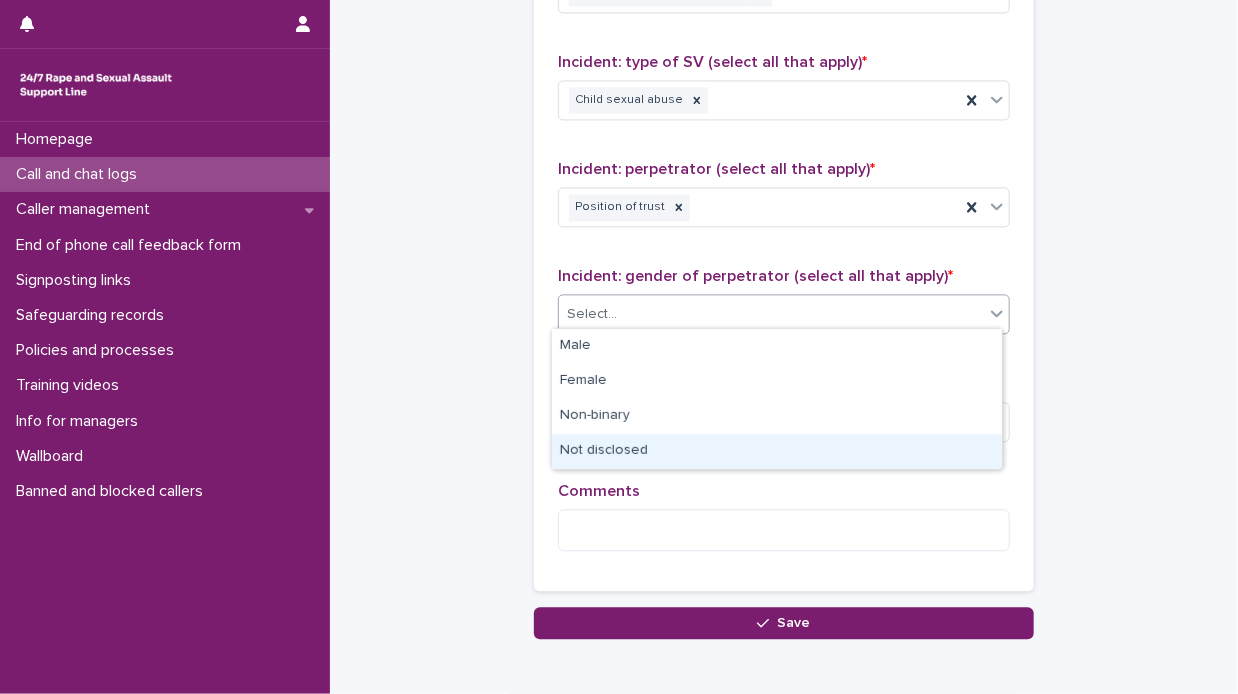 click on "Not disclosed" at bounding box center (777, 451) 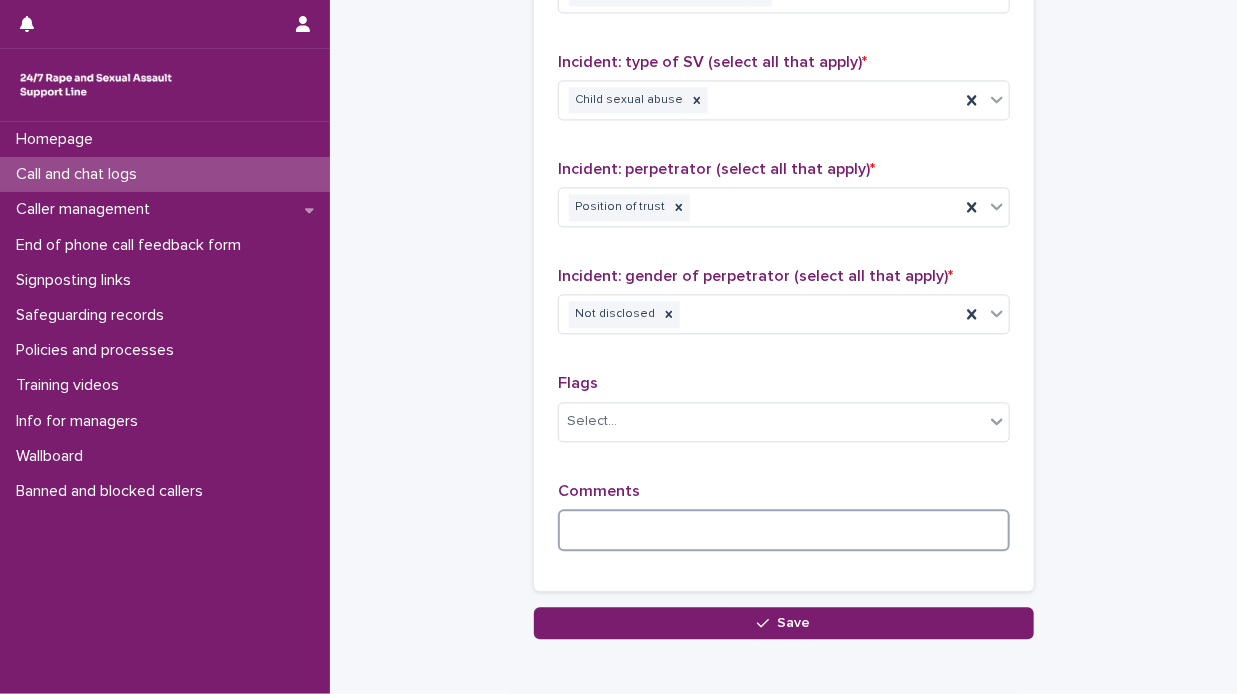 click at bounding box center [784, 530] 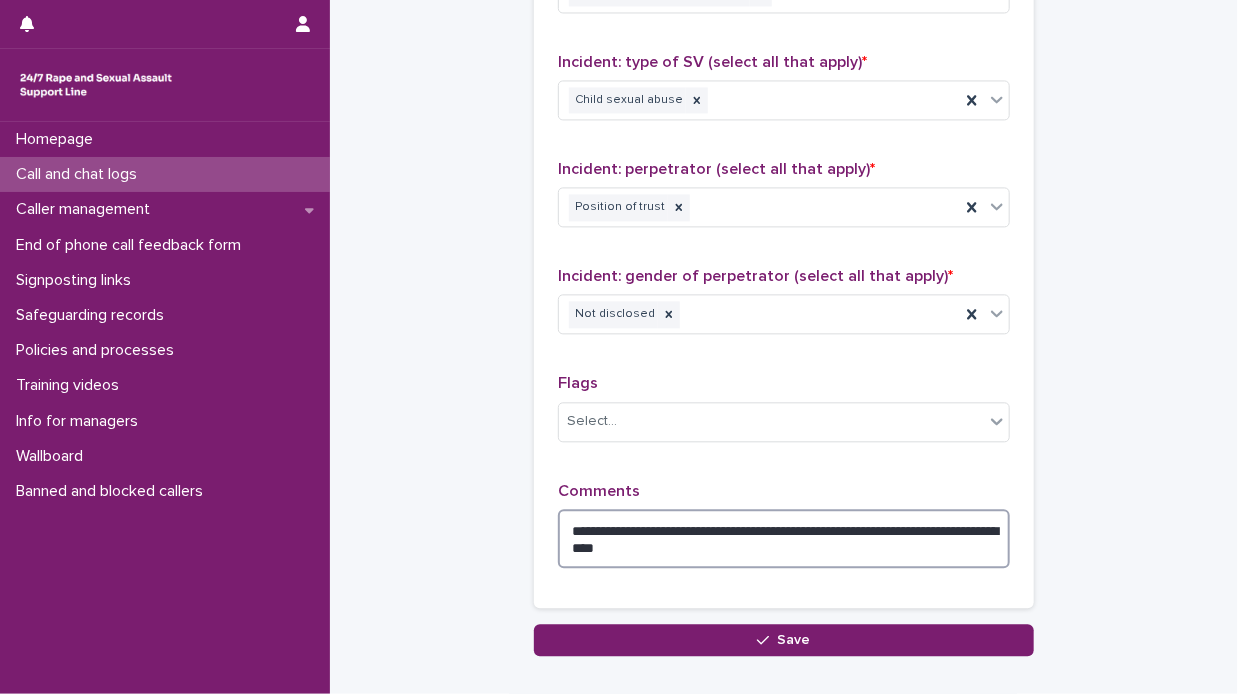 click on "**********" at bounding box center [784, 539] 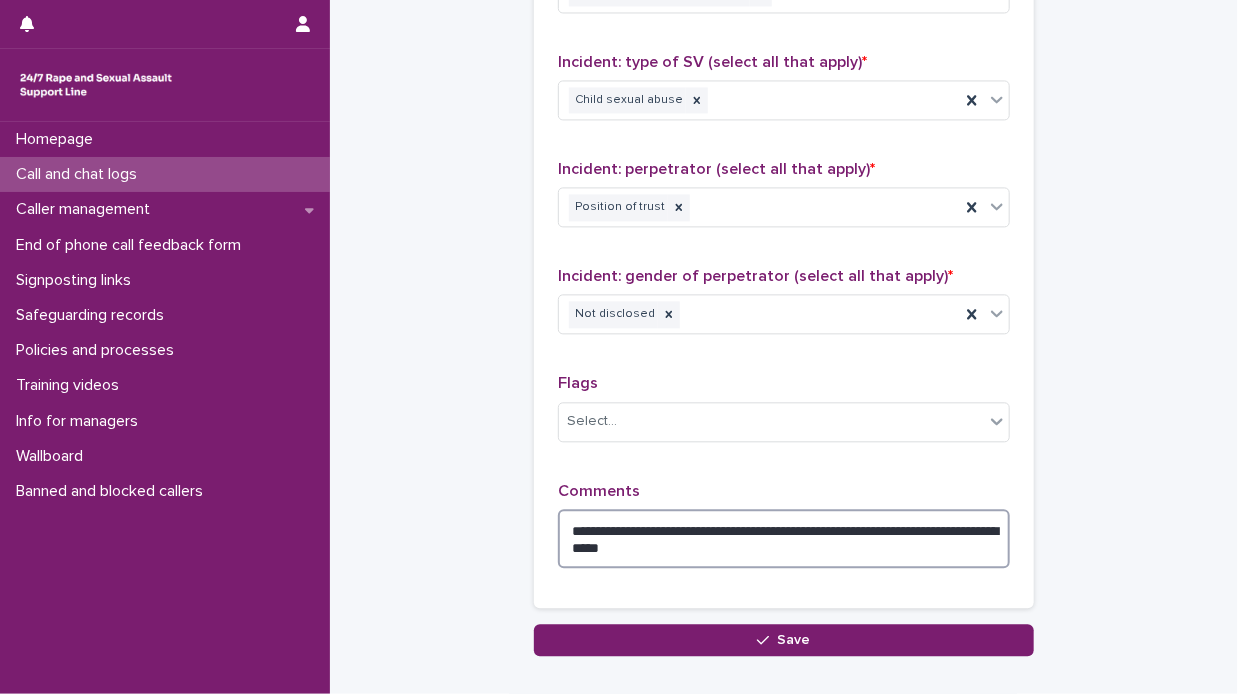 click on "**********" at bounding box center (784, 539) 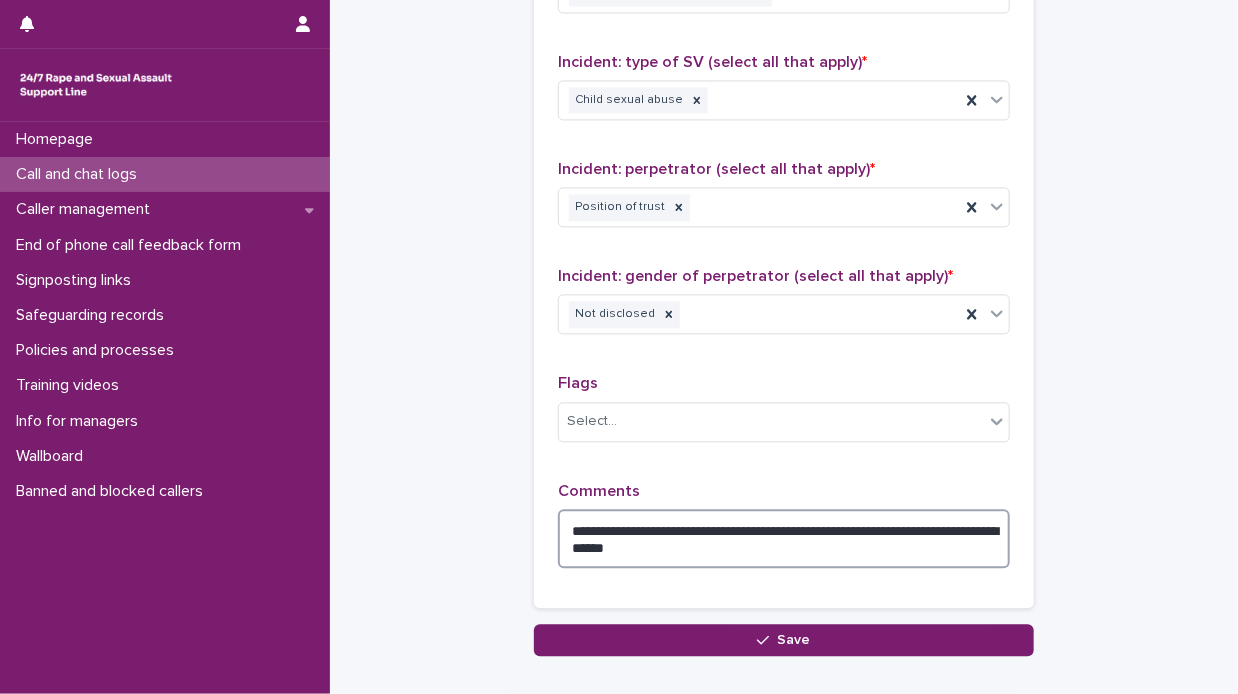 click on "**********" at bounding box center [784, 539] 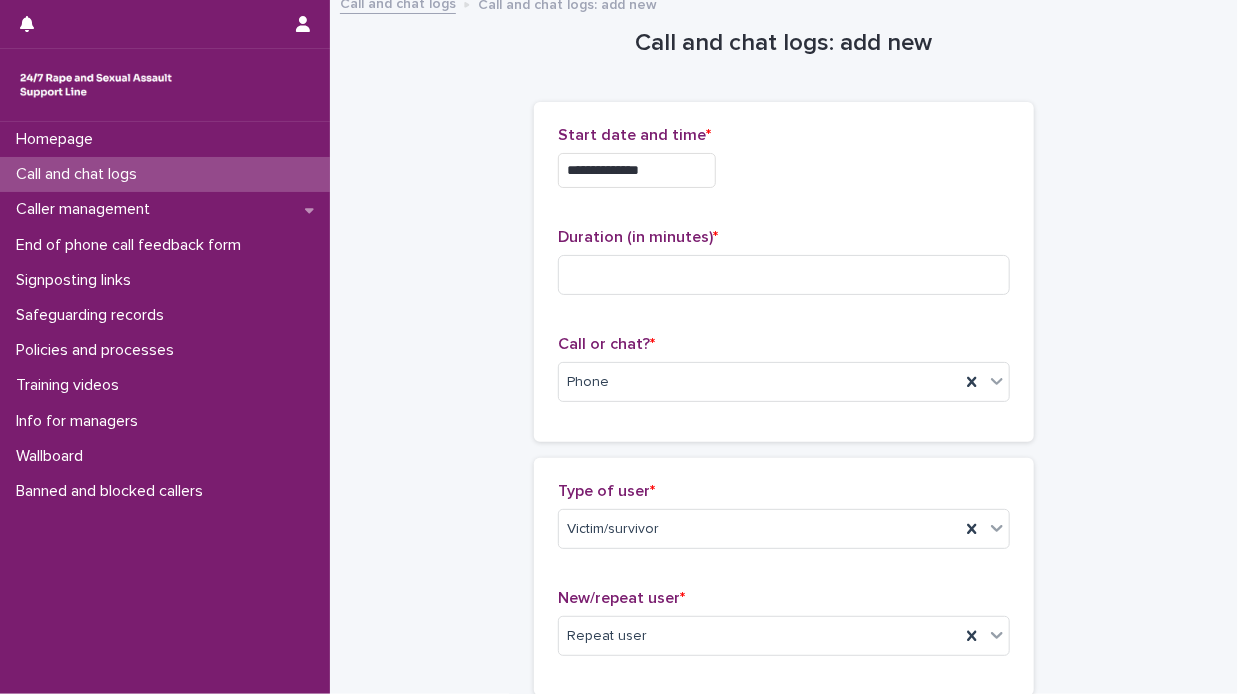 scroll, scrollTop: 0, scrollLeft: 0, axis: both 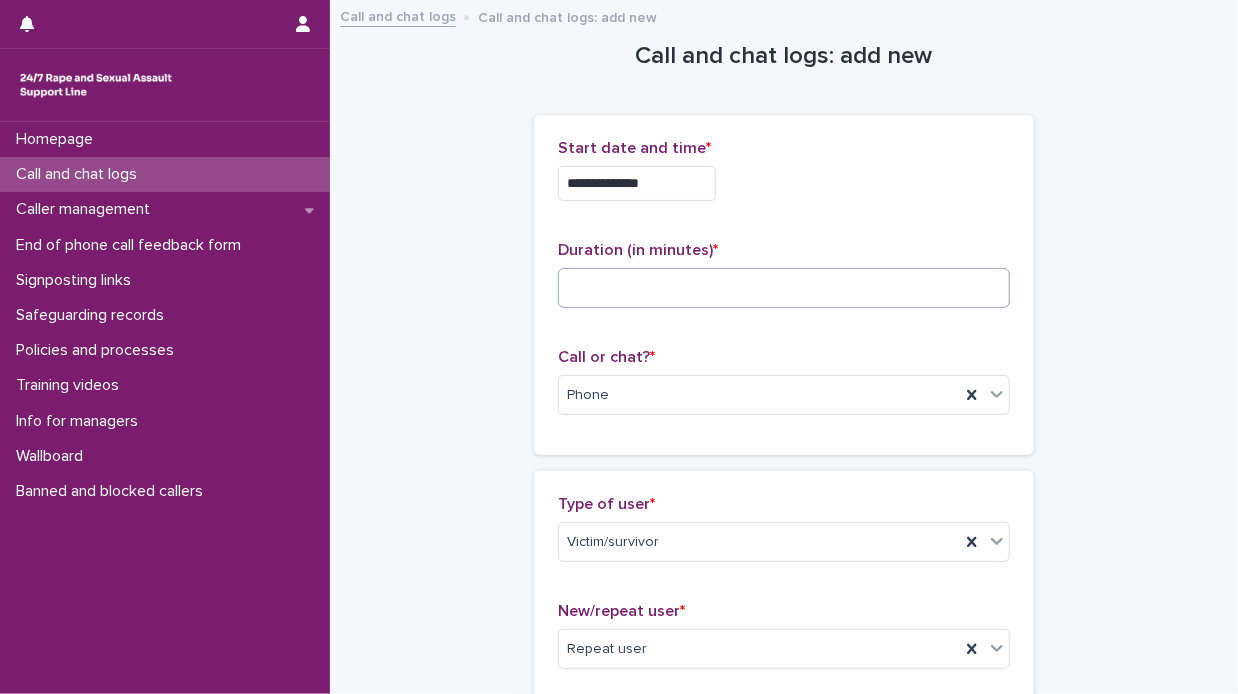 type on "**********" 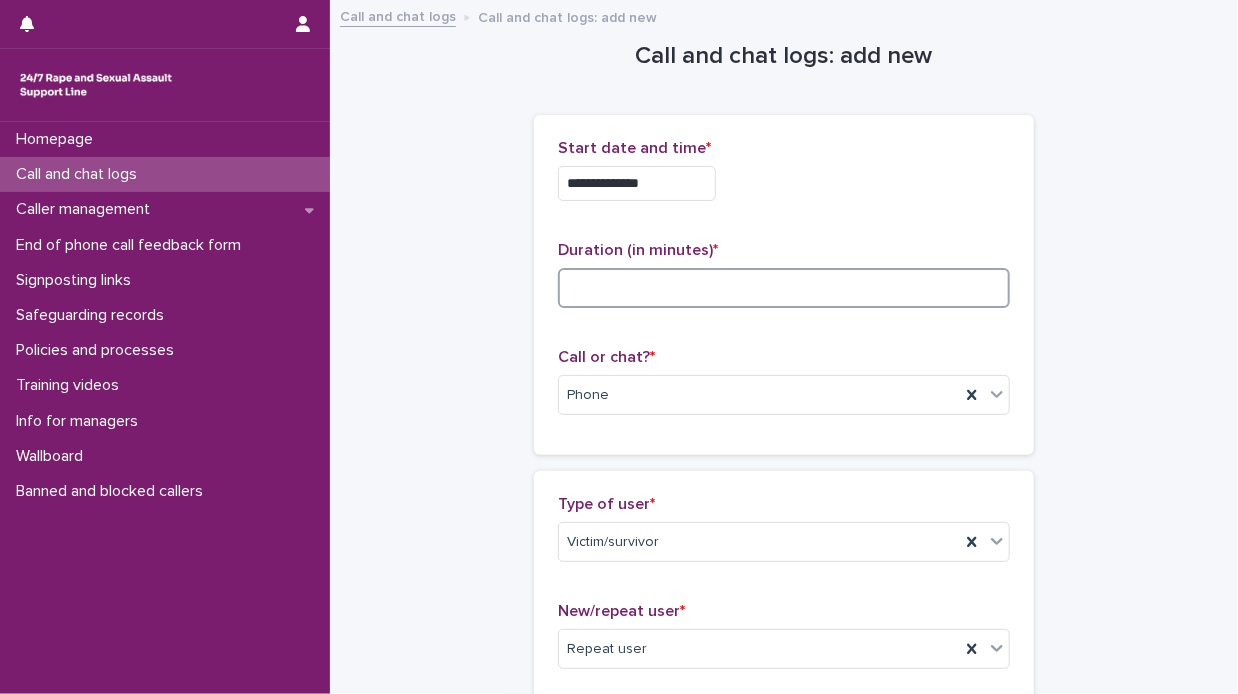 click at bounding box center (784, 288) 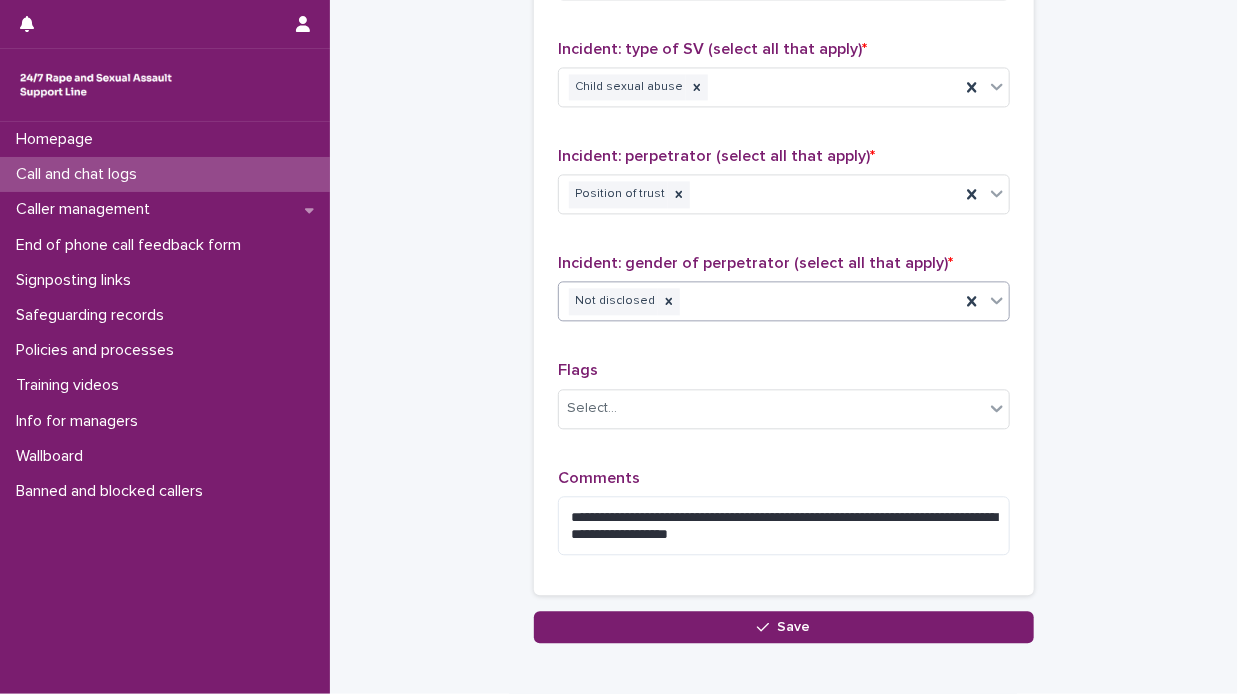 scroll, scrollTop: 1786, scrollLeft: 0, axis: vertical 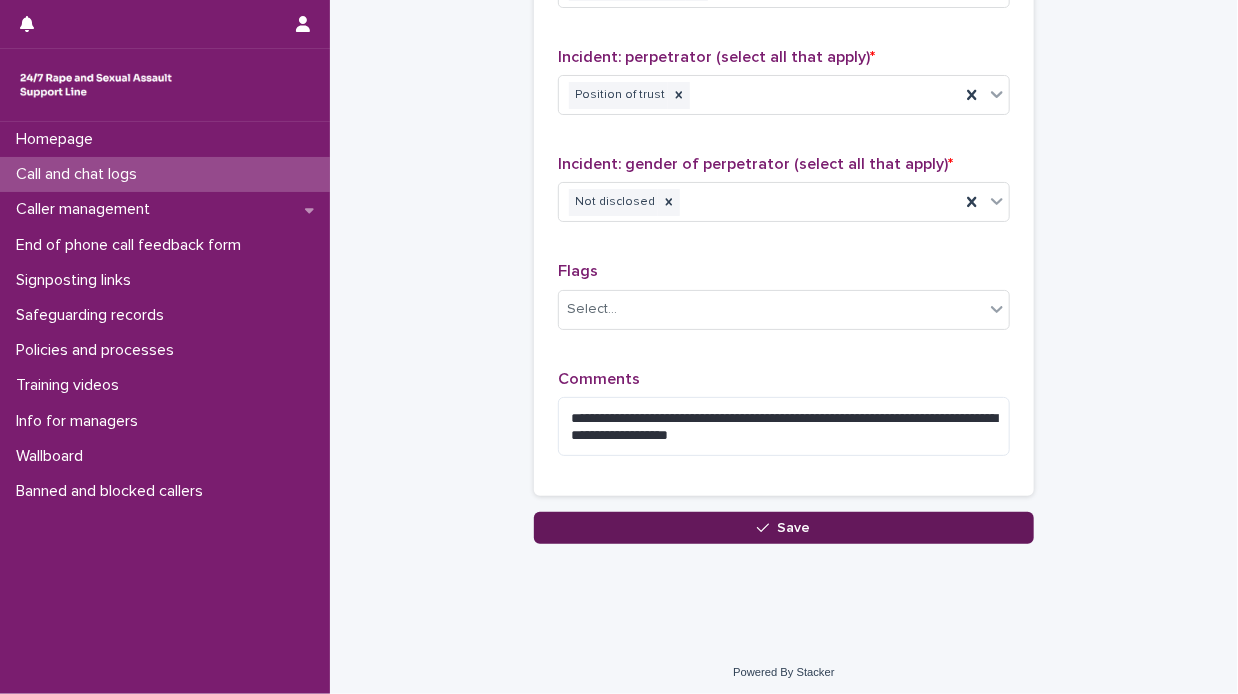type on "**" 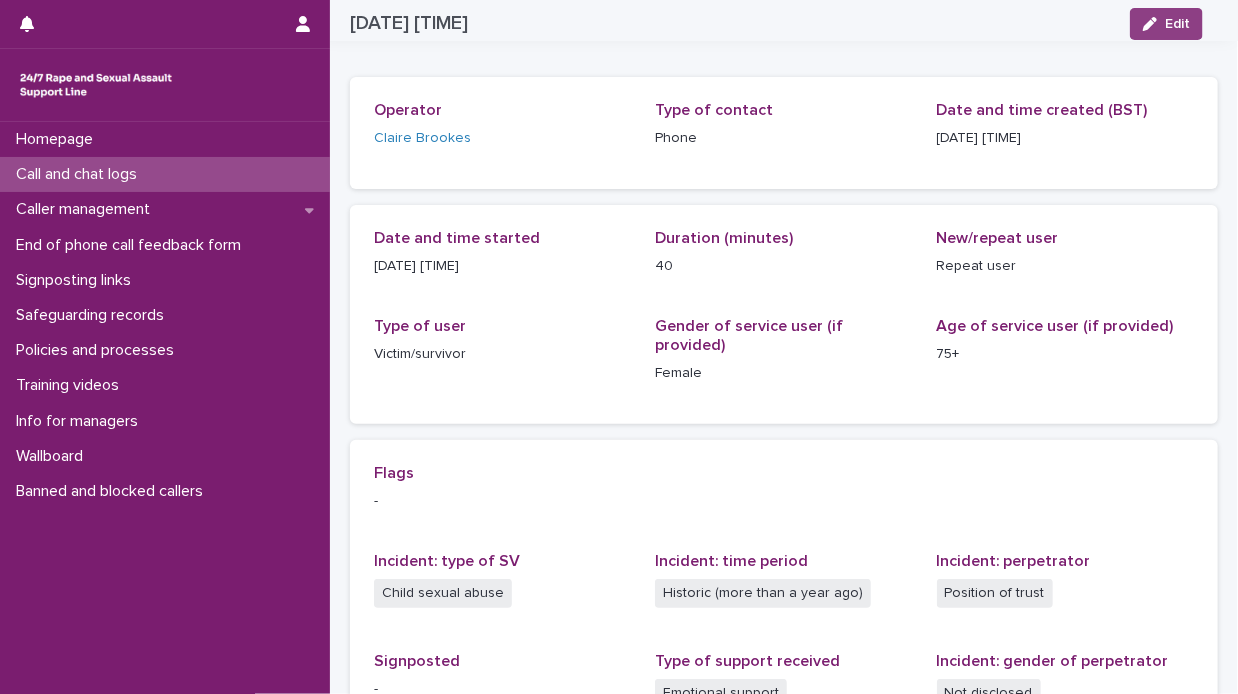 scroll, scrollTop: 68, scrollLeft: 0, axis: vertical 